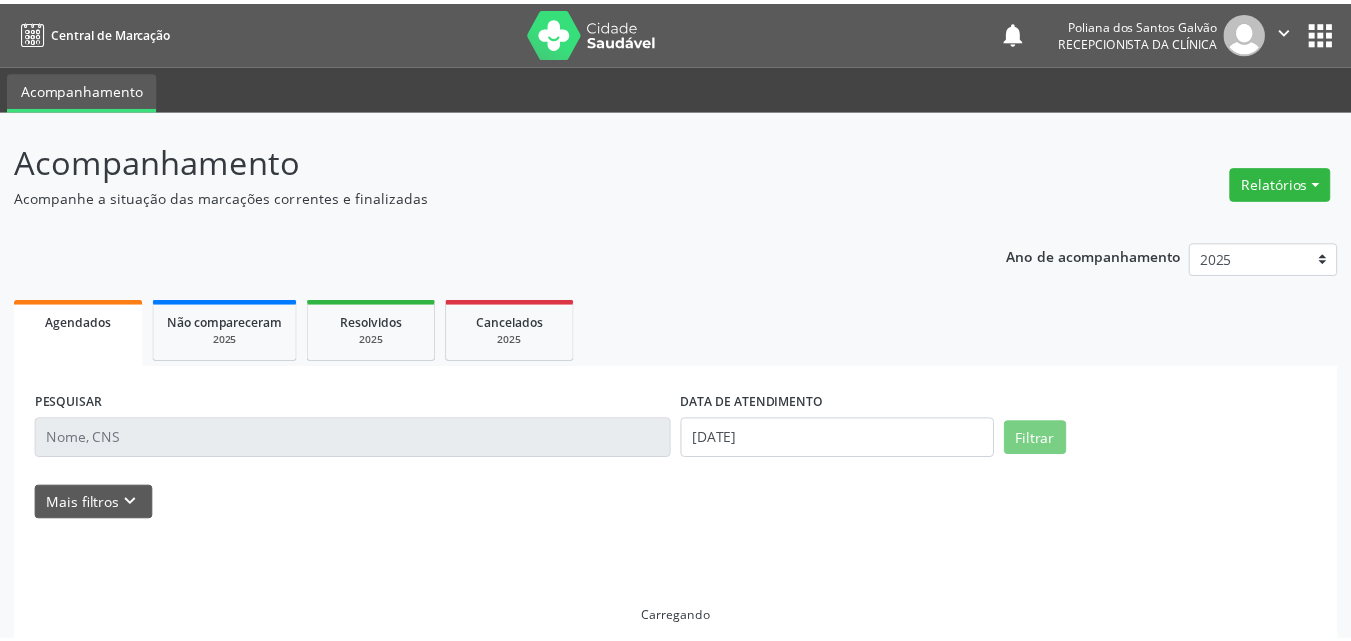 scroll, scrollTop: 0, scrollLeft: 0, axis: both 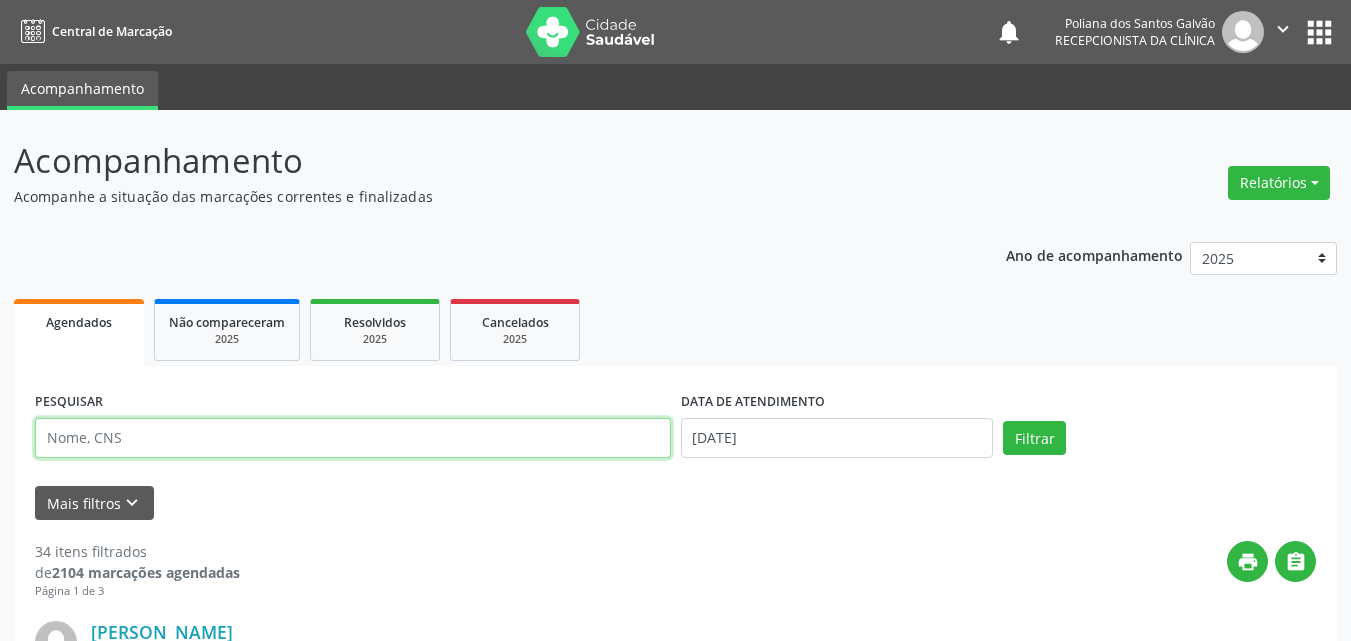 click at bounding box center [353, 438] 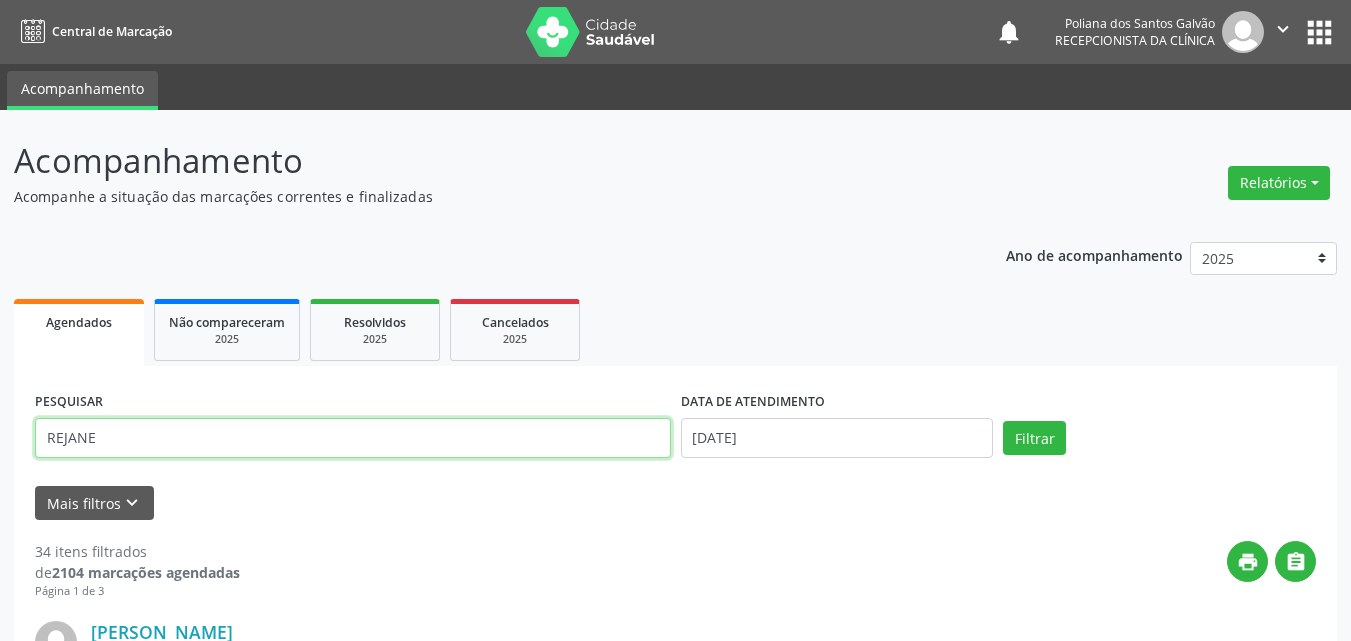 type on "REJANE" 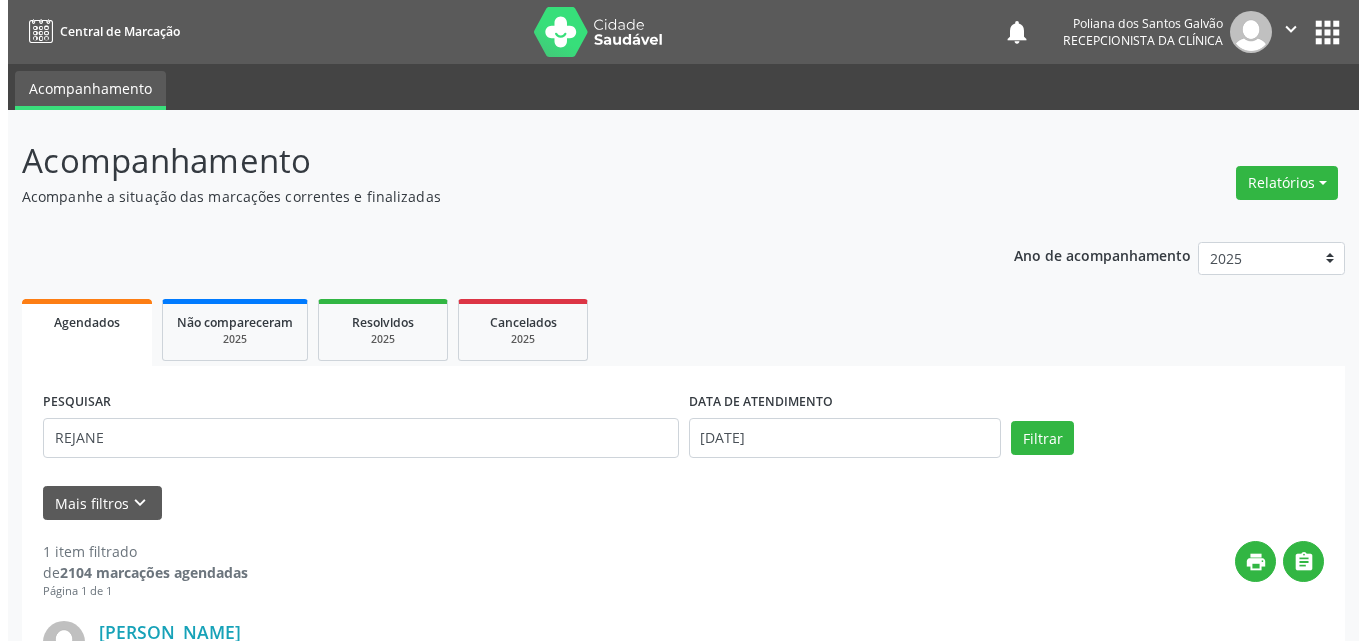 scroll, scrollTop: 264, scrollLeft: 0, axis: vertical 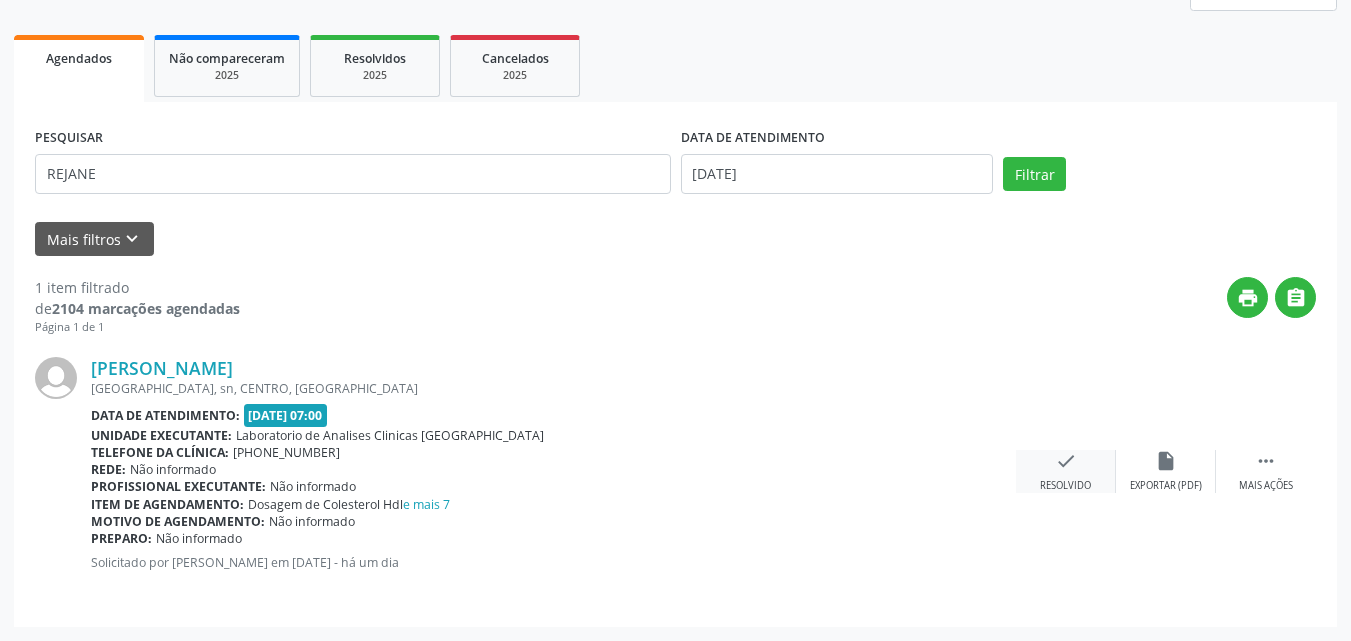 click on "check" at bounding box center [1066, 461] 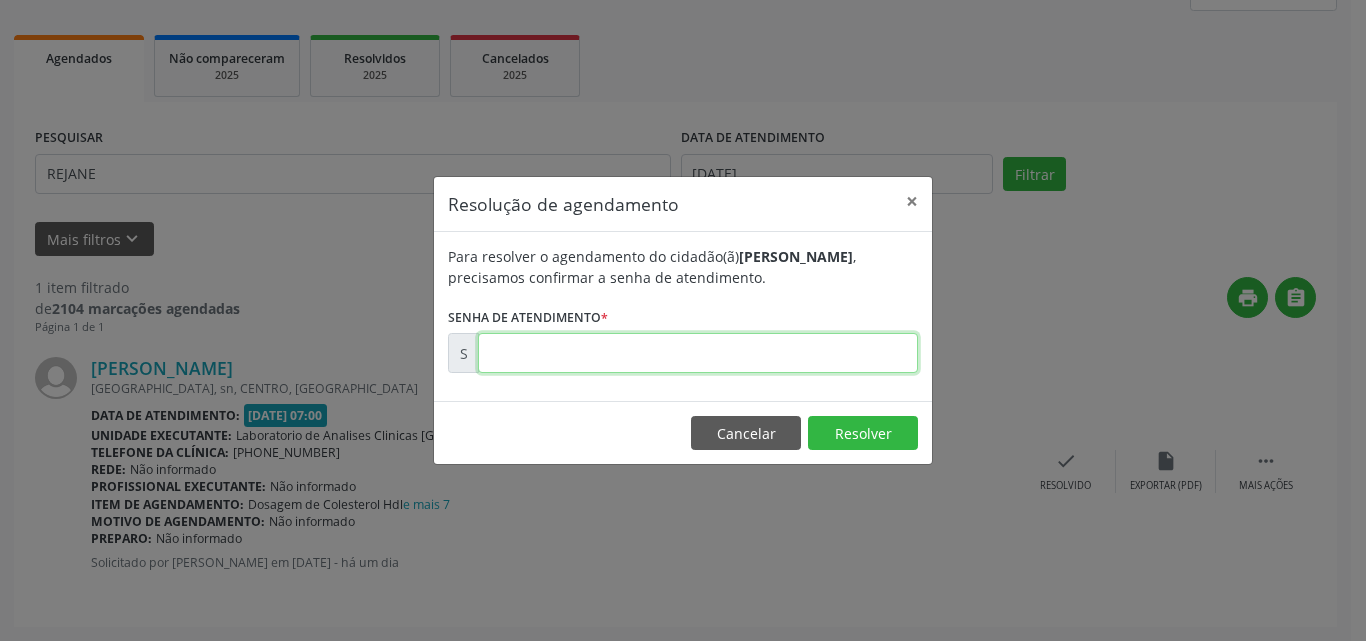 click at bounding box center (698, 353) 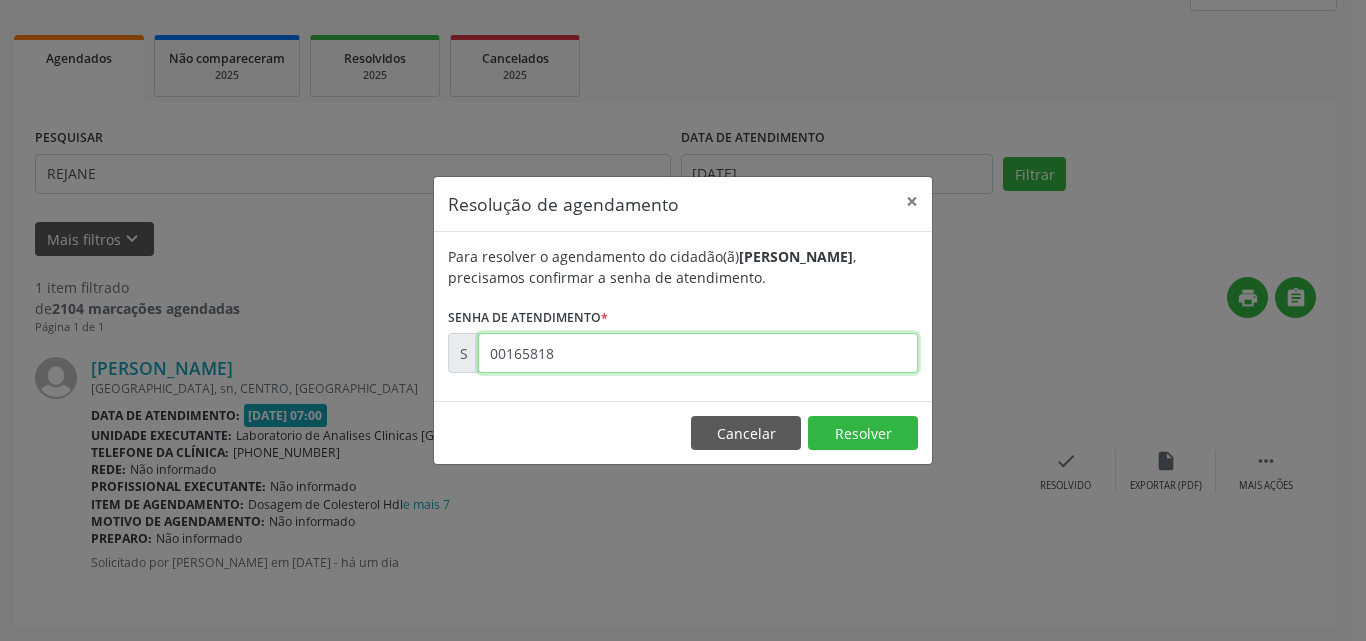 type on "00165818" 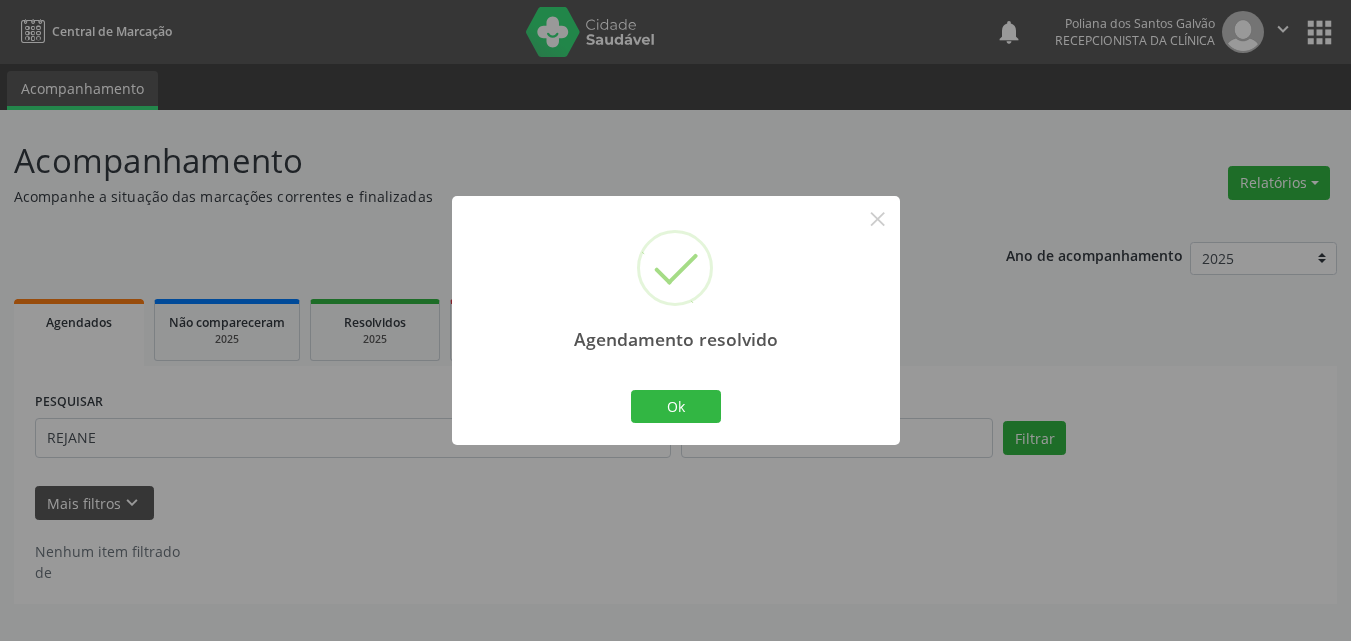 scroll, scrollTop: 0, scrollLeft: 0, axis: both 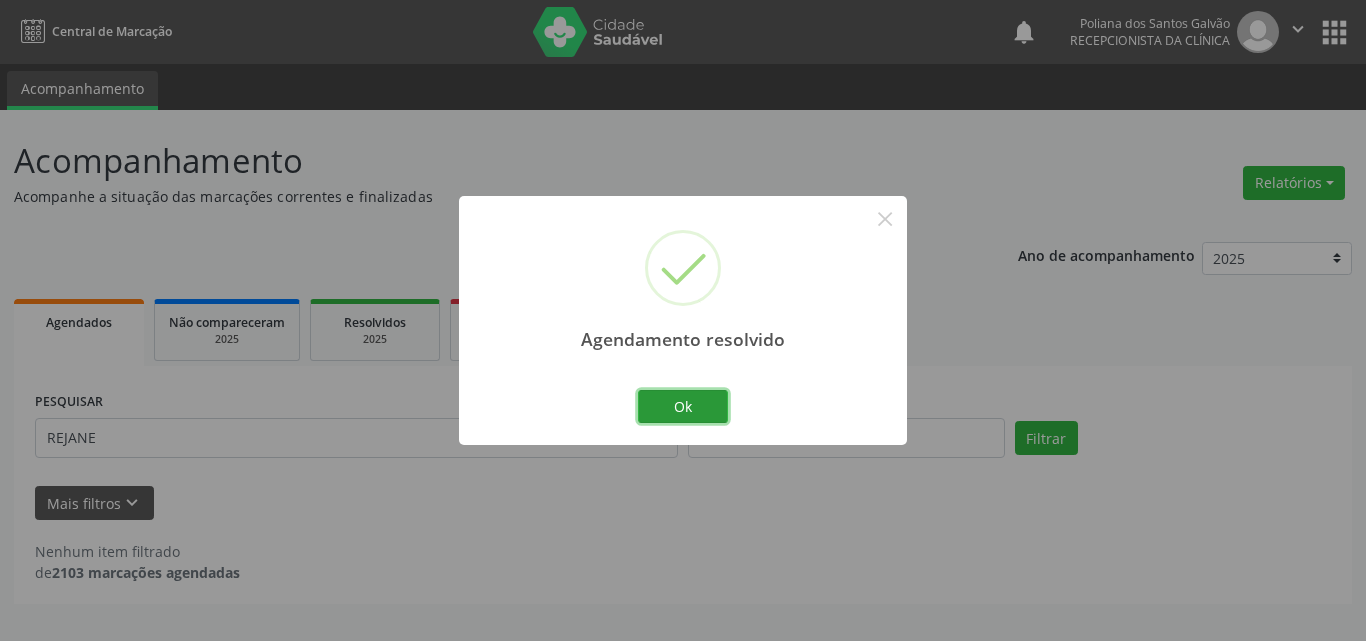 drag, startPoint x: 707, startPoint y: 391, endPoint x: 640, endPoint y: 409, distance: 69.375786 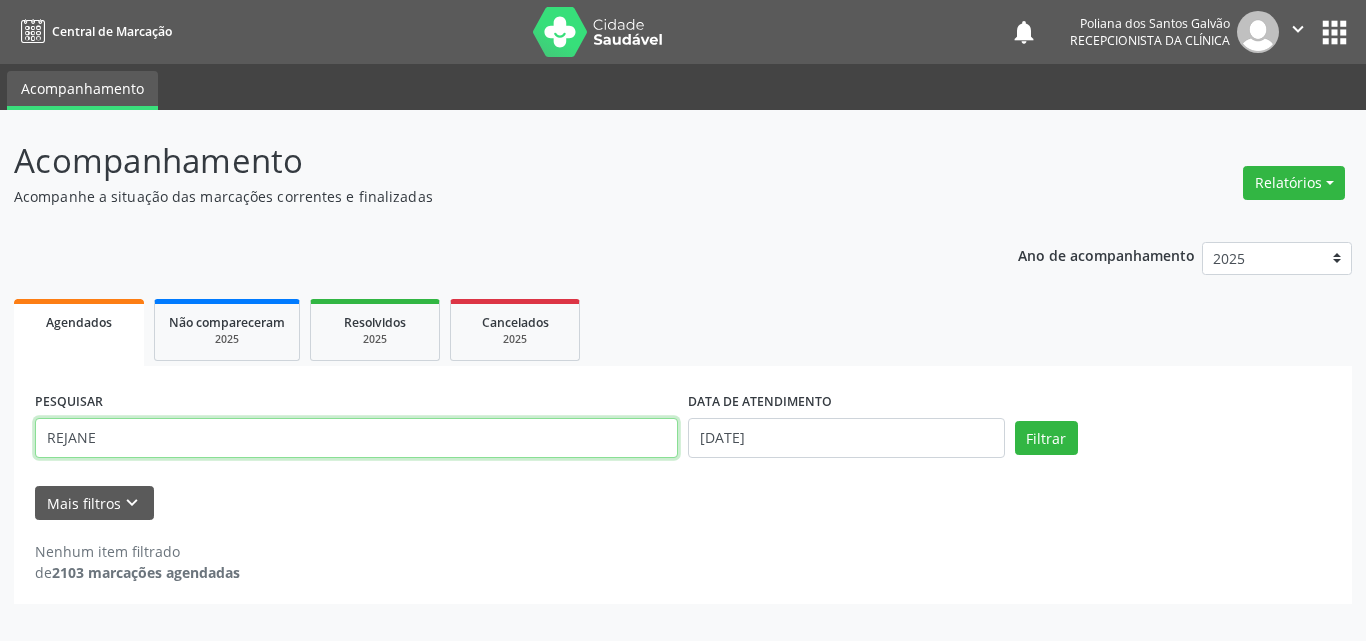 drag, startPoint x: 622, startPoint y: 433, endPoint x: 0, endPoint y: 207, distance: 661.78546 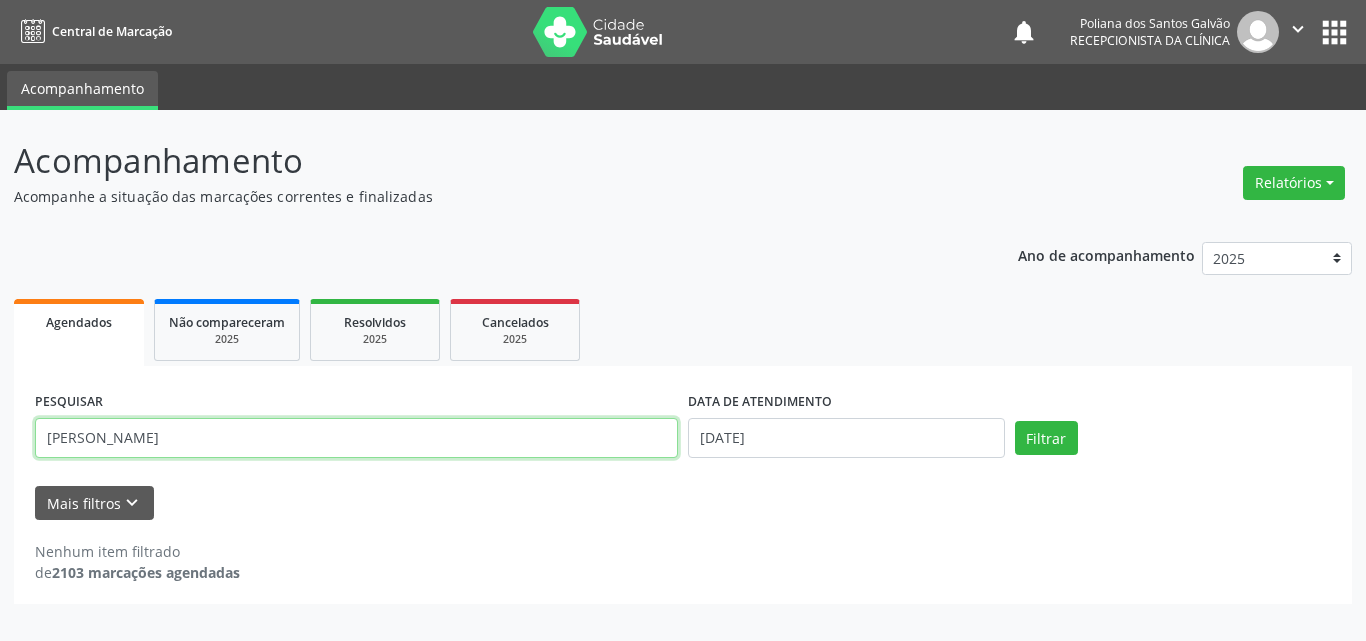 type on "[PERSON_NAME]" 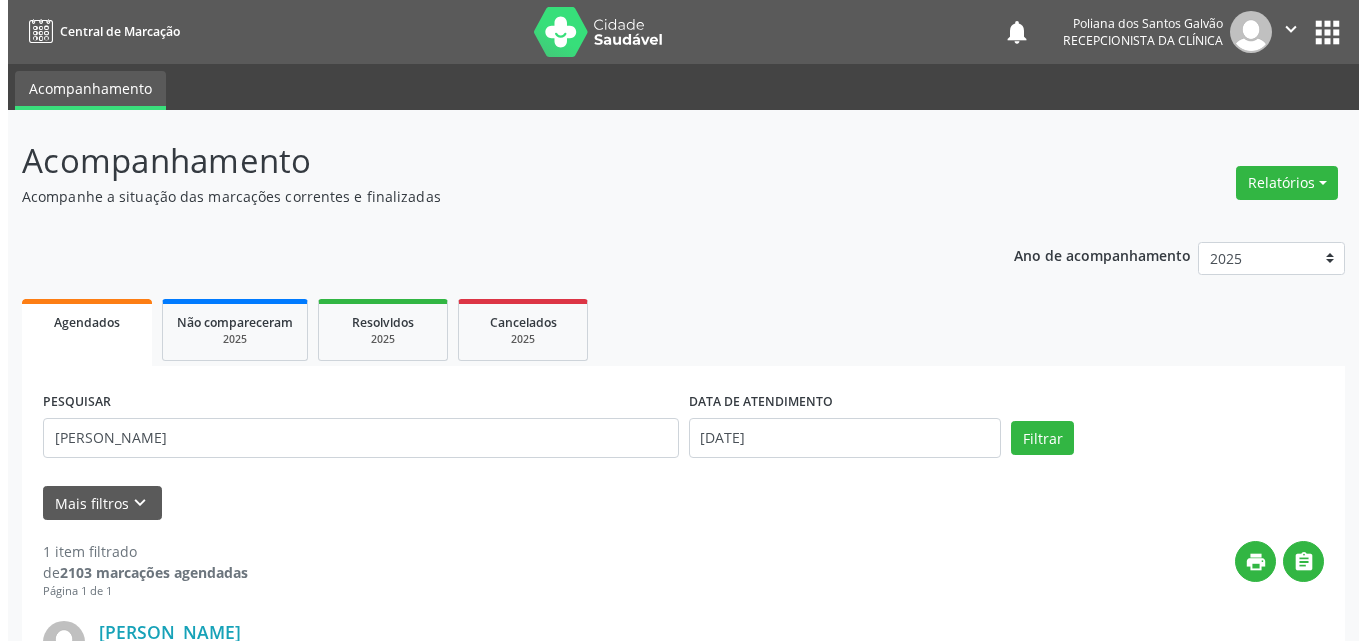scroll, scrollTop: 264, scrollLeft: 0, axis: vertical 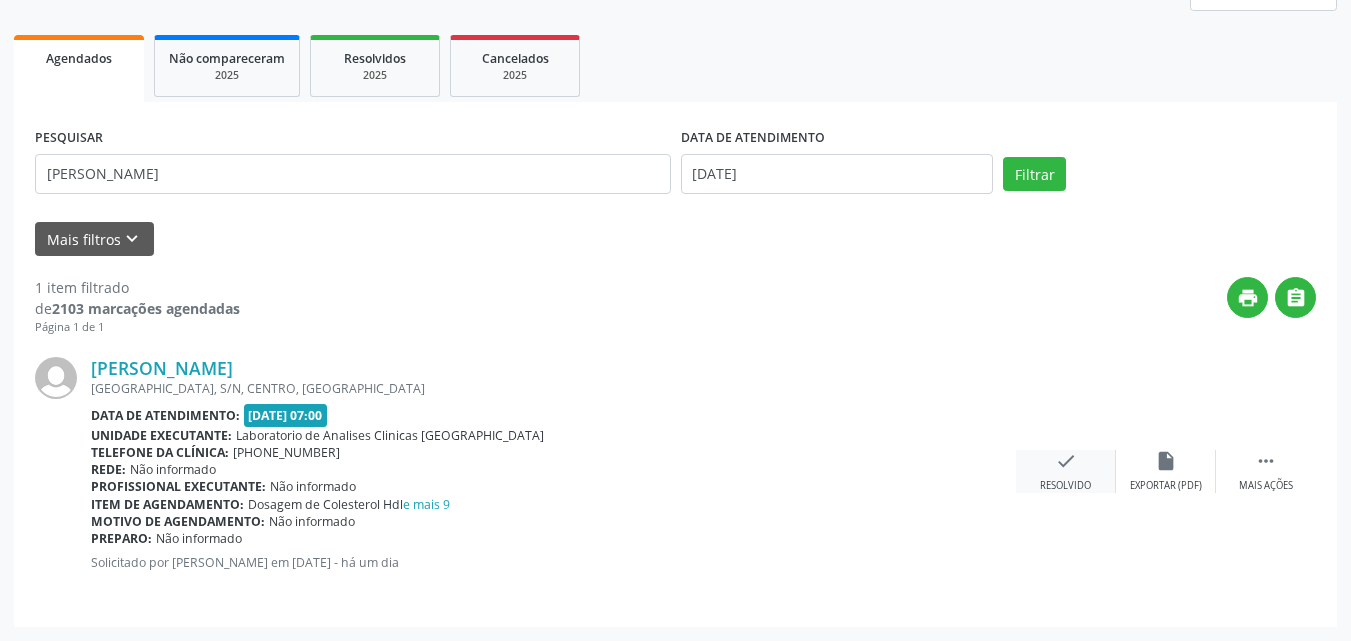 click on "check" at bounding box center (1066, 461) 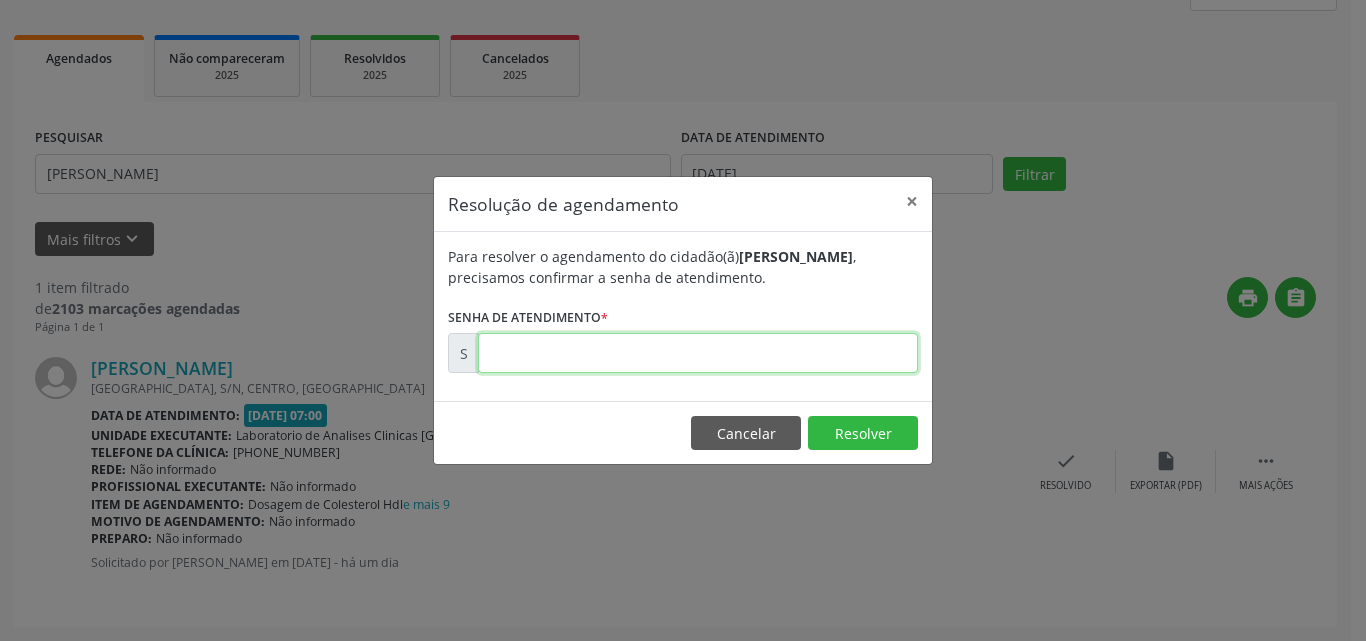 click at bounding box center [698, 353] 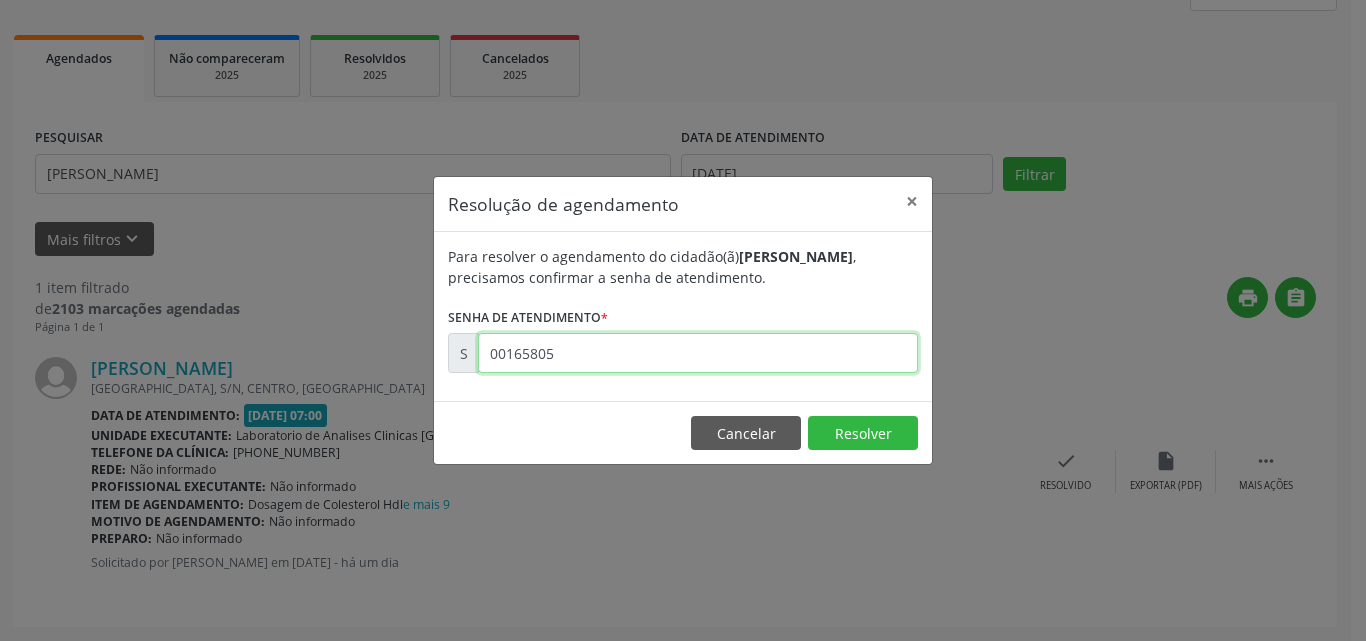 type on "00165805" 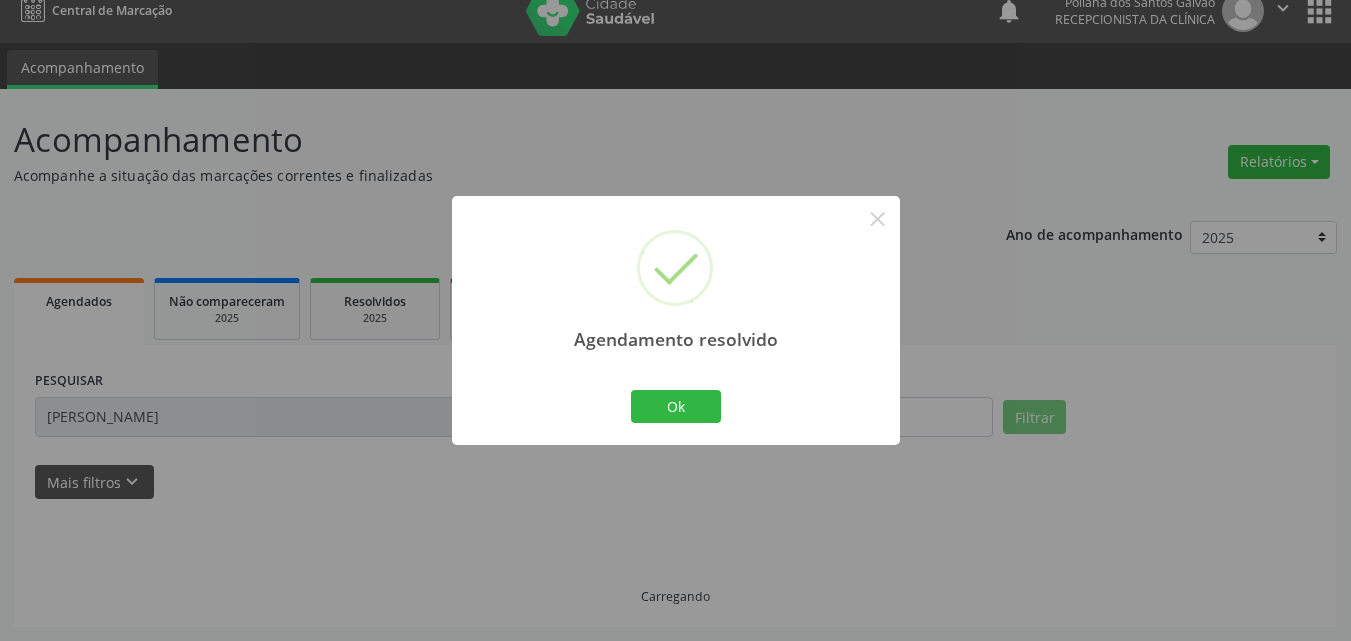 scroll, scrollTop: 0, scrollLeft: 0, axis: both 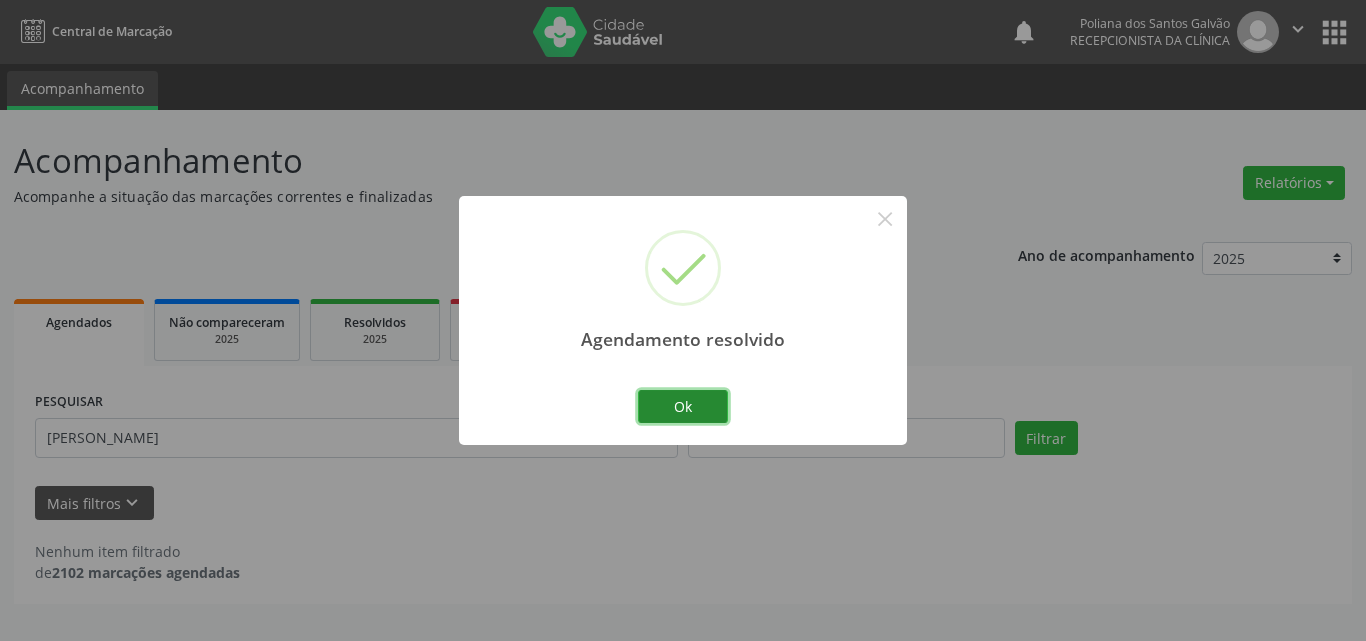 click on "Ok" at bounding box center [683, 407] 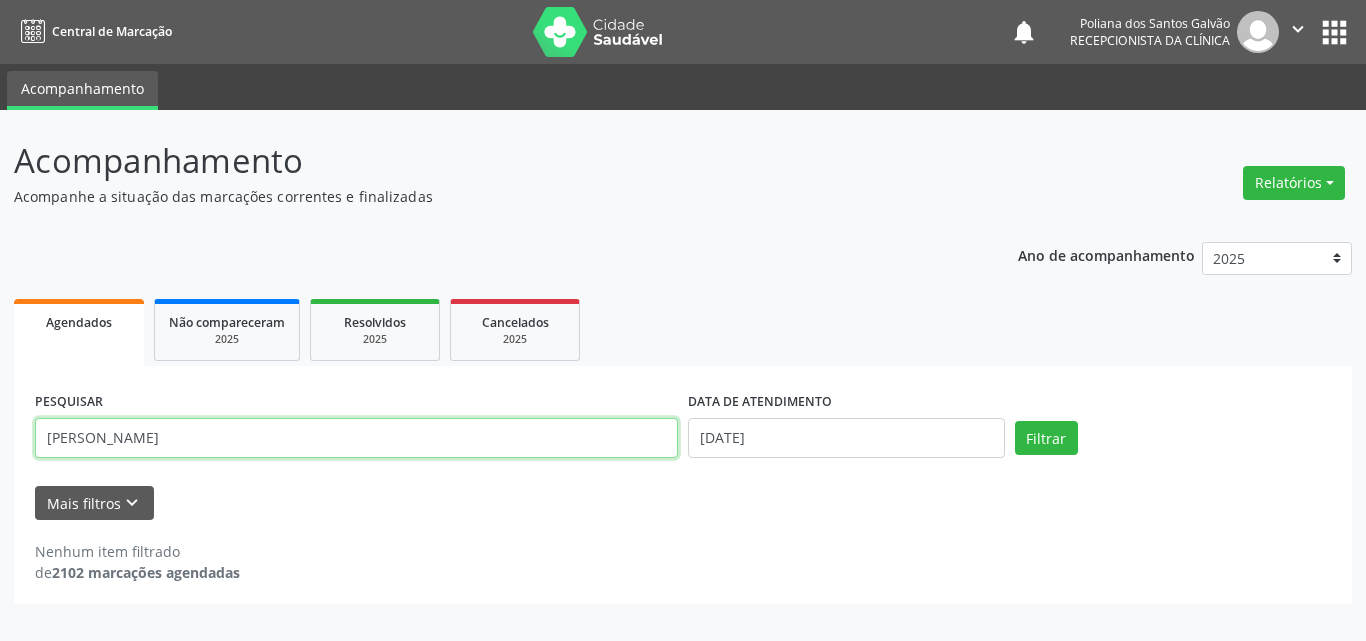 drag, startPoint x: 346, startPoint y: 445, endPoint x: 0, endPoint y: 78, distance: 504.38577 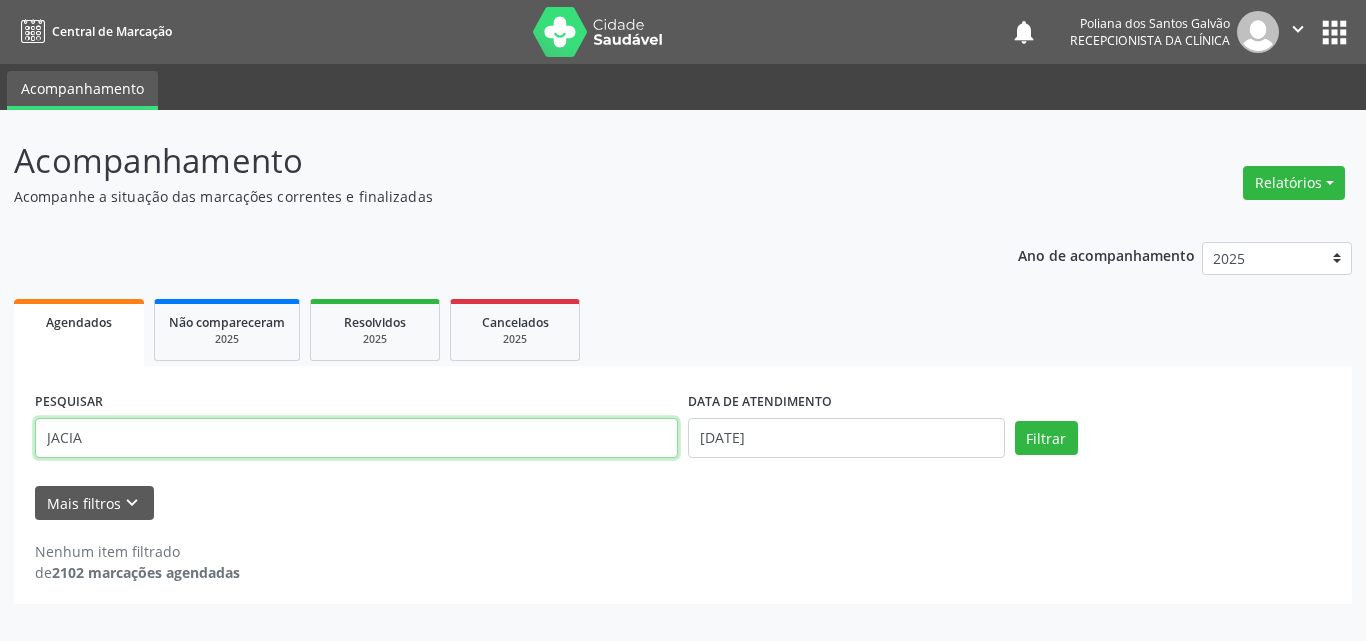type on "JACIA" 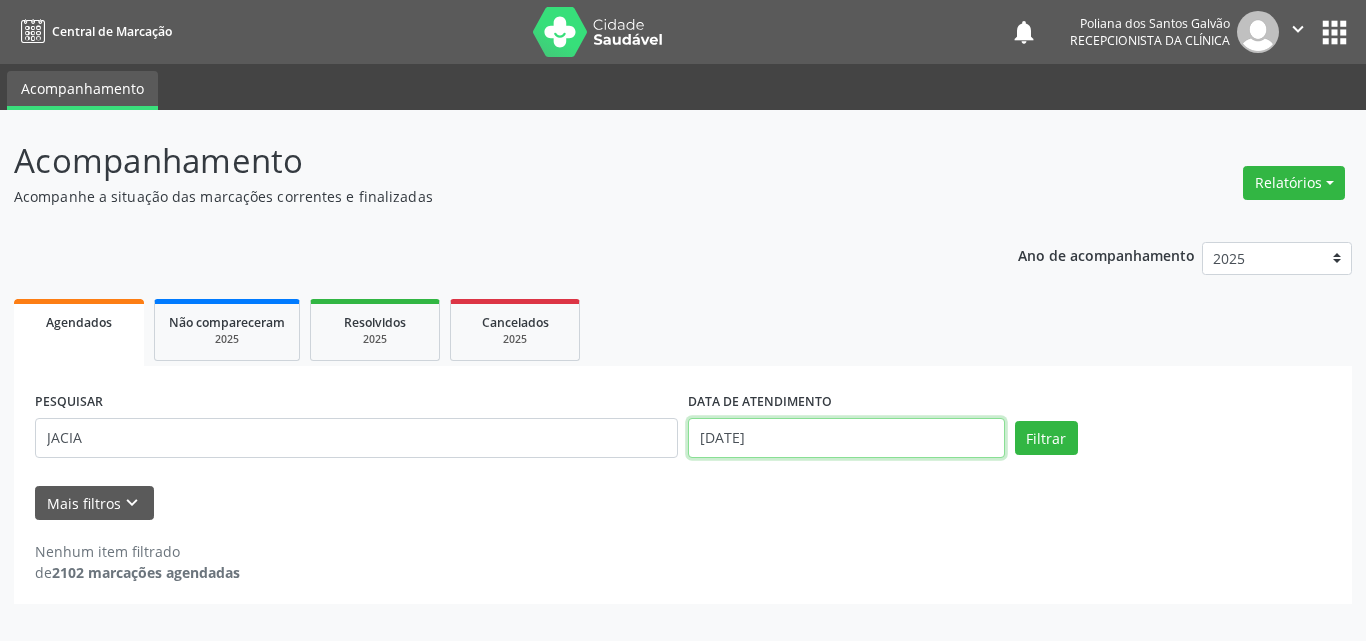 click on "[DATE]" at bounding box center [846, 438] 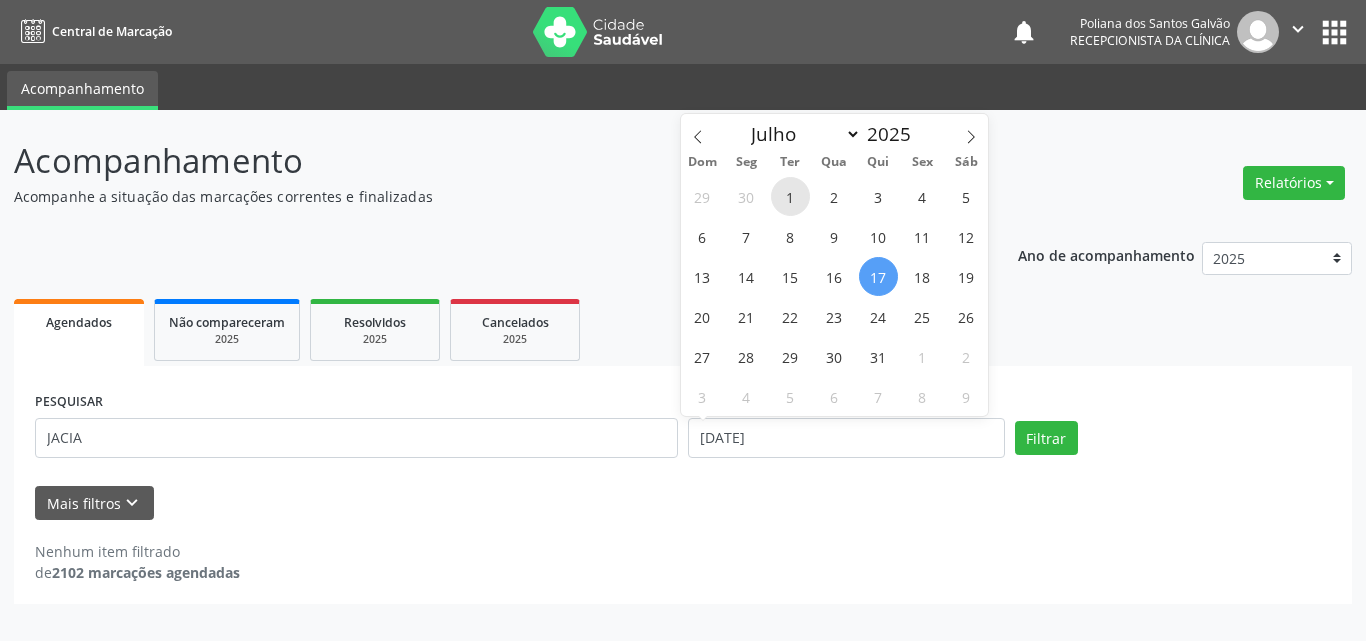 click on "1" at bounding box center (790, 196) 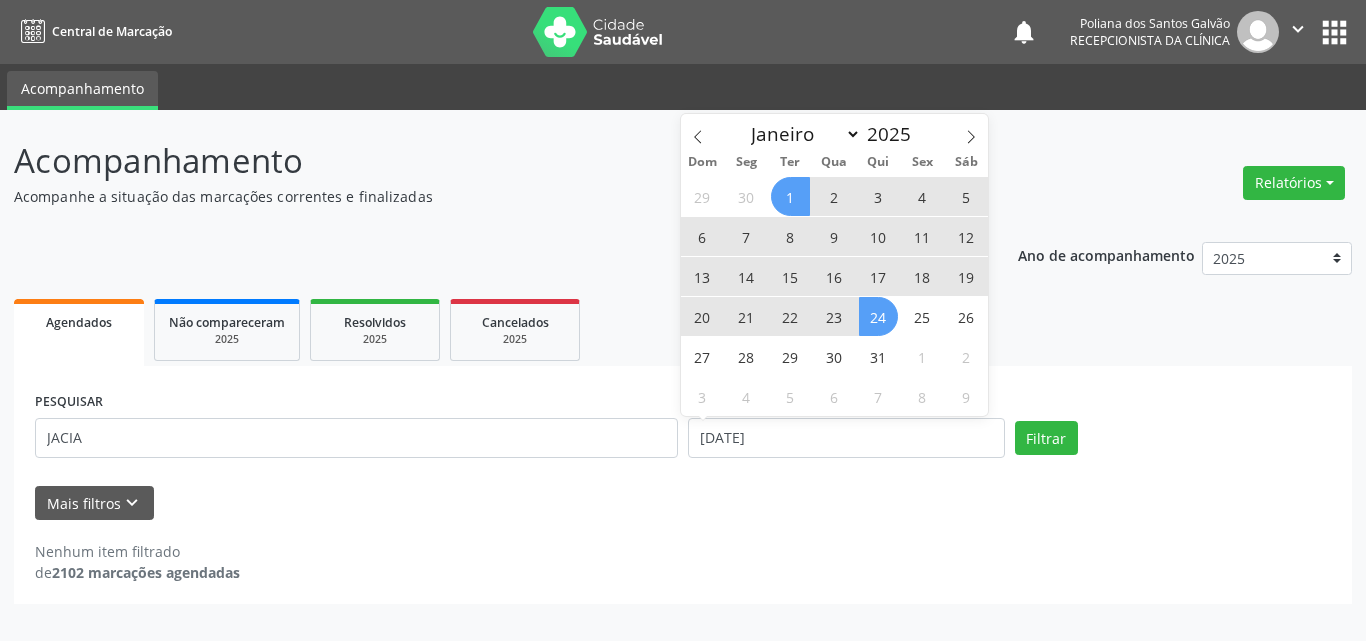 click on "24" at bounding box center (878, 316) 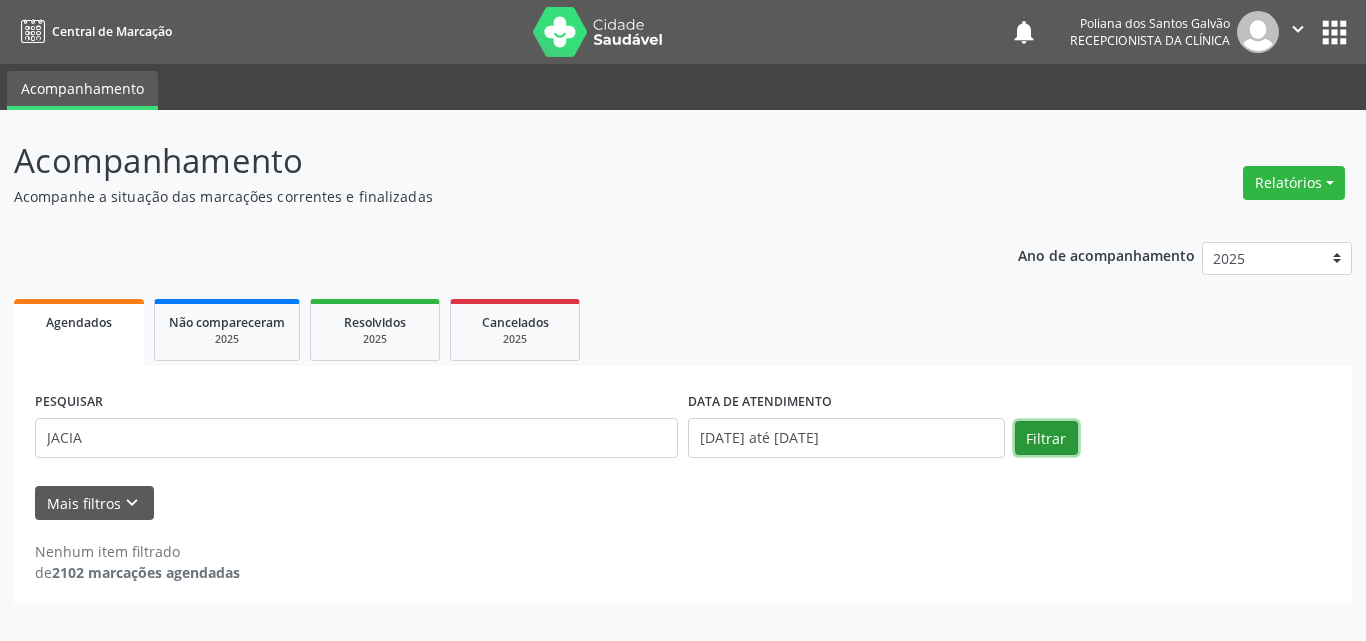 click on "Filtrar" at bounding box center [1046, 438] 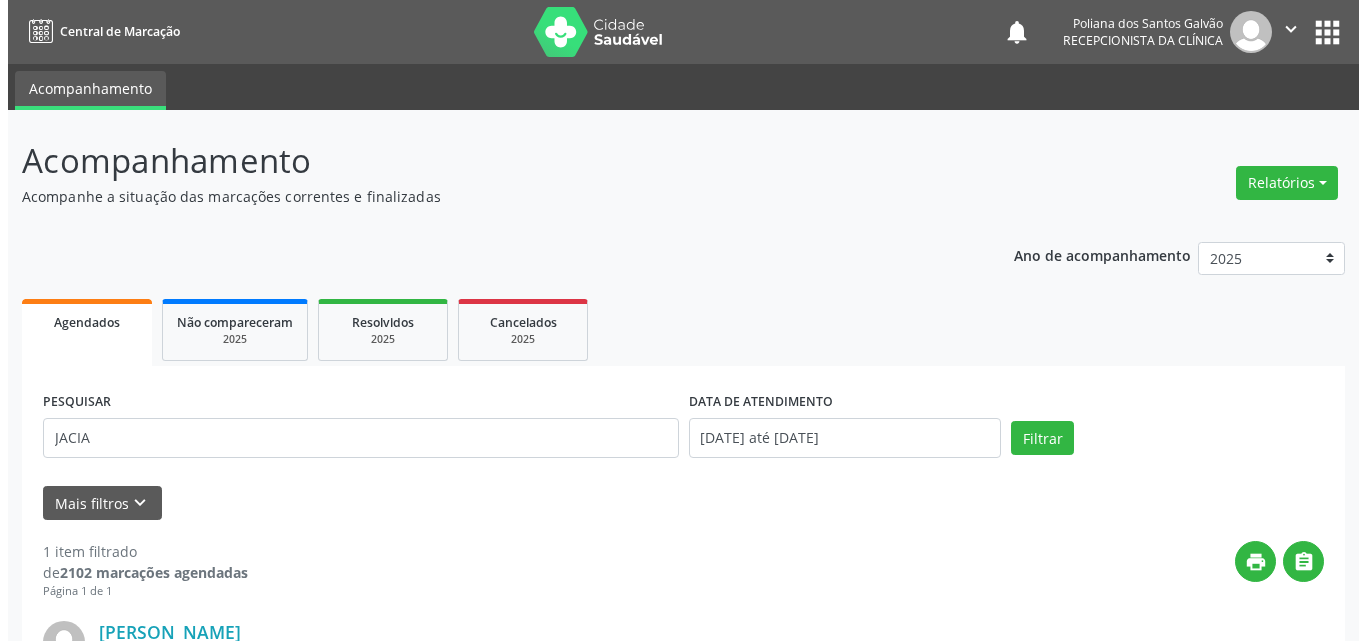 scroll, scrollTop: 264, scrollLeft: 0, axis: vertical 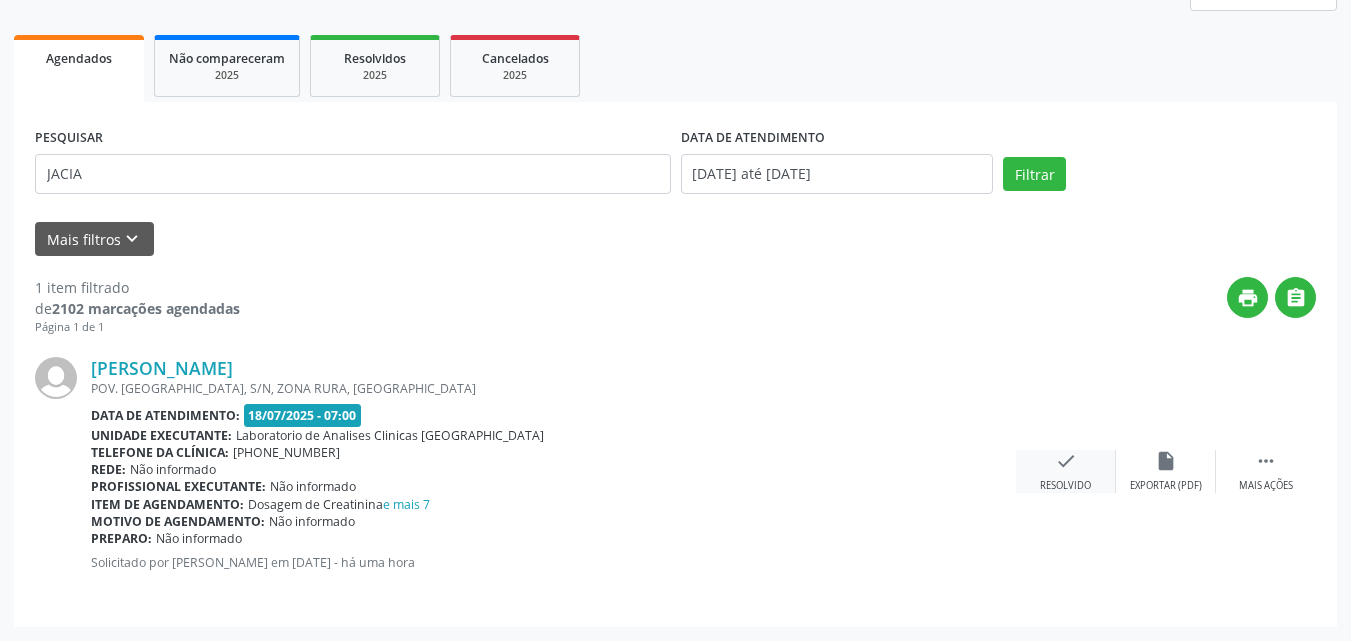 click on "Resolvido" at bounding box center (1065, 486) 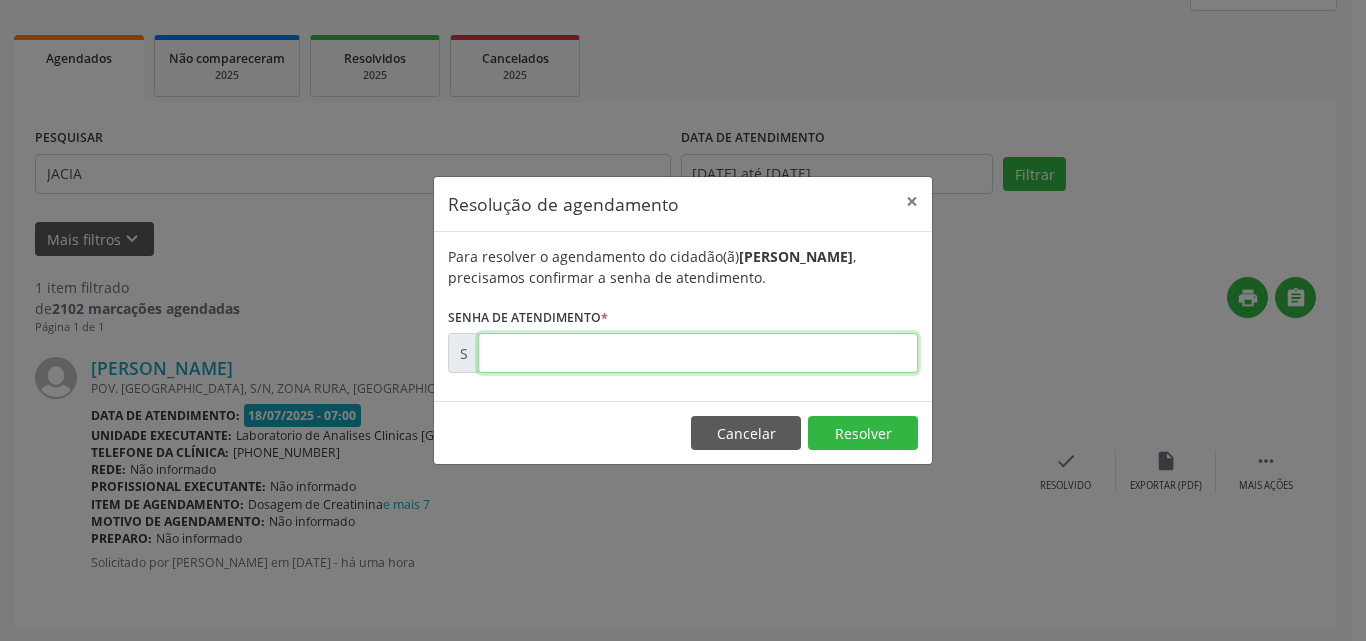 click at bounding box center [698, 353] 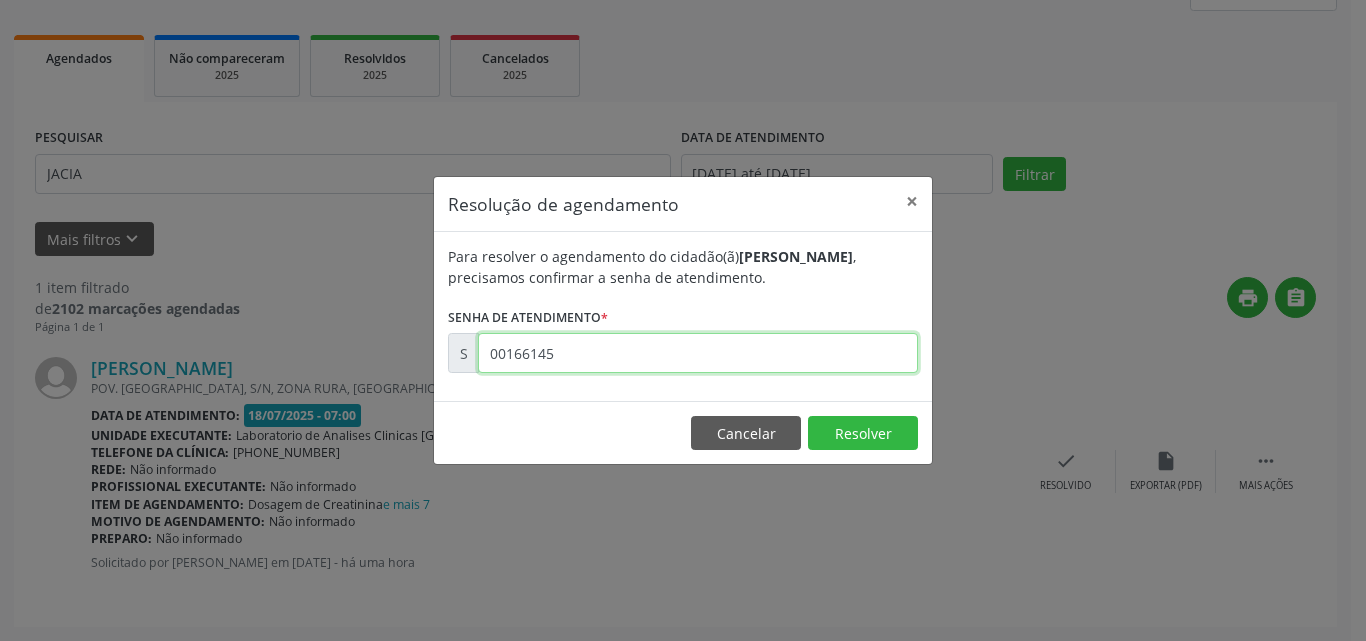 type on "00166145" 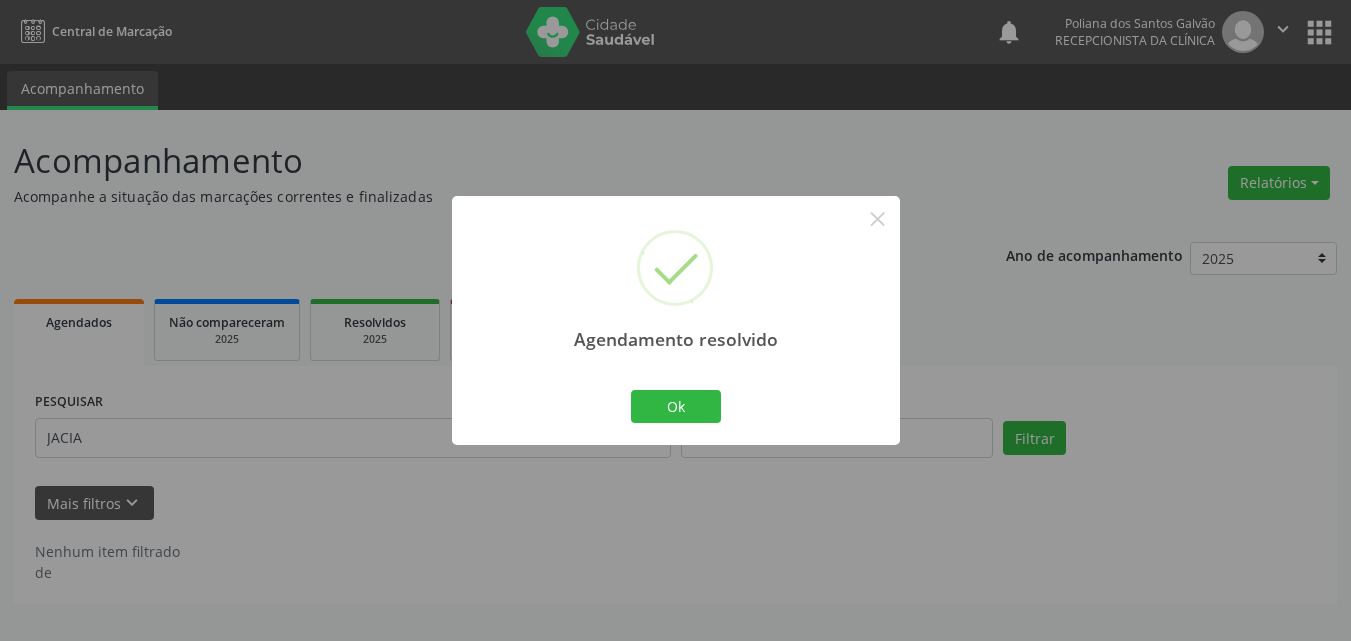 scroll, scrollTop: 0, scrollLeft: 0, axis: both 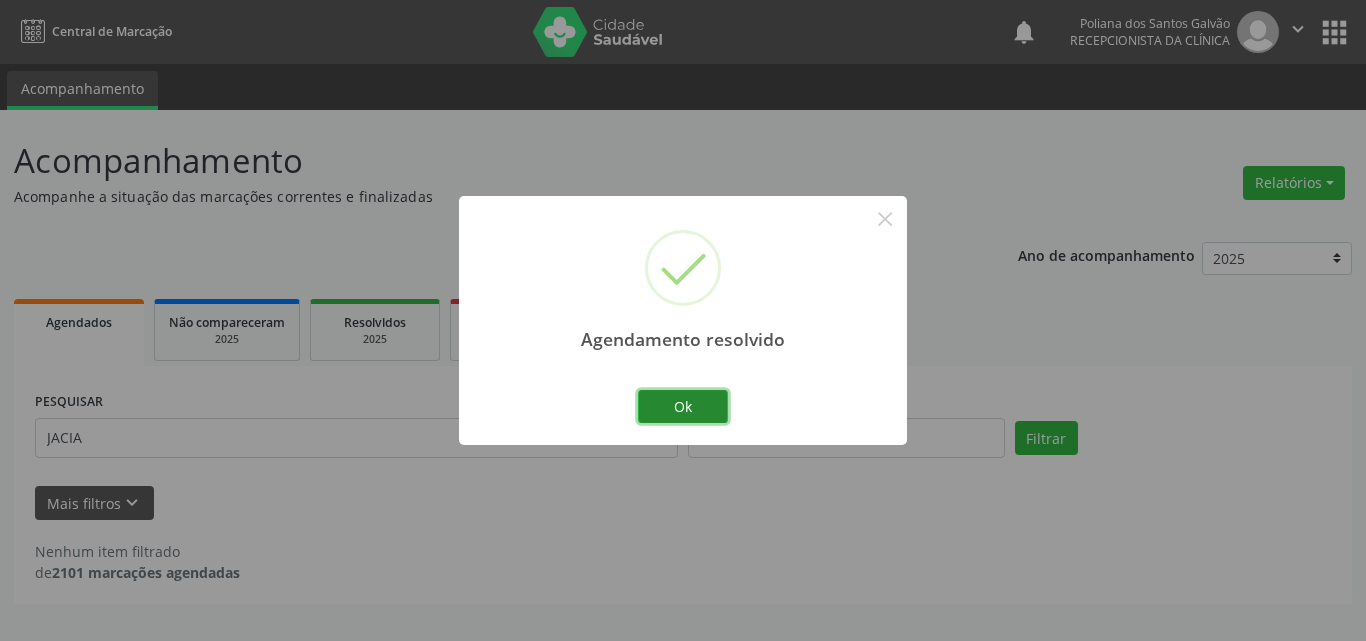 click on "Ok" at bounding box center (683, 407) 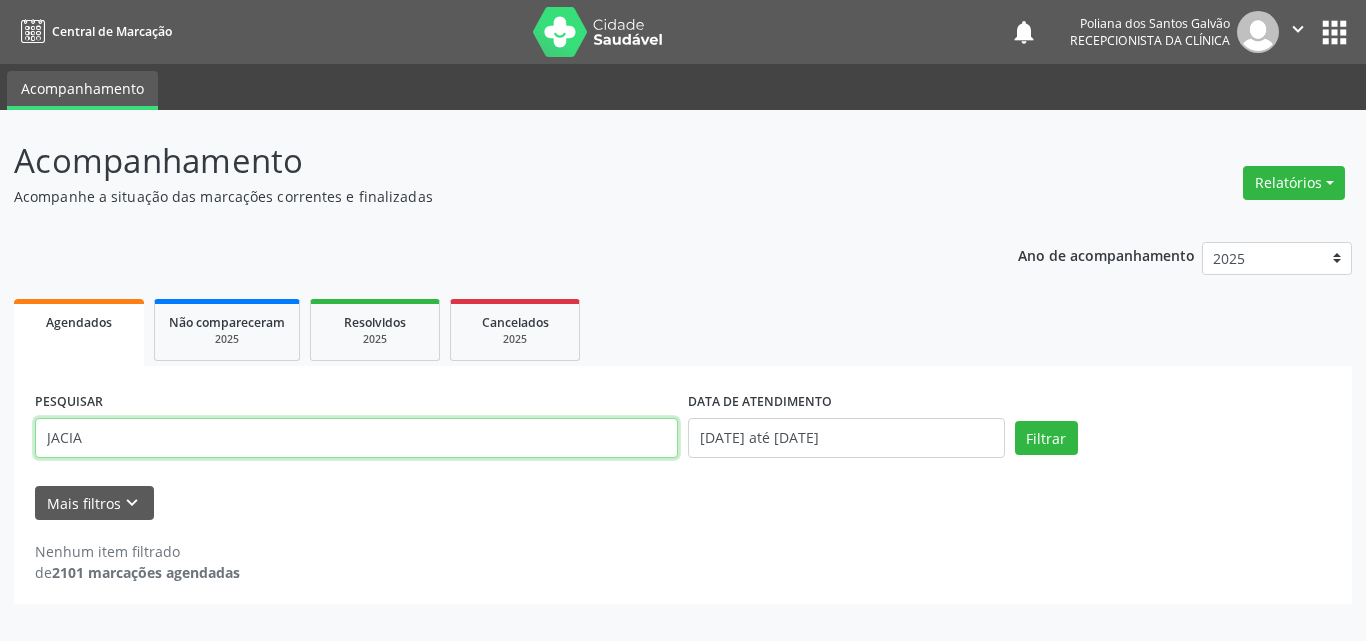 drag, startPoint x: 541, startPoint y: 439, endPoint x: 0, endPoint y: 108, distance: 634.2255 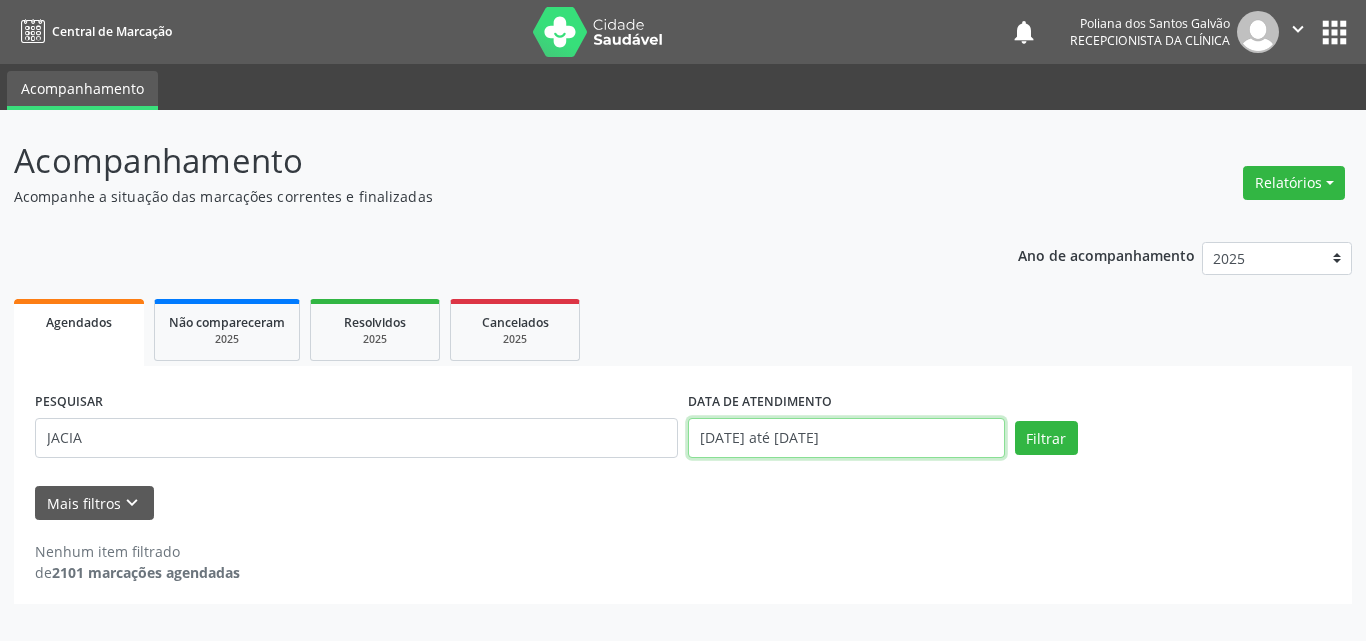 click on "[DATE] até [DATE]" at bounding box center [846, 438] 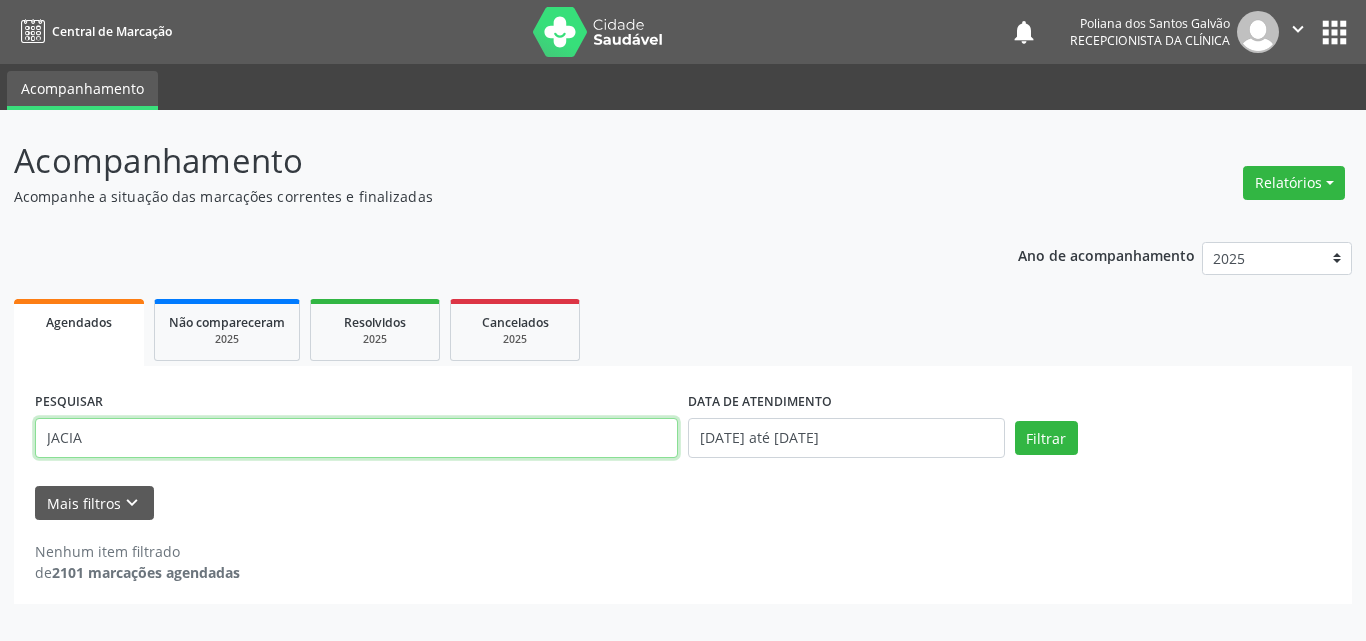 click on "JACIA" at bounding box center [356, 438] 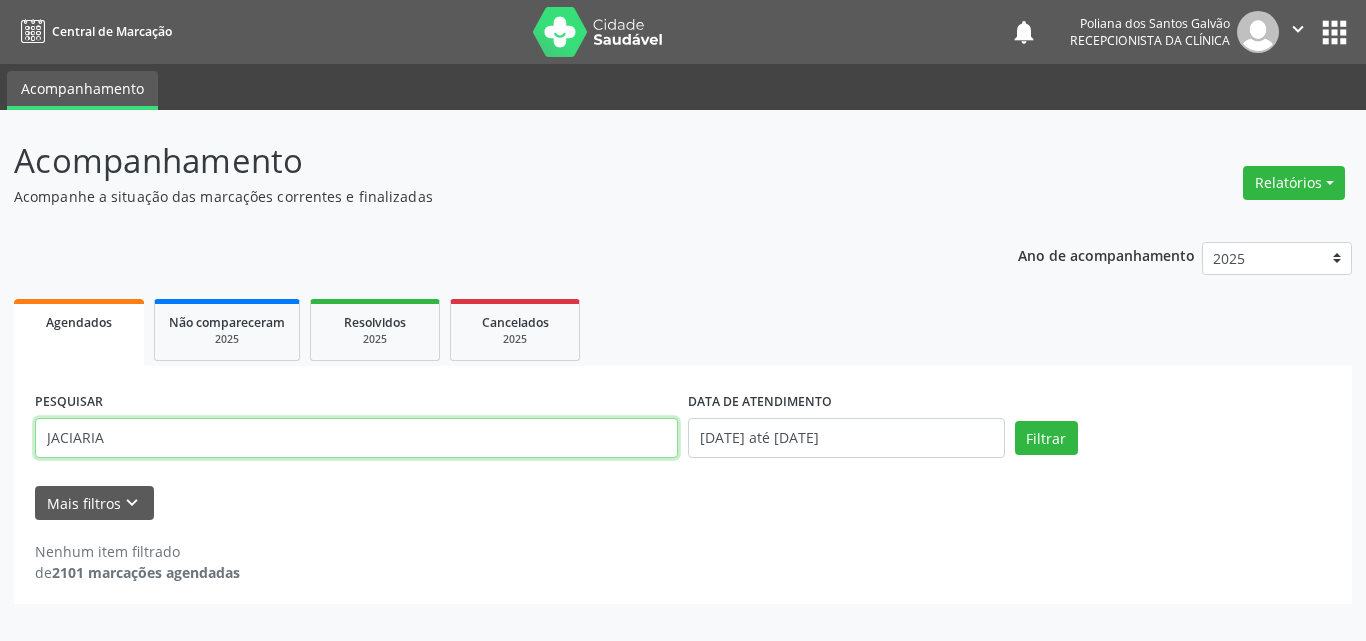 type on "JACIARIA" 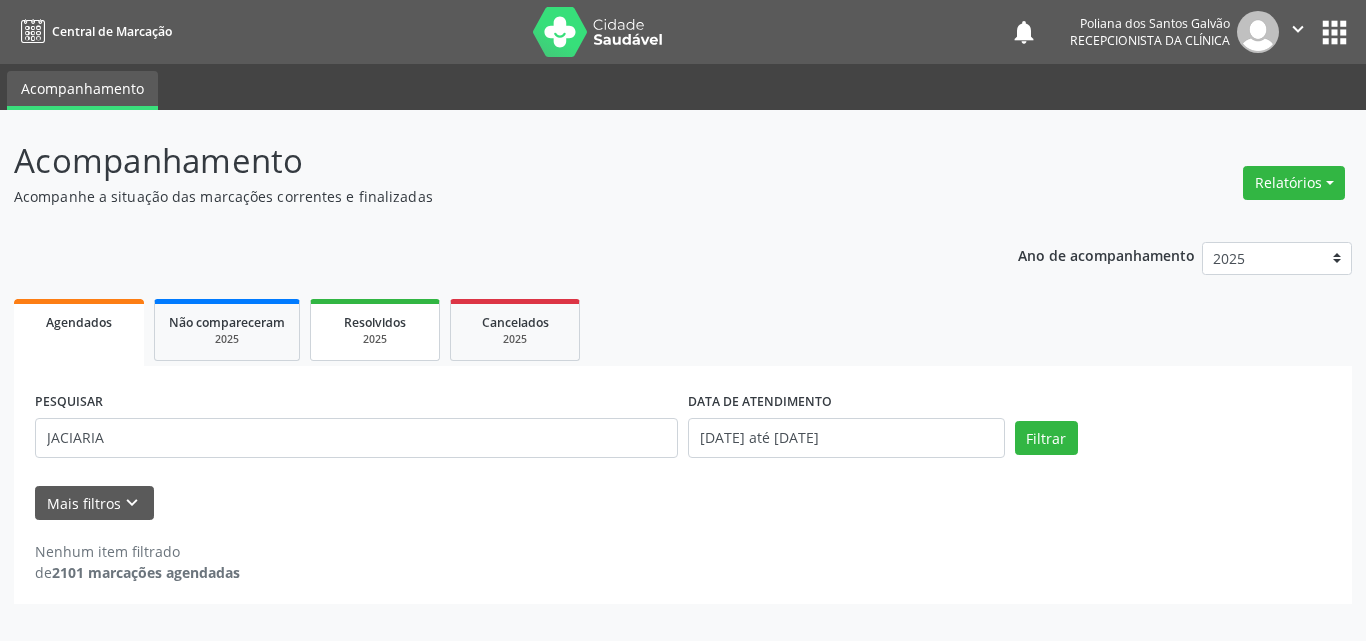 click on "Resolvidos" at bounding box center (375, 322) 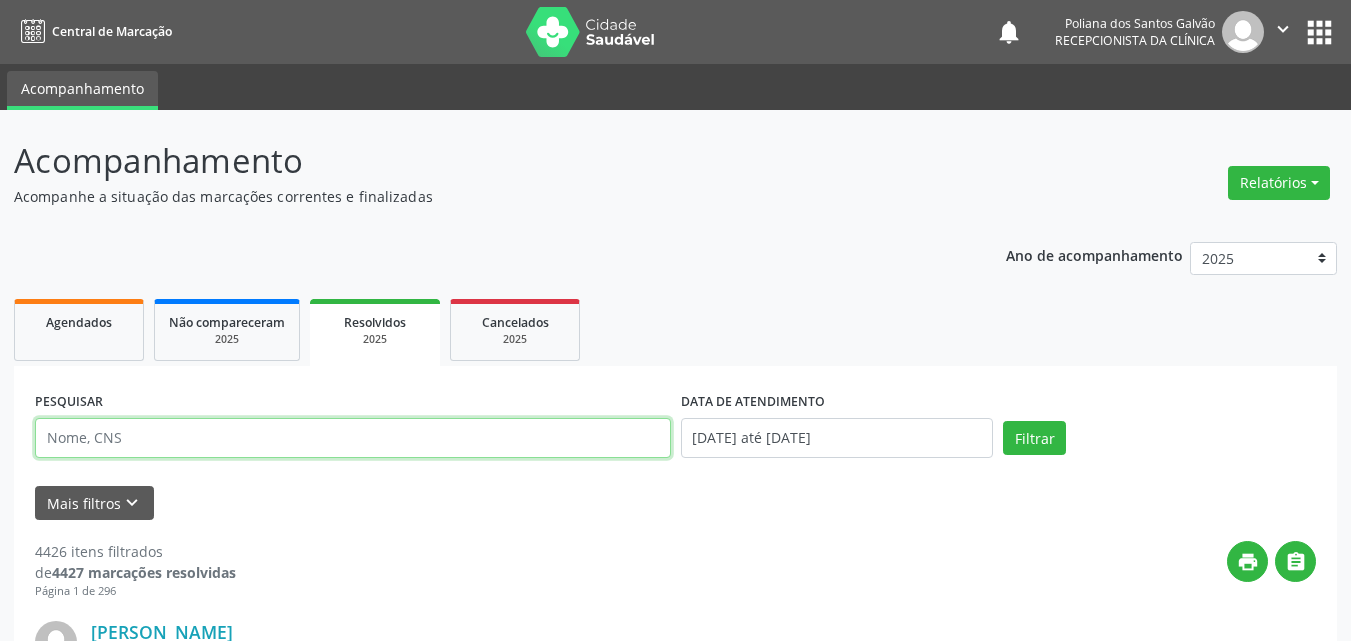 click at bounding box center (353, 438) 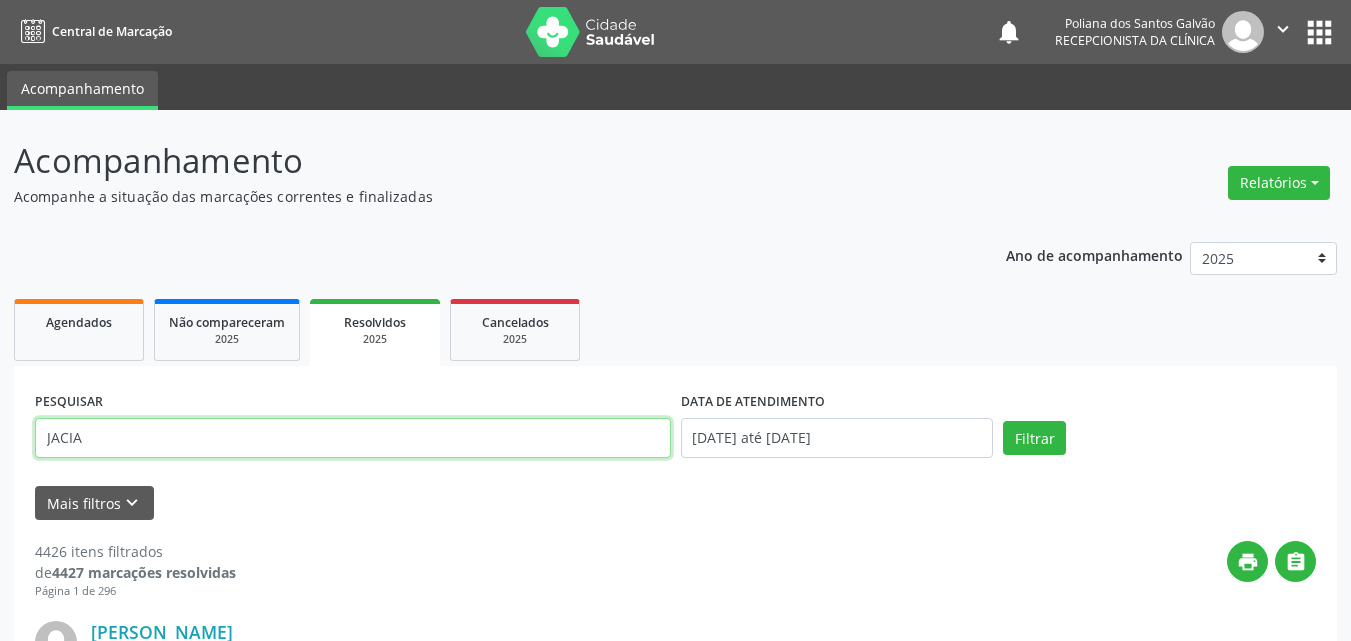 type on "JACIA" 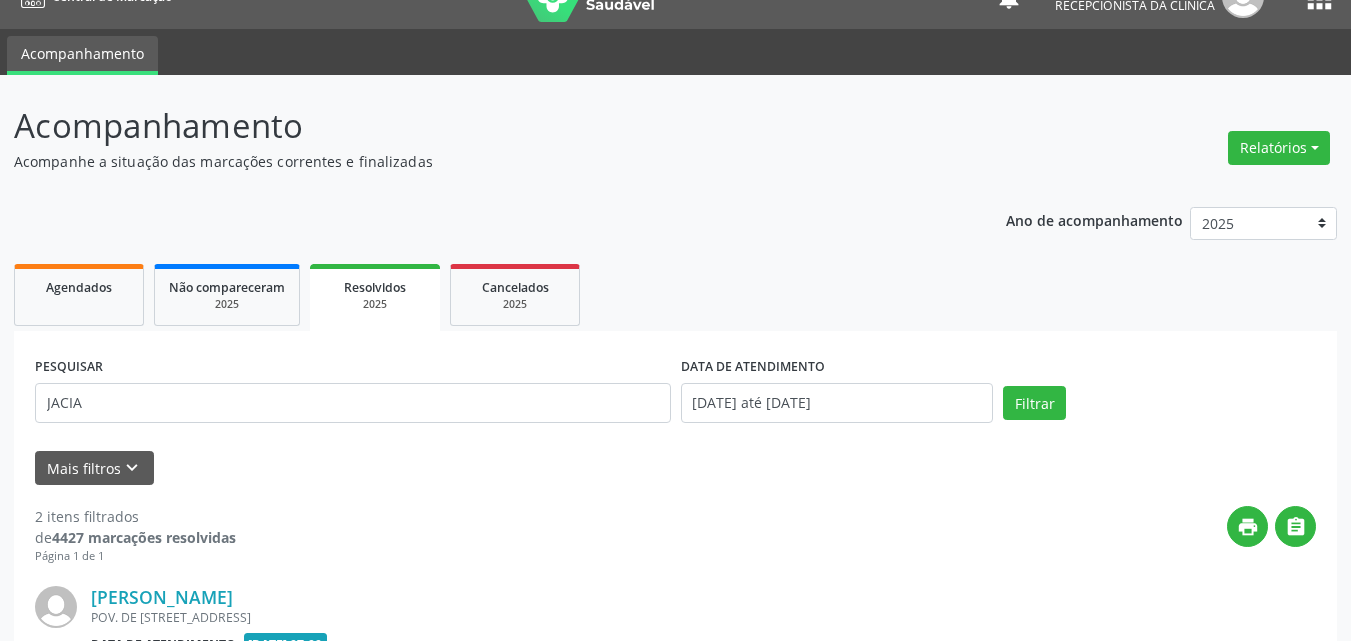 scroll, scrollTop: 0, scrollLeft: 0, axis: both 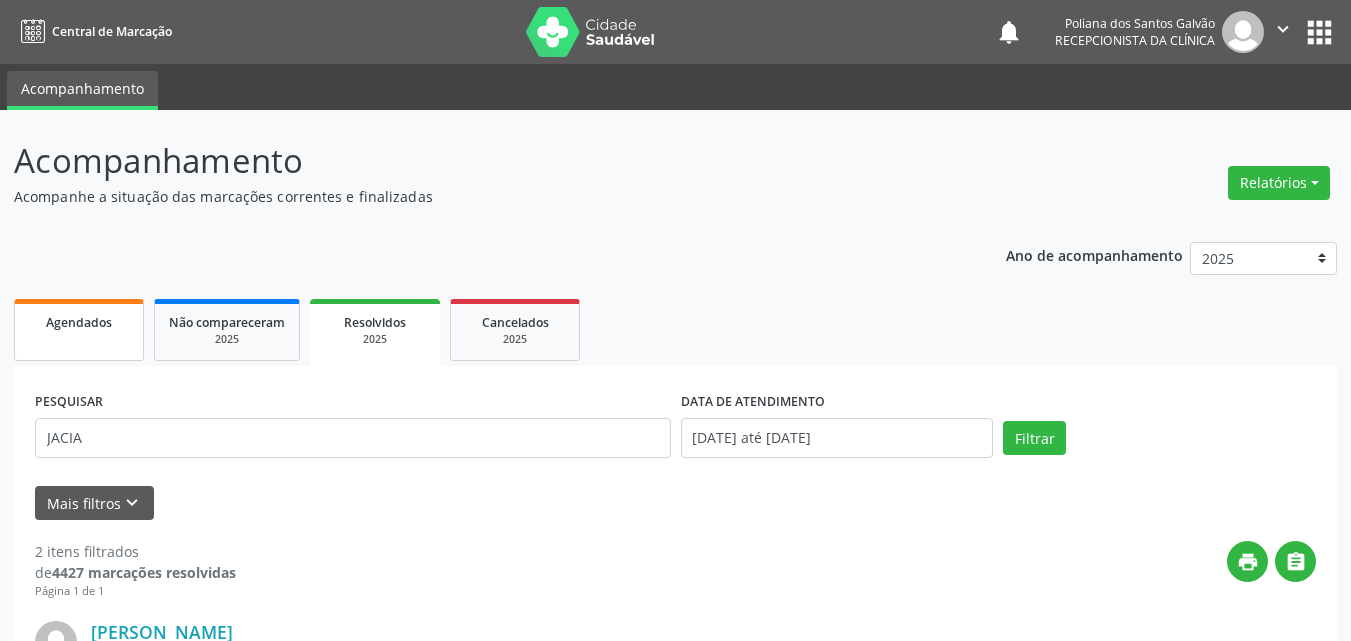 click on "Agendados" at bounding box center [79, 321] 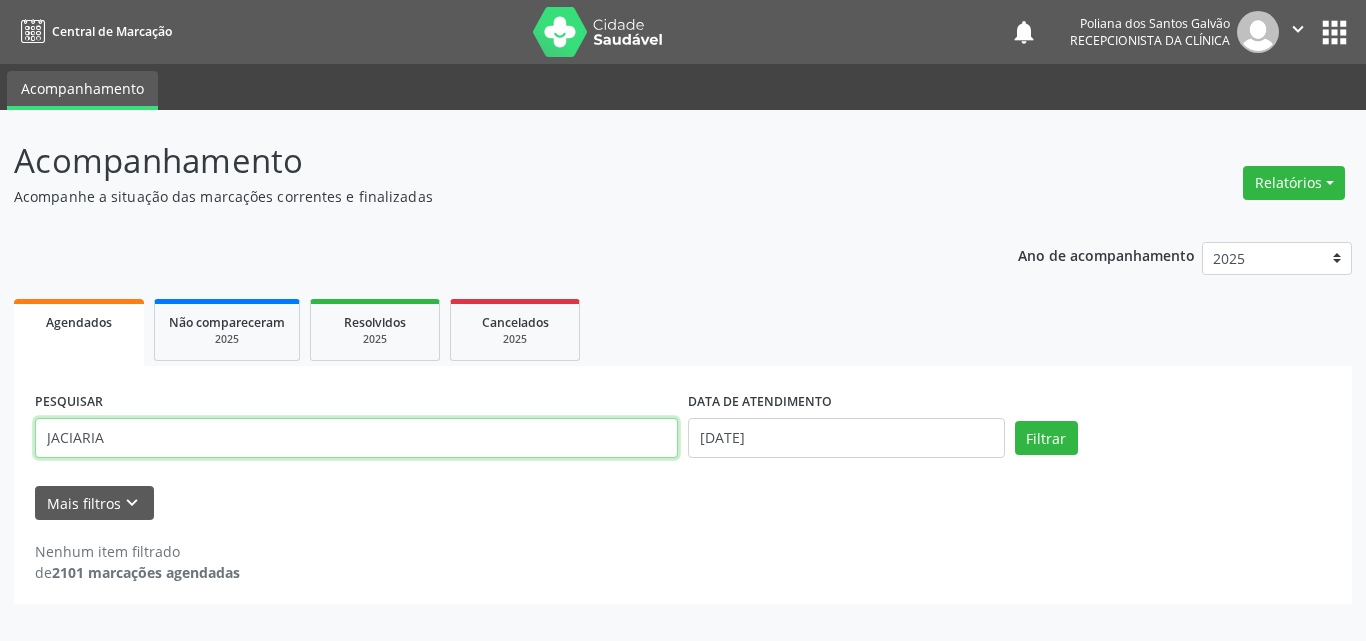 drag, startPoint x: 192, startPoint y: 449, endPoint x: 0, endPoint y: 329, distance: 226.41554 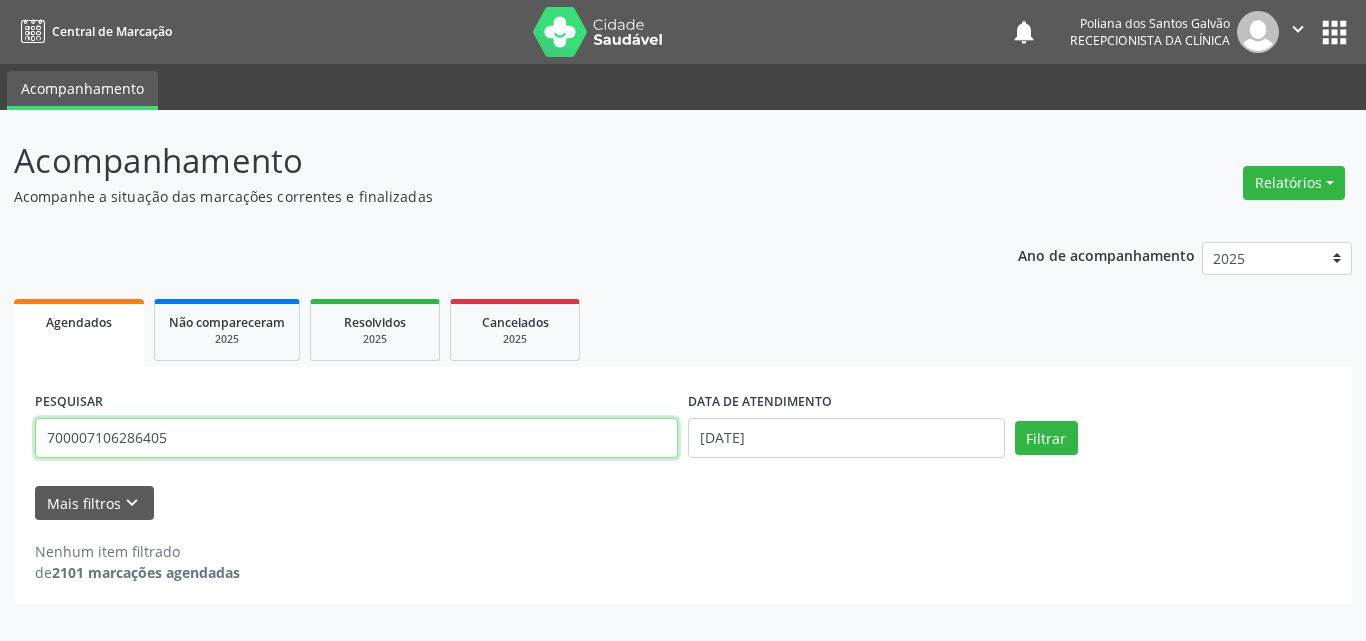 click on "Filtrar" at bounding box center (1046, 438) 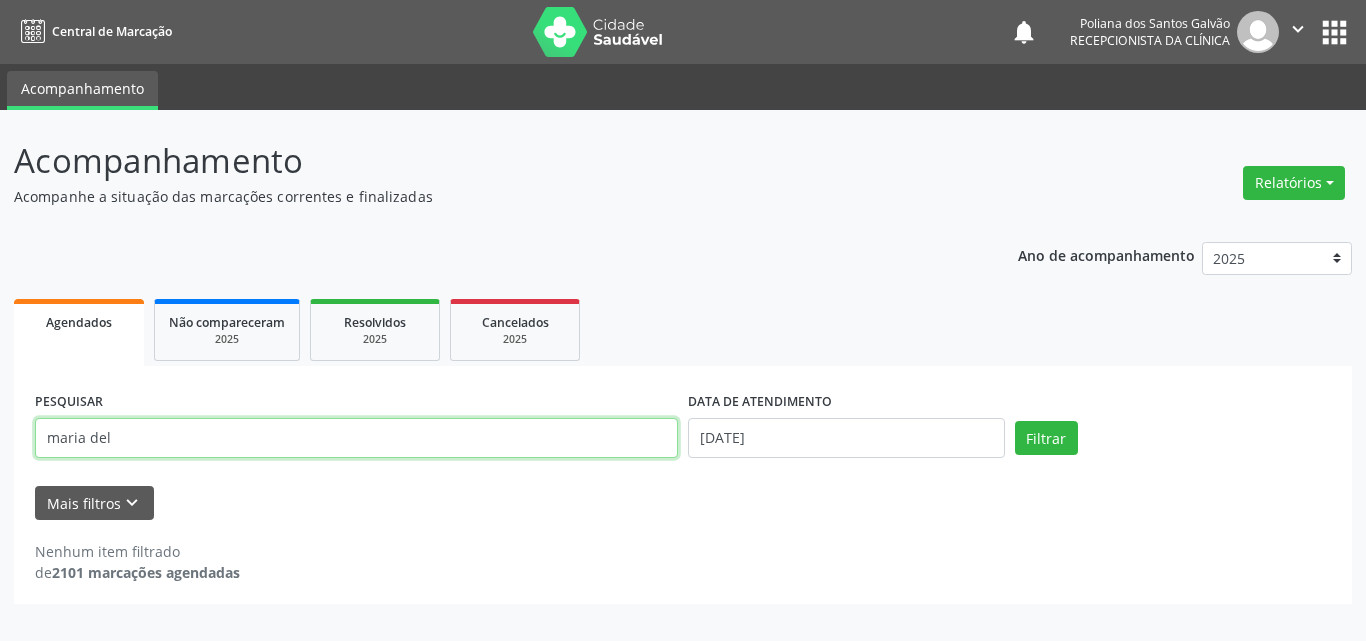 type on "maria del" 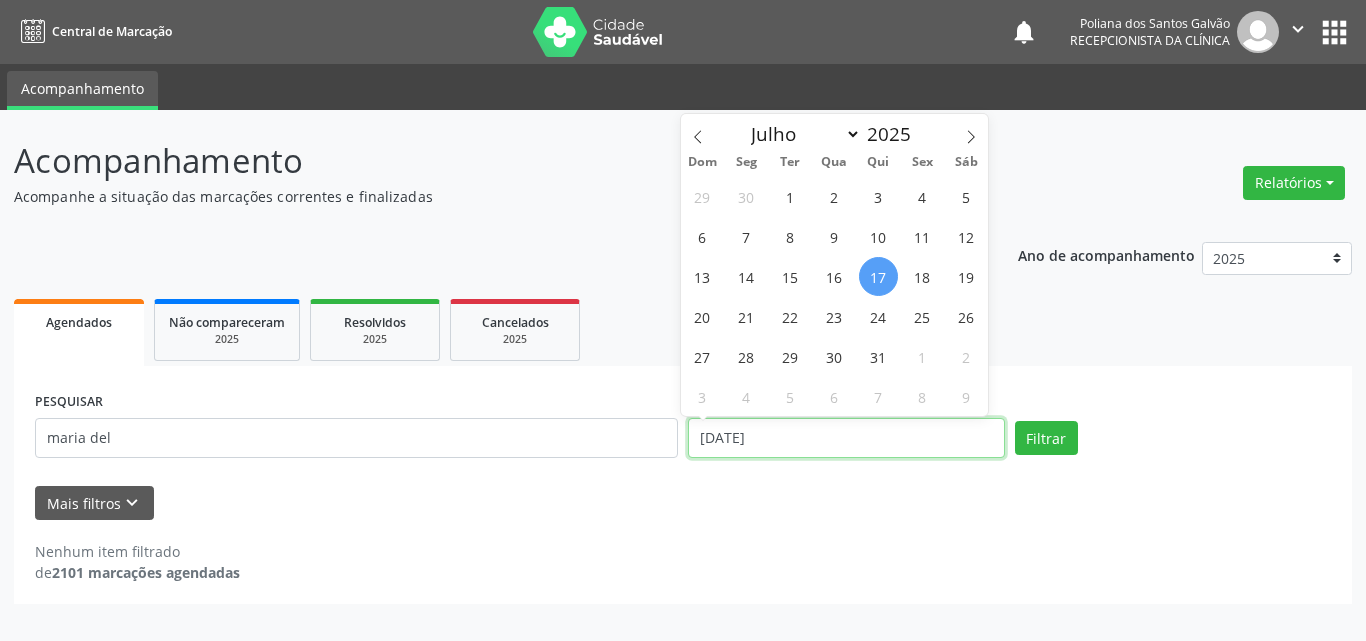 drag, startPoint x: 852, startPoint y: 438, endPoint x: 794, endPoint y: 332, distance: 120.83046 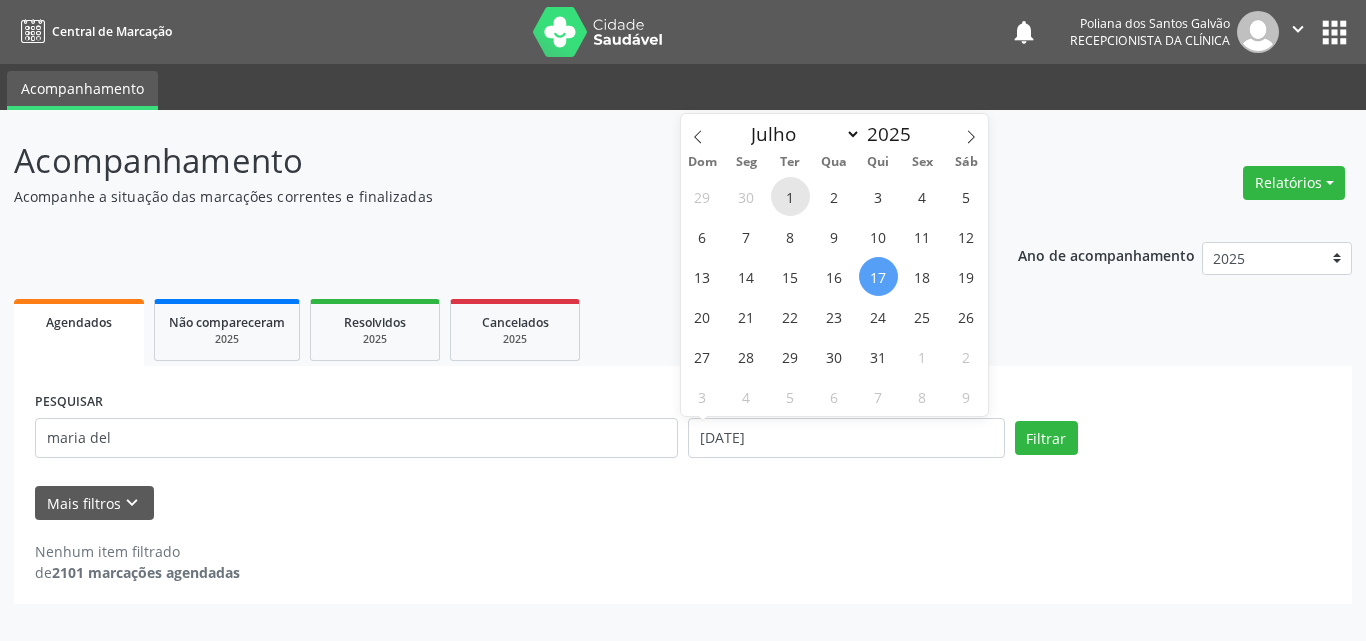 click on "1" at bounding box center (790, 196) 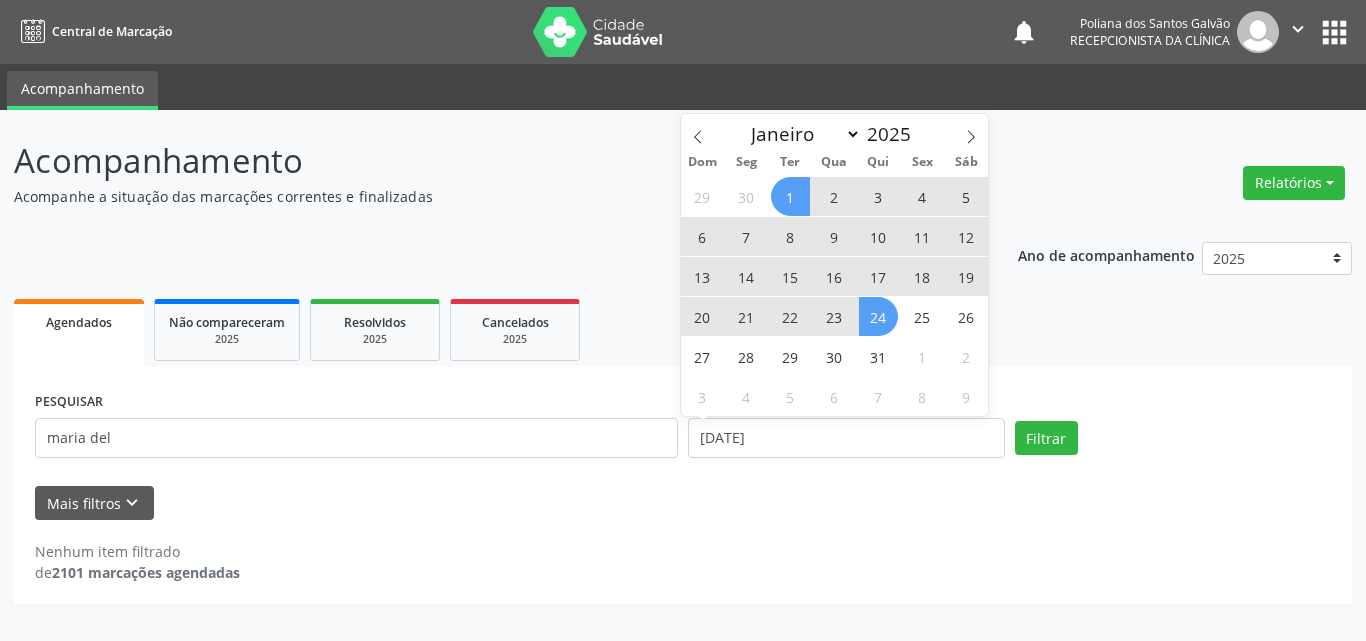 click on "24" at bounding box center (878, 316) 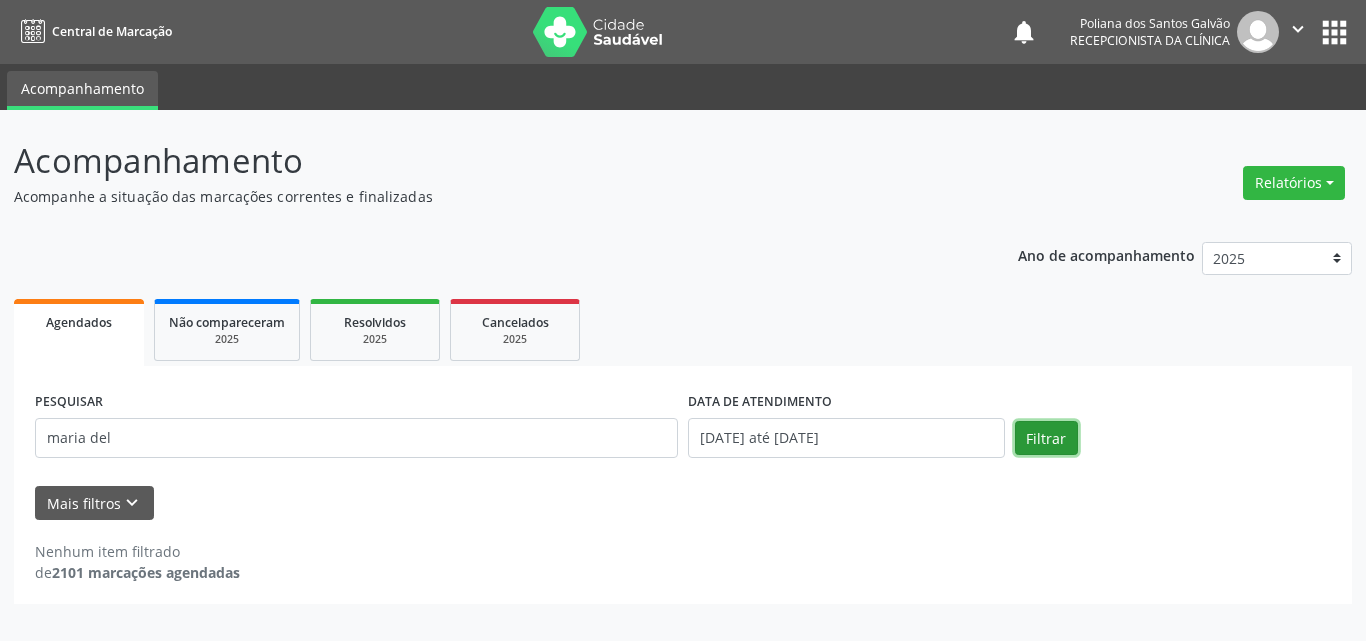click on "Filtrar" at bounding box center [1046, 438] 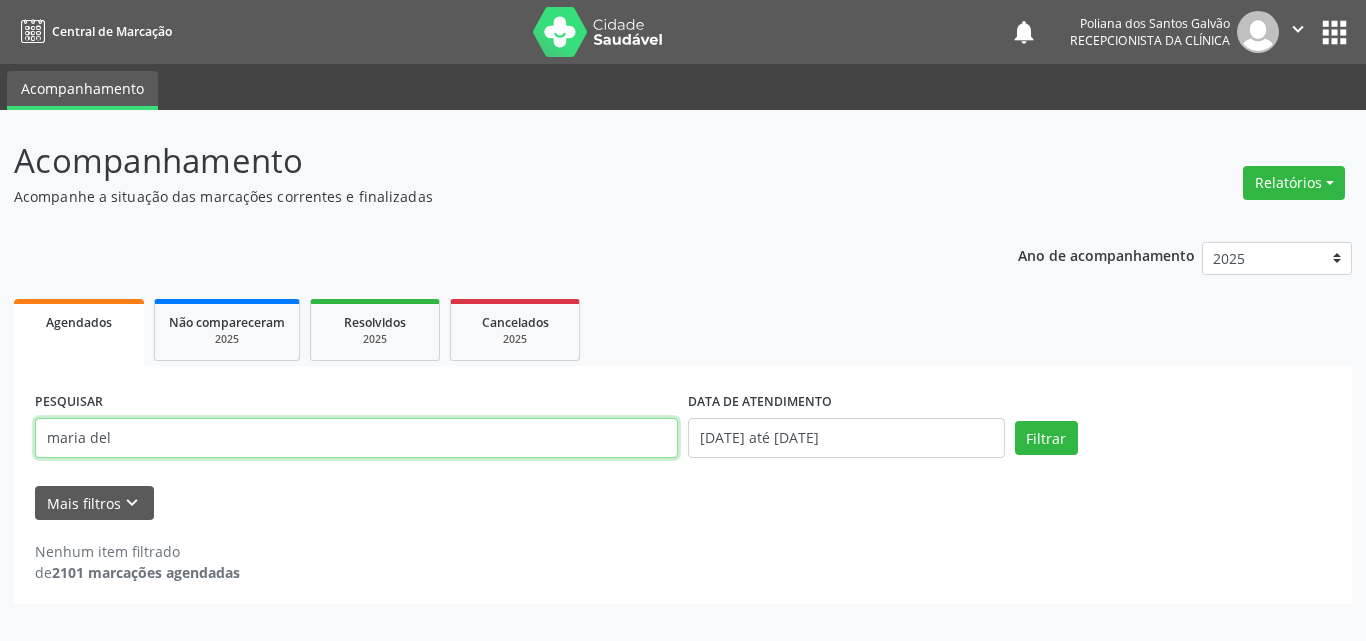 click on "maria del" at bounding box center [356, 438] 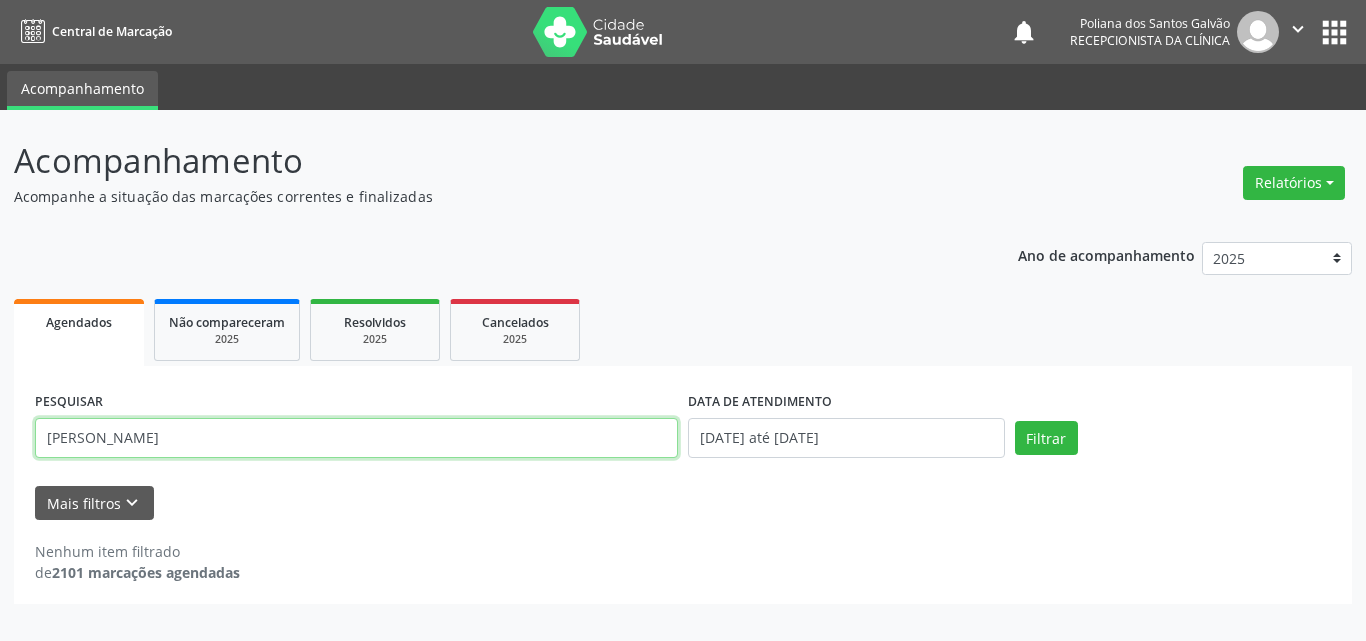 type on "[PERSON_NAME]" 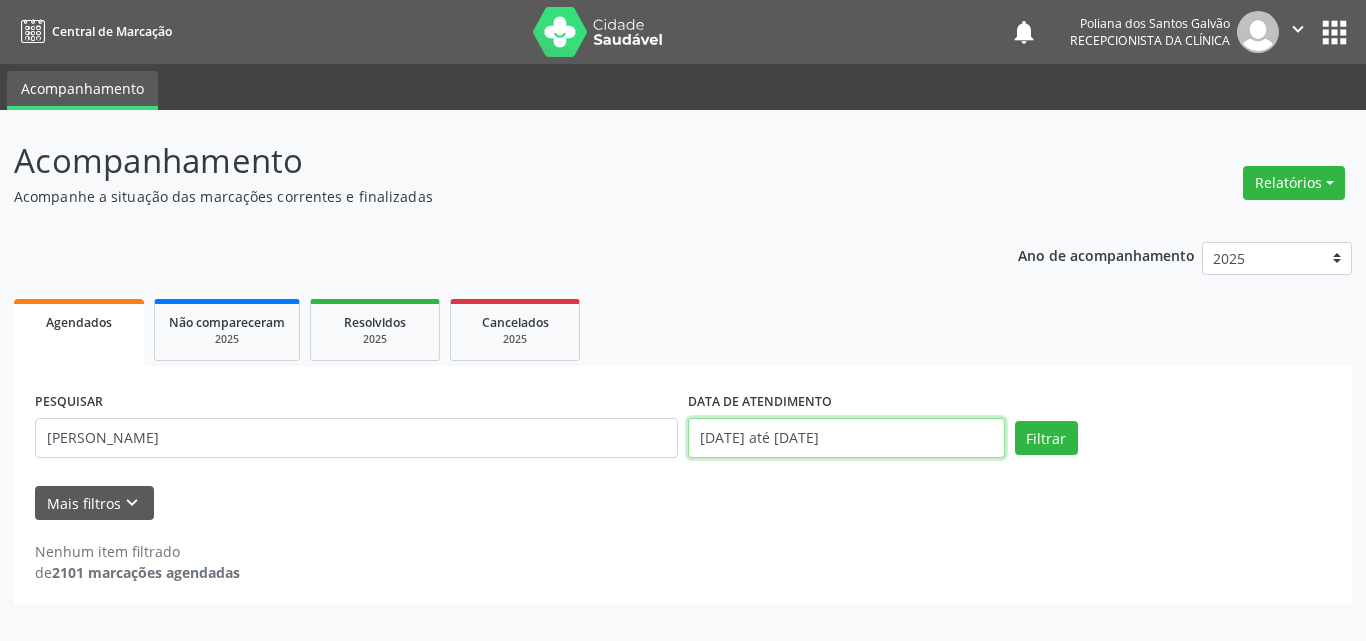 click on "[DATE] até [DATE]" at bounding box center (846, 438) 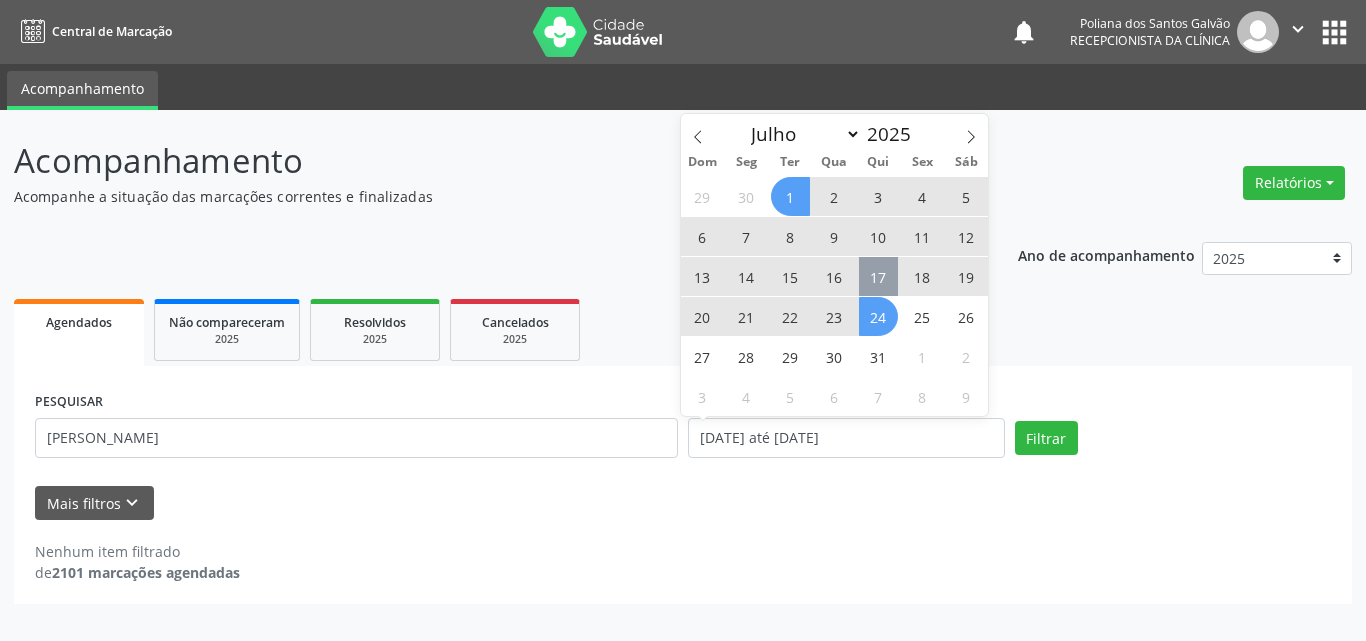 click on "17" at bounding box center [878, 276] 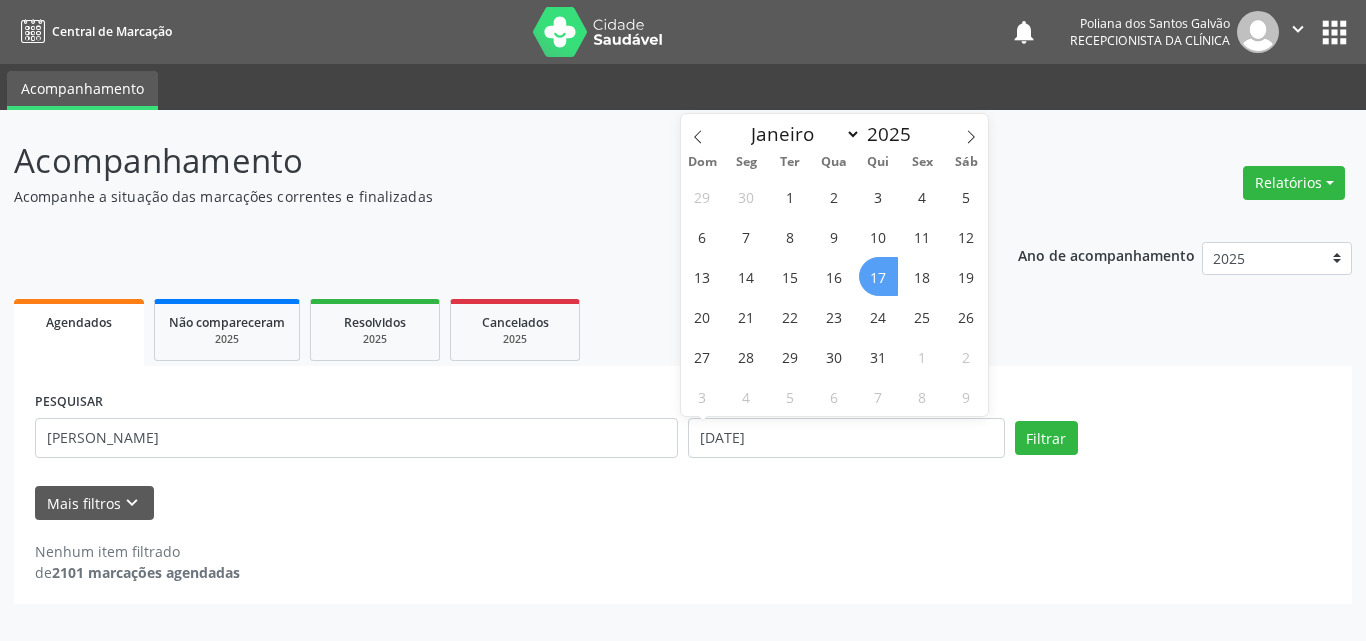 click on "17" at bounding box center (878, 276) 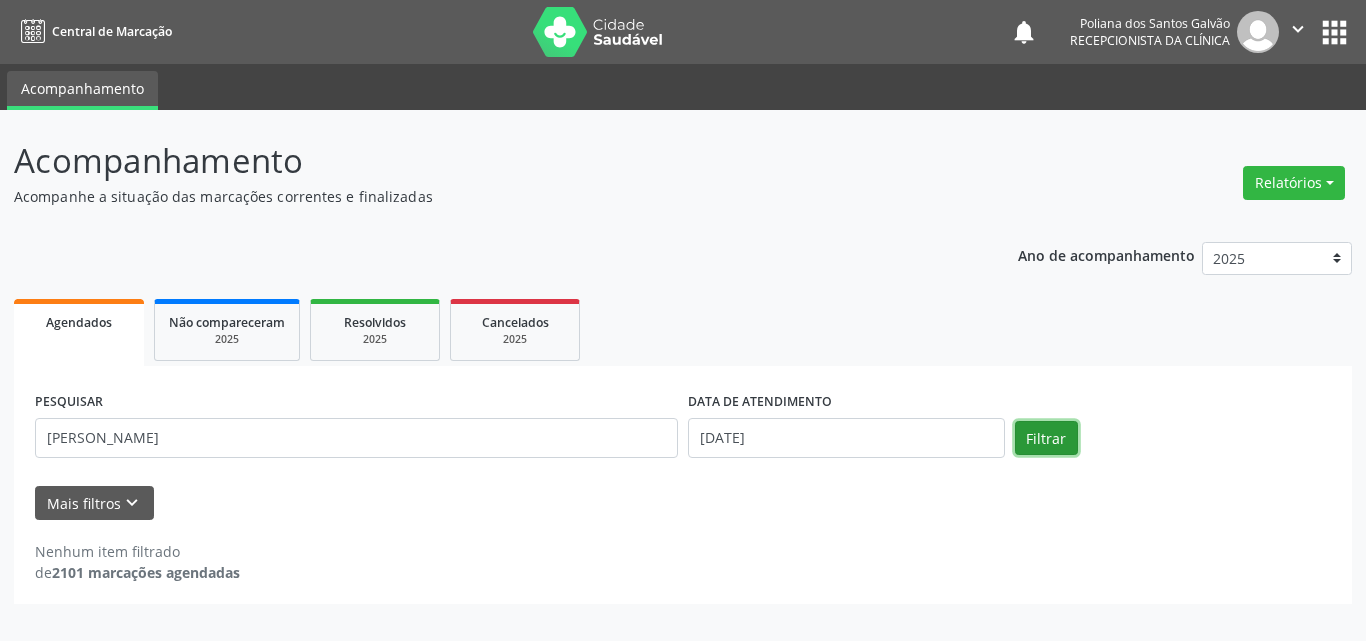 click on "Filtrar" at bounding box center (1046, 438) 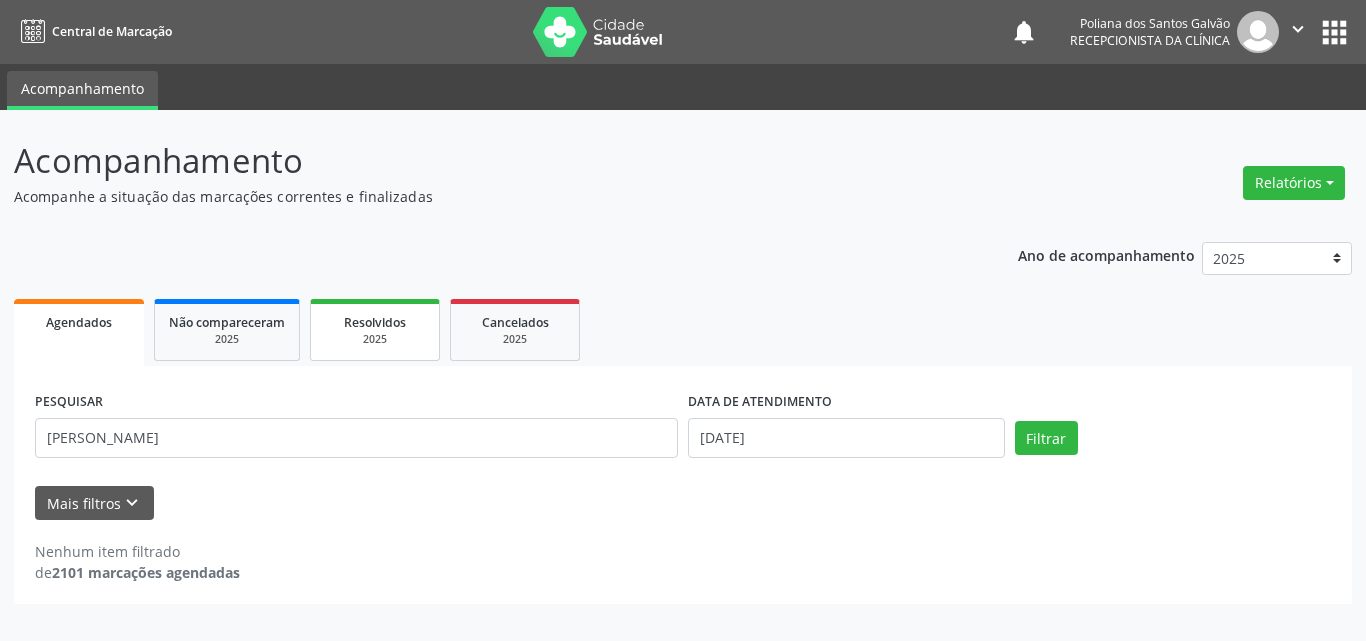 click on "2025" at bounding box center (375, 339) 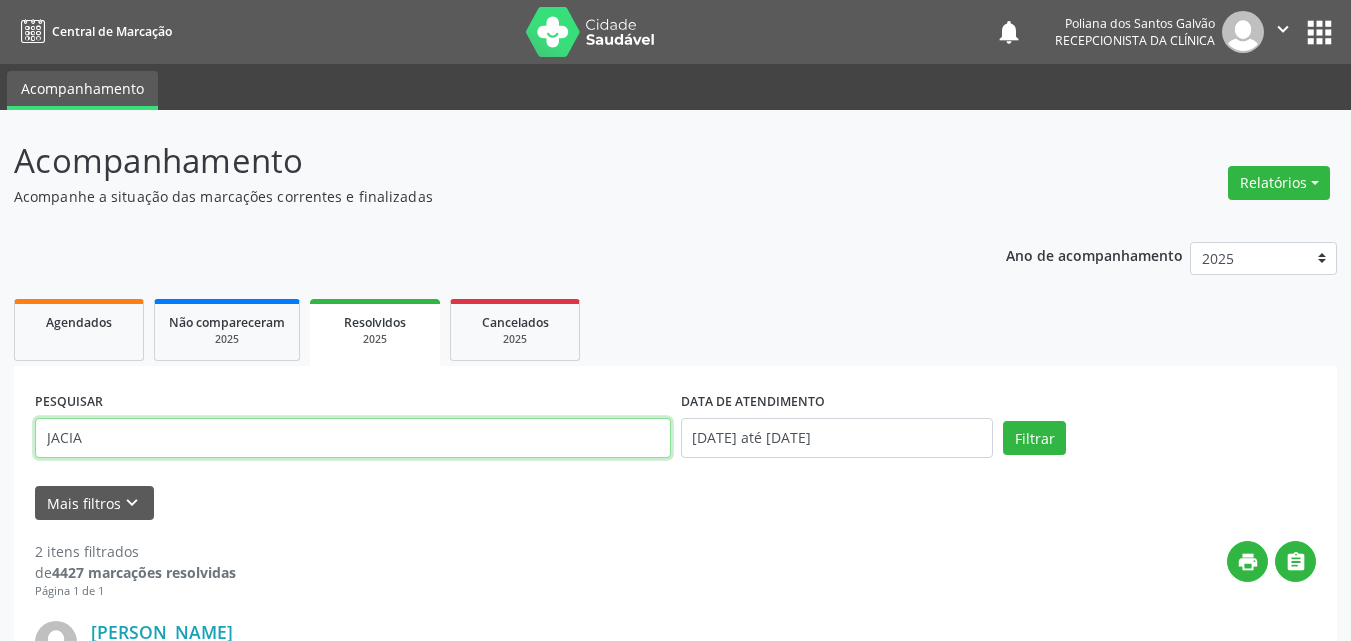click on "JACIA" at bounding box center [353, 438] 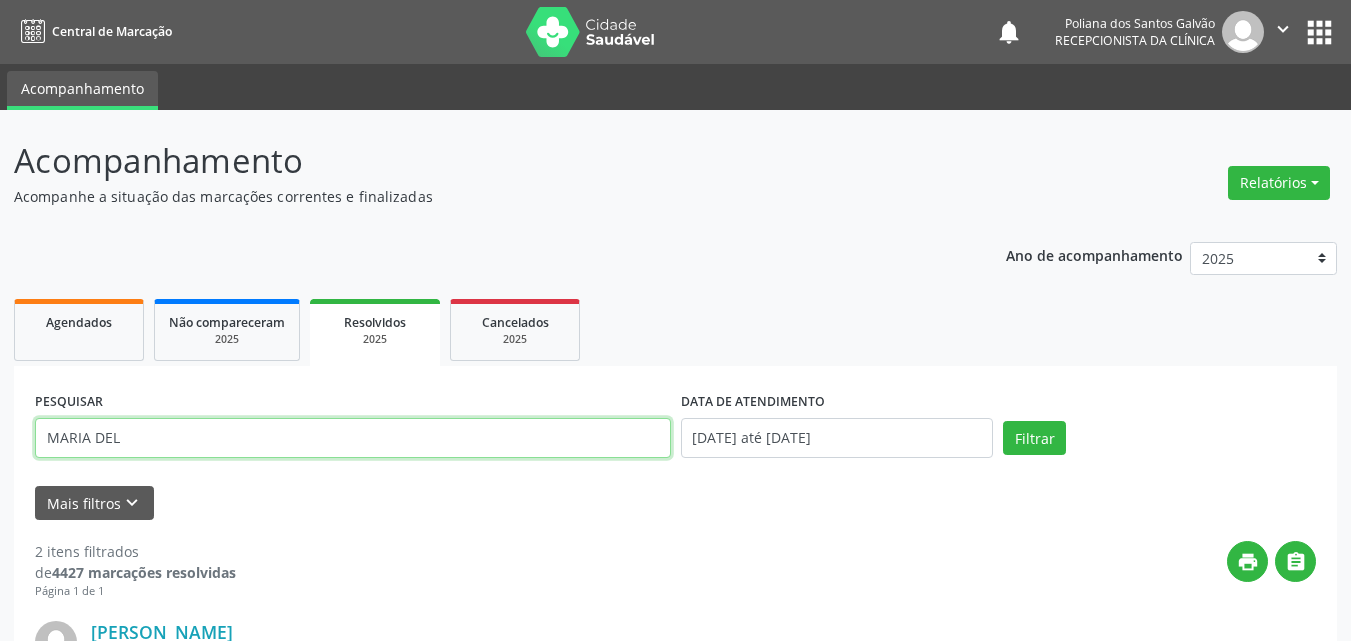 type on "MARIA DEL" 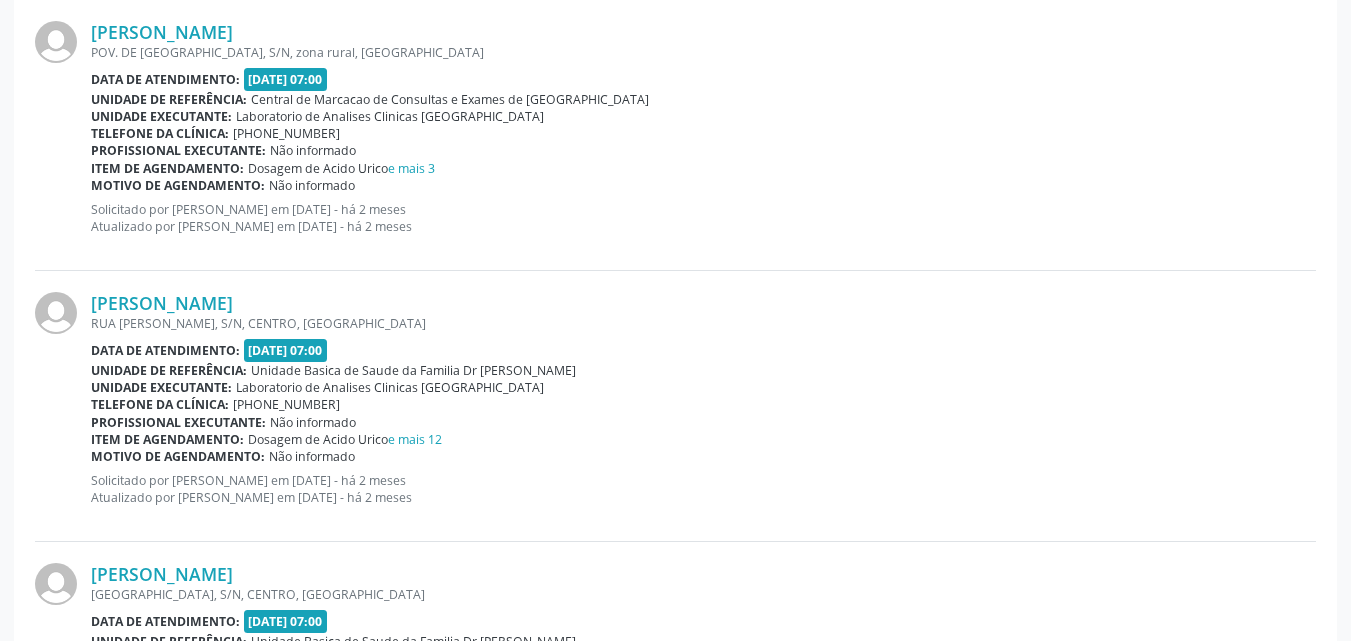 scroll, scrollTop: 0, scrollLeft: 0, axis: both 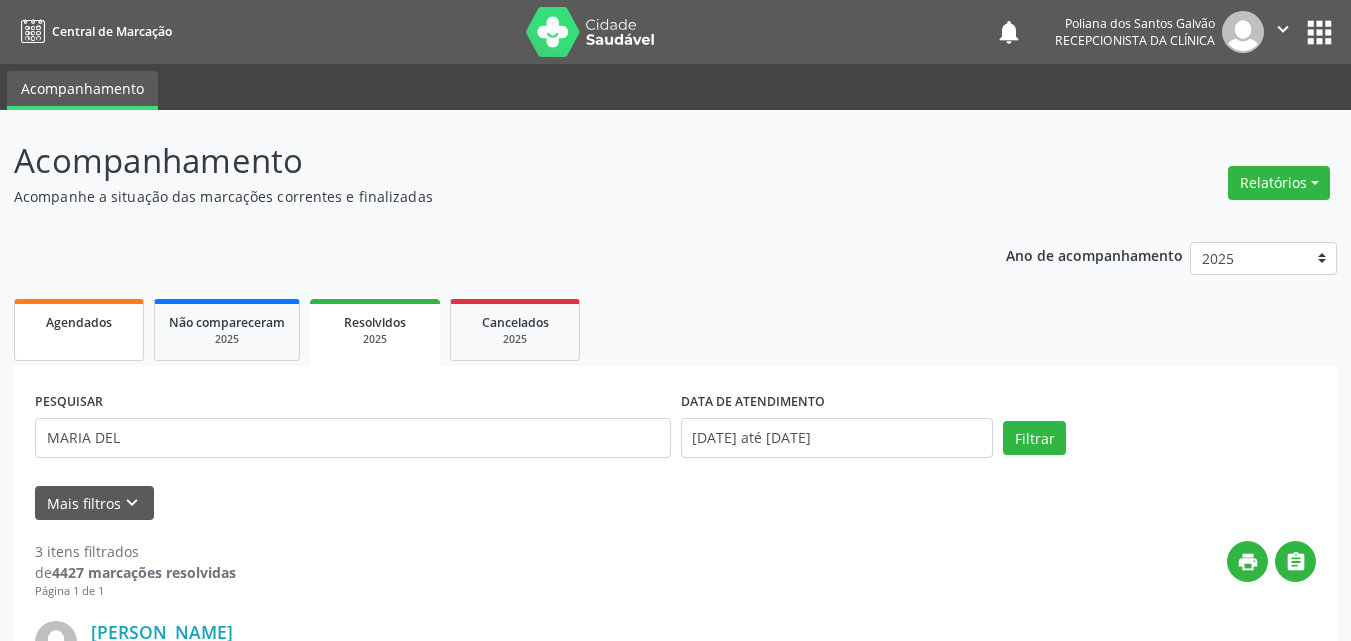 click on "Agendados" at bounding box center [79, 322] 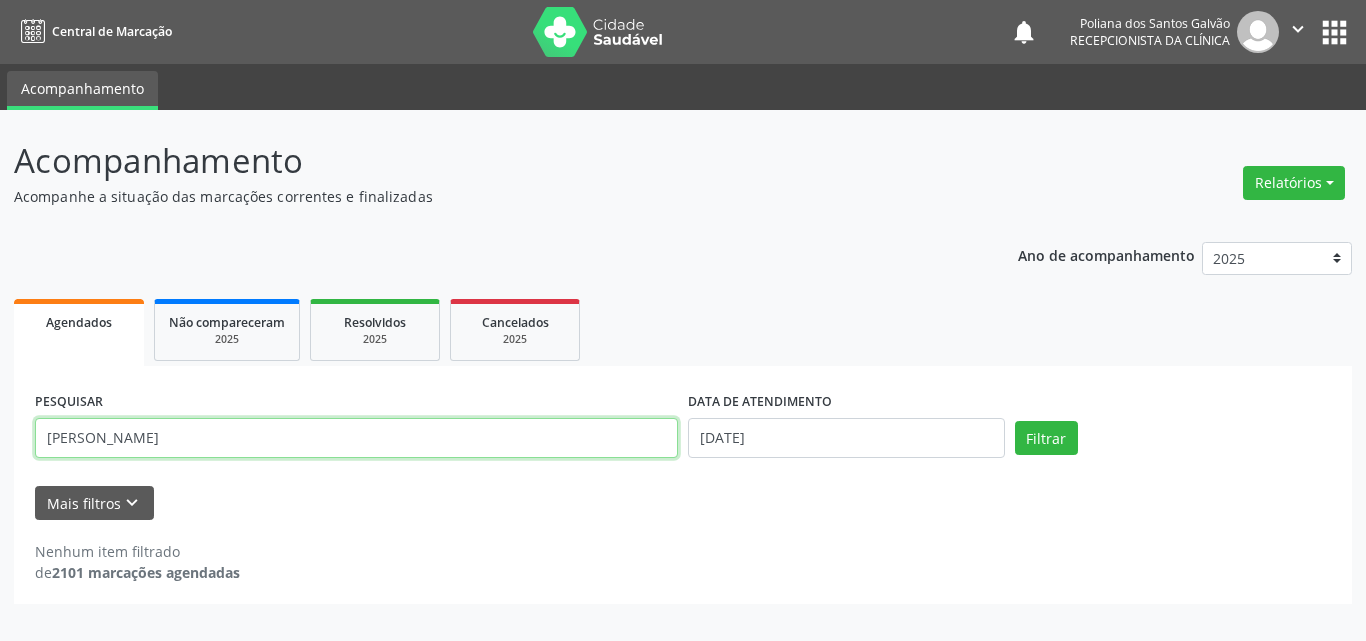drag, startPoint x: 170, startPoint y: 427, endPoint x: 0, endPoint y: 367, distance: 180.27756 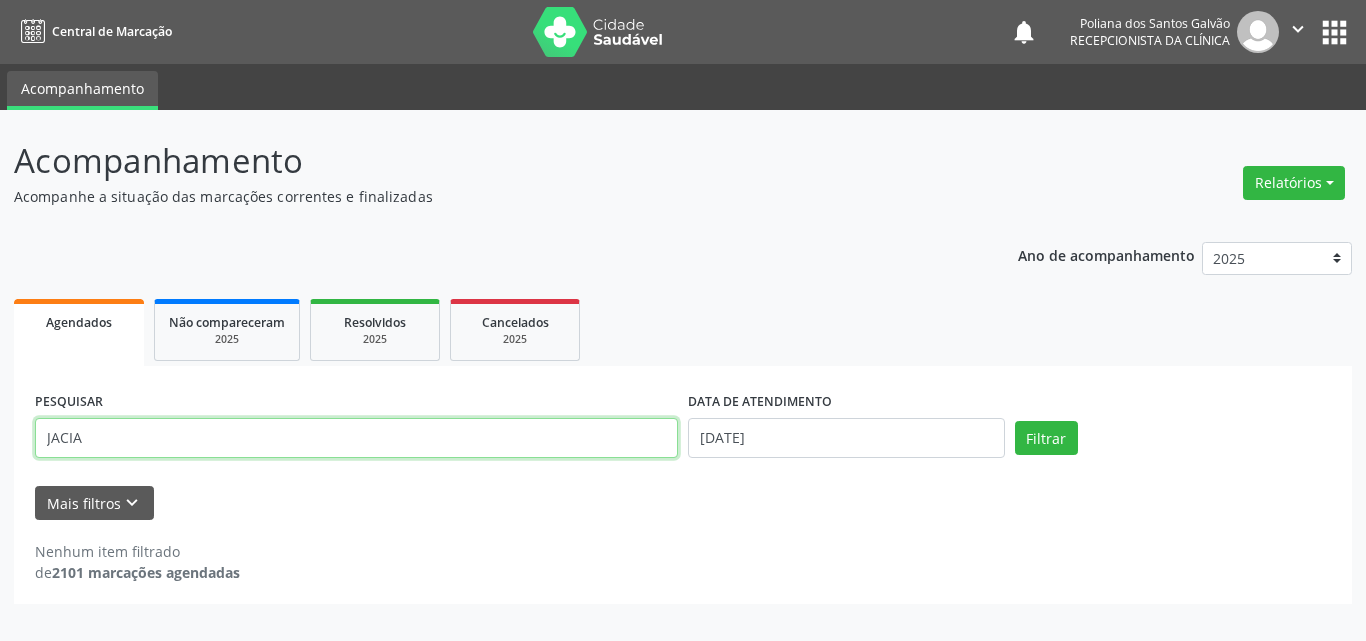 click on "Filtrar" at bounding box center [1046, 438] 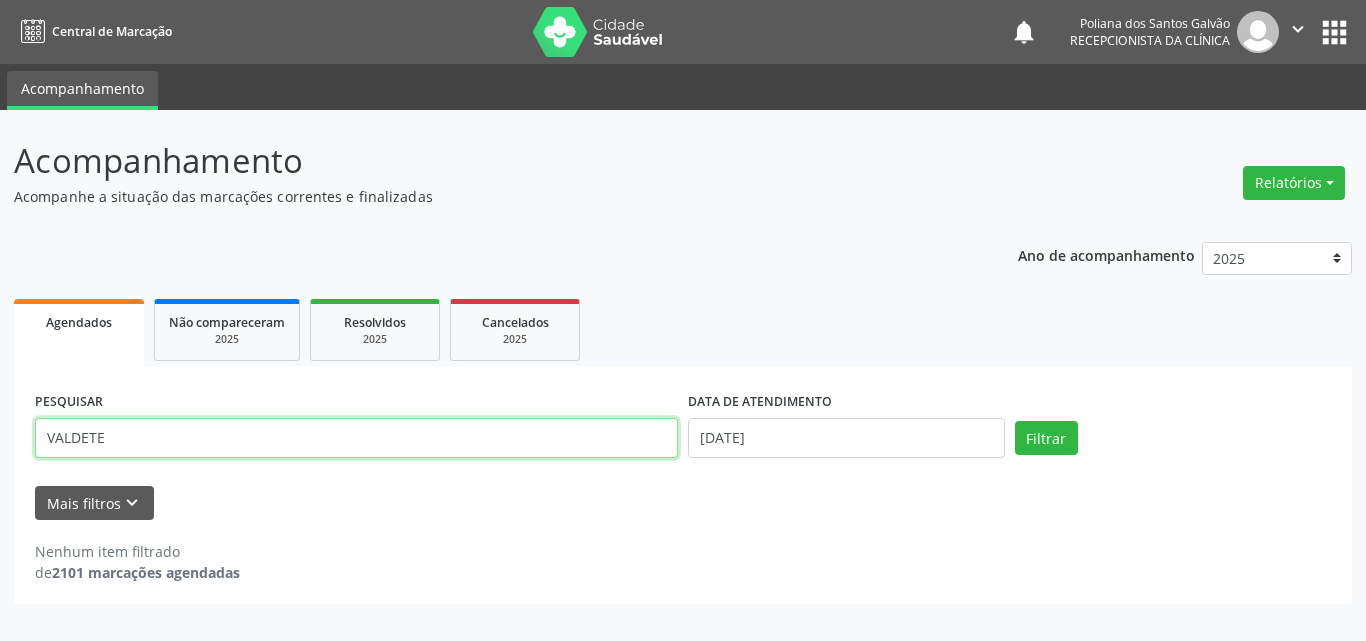 type on "VALDETE" 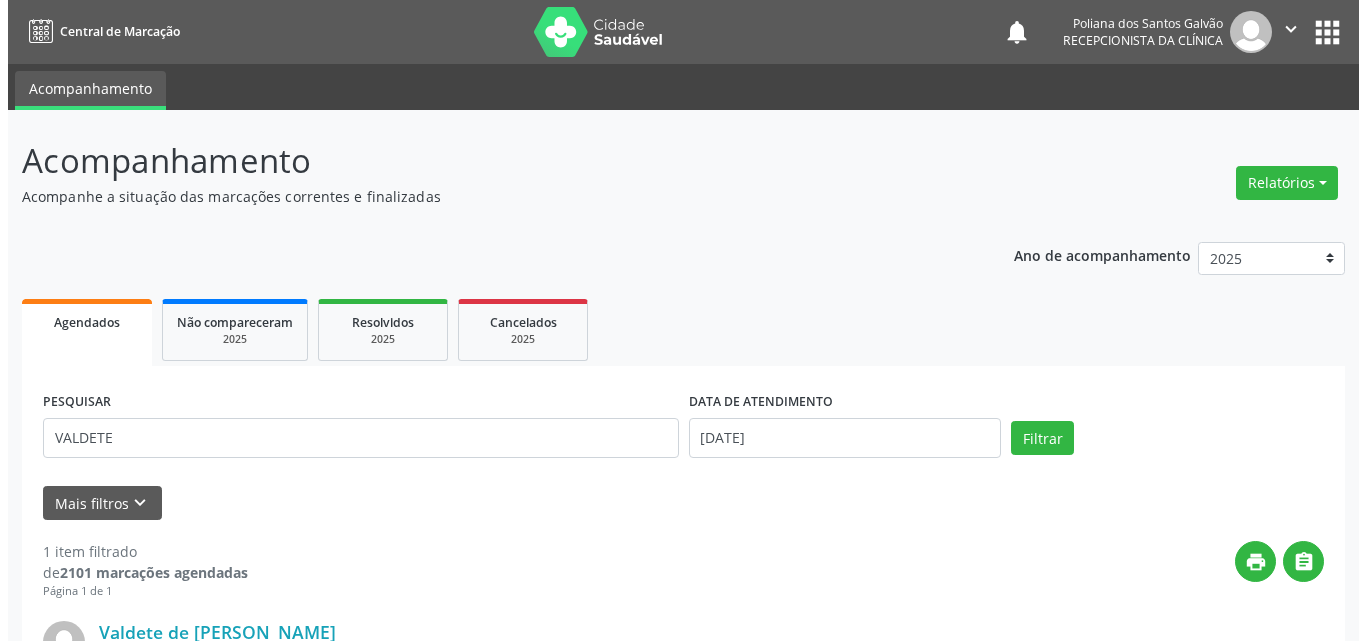 scroll, scrollTop: 264, scrollLeft: 0, axis: vertical 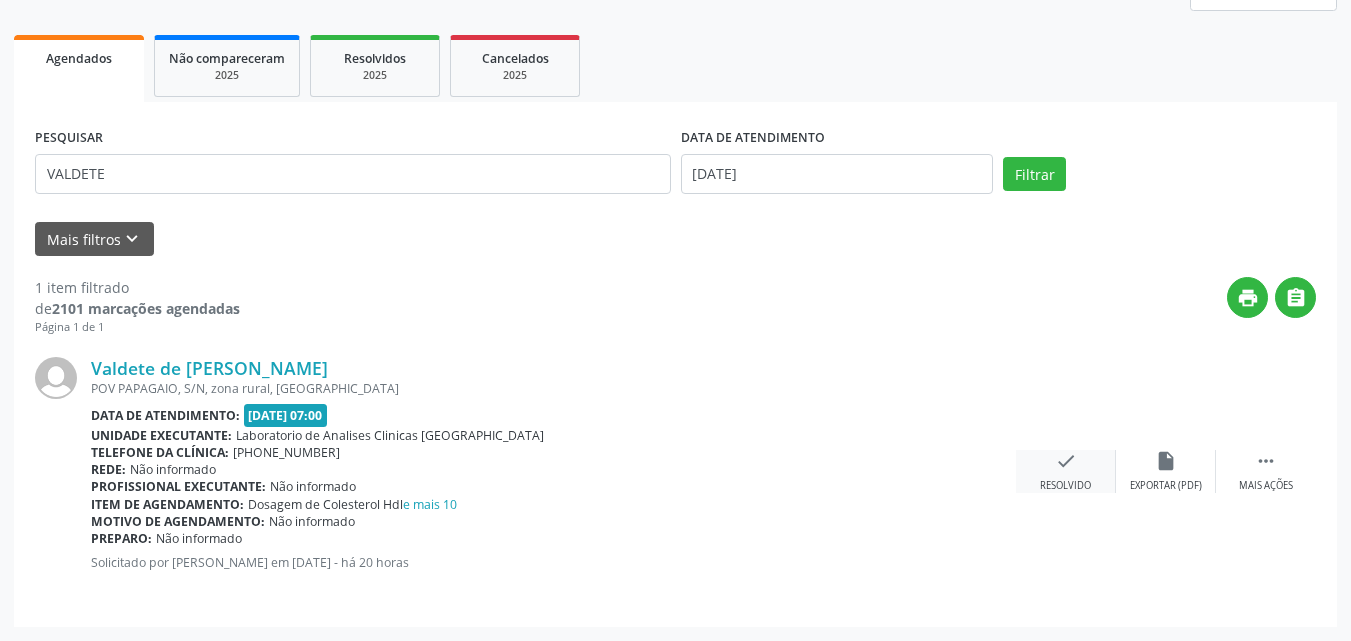 click on "Resolvido" at bounding box center [1065, 486] 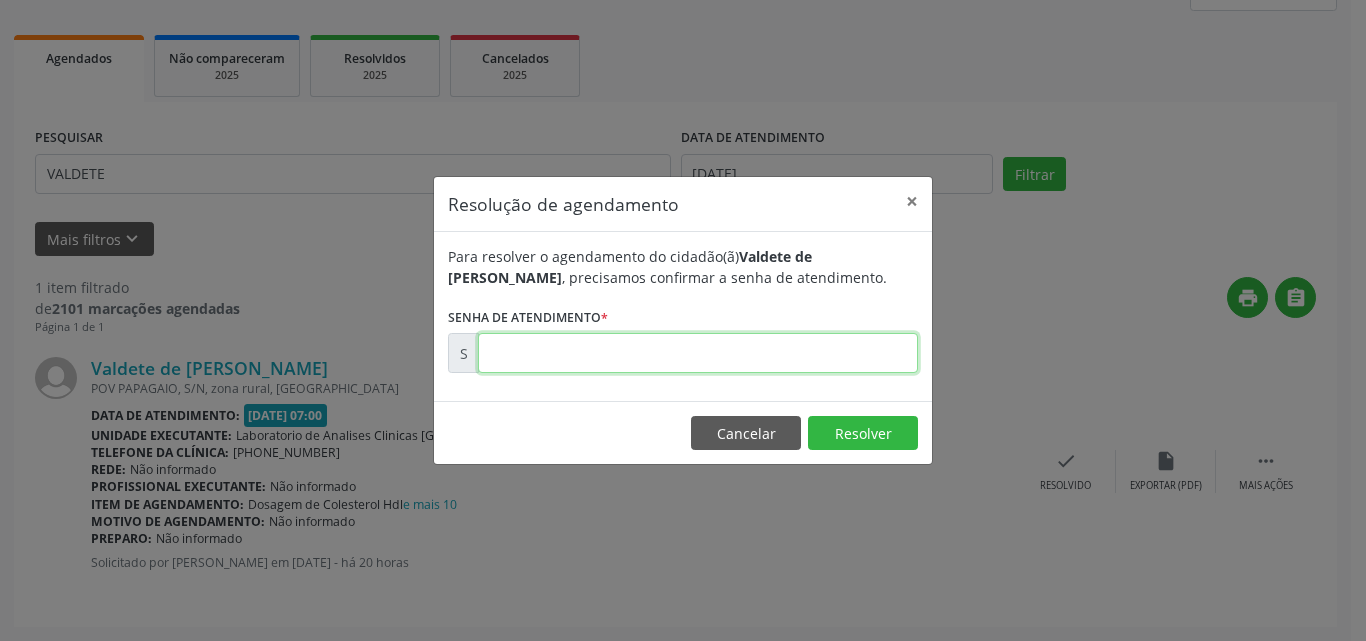 click at bounding box center [698, 353] 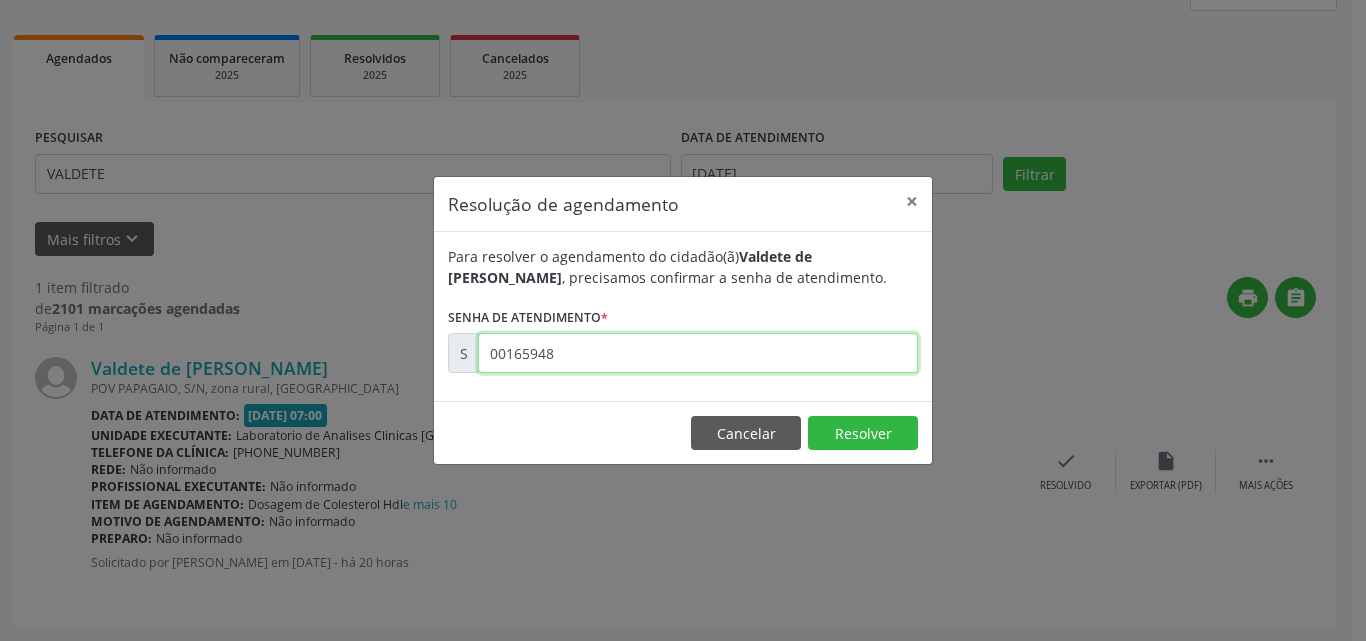 type on "00165948" 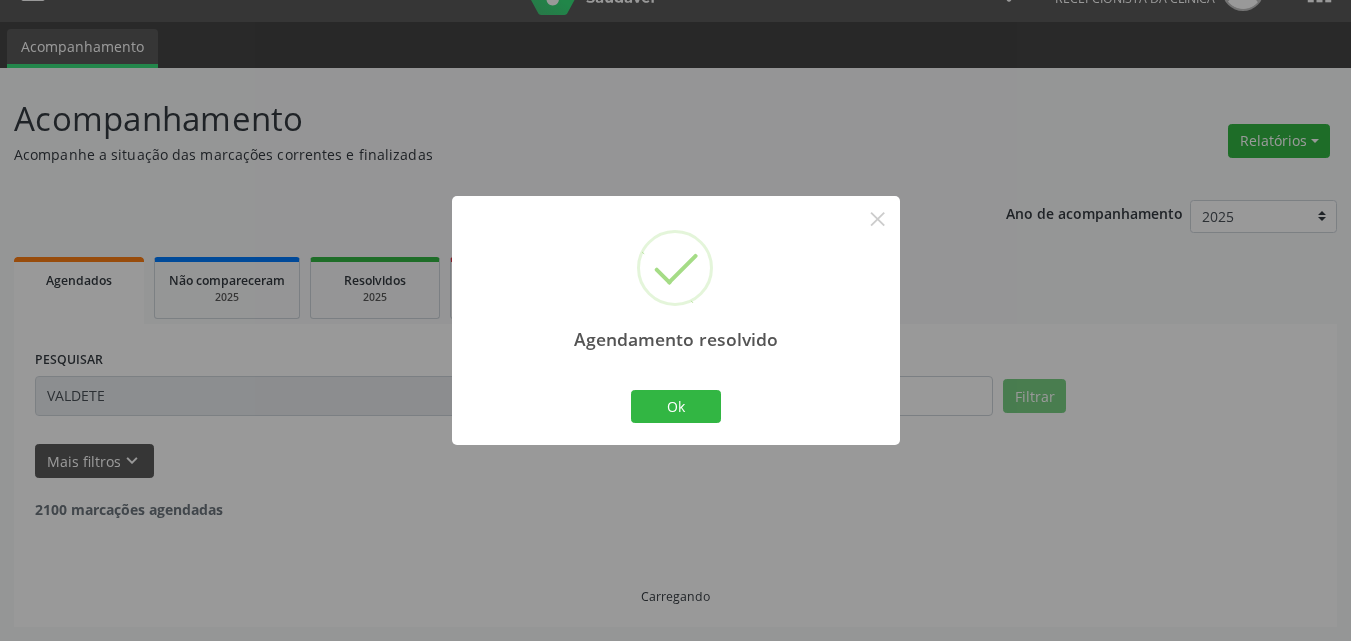 scroll, scrollTop: 0, scrollLeft: 0, axis: both 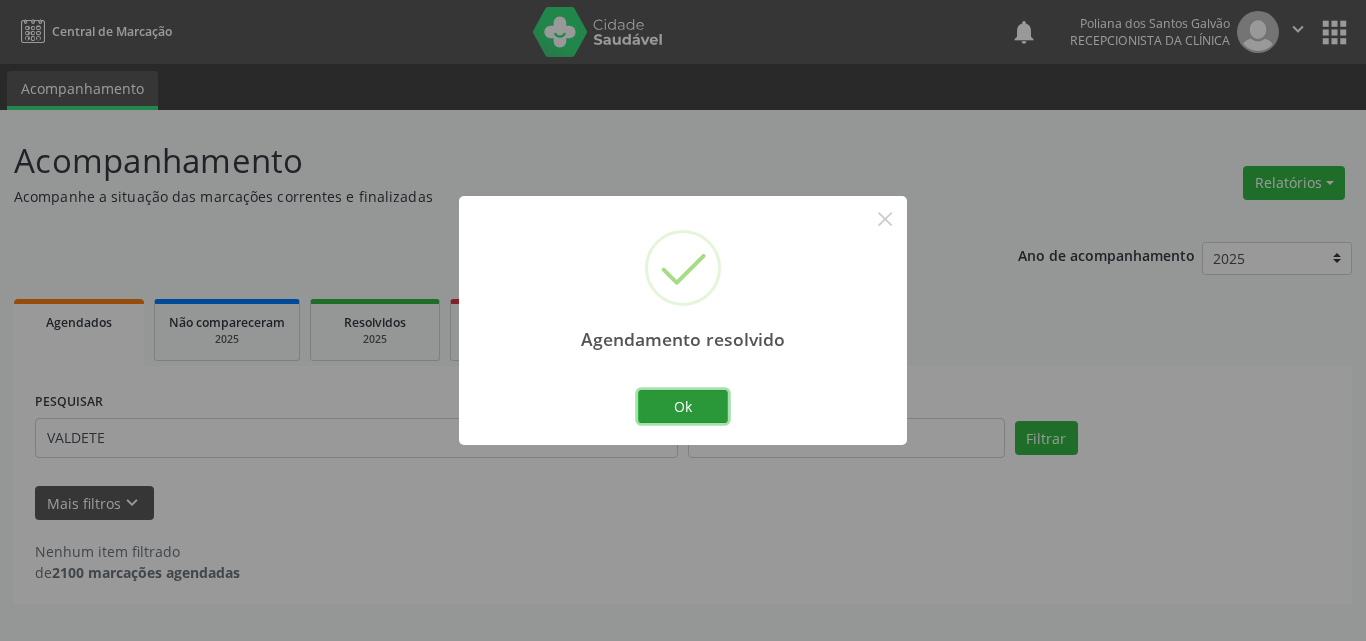 drag, startPoint x: 693, startPoint y: 405, endPoint x: 618, endPoint y: 447, distance: 85.95929 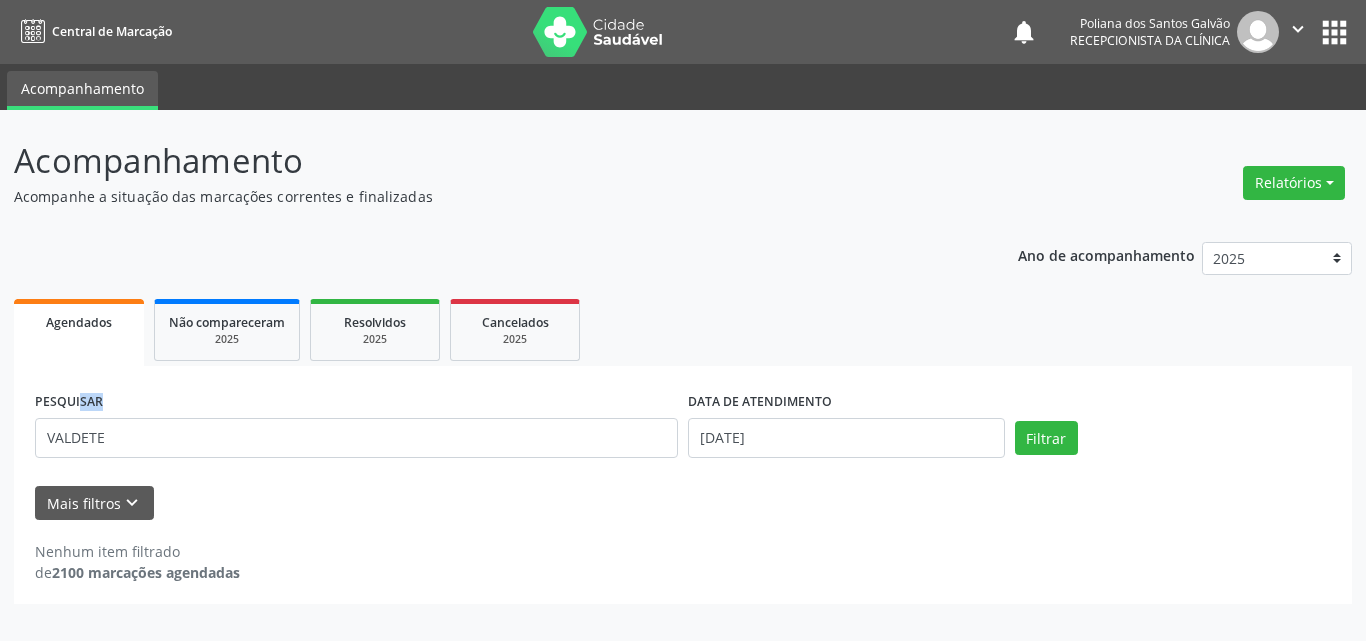 drag, startPoint x: 592, startPoint y: 458, endPoint x: 0, endPoint y: 329, distance: 605.8919 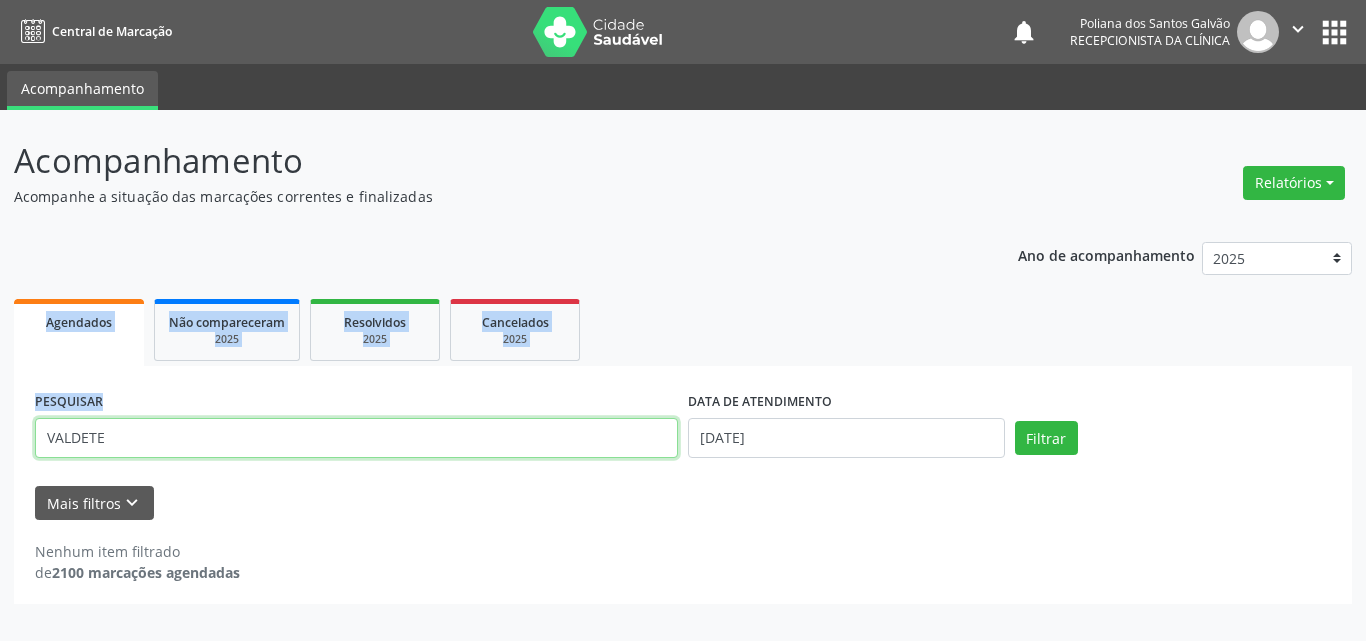 click on "VALDETE" at bounding box center [356, 438] 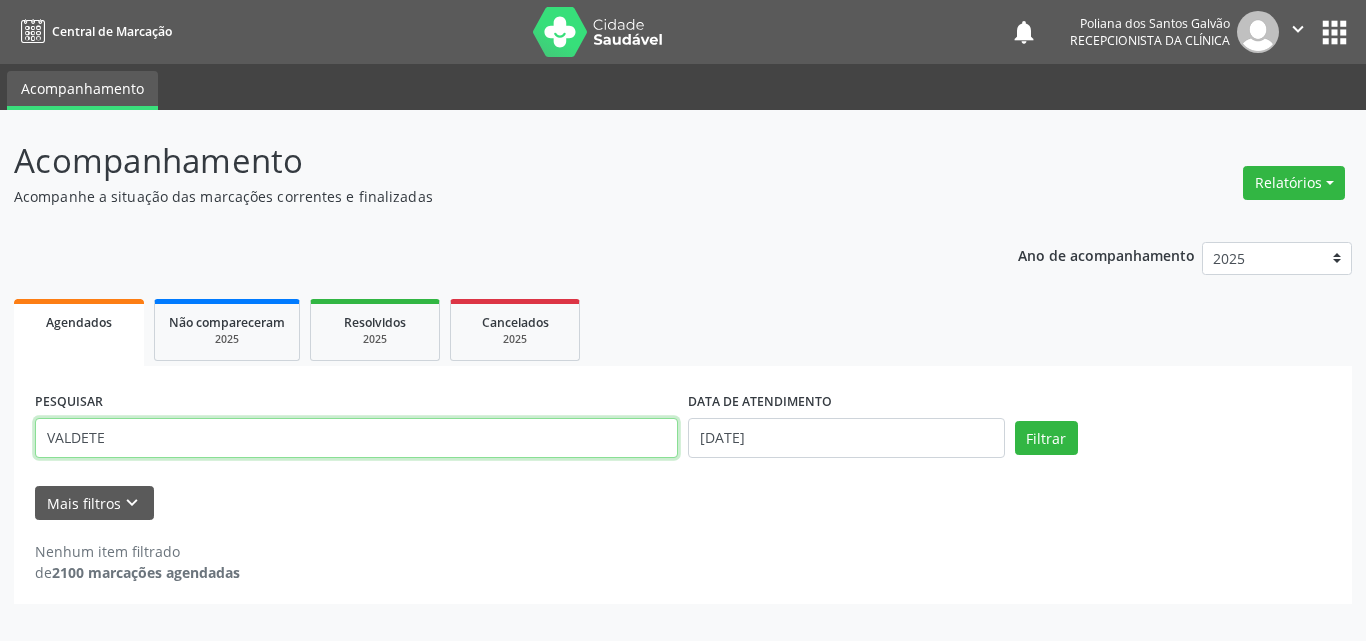 drag, startPoint x: 169, startPoint y: 453, endPoint x: 0, endPoint y: 168, distance: 331.3397 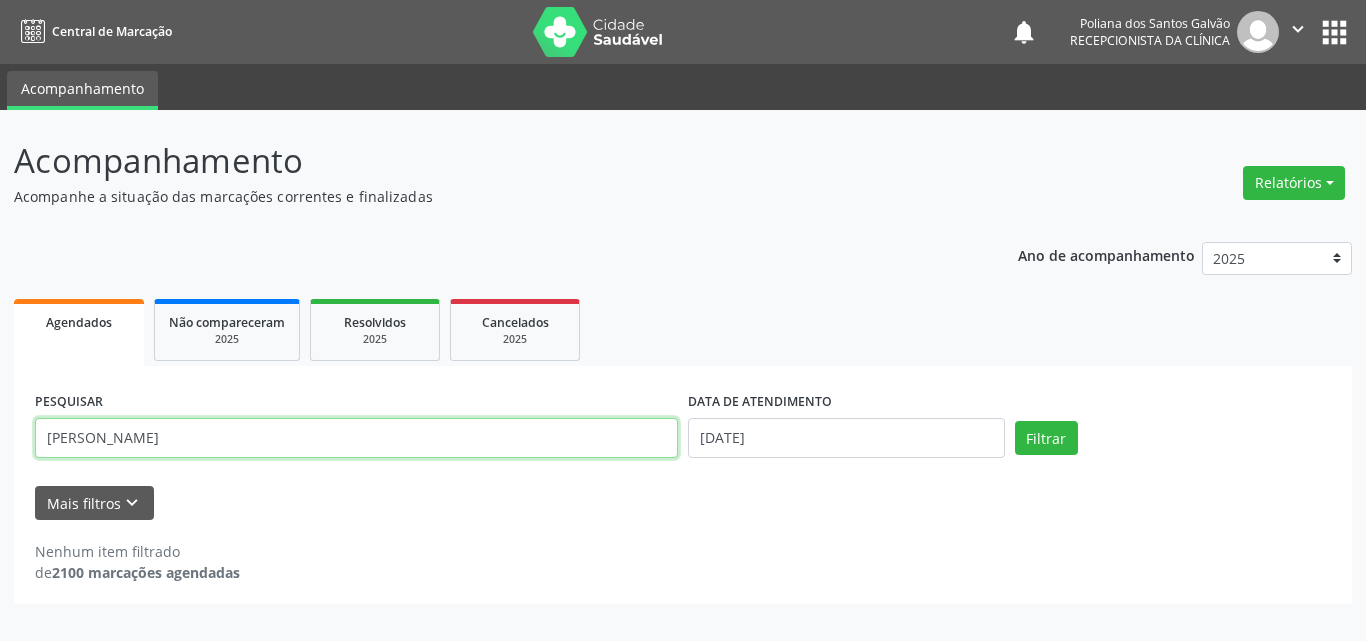 type on "[PERSON_NAME]" 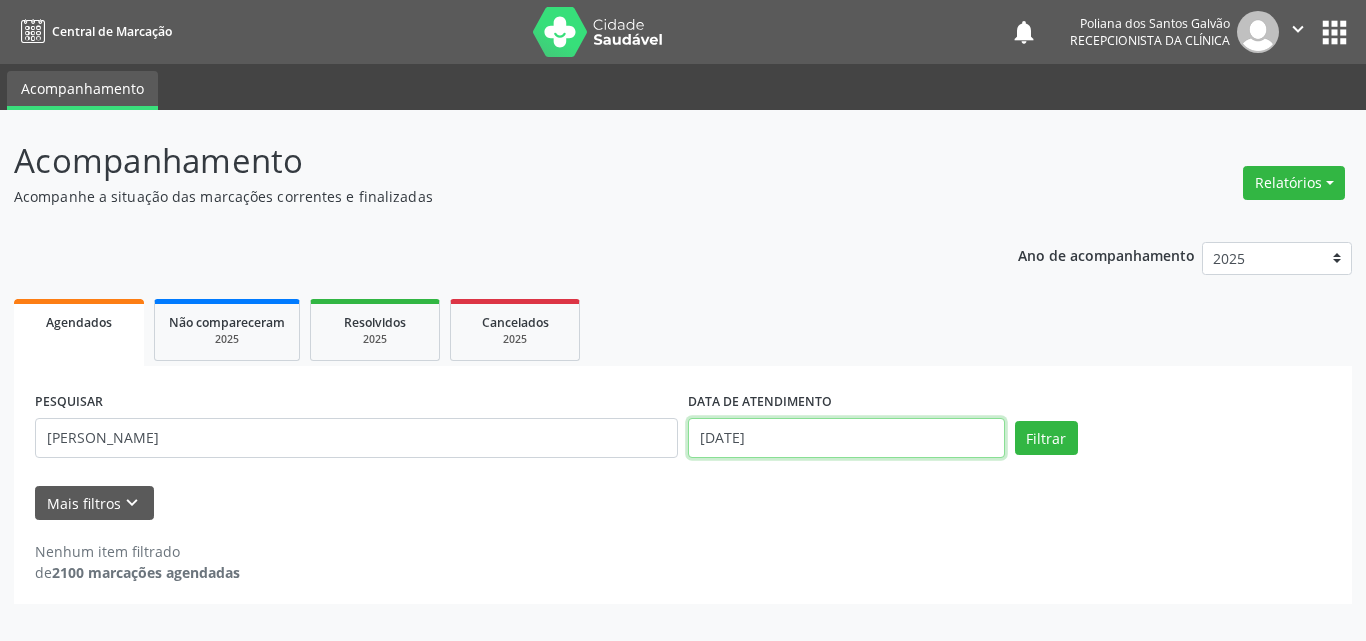 click on "[DATE]" at bounding box center [846, 438] 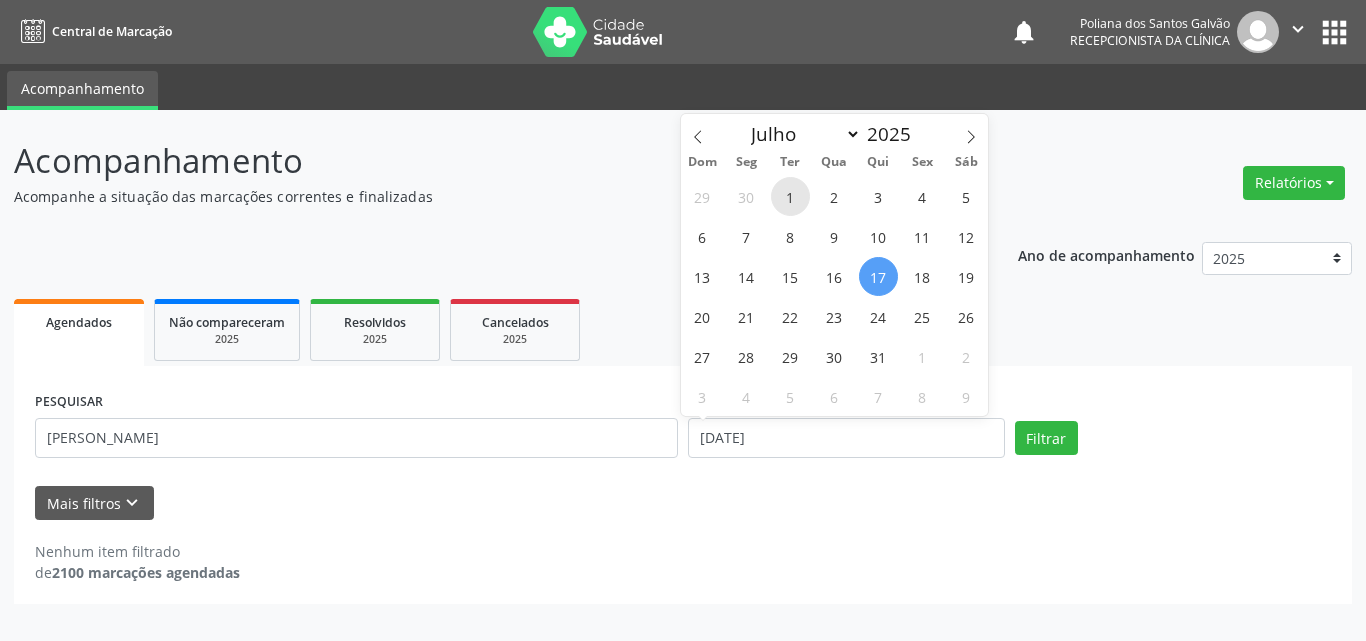 click on "1" at bounding box center [790, 196] 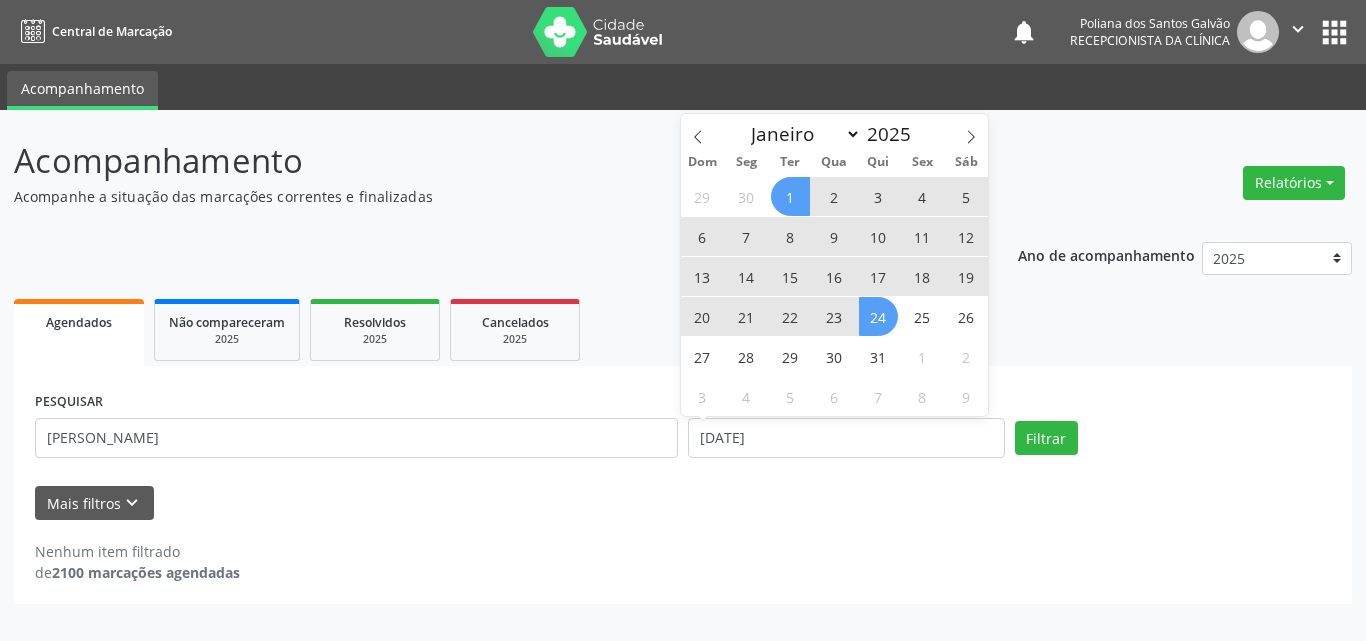 click on "24" at bounding box center (878, 316) 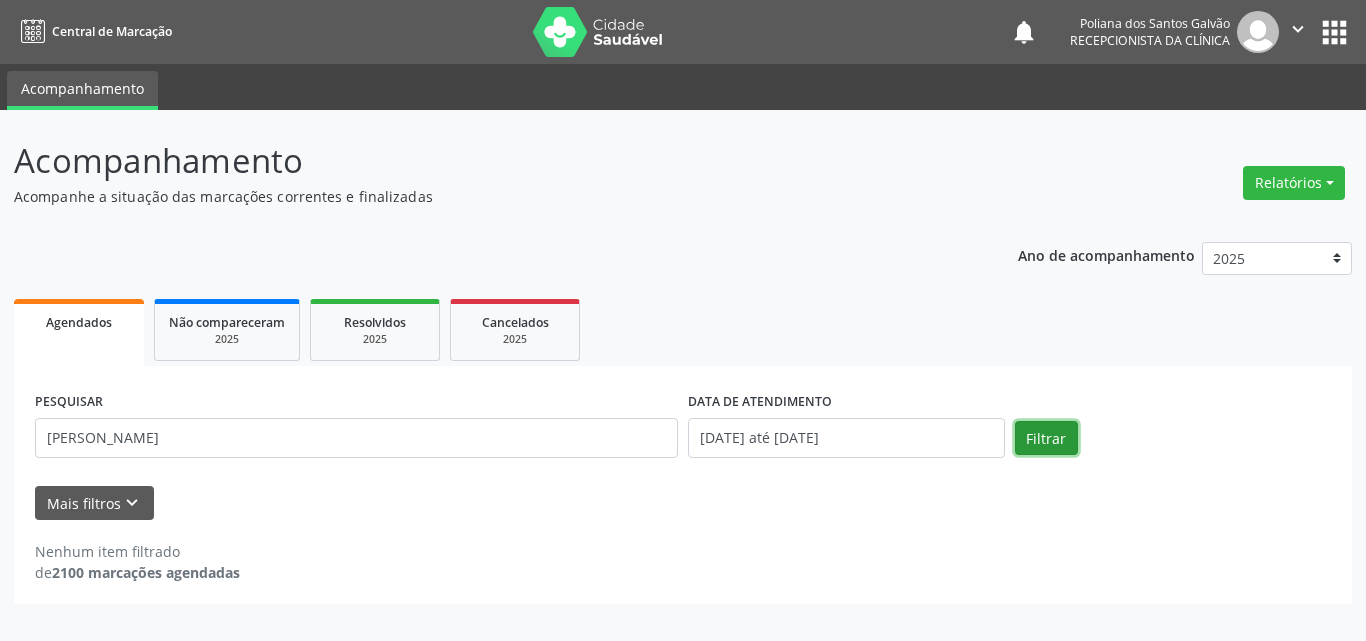 click on "Filtrar" at bounding box center [1046, 438] 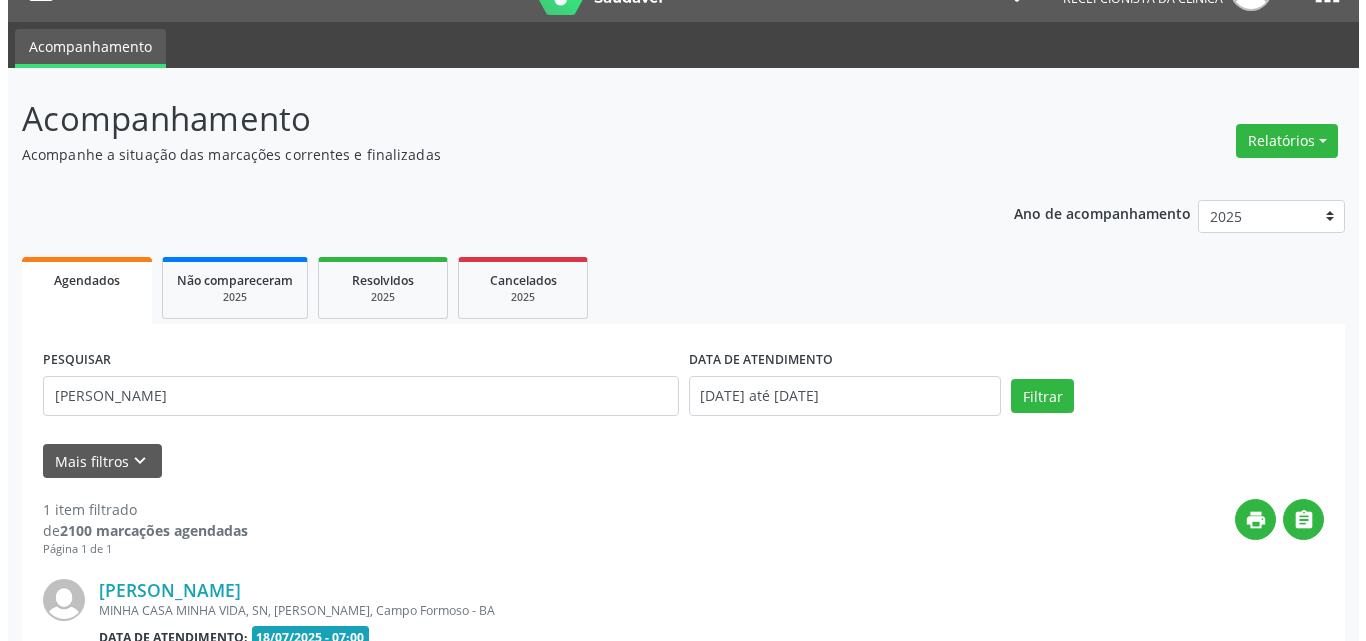 scroll, scrollTop: 264, scrollLeft: 0, axis: vertical 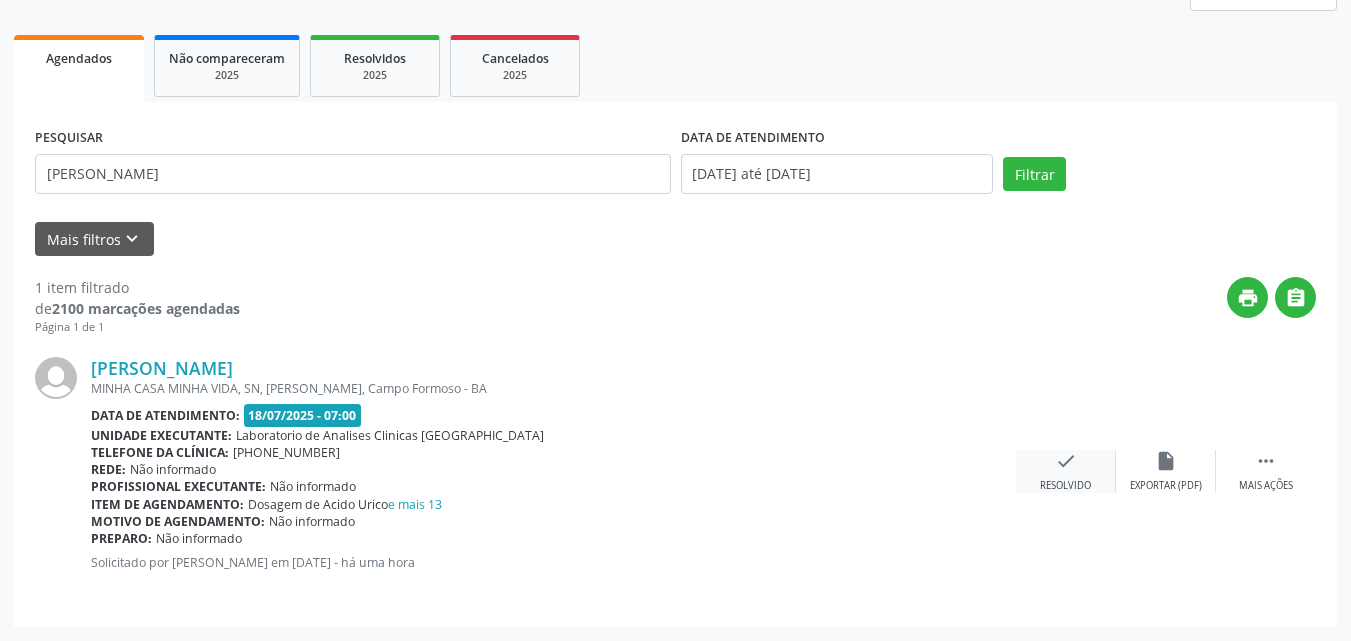 click on "check" at bounding box center (1066, 461) 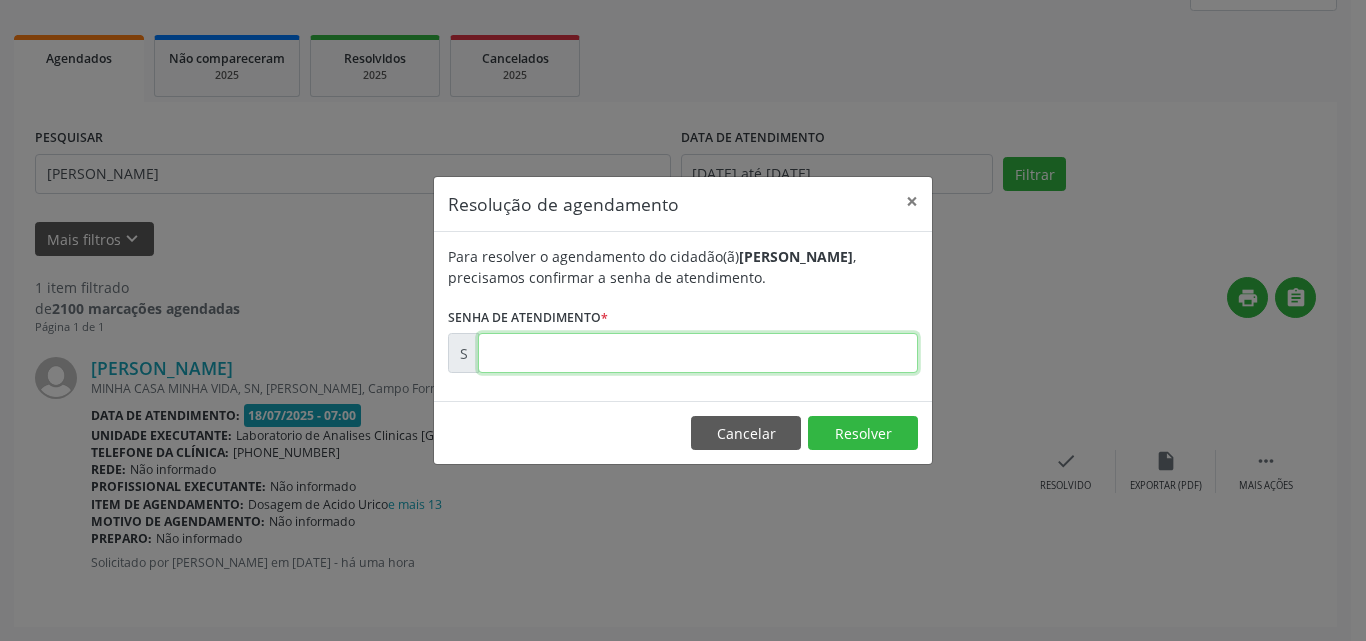 click at bounding box center [698, 353] 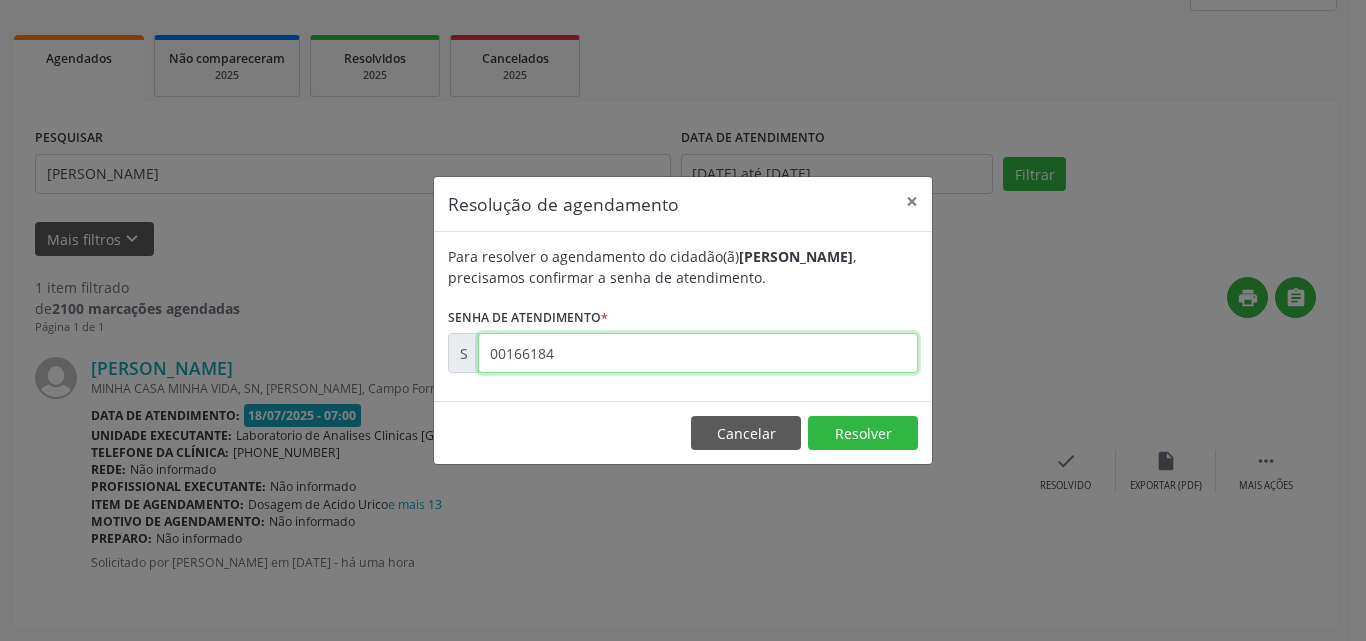 type on "00166184" 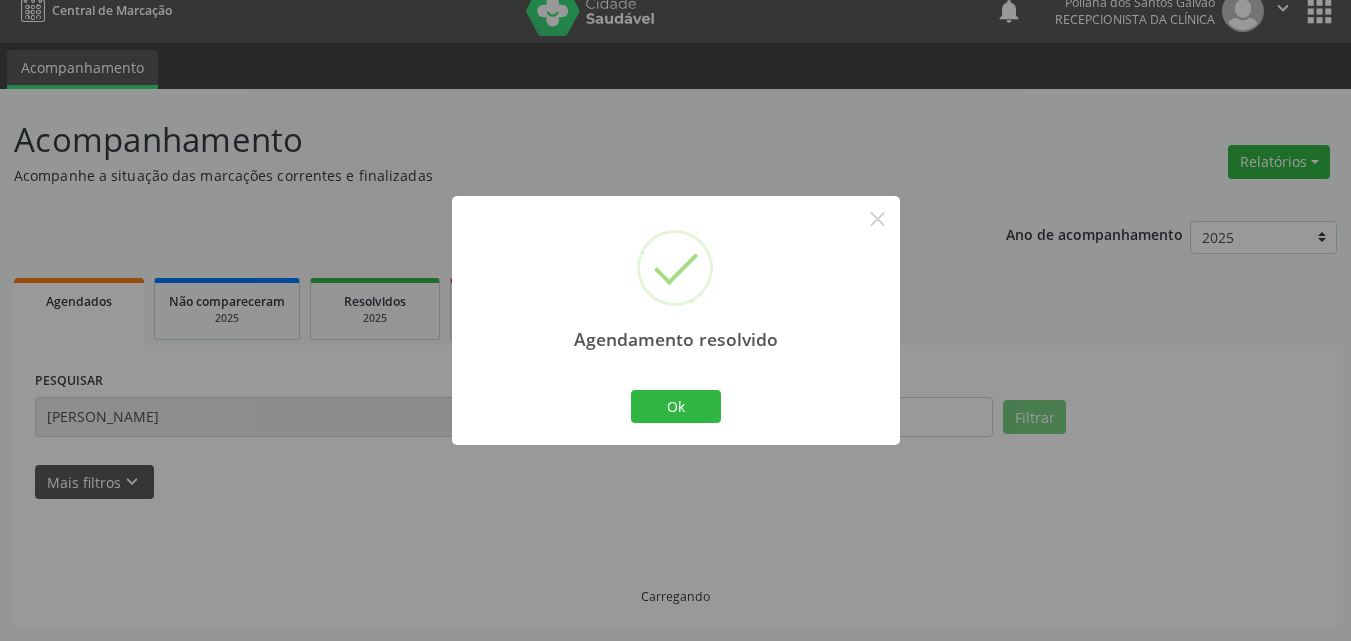 scroll, scrollTop: 0, scrollLeft: 0, axis: both 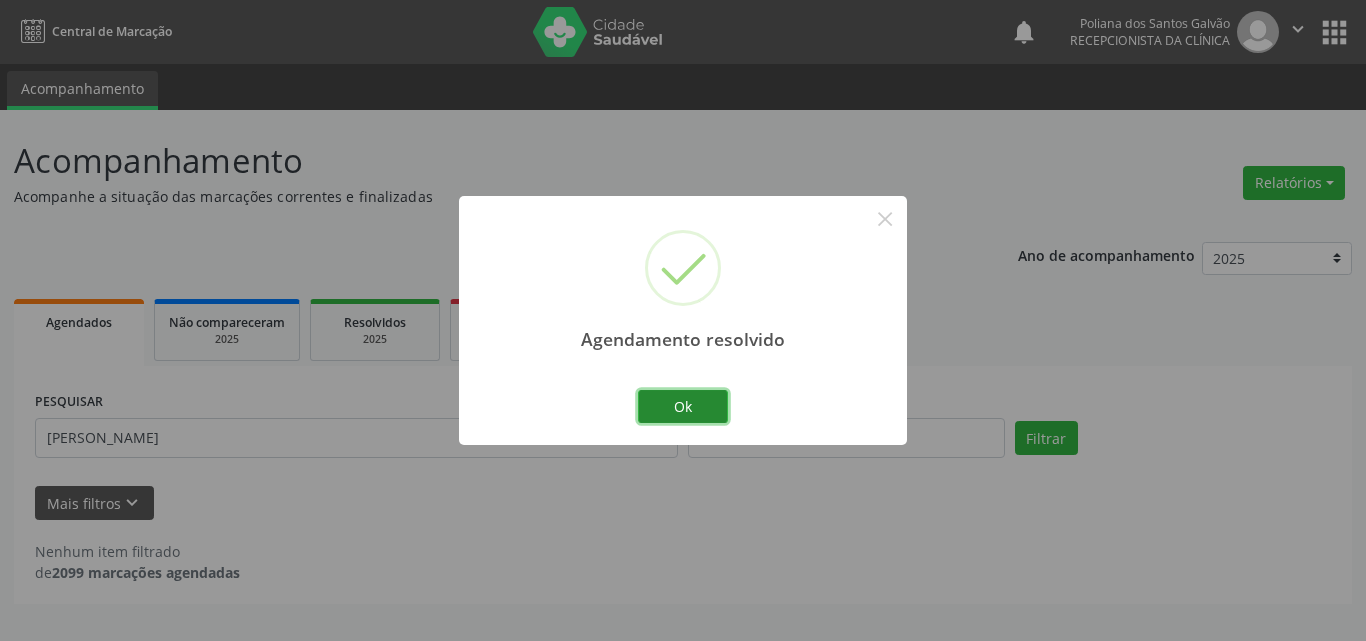 drag, startPoint x: 700, startPoint y: 416, endPoint x: 588, endPoint y: 426, distance: 112.44554 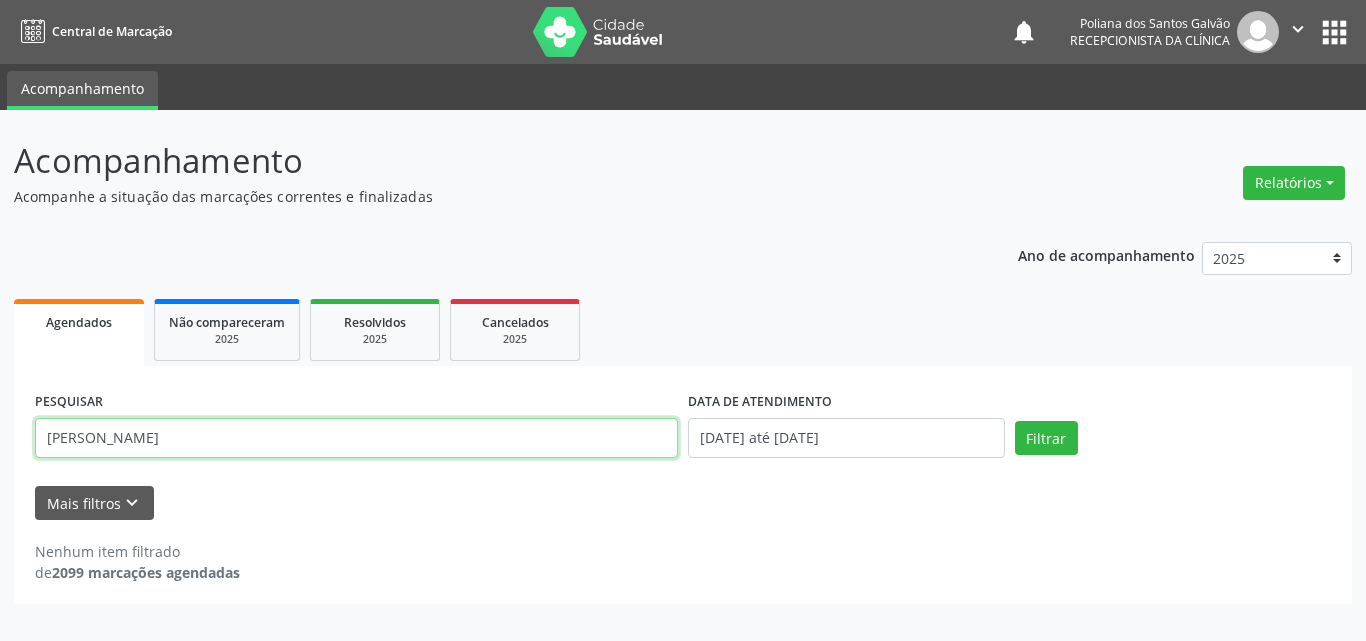 drag, startPoint x: 463, startPoint y: 434, endPoint x: 0, endPoint y: 40, distance: 607.9515 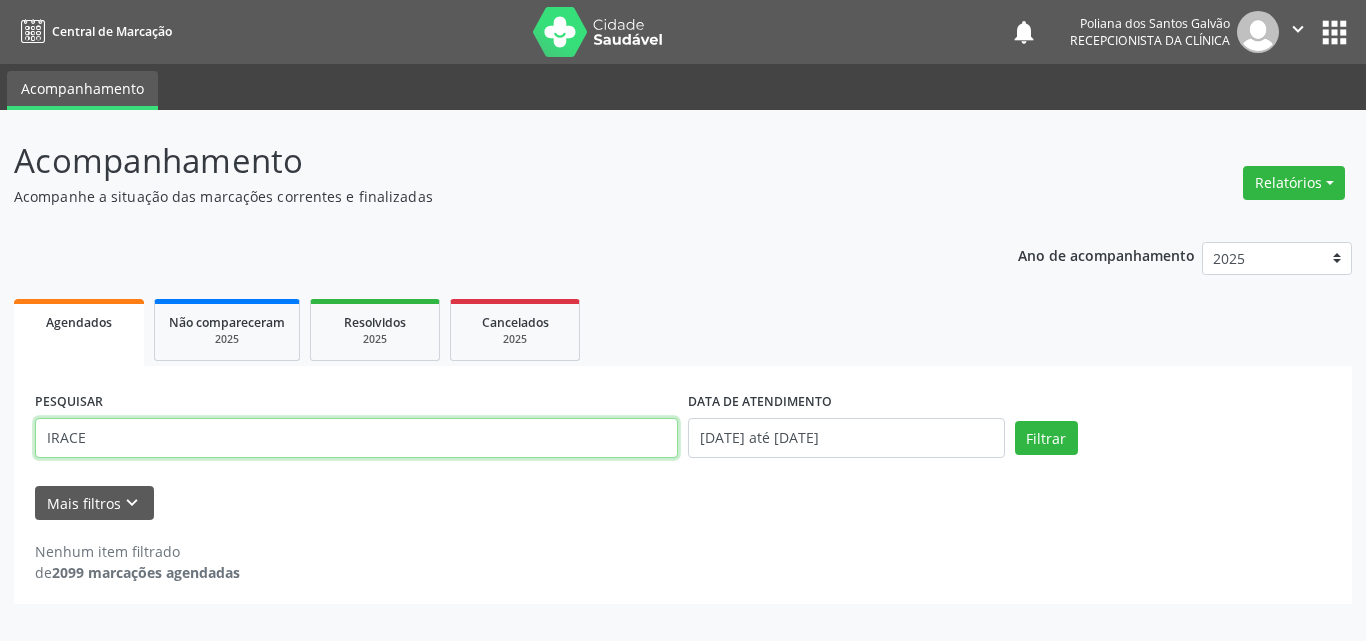 type on "IRACE" 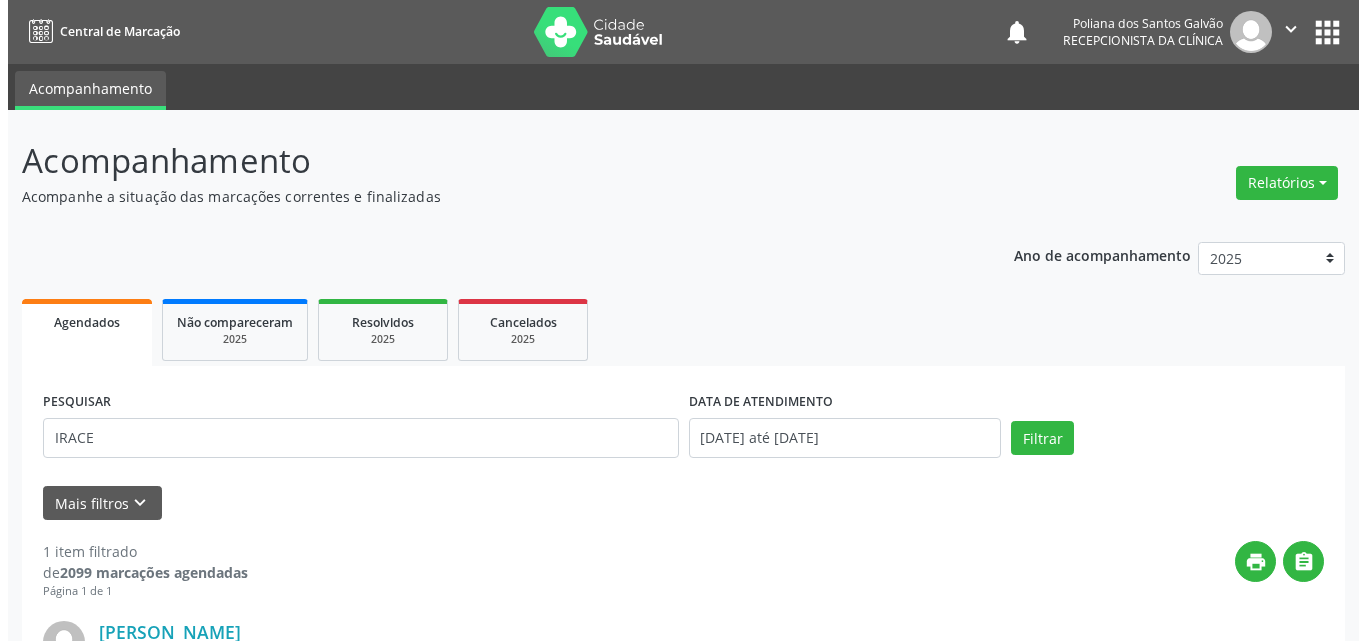 scroll, scrollTop: 264, scrollLeft: 0, axis: vertical 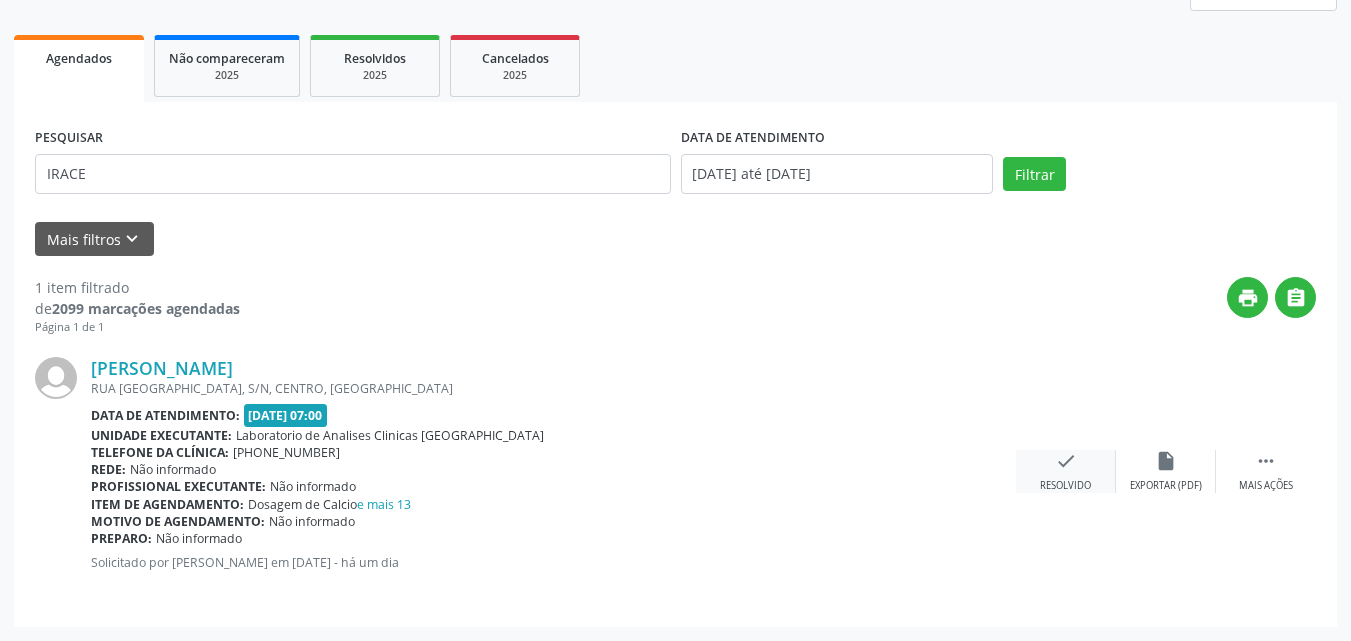 click on "check" at bounding box center [1066, 461] 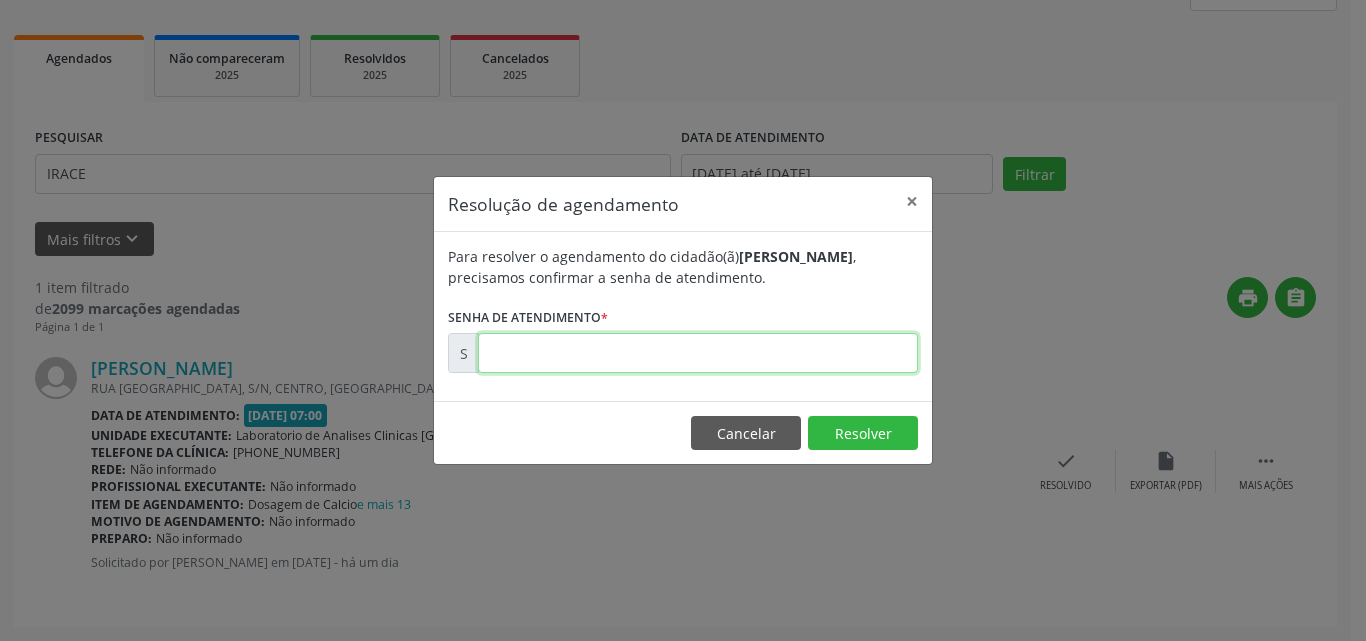 click at bounding box center (698, 353) 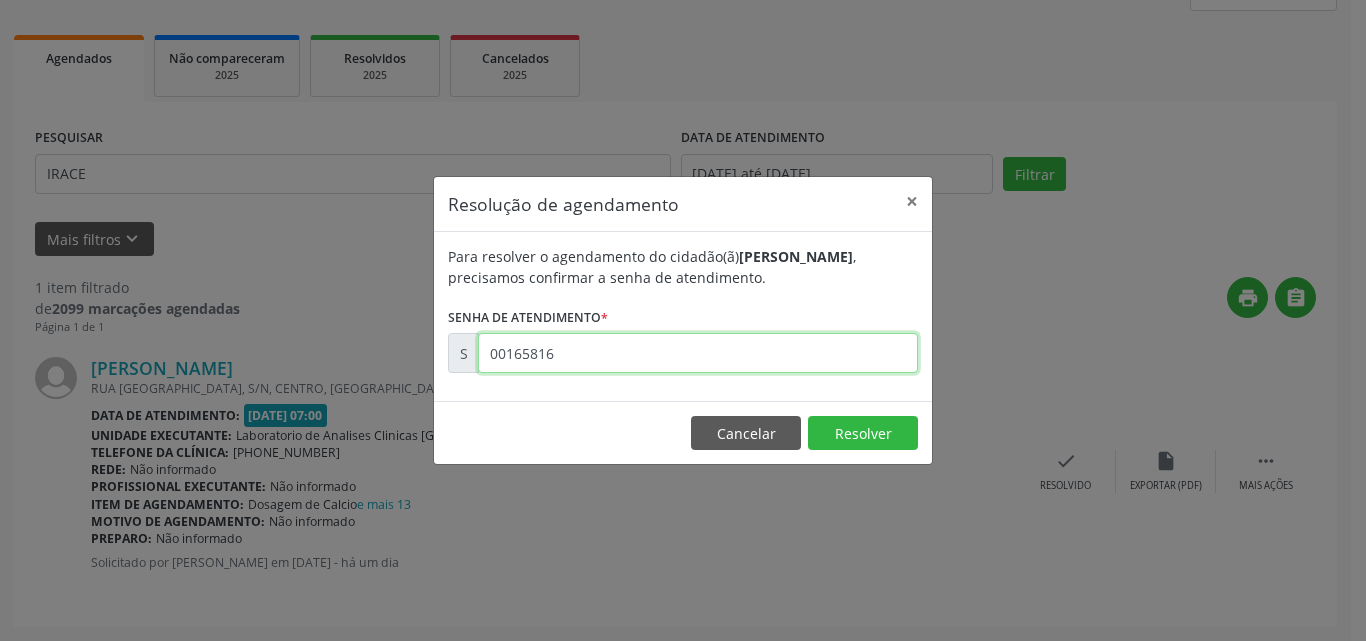 type on "00165816" 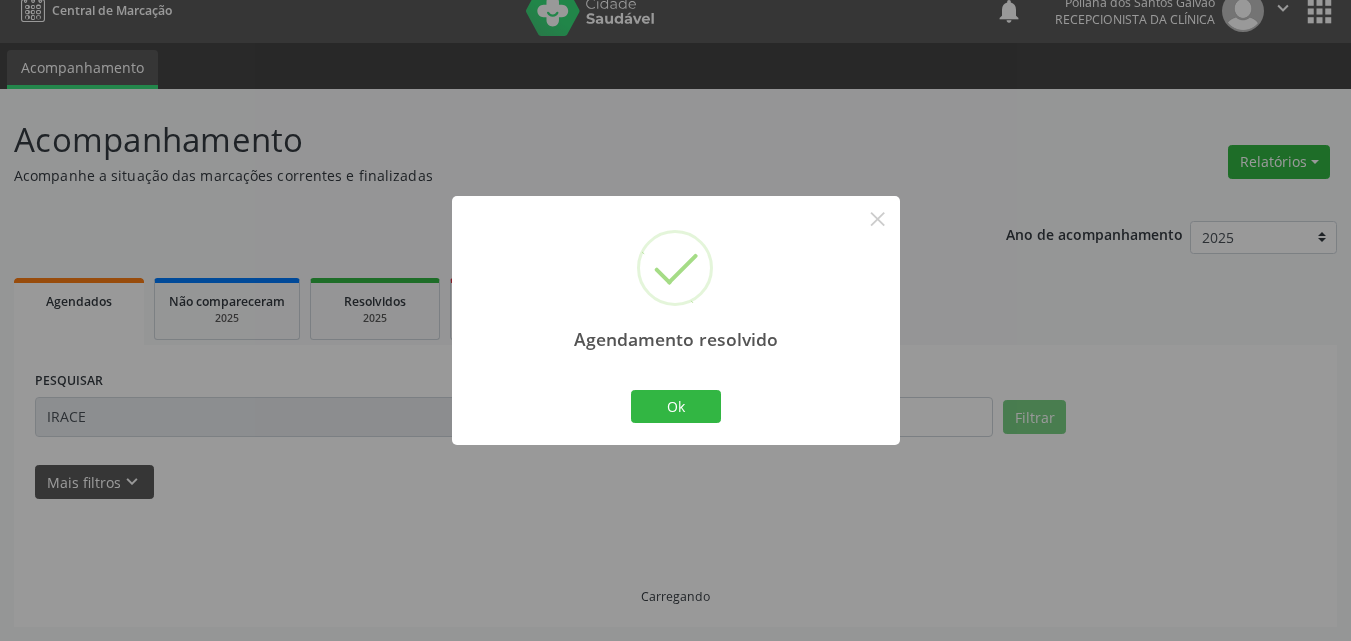 scroll, scrollTop: 0, scrollLeft: 0, axis: both 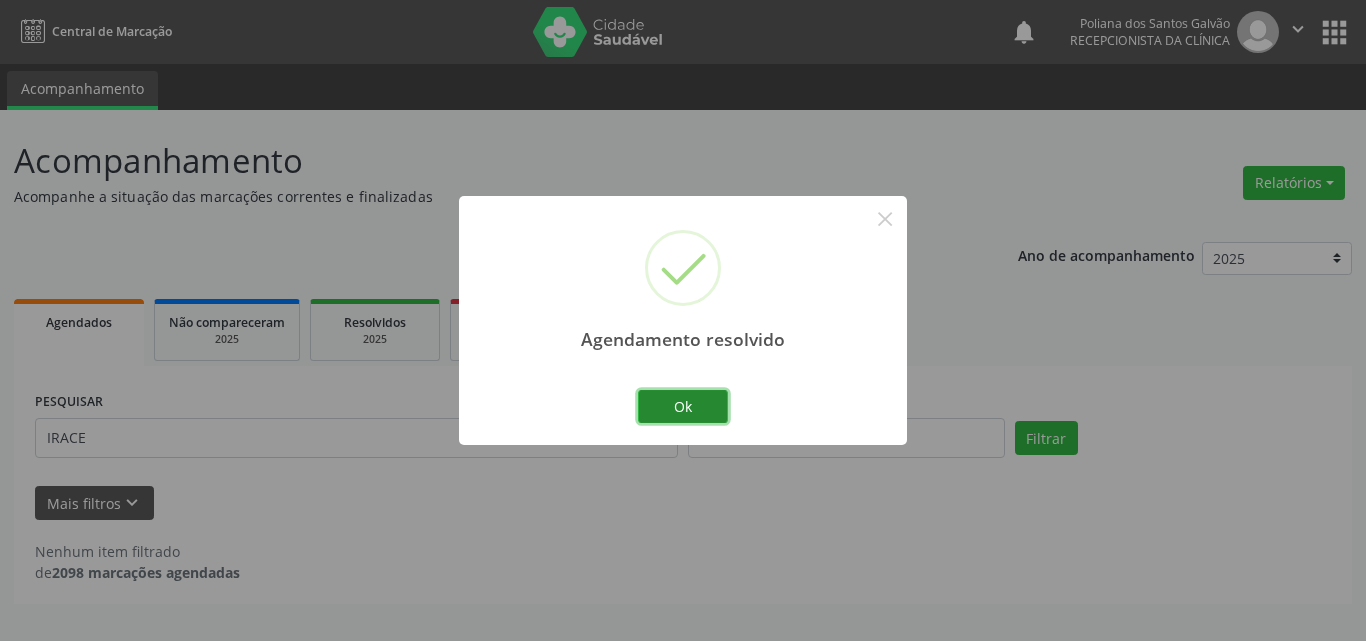 click on "Ok" at bounding box center (683, 407) 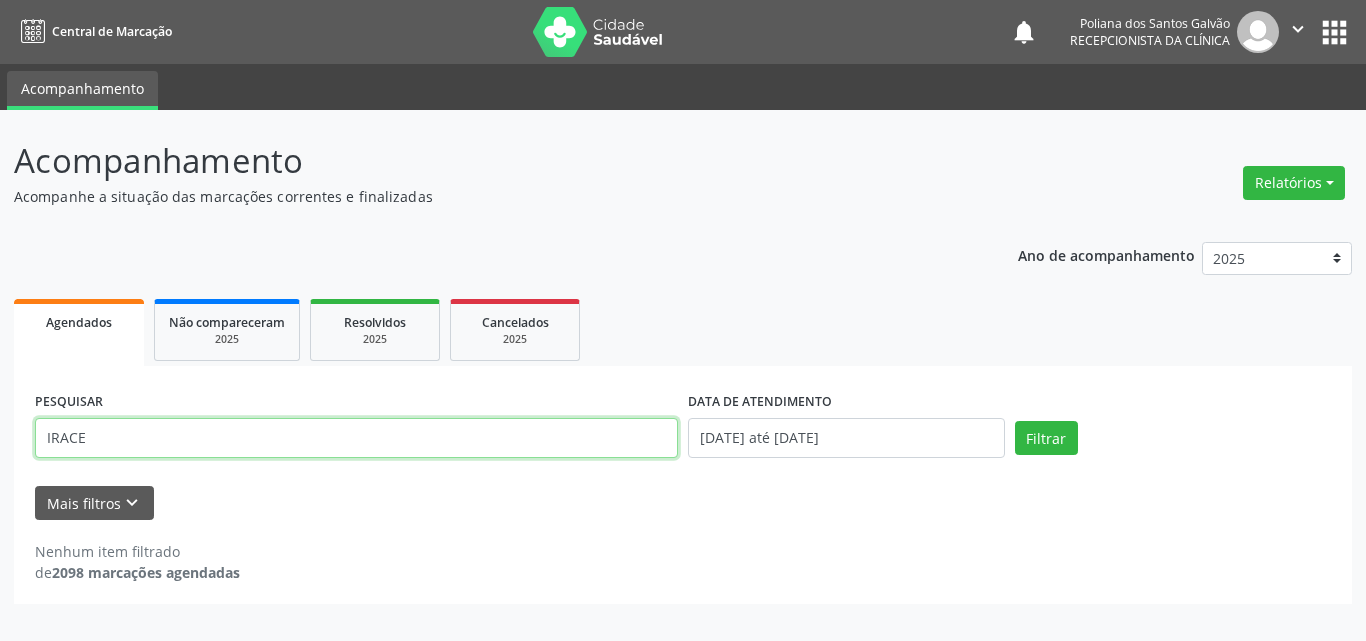 drag, startPoint x: 602, startPoint y: 435, endPoint x: 0, endPoint y: 23, distance: 729.48474 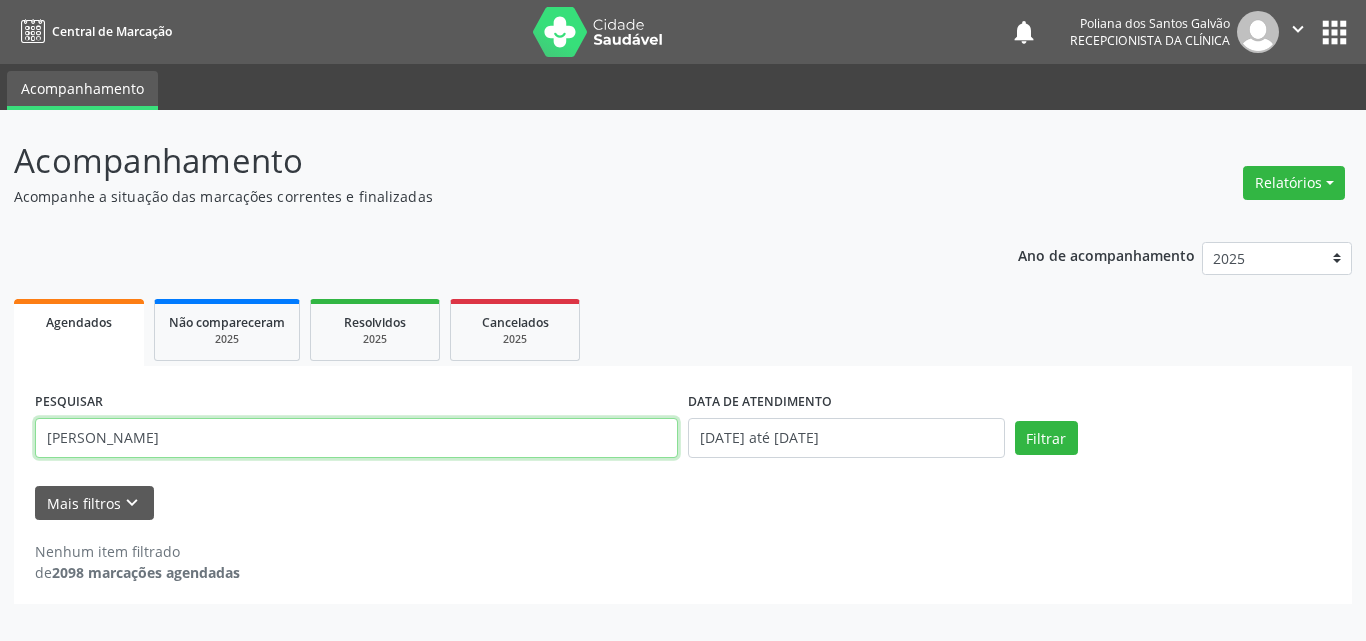 type on "[PERSON_NAME]" 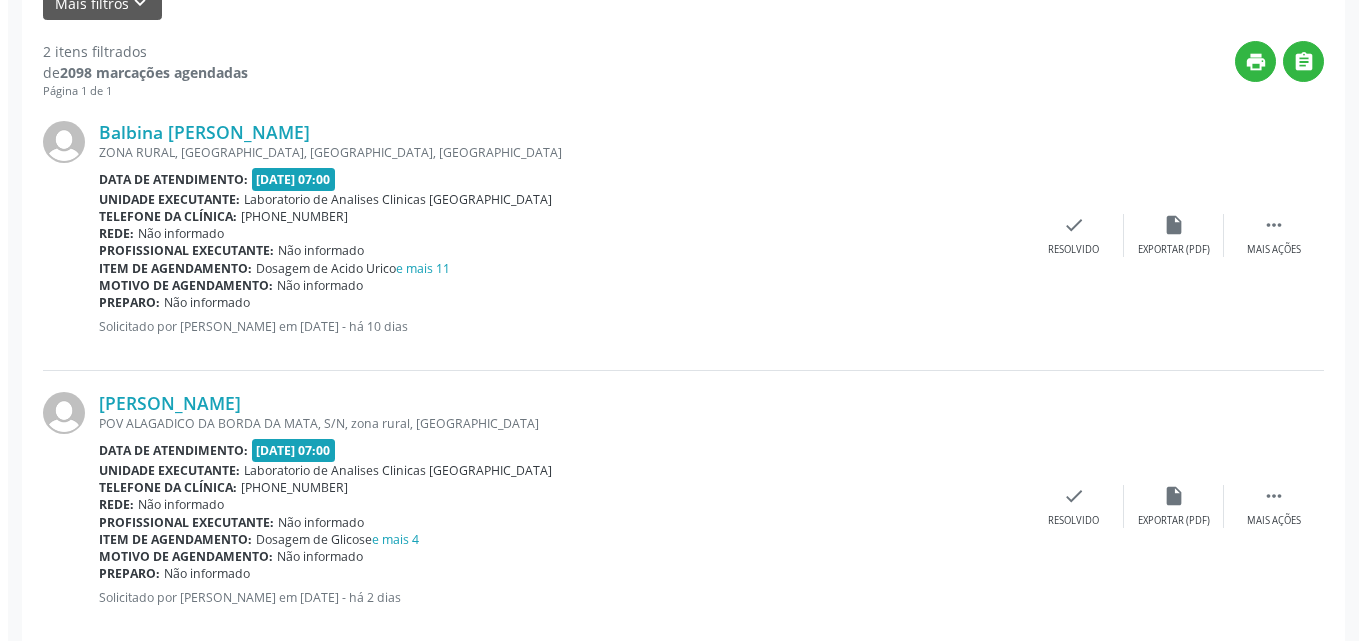 scroll, scrollTop: 535, scrollLeft: 0, axis: vertical 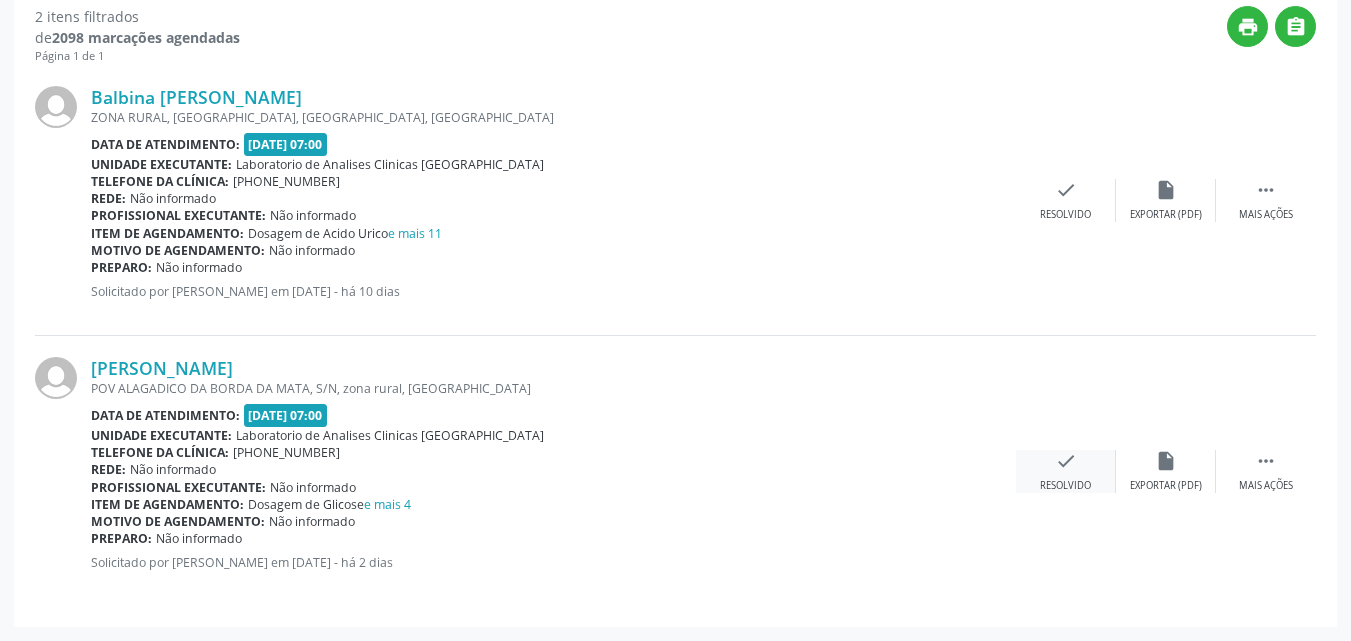click on "Resolvido" at bounding box center (1065, 486) 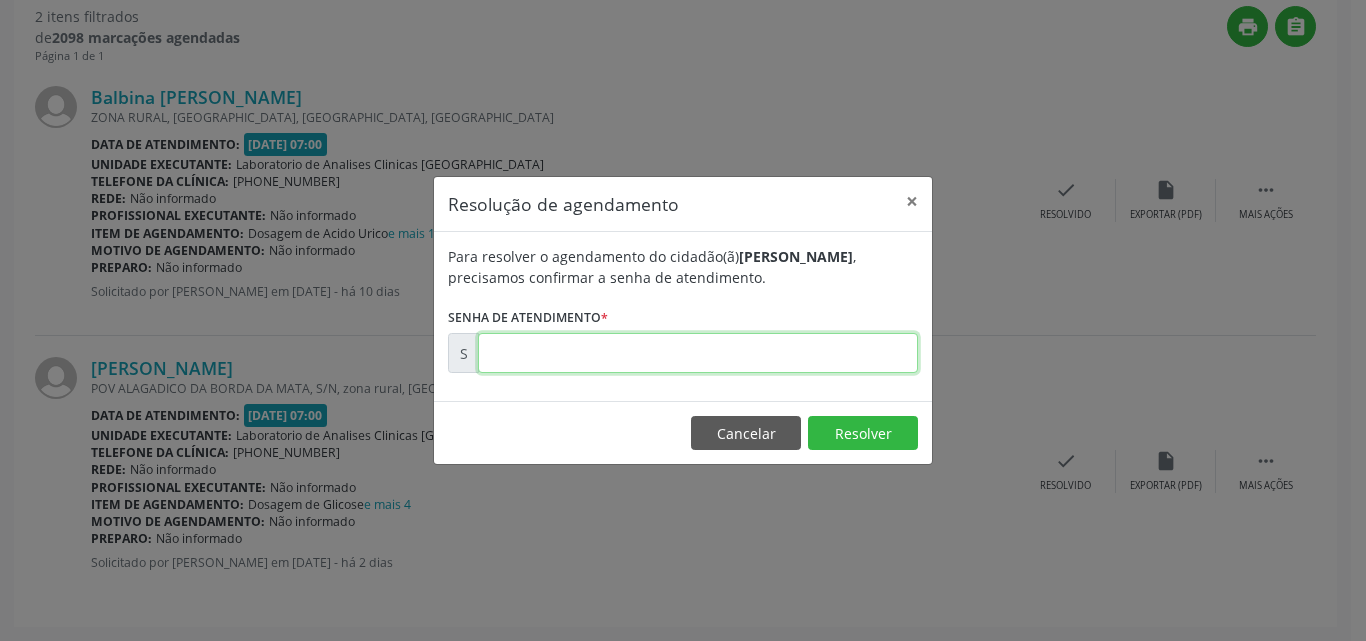 click at bounding box center (698, 353) 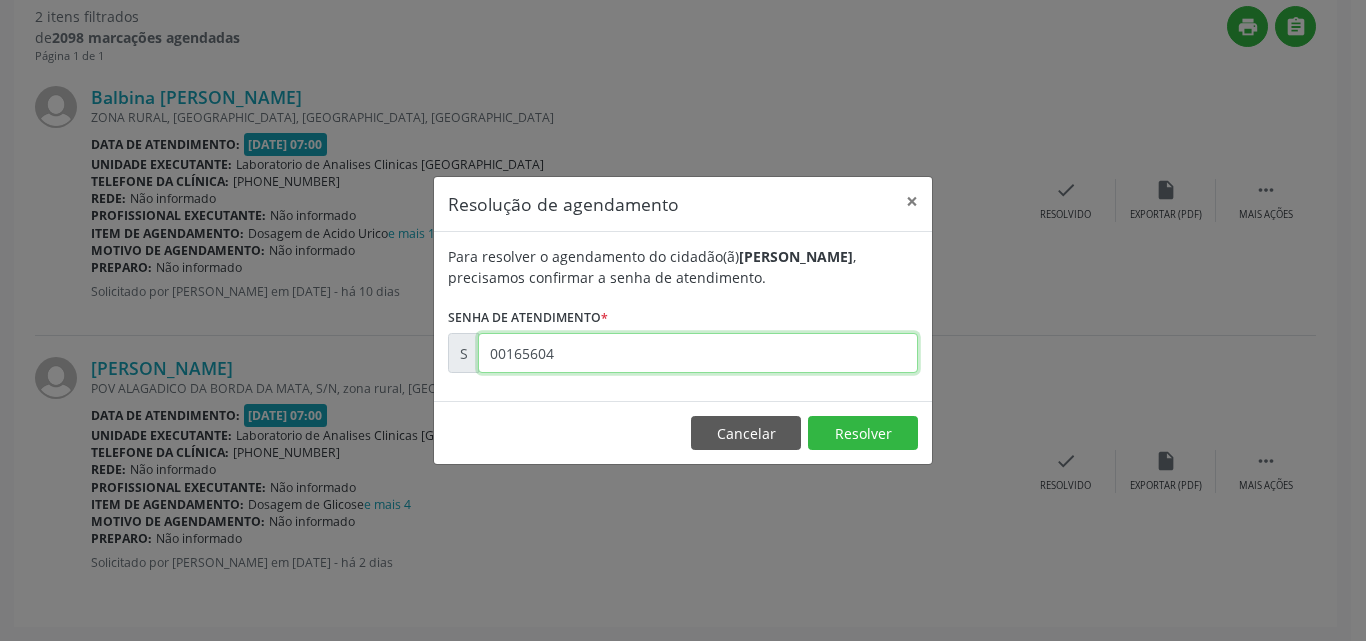 type on "00165604" 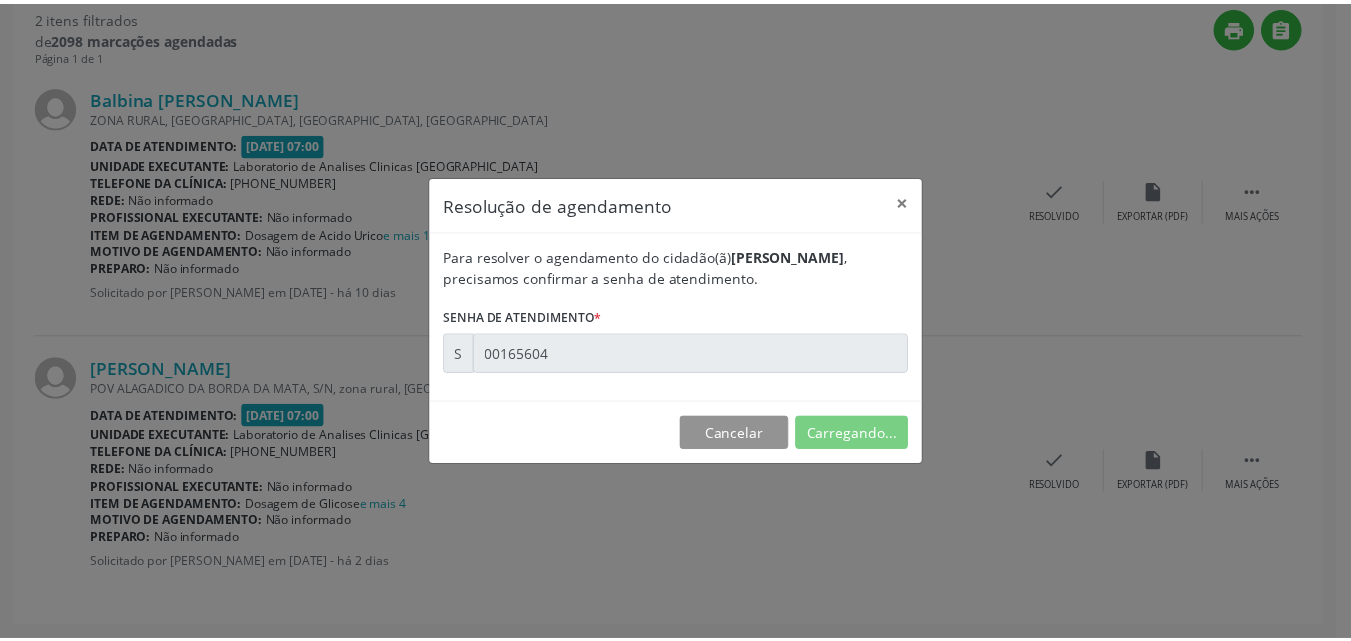 scroll, scrollTop: 21, scrollLeft: 0, axis: vertical 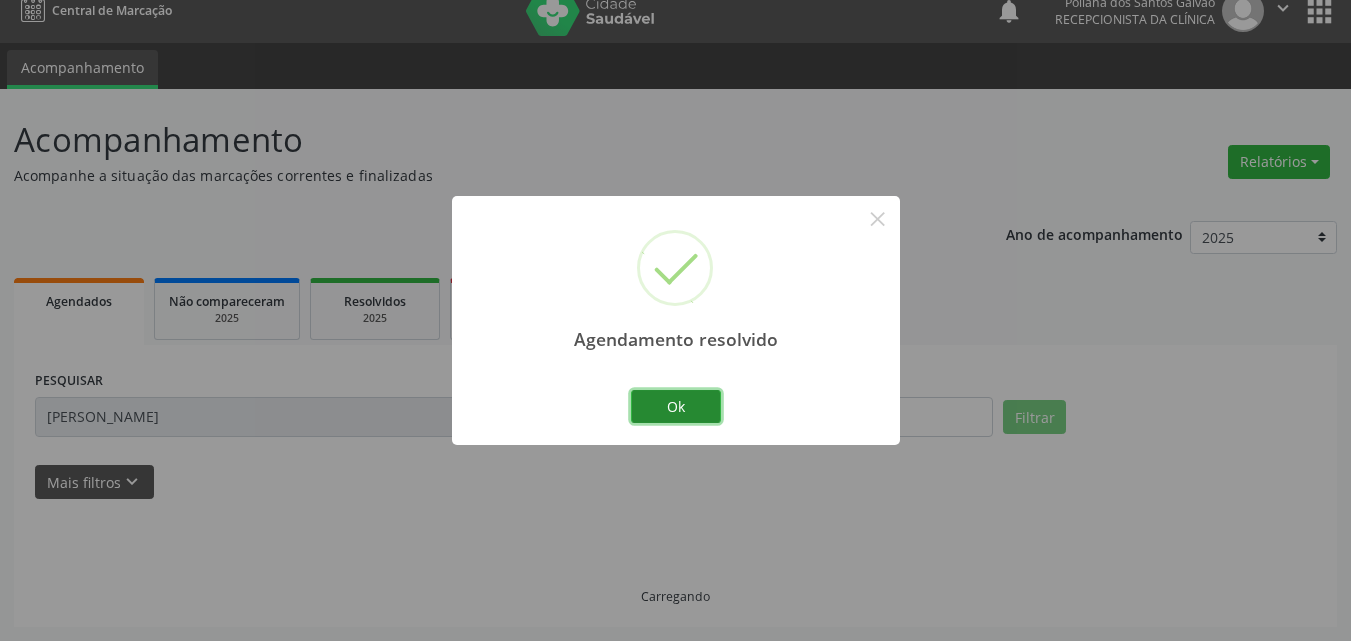 click on "Ok" at bounding box center (676, 407) 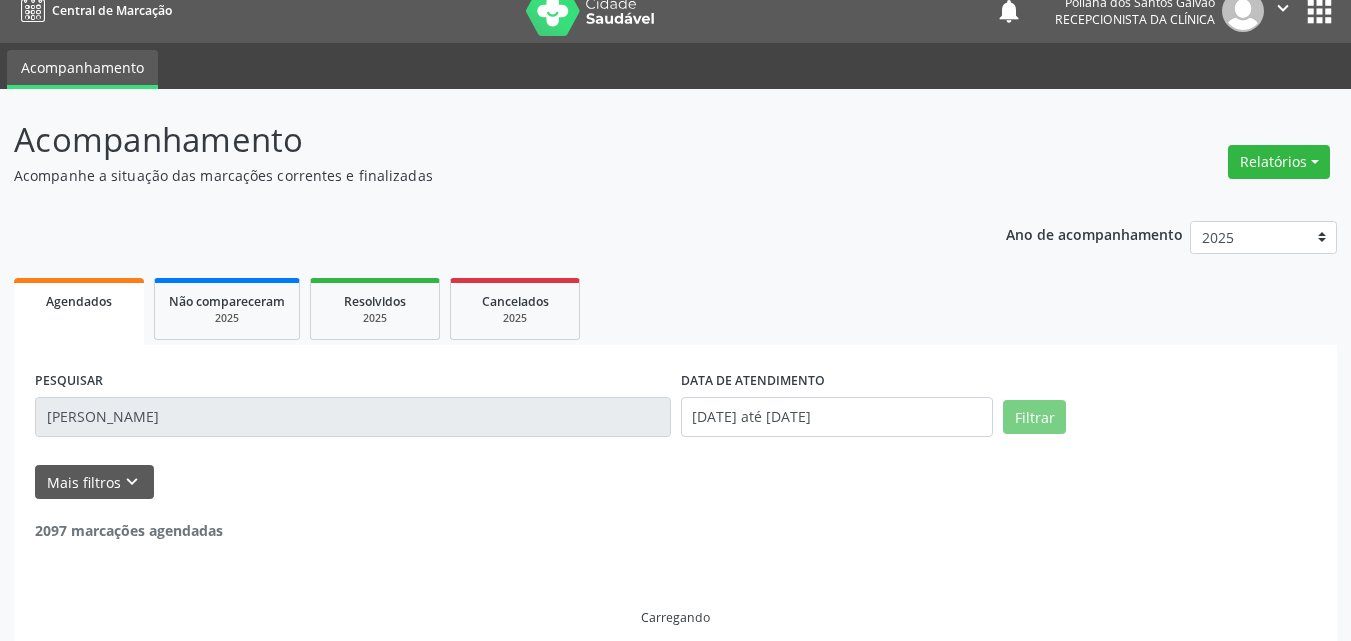click on "Central de Marcação
notifications
Poliana dos Santos Galvão
Recepcionista da clínica

Configurações
Sair
apps
Acompanhamento
Acompanhamento
Acompanhe a situação das marcações correntes e finalizadas
Relatórios
Agendamentos
Procedimentos realizados
Ano de acompanhamento
2025 2024 2023   Agendados   Não compareceram
2025
Resolvidos
2025
Cancelados
2025
PESQUISAR
[PERSON_NAME]
DATA DE ATENDIMENTO
[DATE] até [DATE]
Filtrar
UNIDADE DE REFERÊNCIA
Selecione uma UBS
Todas as UBS   Unidade Basica de Saude da Familia Dr [PERSON_NAME]   Centro de Enfrentamento Para [MEDICAL_DATA] de Campo Formoso   Central de [GEOGRAPHIC_DATA] de Consultas e Exames de Campo Formoso     PSF Lage dos Negros III" at bounding box center (675, 299) 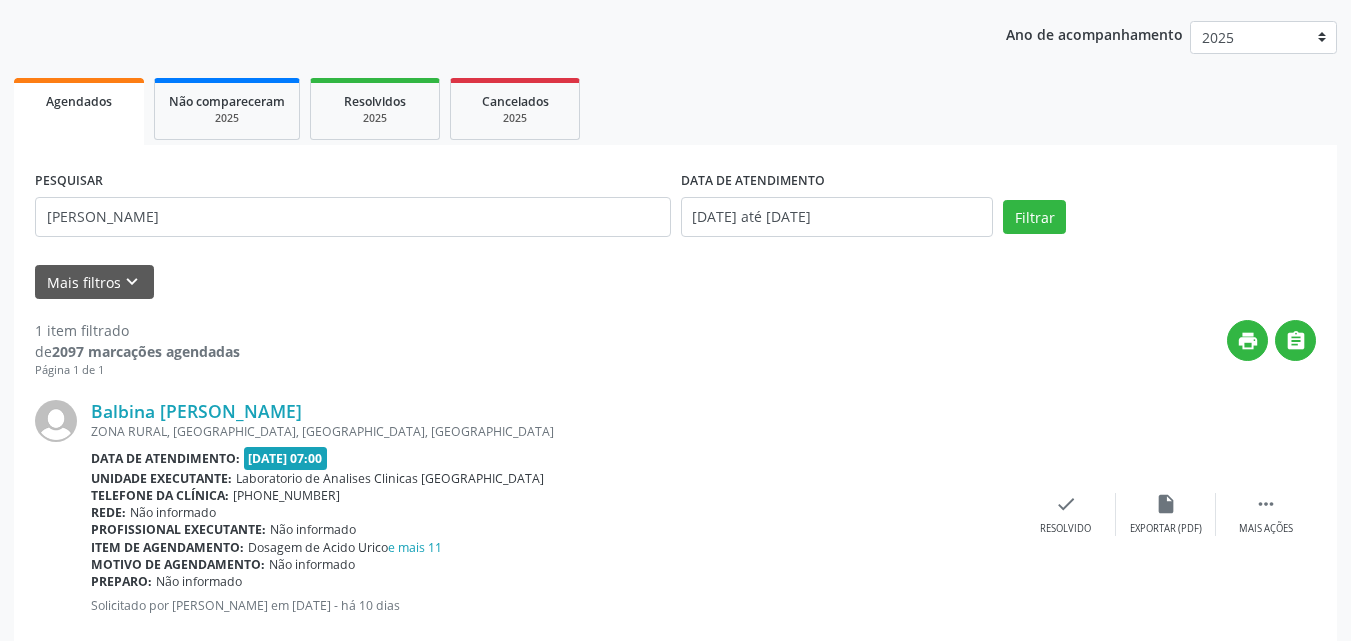 scroll, scrollTop: 264, scrollLeft: 0, axis: vertical 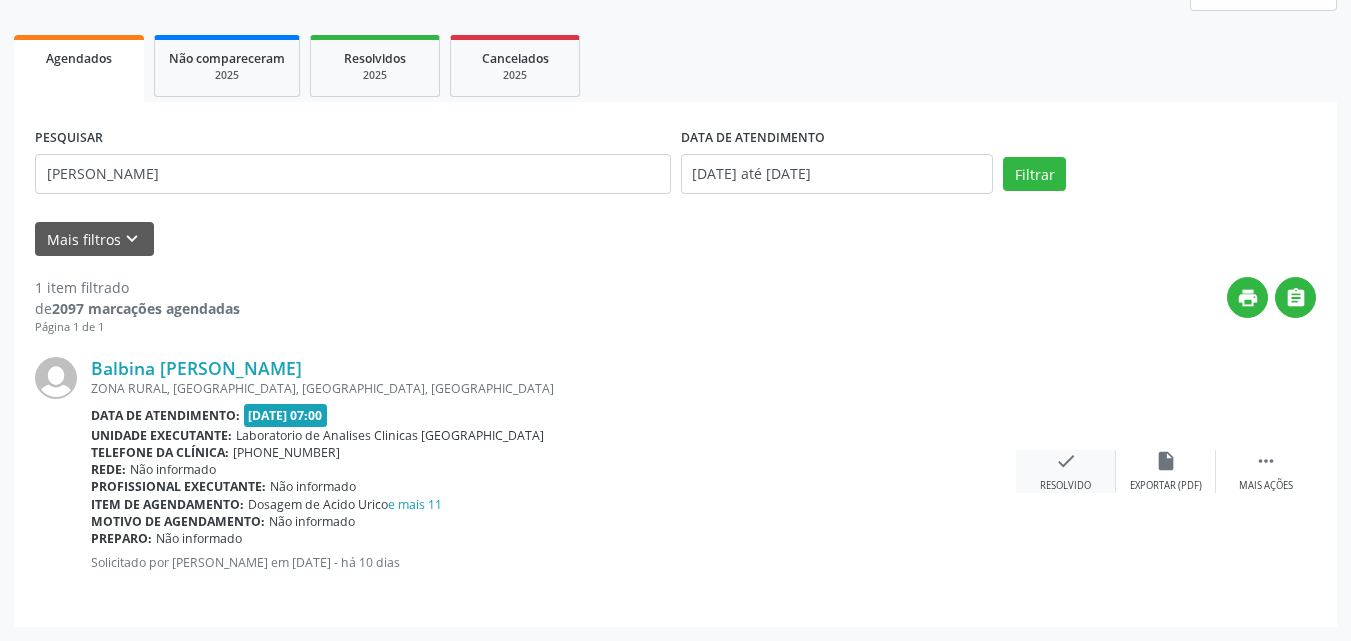 click on "Resolvido" at bounding box center [1065, 486] 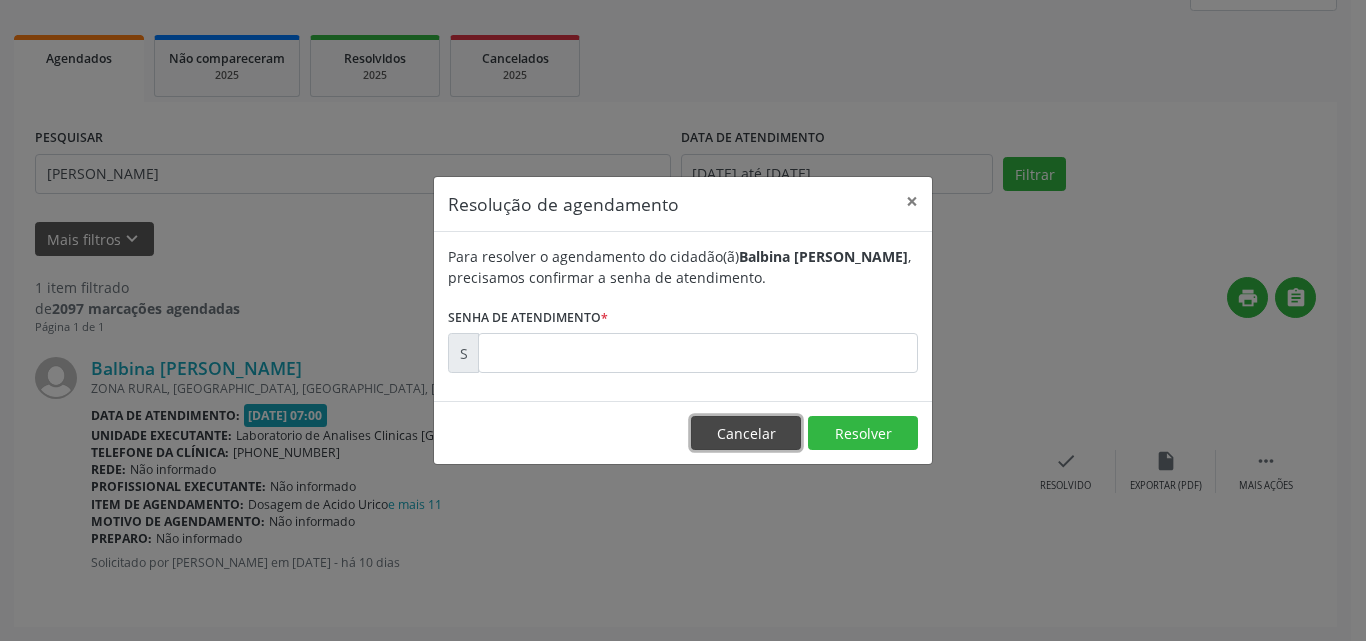 click on "Cancelar" at bounding box center [746, 433] 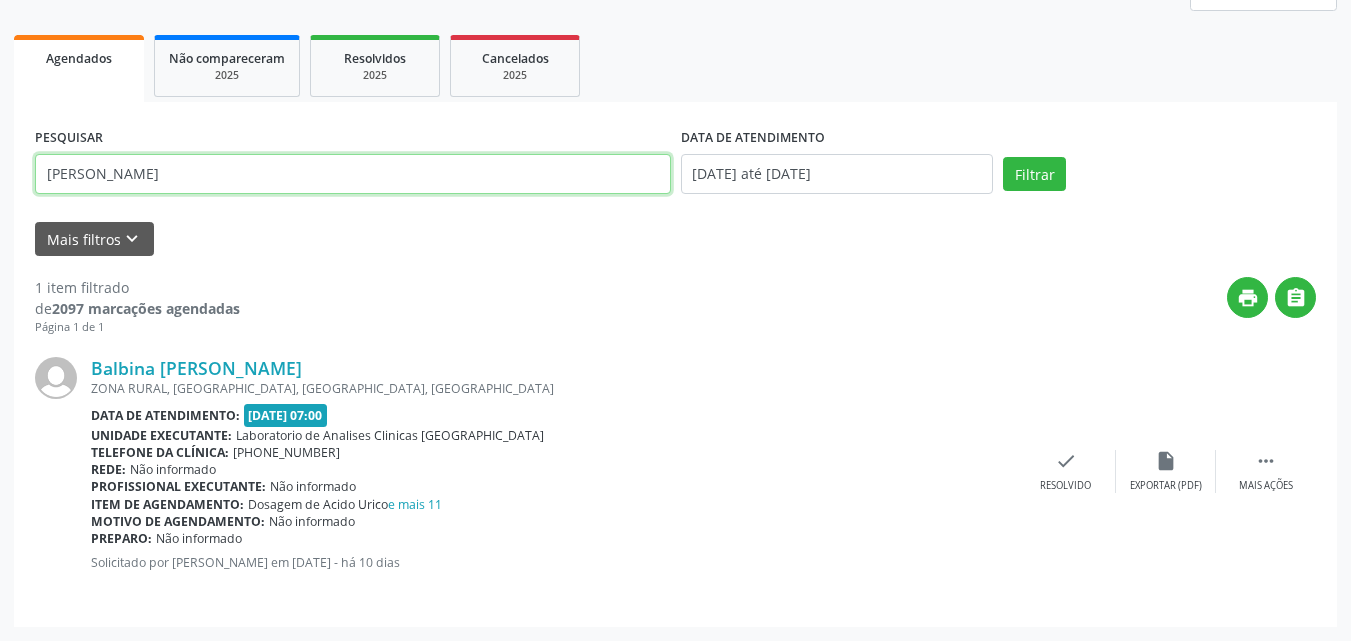 drag, startPoint x: 186, startPoint y: 167, endPoint x: 0, endPoint y: -75, distance: 305.22122 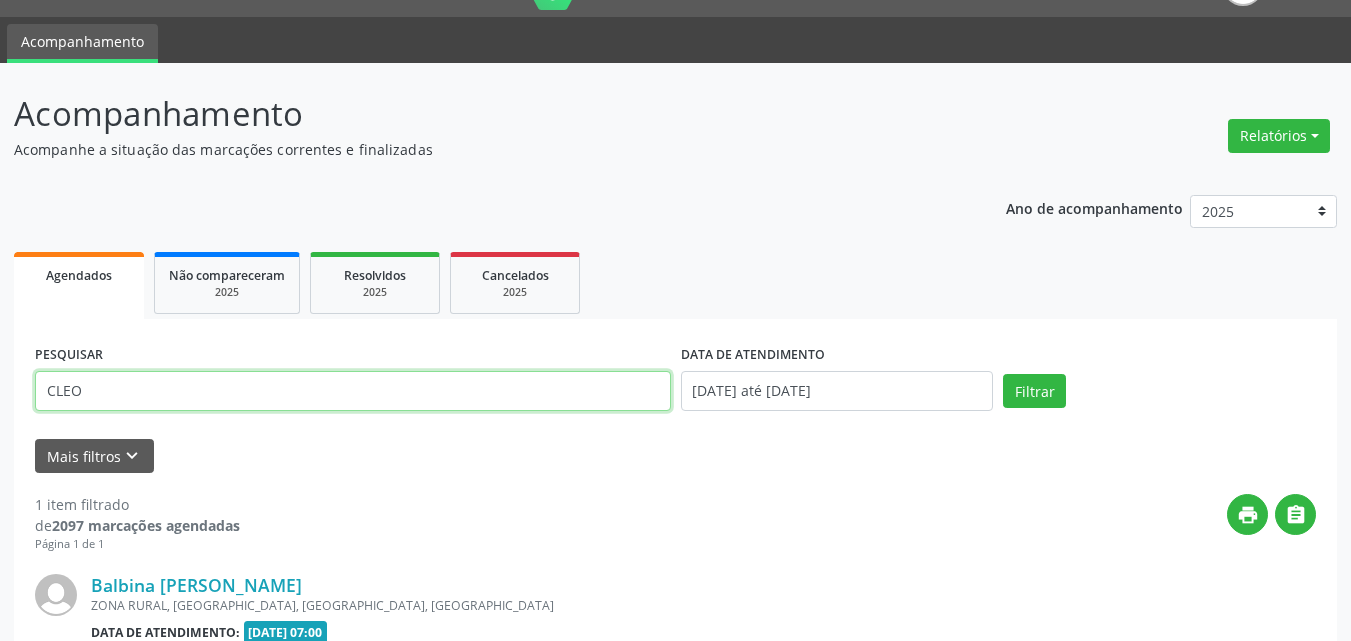 type on "CLEO" 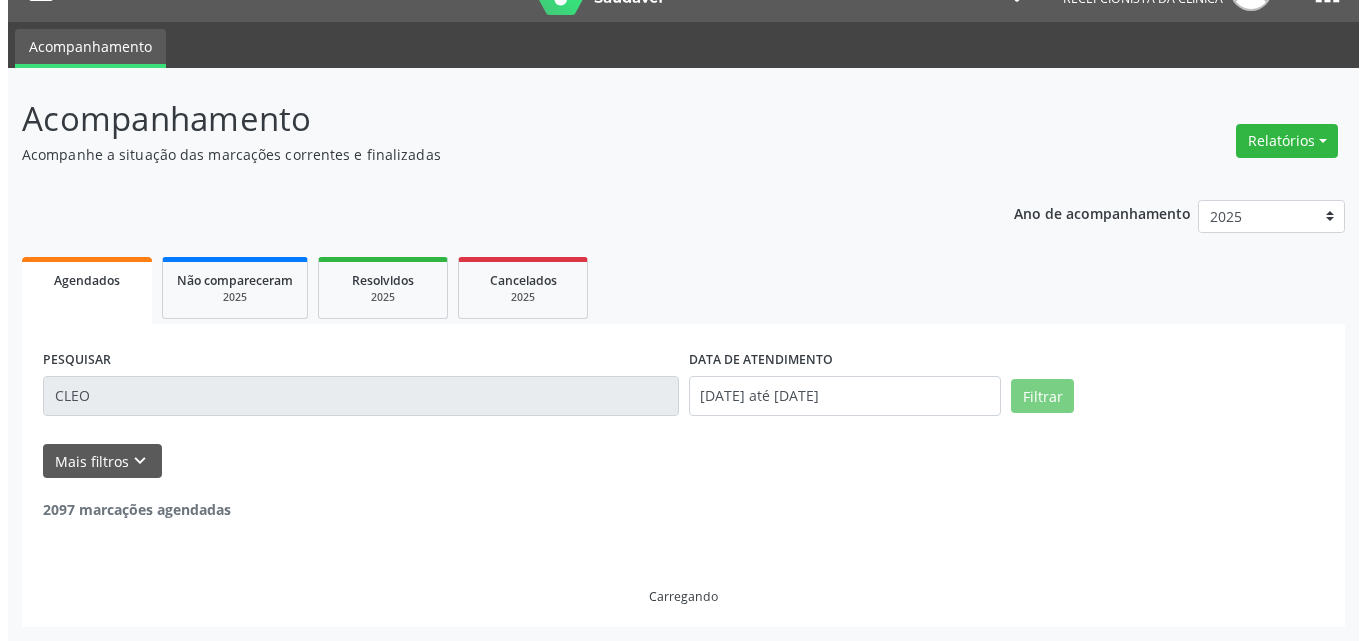 scroll, scrollTop: 264, scrollLeft: 0, axis: vertical 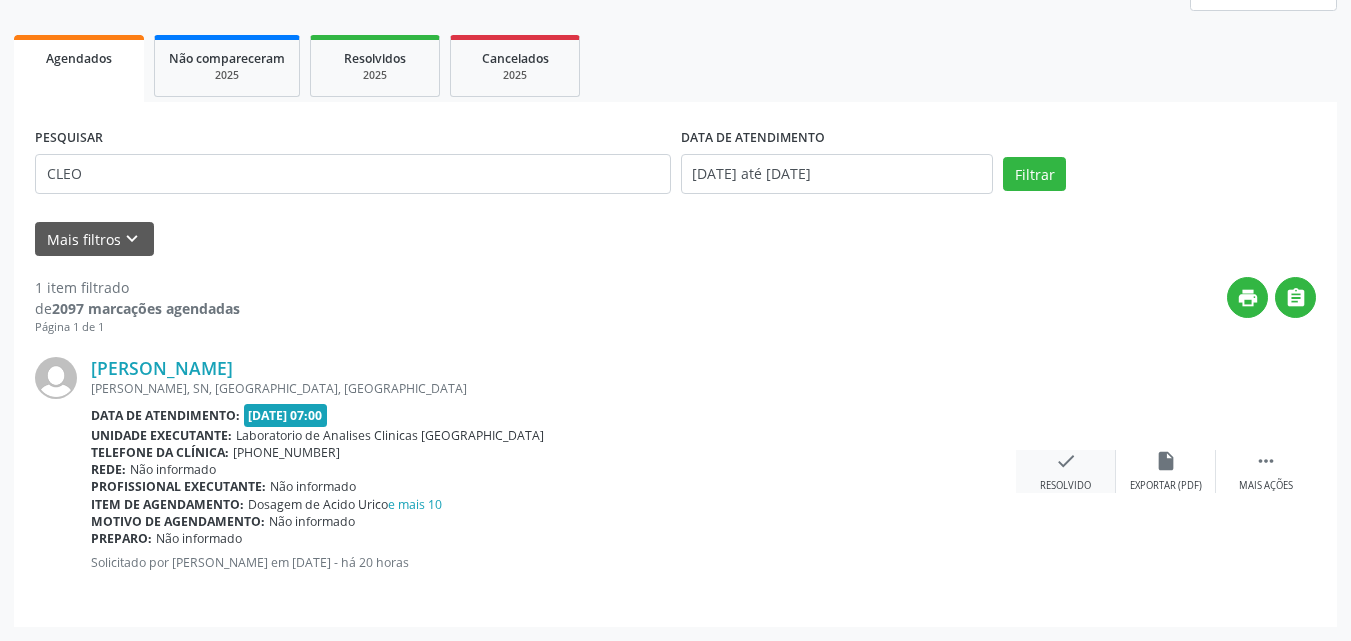 click on "check" at bounding box center (1066, 461) 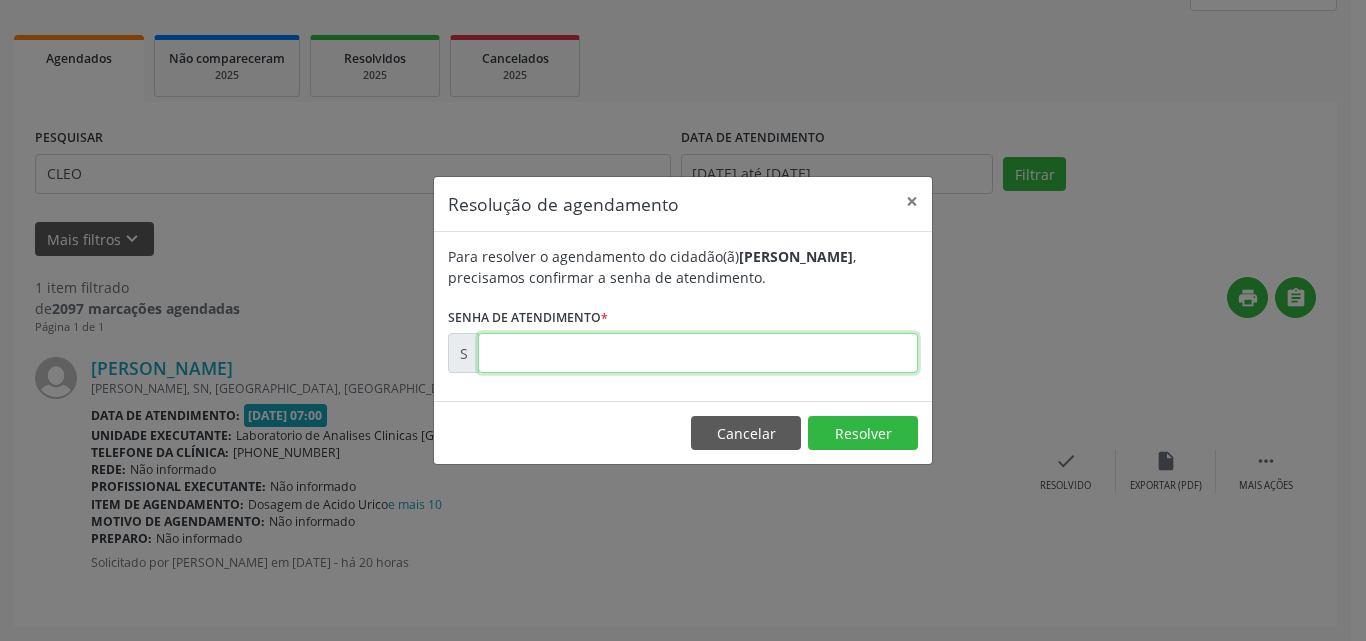 click at bounding box center (698, 353) 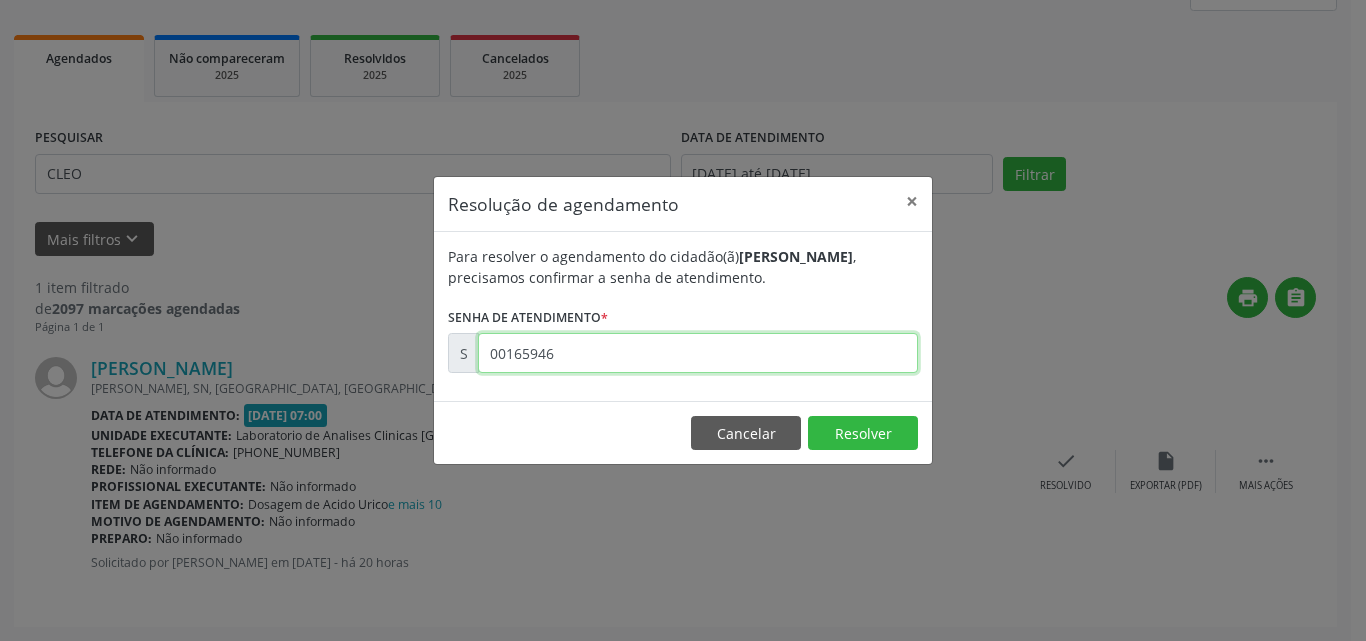 type on "00165946" 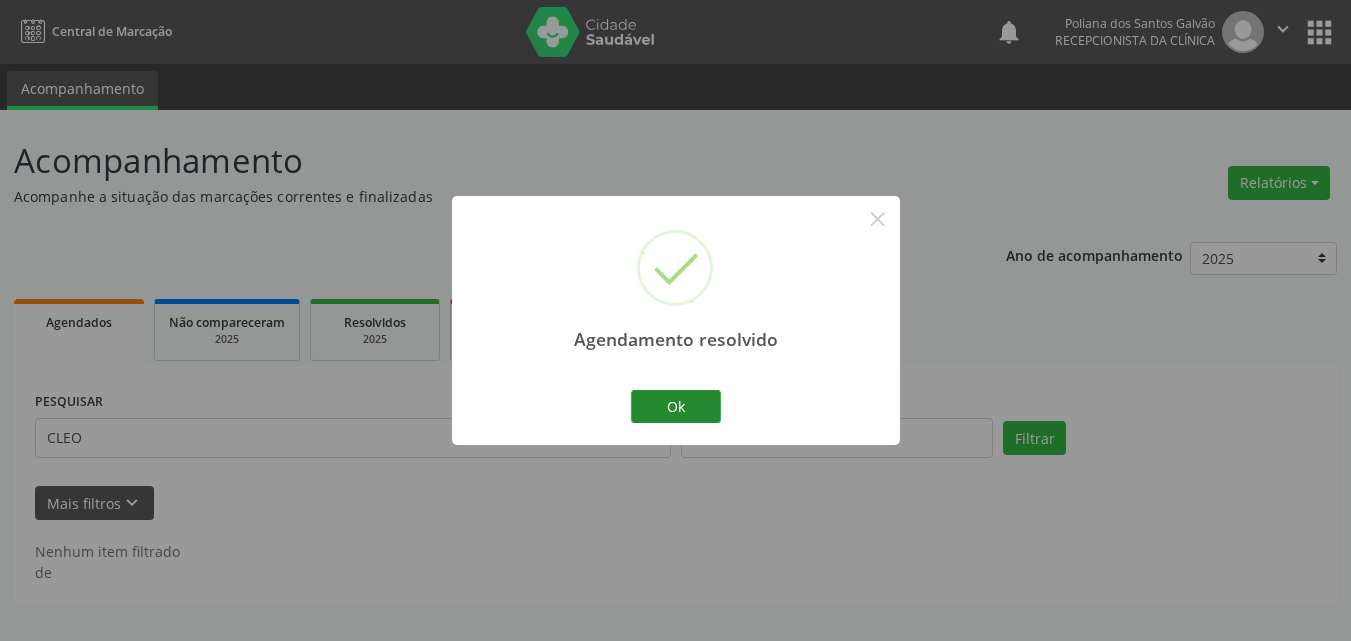 scroll, scrollTop: 0, scrollLeft: 0, axis: both 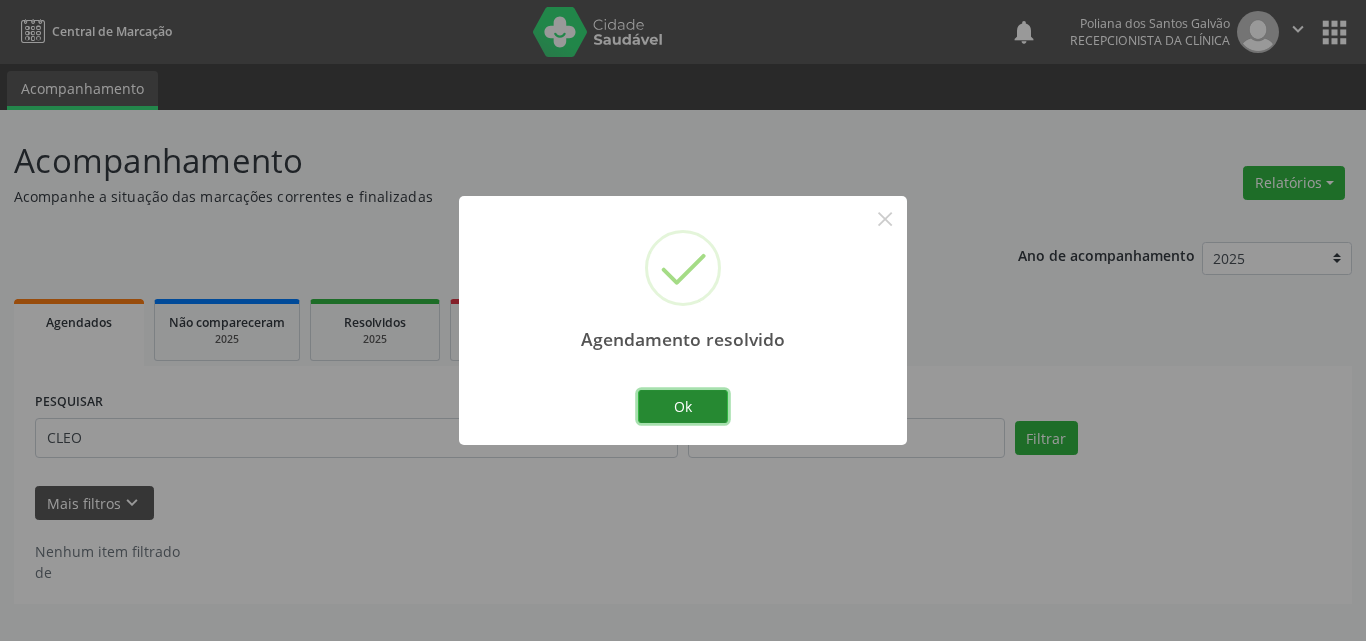 click on "Ok" at bounding box center (683, 407) 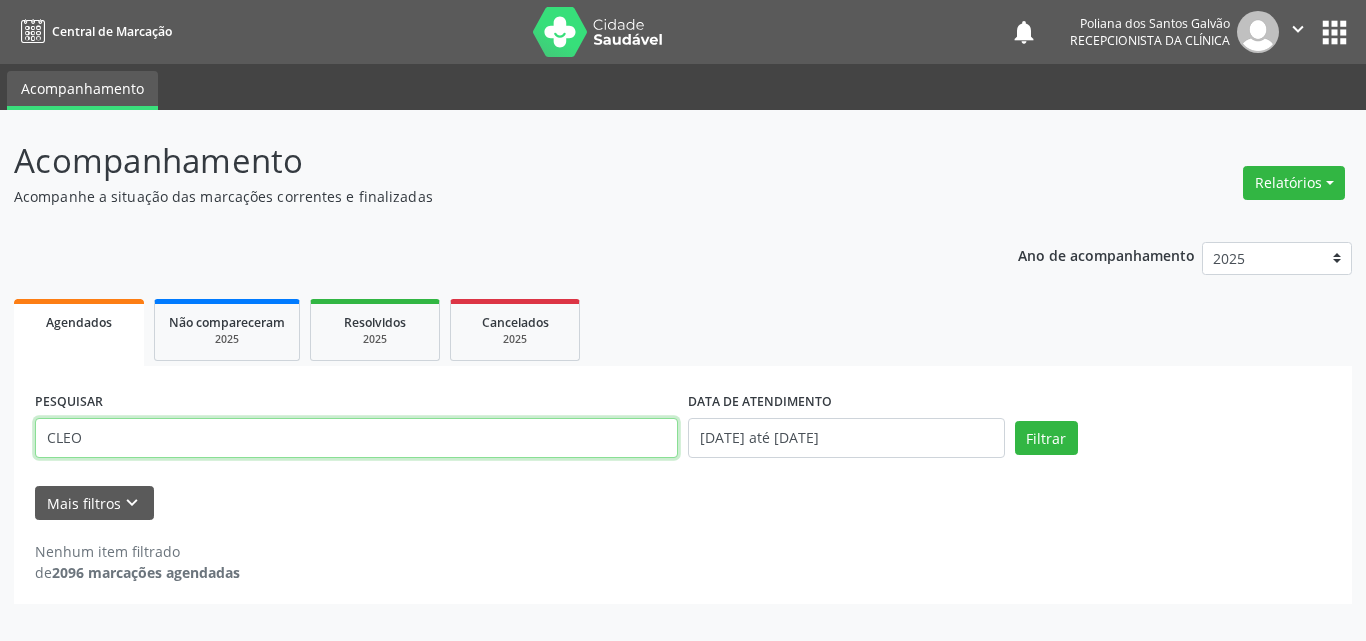 drag, startPoint x: 484, startPoint y: 444, endPoint x: 0, endPoint y: 232, distance: 528.3938 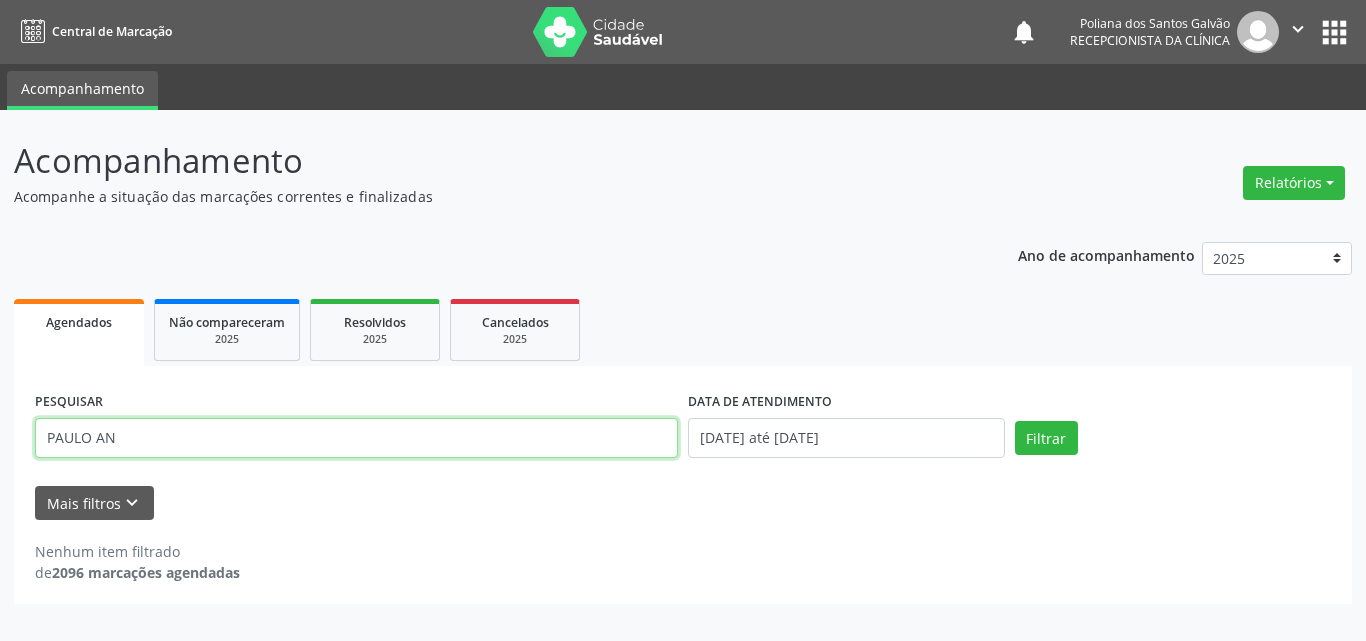 type on "PAULO AN" 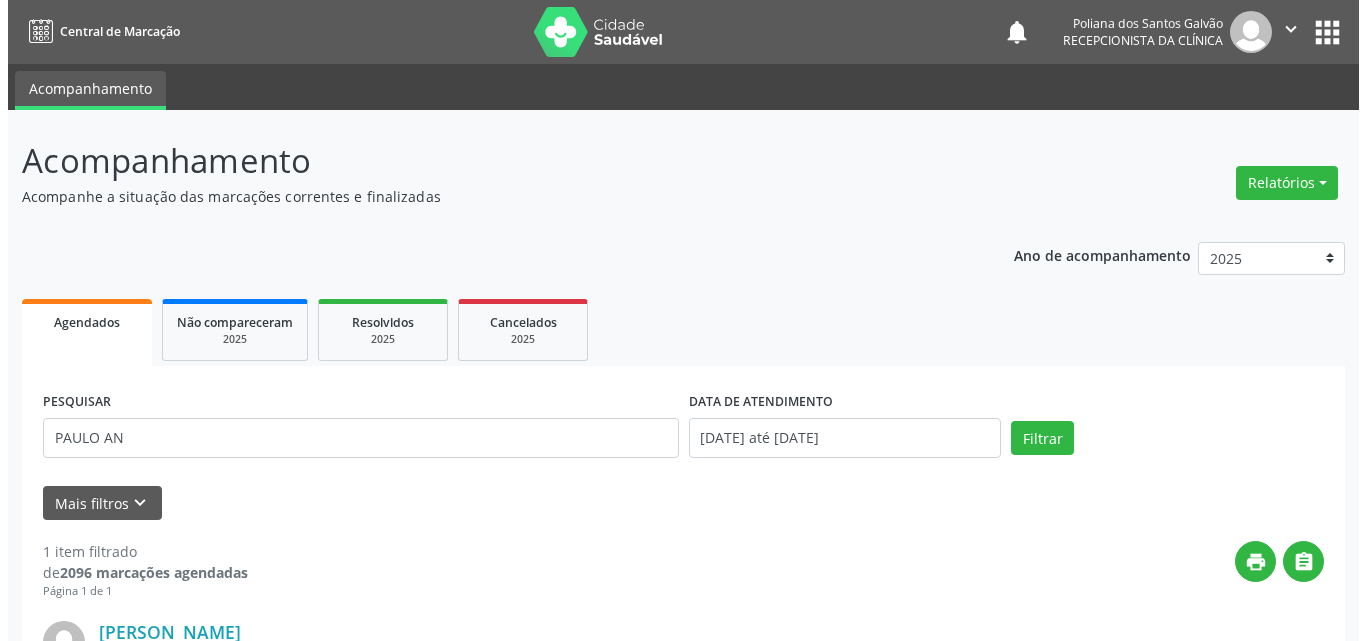 scroll, scrollTop: 264, scrollLeft: 0, axis: vertical 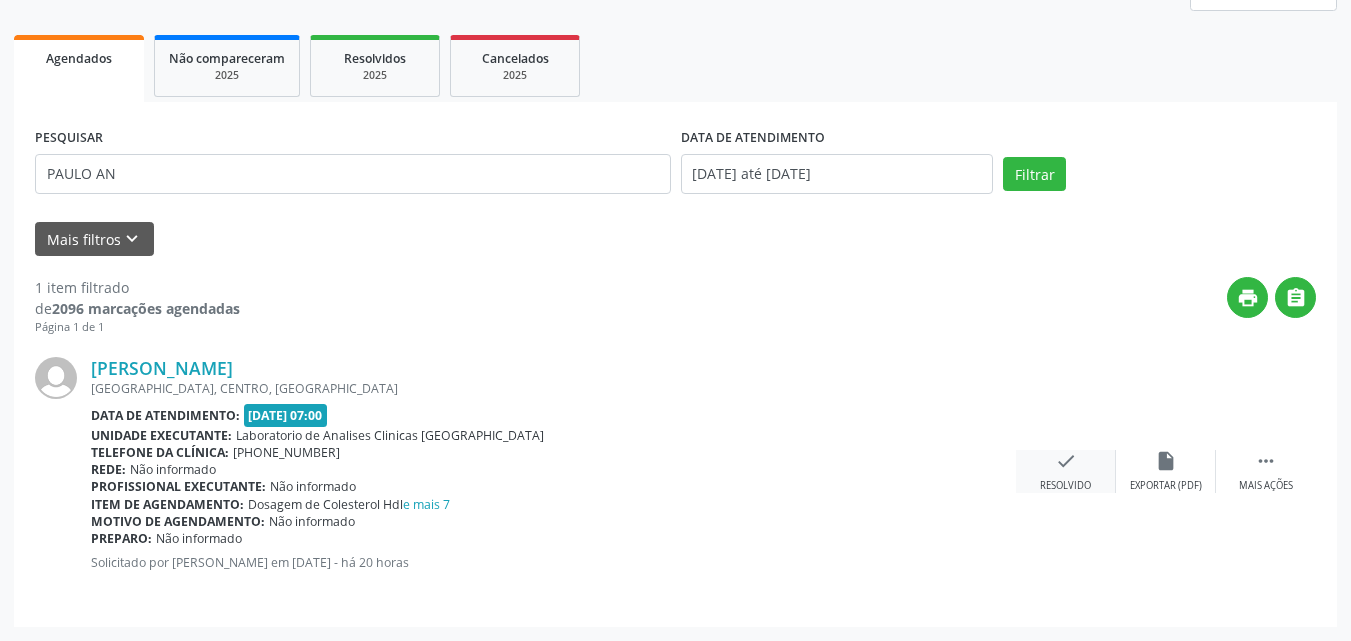 click on "check" at bounding box center (1066, 461) 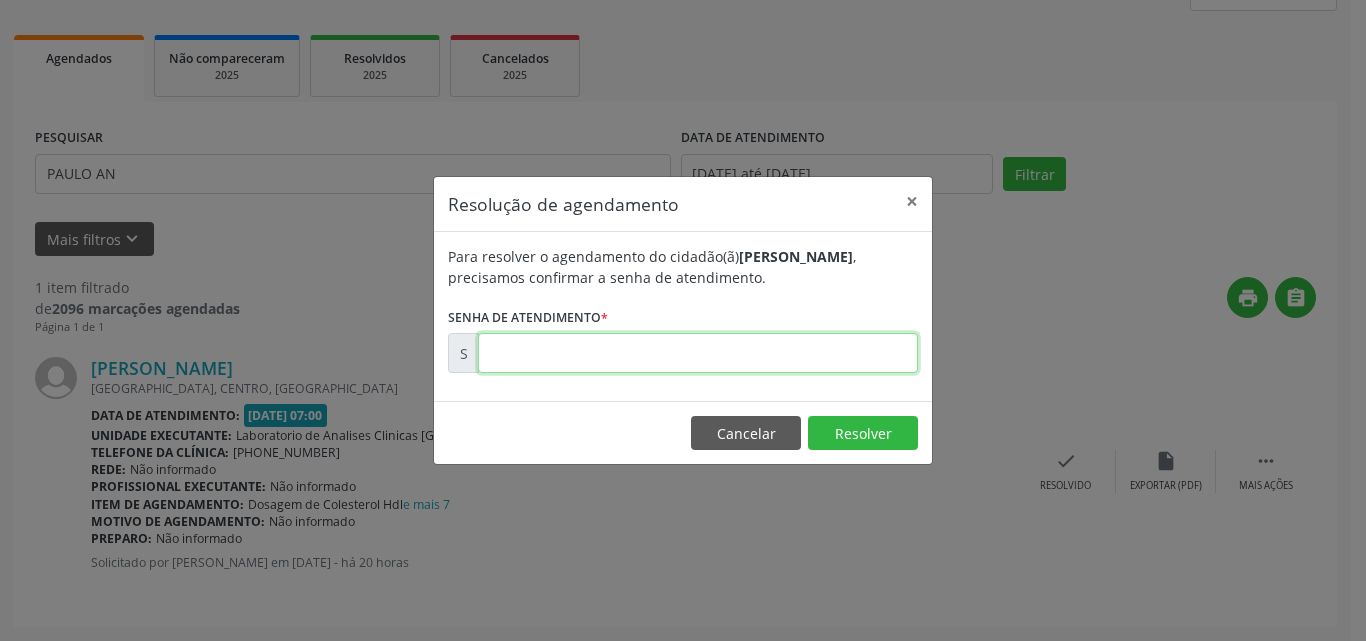 click at bounding box center [698, 353] 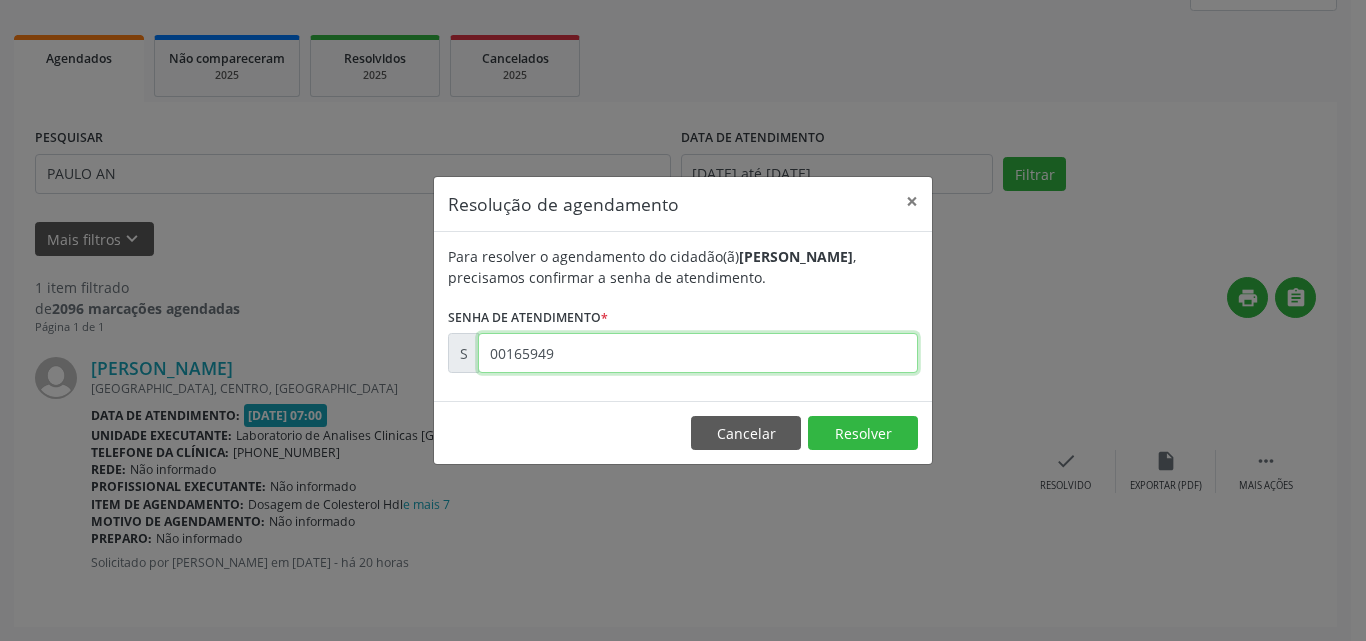 type on "00165949" 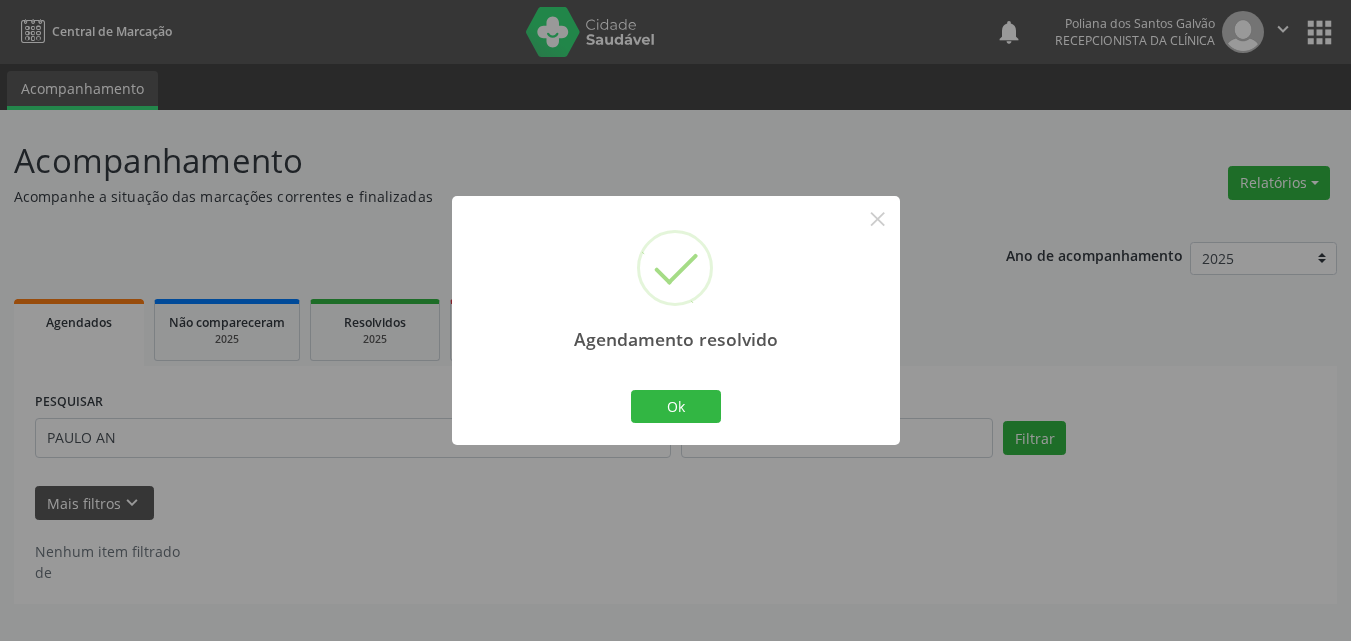 scroll, scrollTop: 0, scrollLeft: 0, axis: both 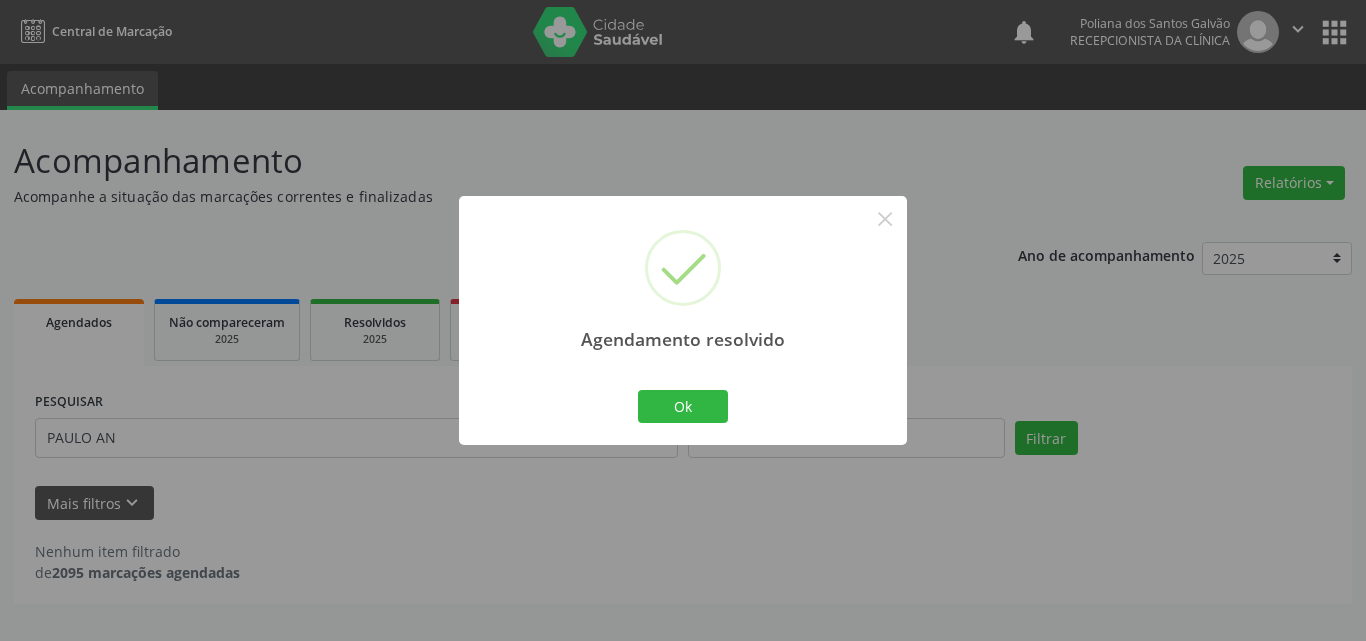 click on "Ok Cancel" at bounding box center [683, 406] 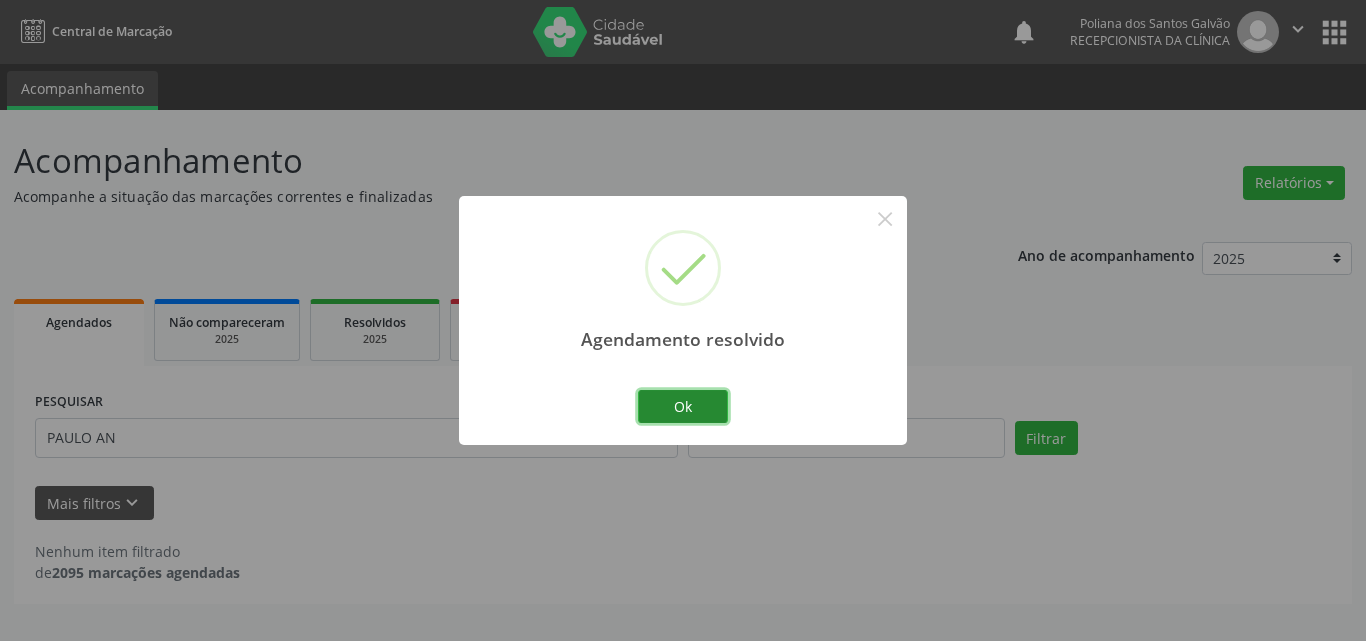 click on "Ok" at bounding box center (683, 407) 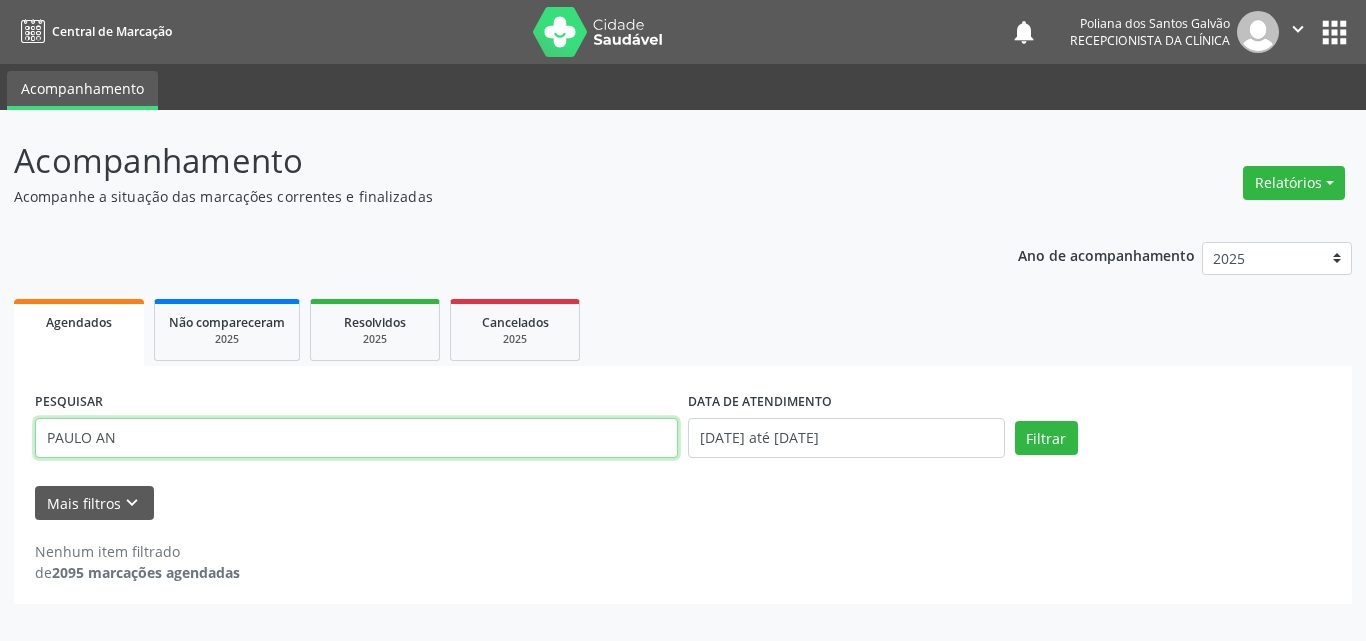 drag, startPoint x: 586, startPoint y: 440, endPoint x: 5, endPoint y: 92, distance: 677.2481 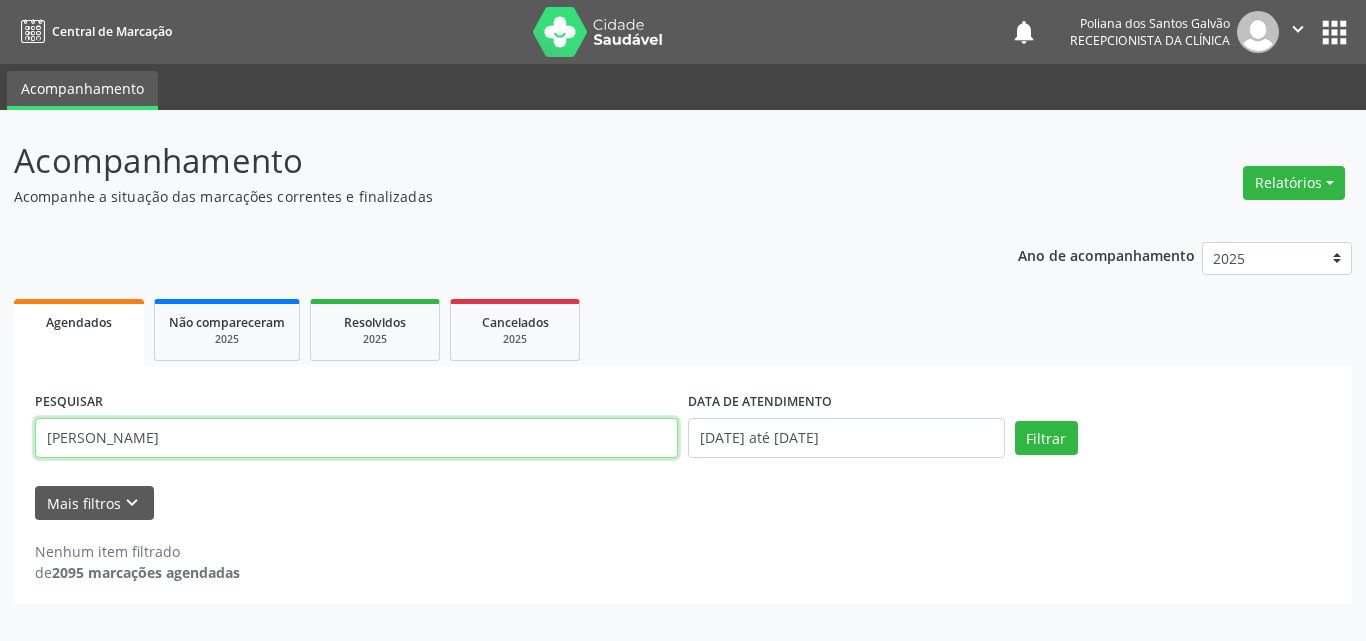type on "[PERSON_NAME]" 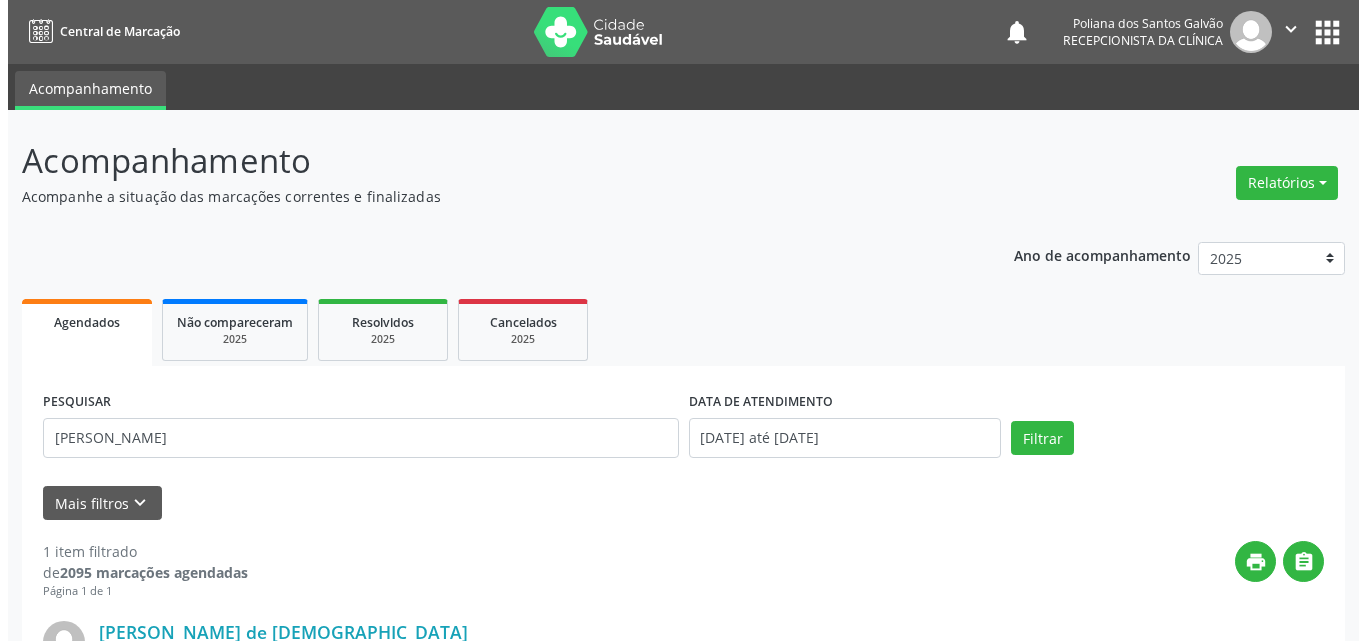 scroll, scrollTop: 264, scrollLeft: 0, axis: vertical 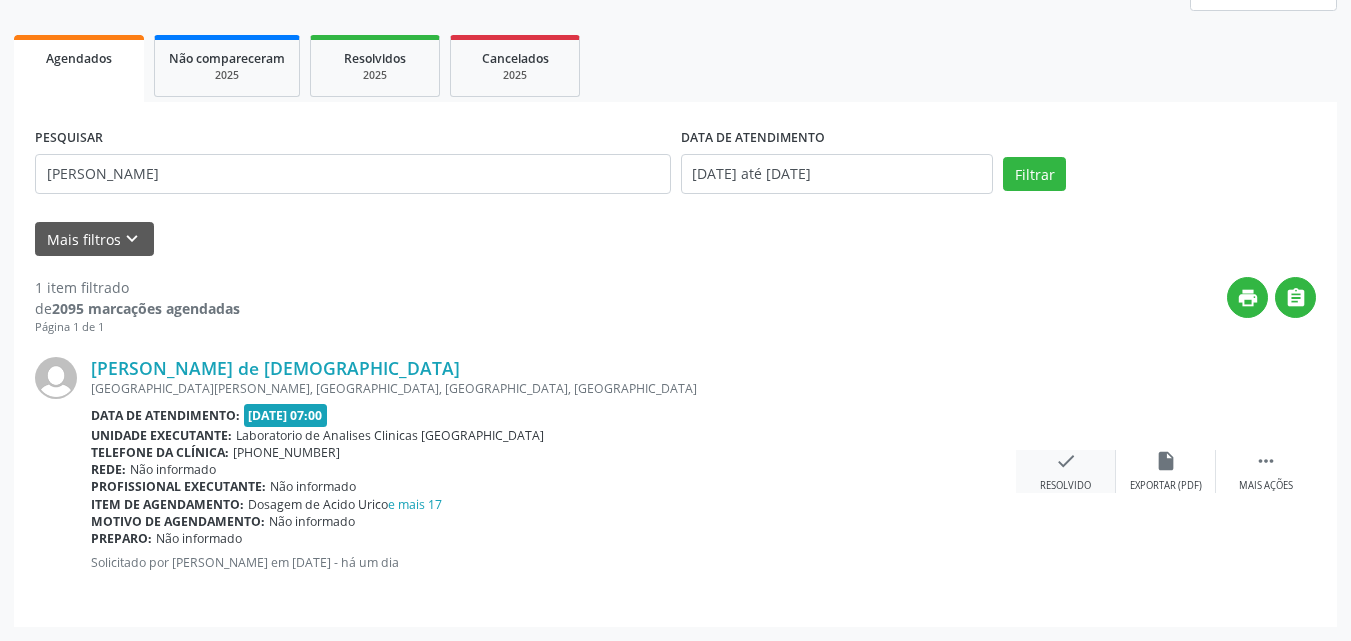click on "check
Resolvido" at bounding box center (1066, 471) 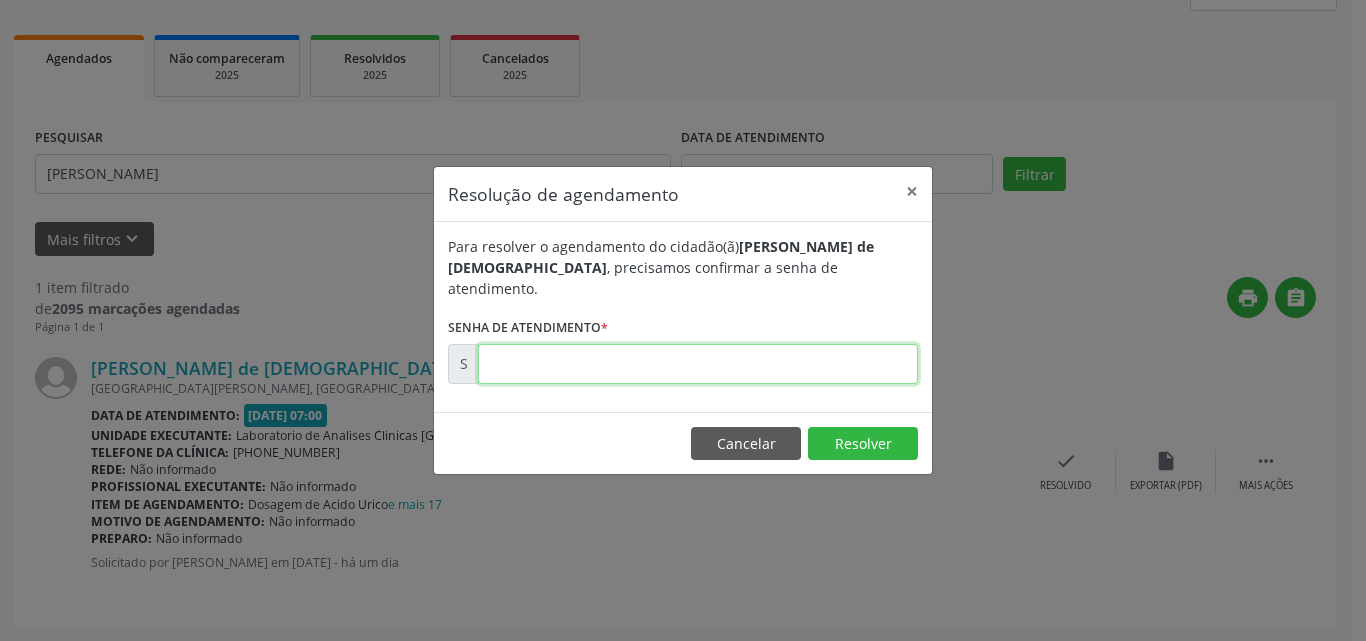 drag, startPoint x: 784, startPoint y: 348, endPoint x: 766, endPoint y: 336, distance: 21.633308 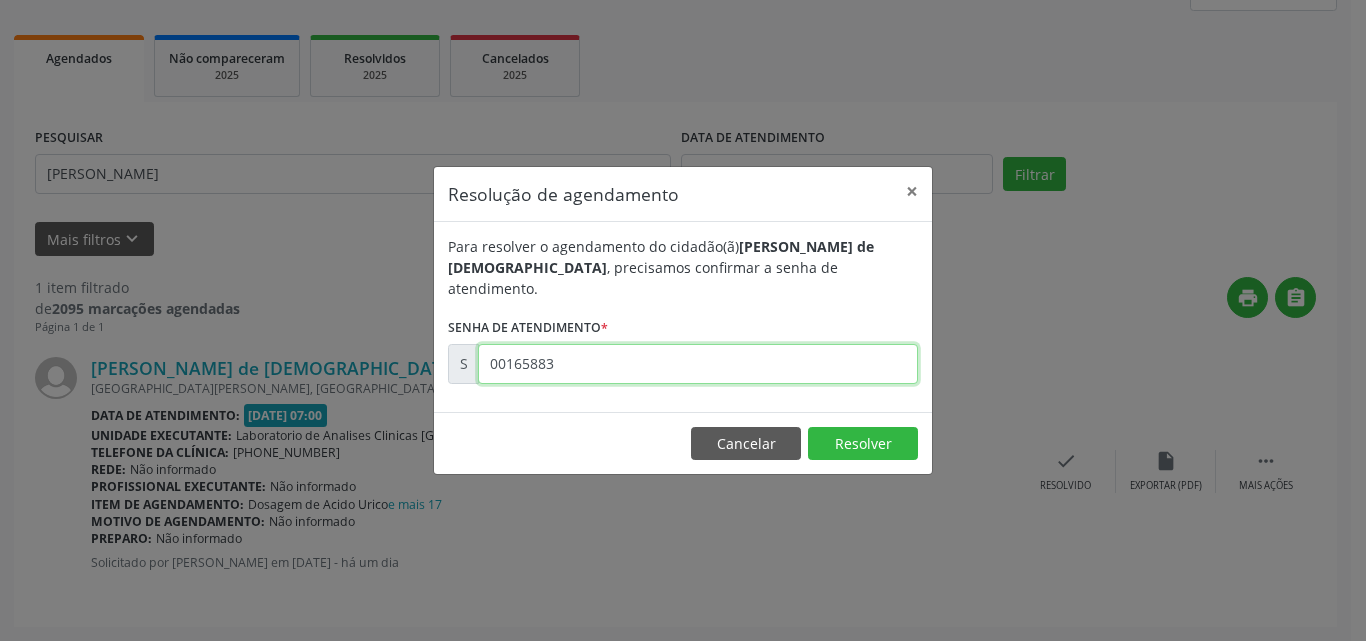 type on "00165883" 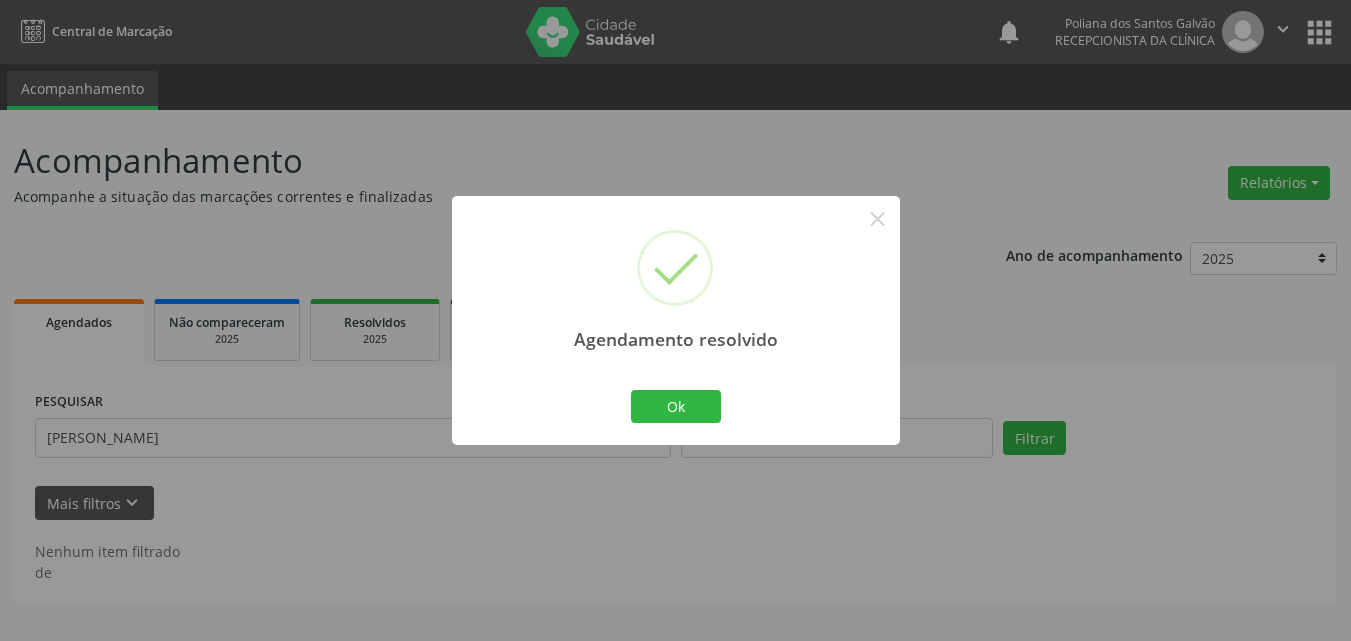 scroll, scrollTop: 0, scrollLeft: 0, axis: both 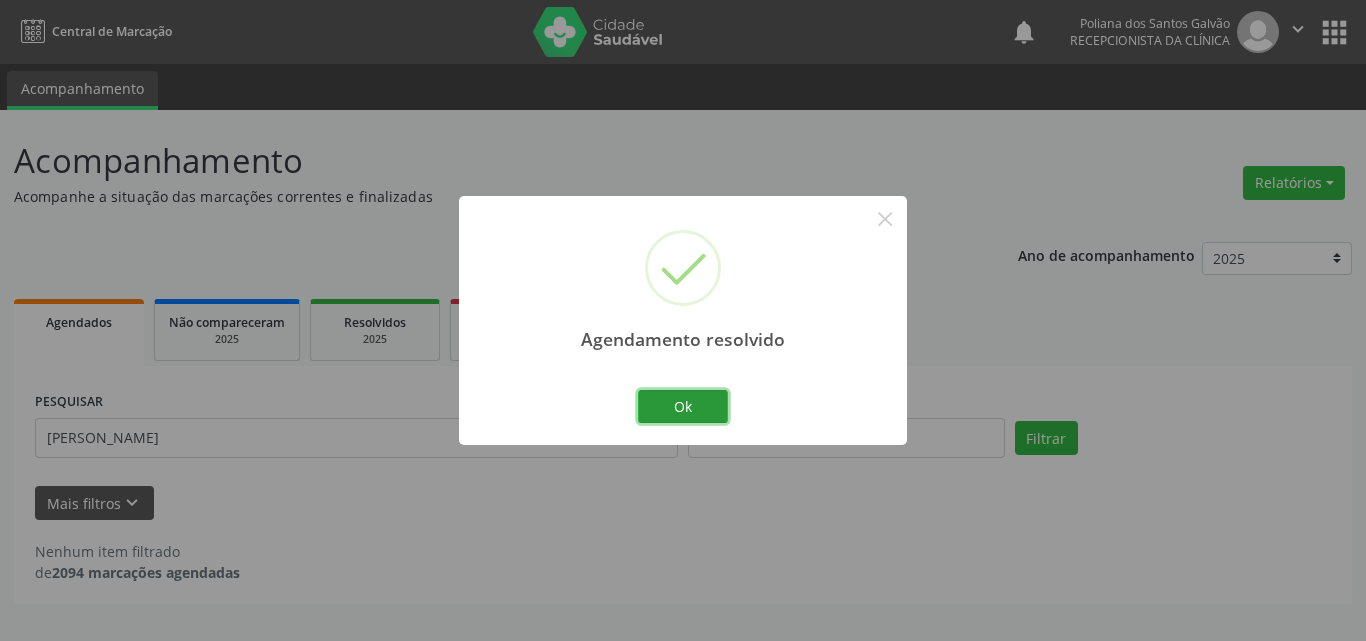 click on "Ok" at bounding box center [683, 407] 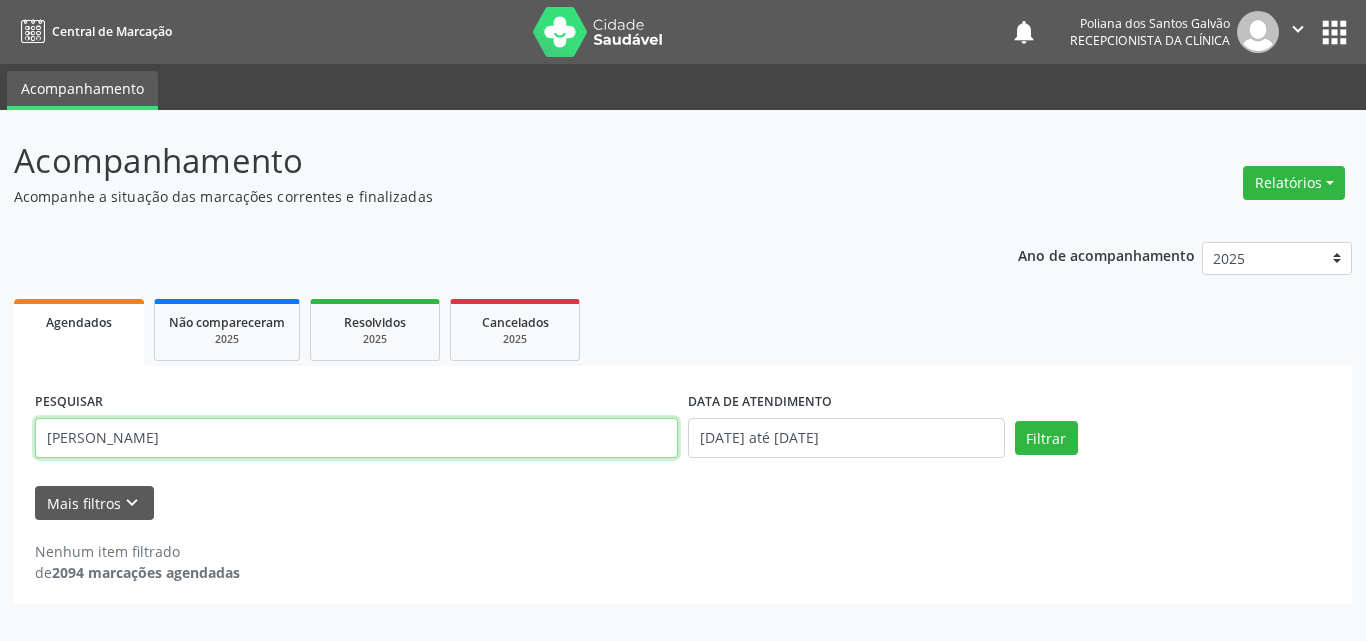 drag, startPoint x: 483, startPoint y: 429, endPoint x: 0, endPoint y: 137, distance: 564.40497 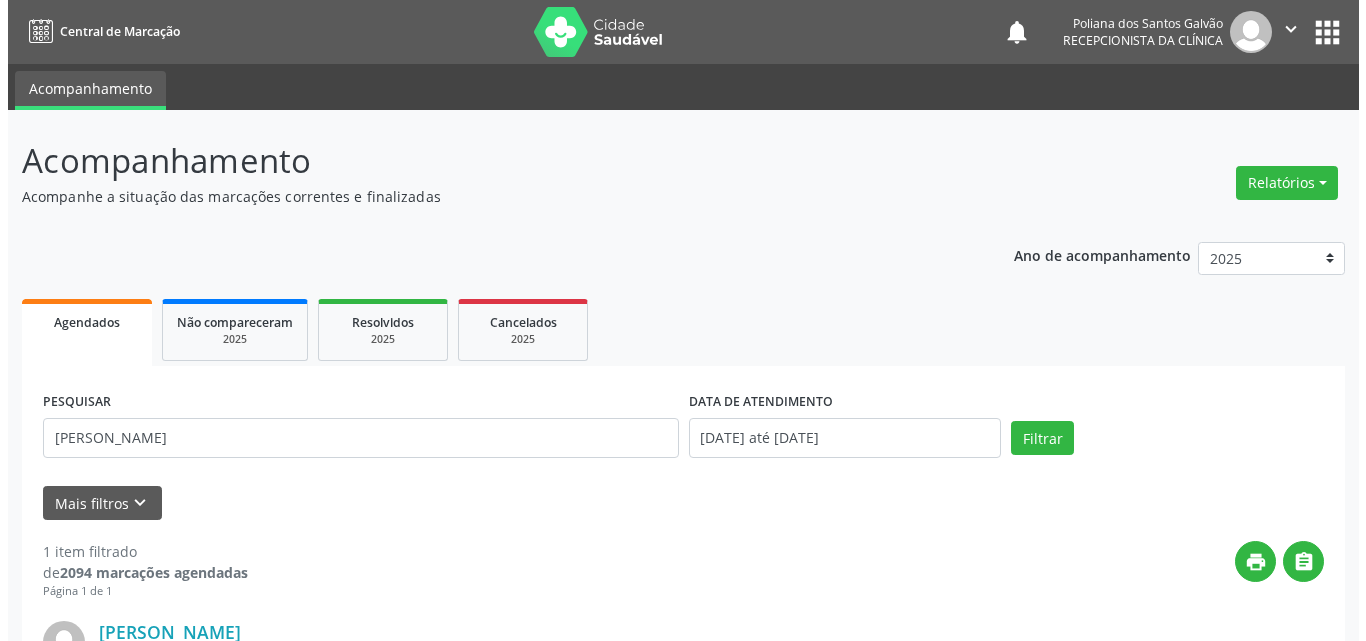 scroll, scrollTop: 264, scrollLeft: 0, axis: vertical 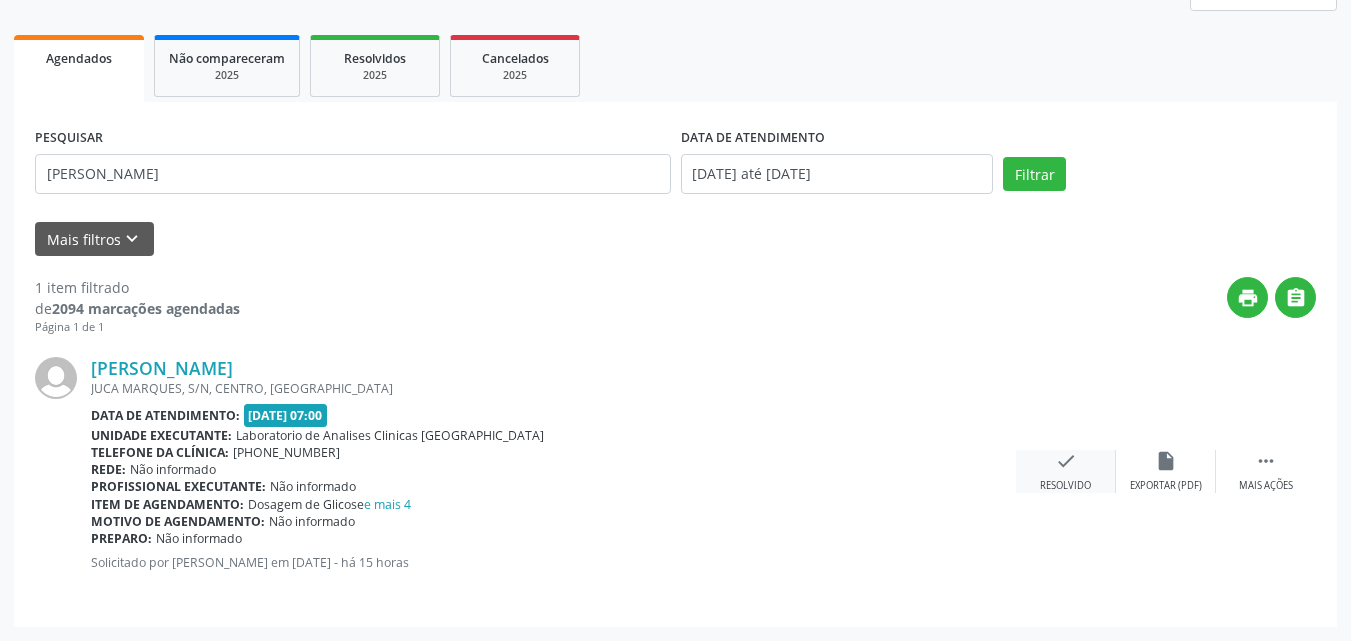 click on "check
Resolvido" at bounding box center [1066, 471] 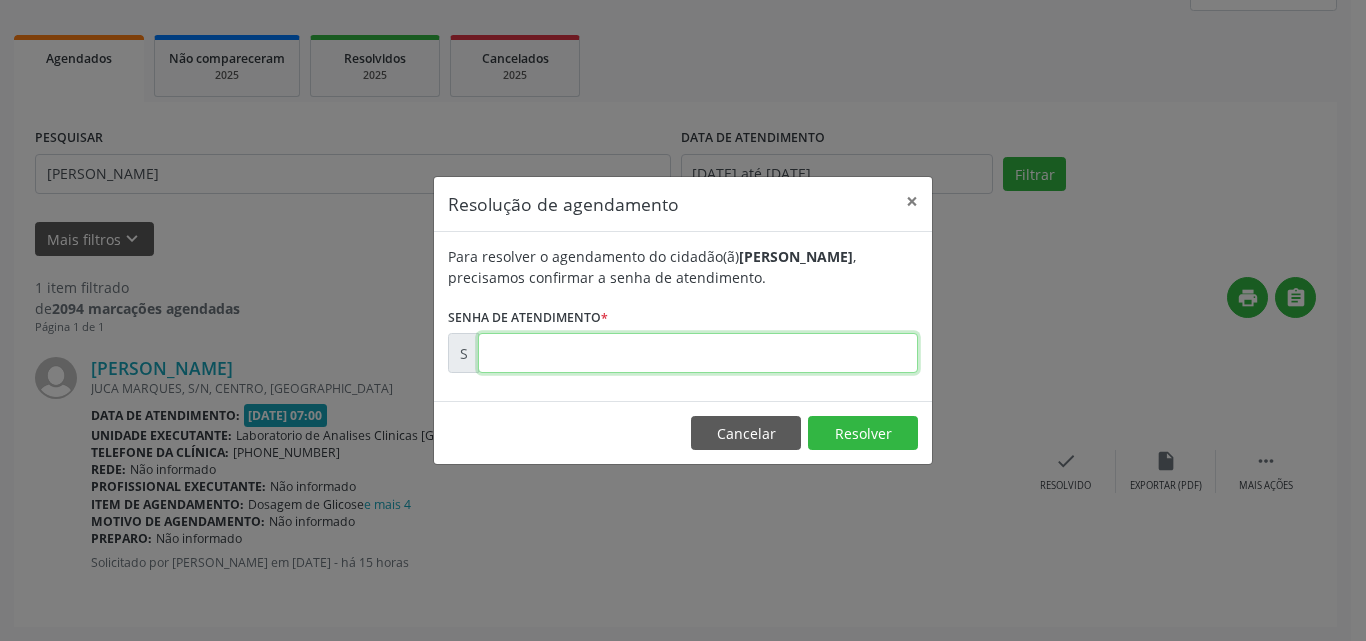 drag, startPoint x: 764, startPoint y: 358, endPoint x: 726, endPoint y: 331, distance: 46.615448 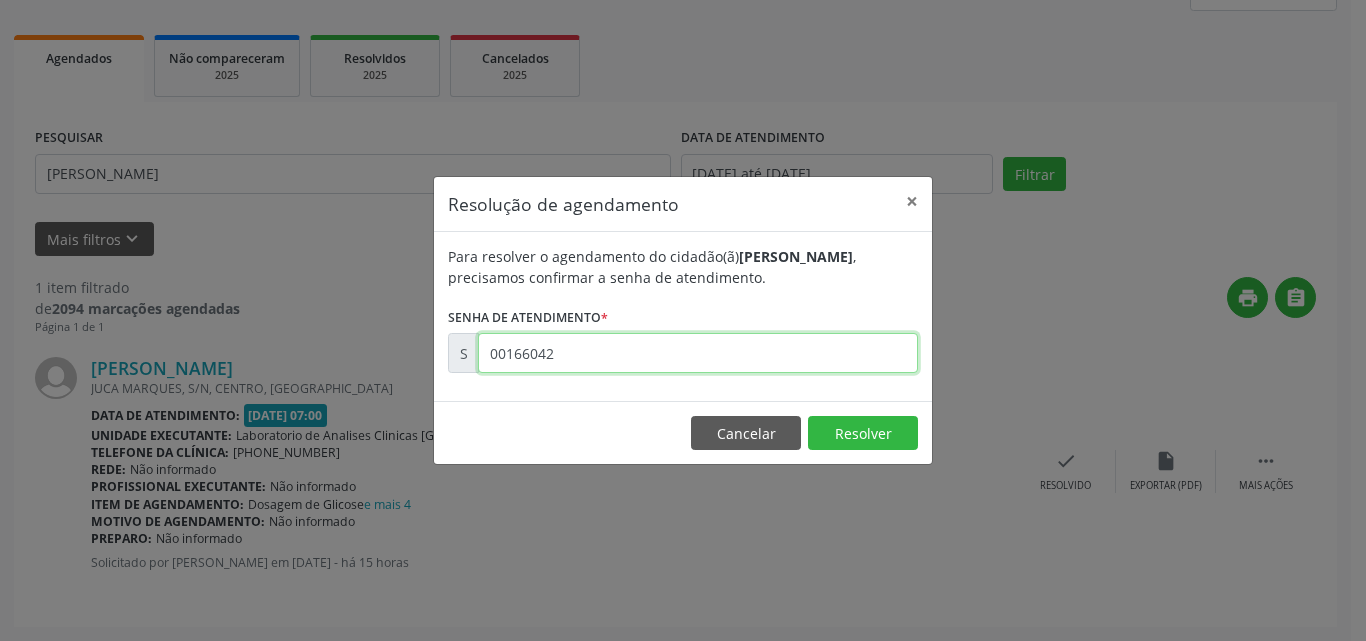 type on "00166042" 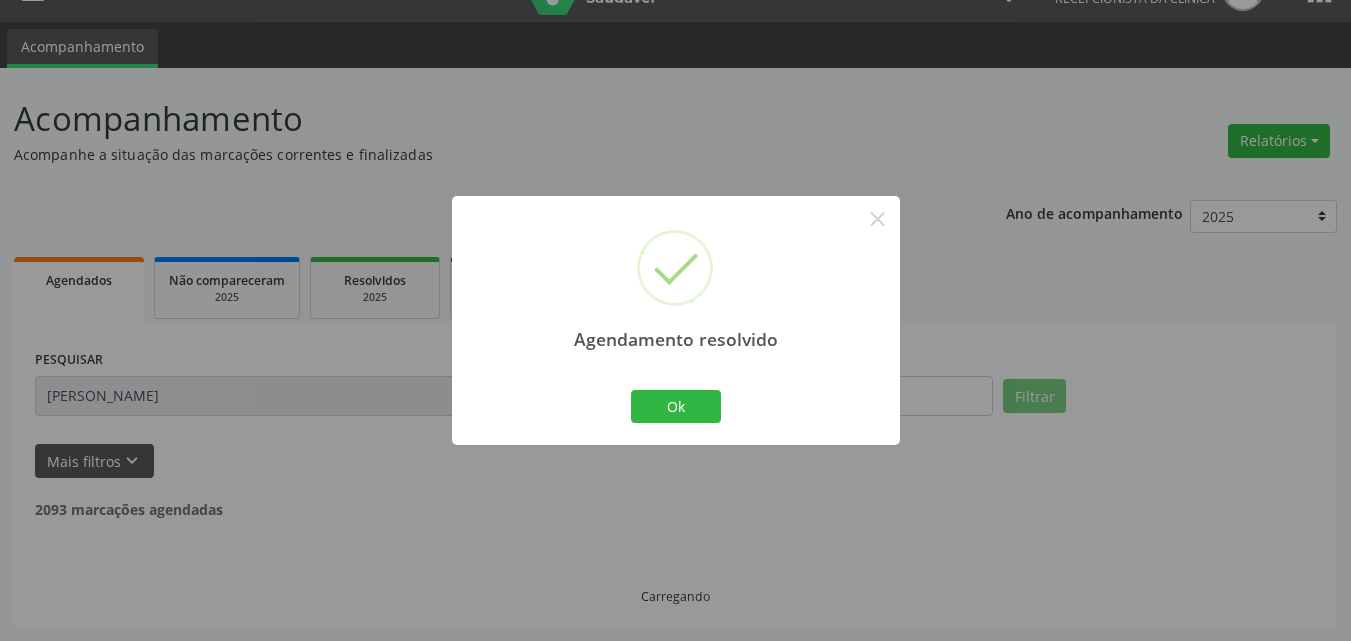 scroll, scrollTop: 0, scrollLeft: 0, axis: both 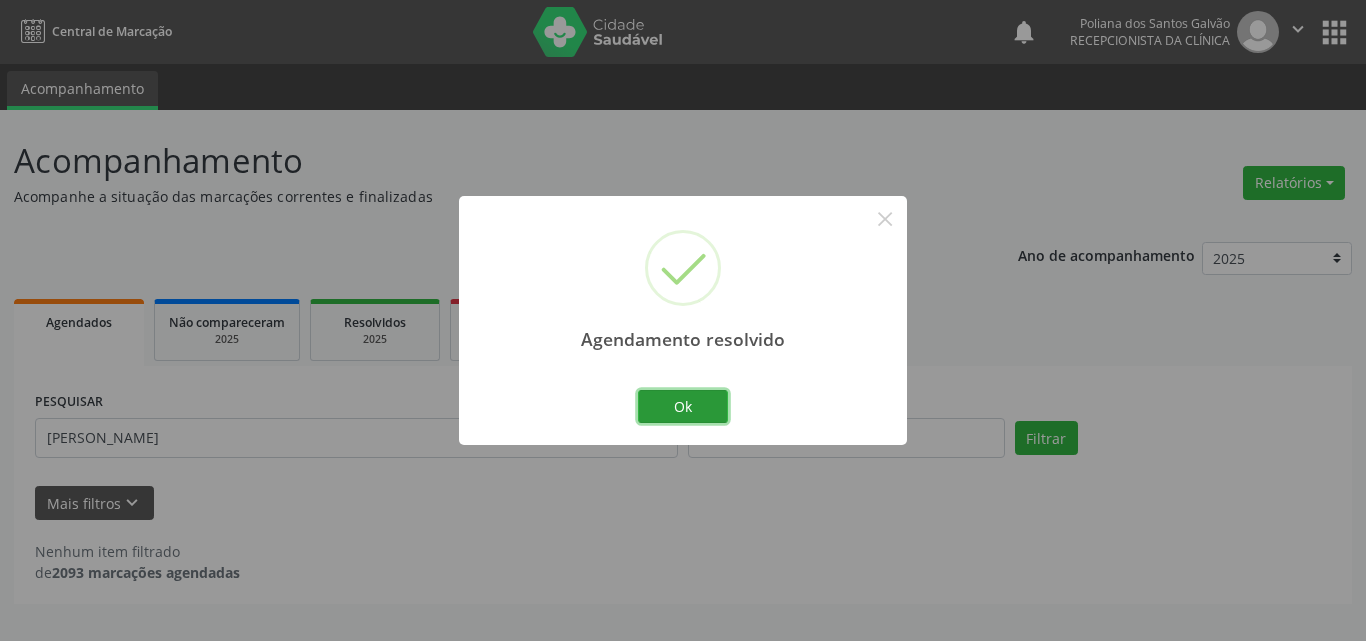 drag, startPoint x: 684, startPoint y: 407, endPoint x: 555, endPoint y: 438, distance: 132.67253 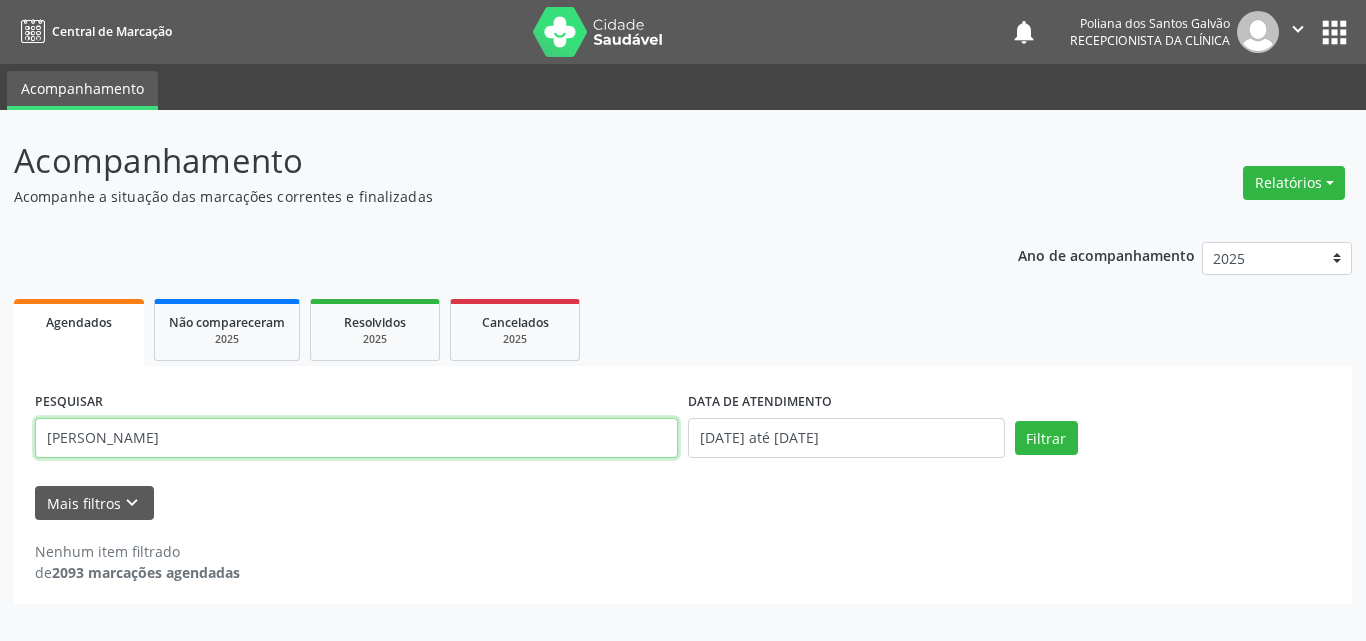 drag, startPoint x: 549, startPoint y: 439, endPoint x: 0, endPoint y: 133, distance: 628.5197 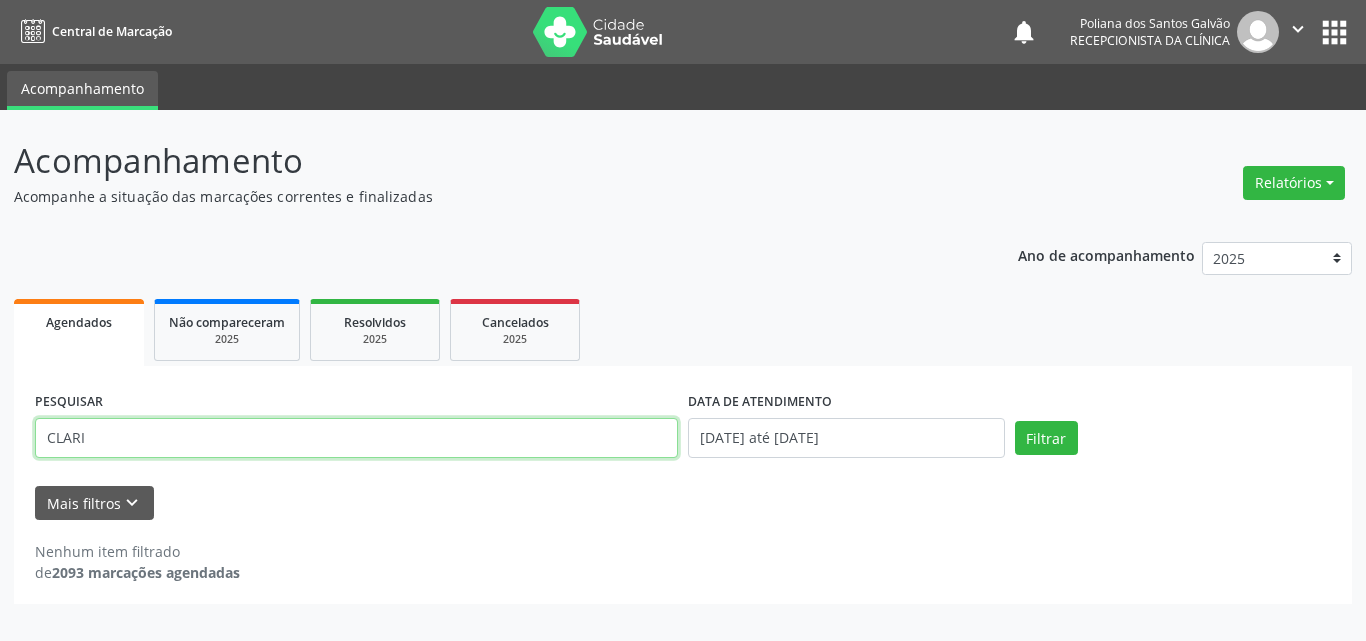 type on "CLARI" 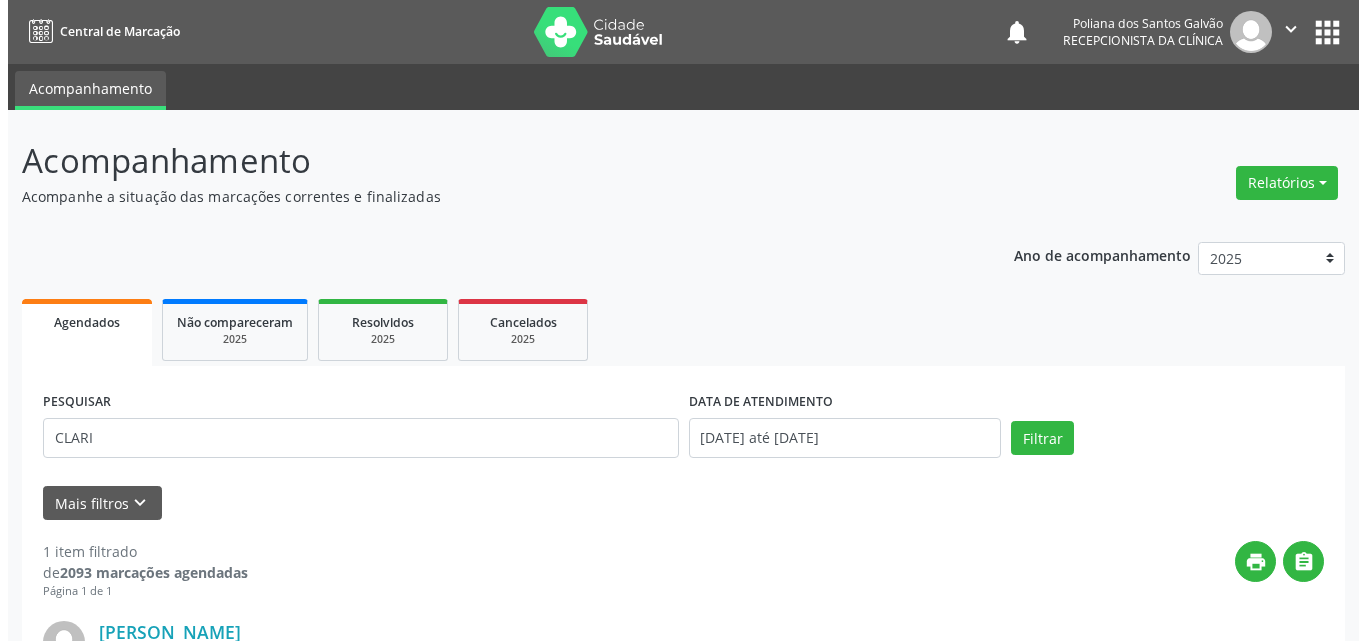scroll, scrollTop: 264, scrollLeft: 0, axis: vertical 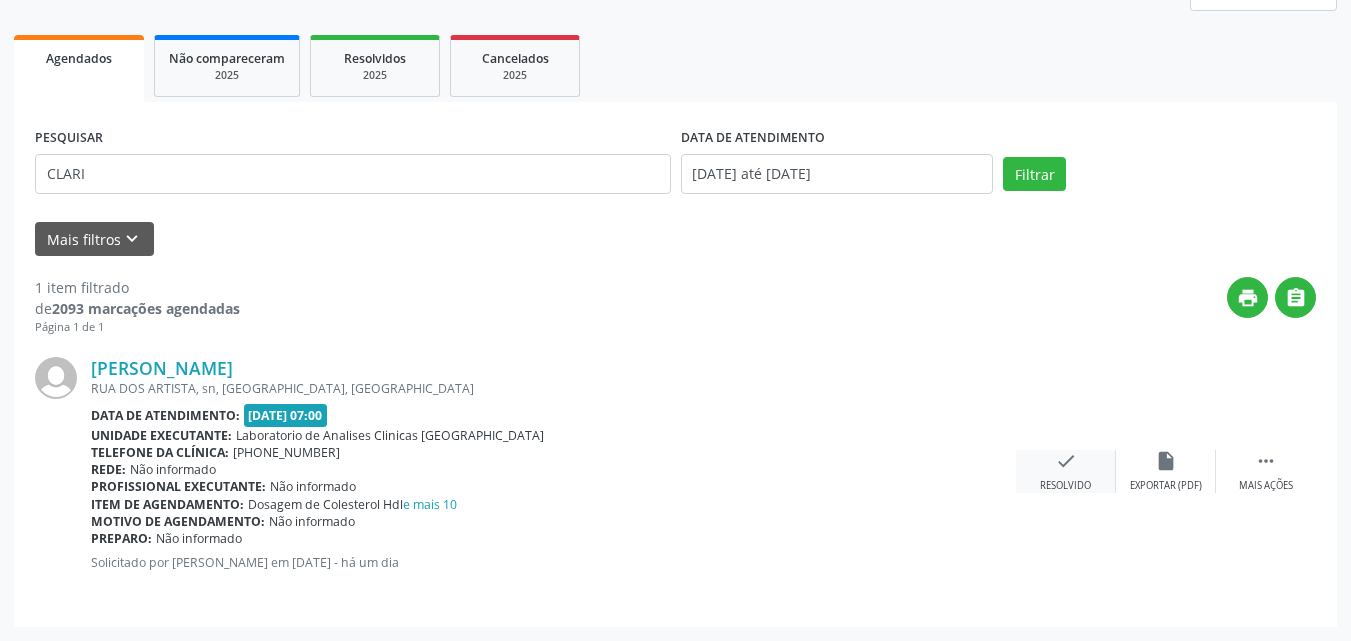 click on "check" at bounding box center (1066, 461) 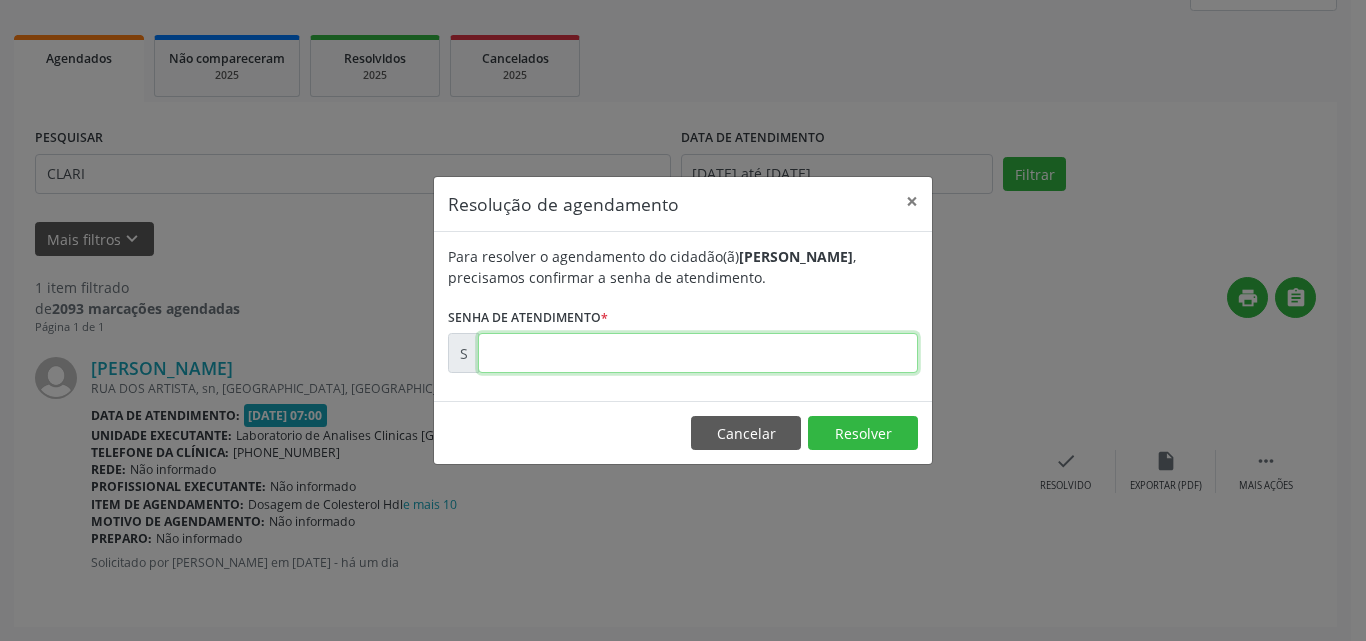 click at bounding box center [698, 353] 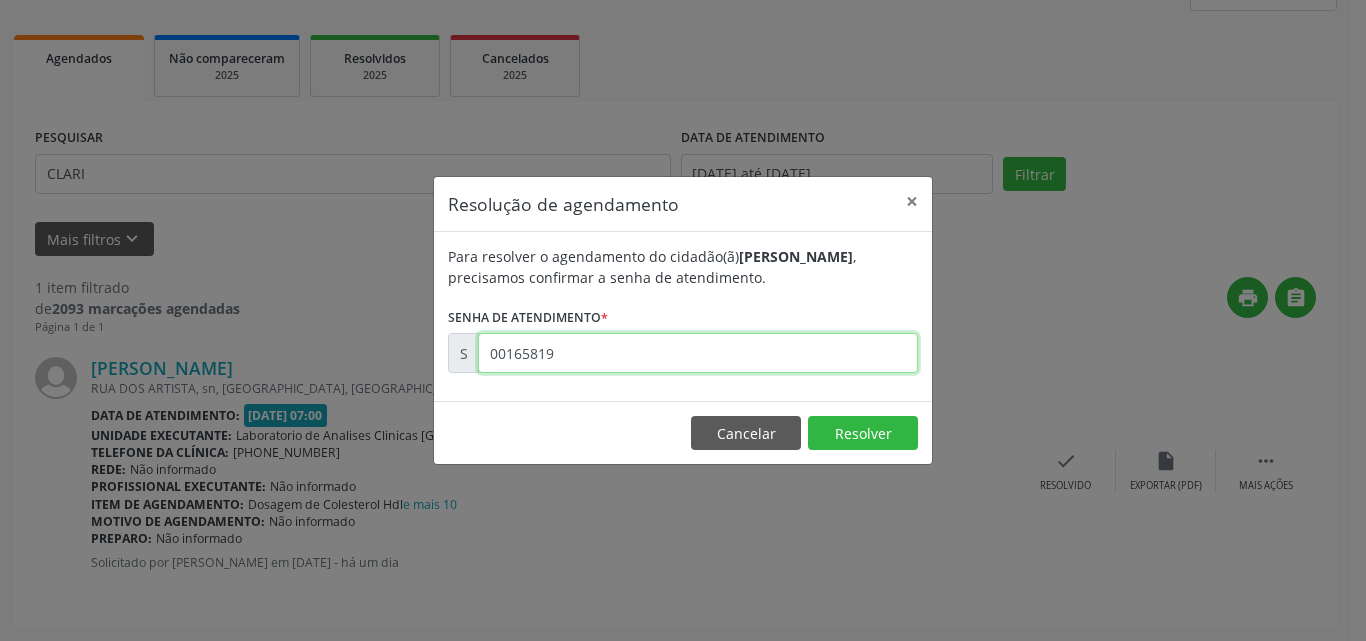 type on "00165819" 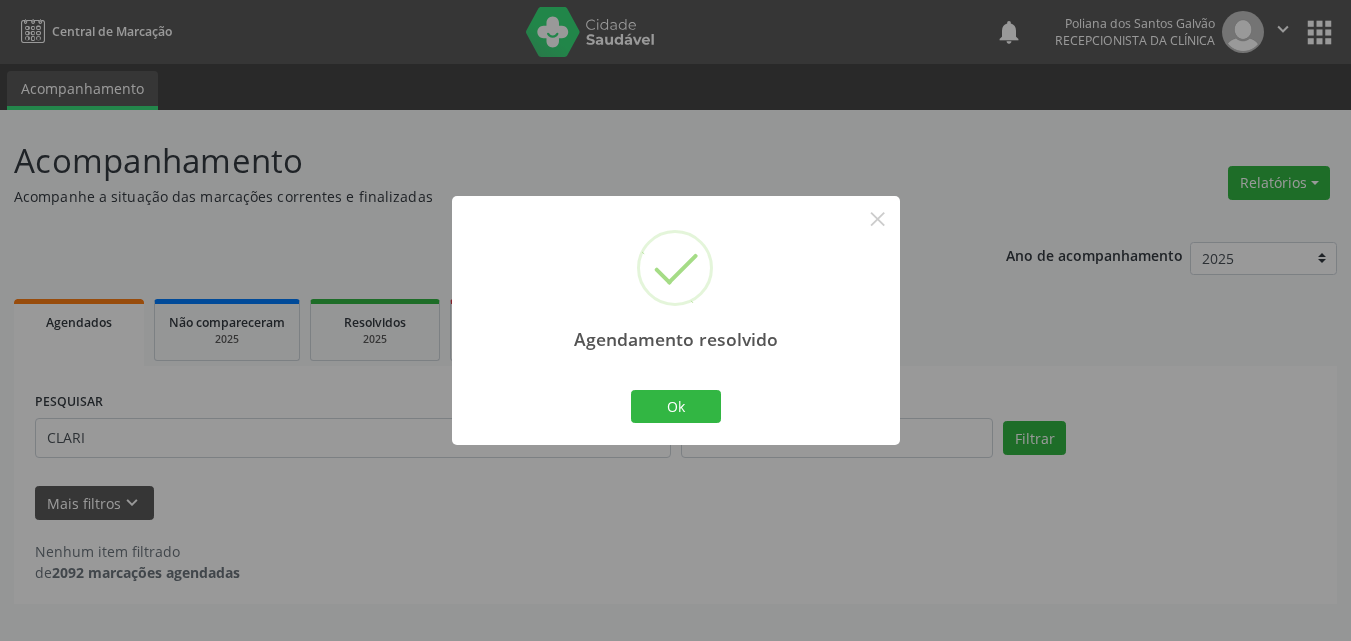 scroll, scrollTop: 0, scrollLeft: 0, axis: both 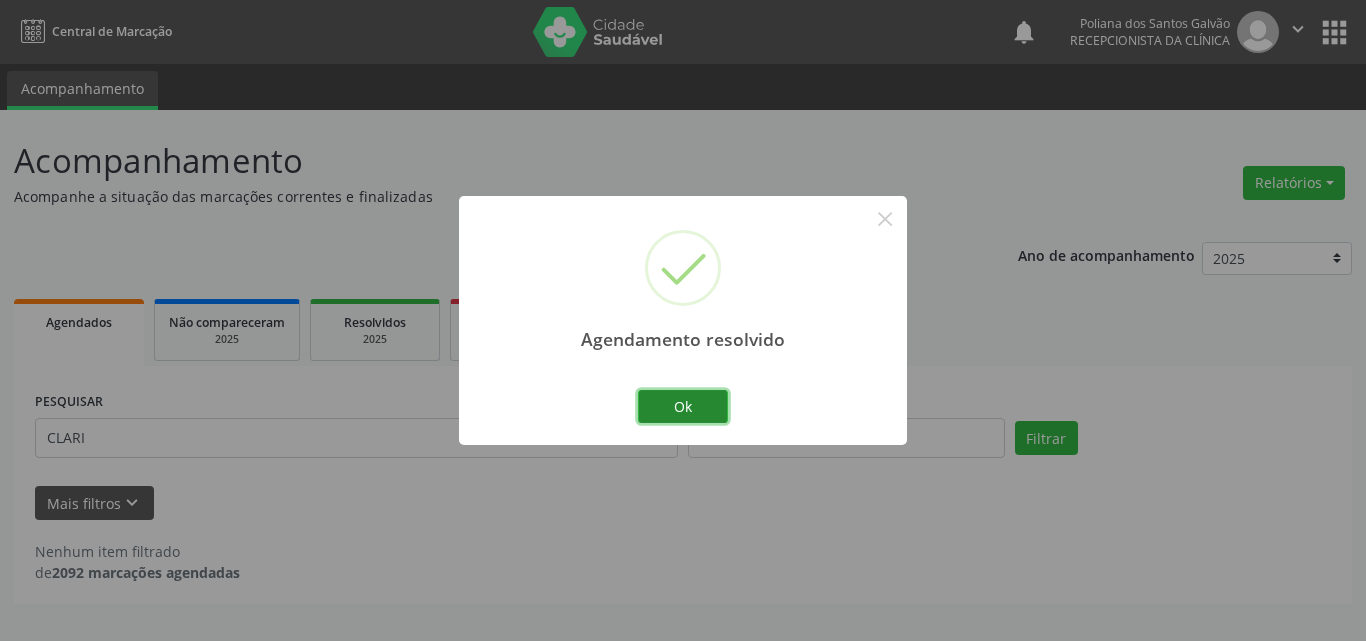 drag, startPoint x: 688, startPoint y: 418, endPoint x: 598, endPoint y: 445, distance: 93.96276 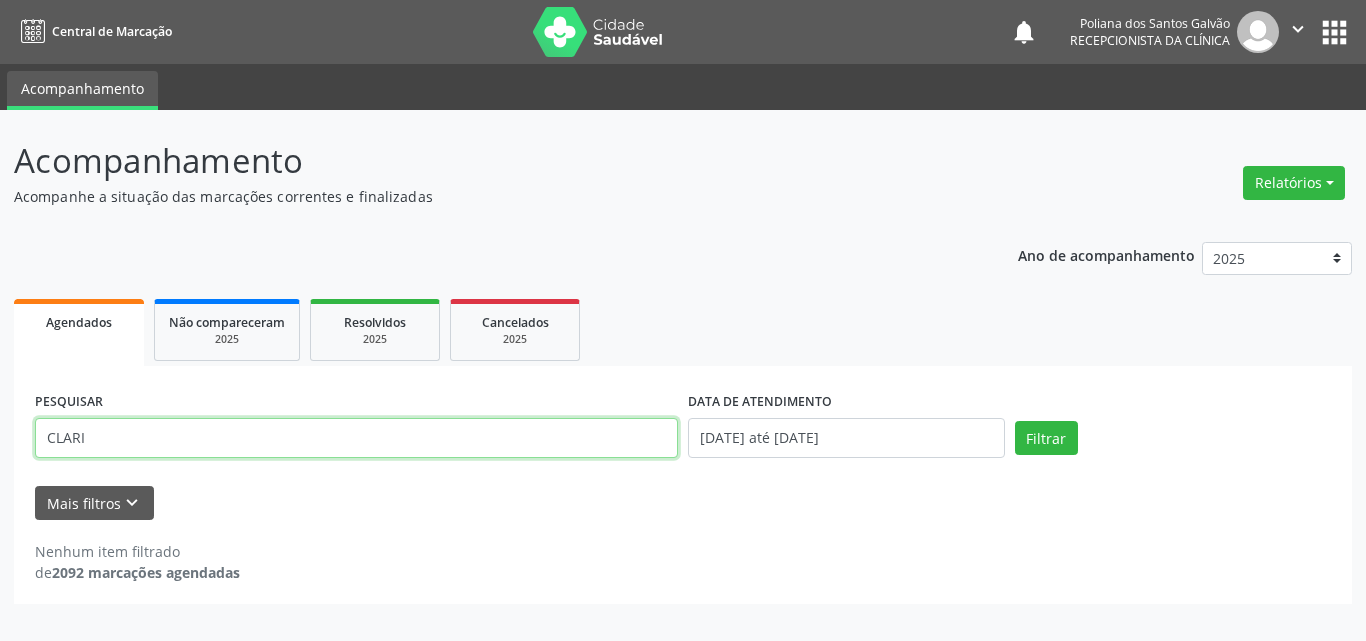 drag, startPoint x: 597, startPoint y: 446, endPoint x: 0, endPoint y: 270, distance: 622.4026 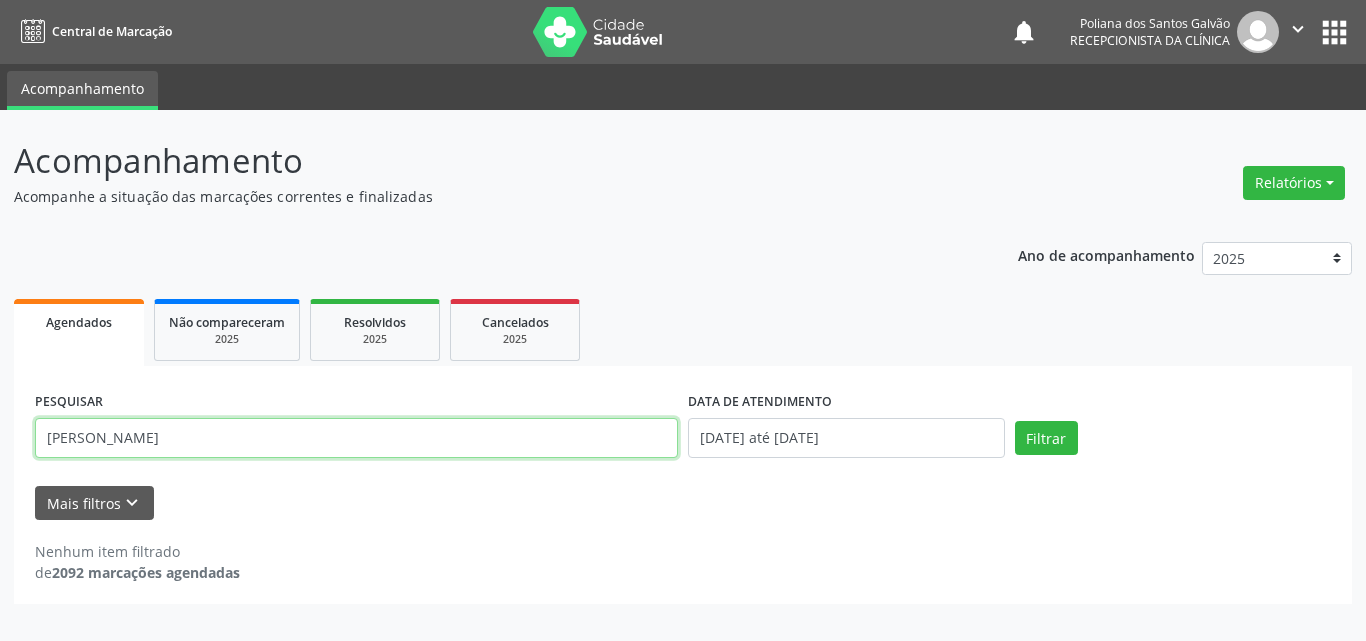 type on "[PERSON_NAME]" 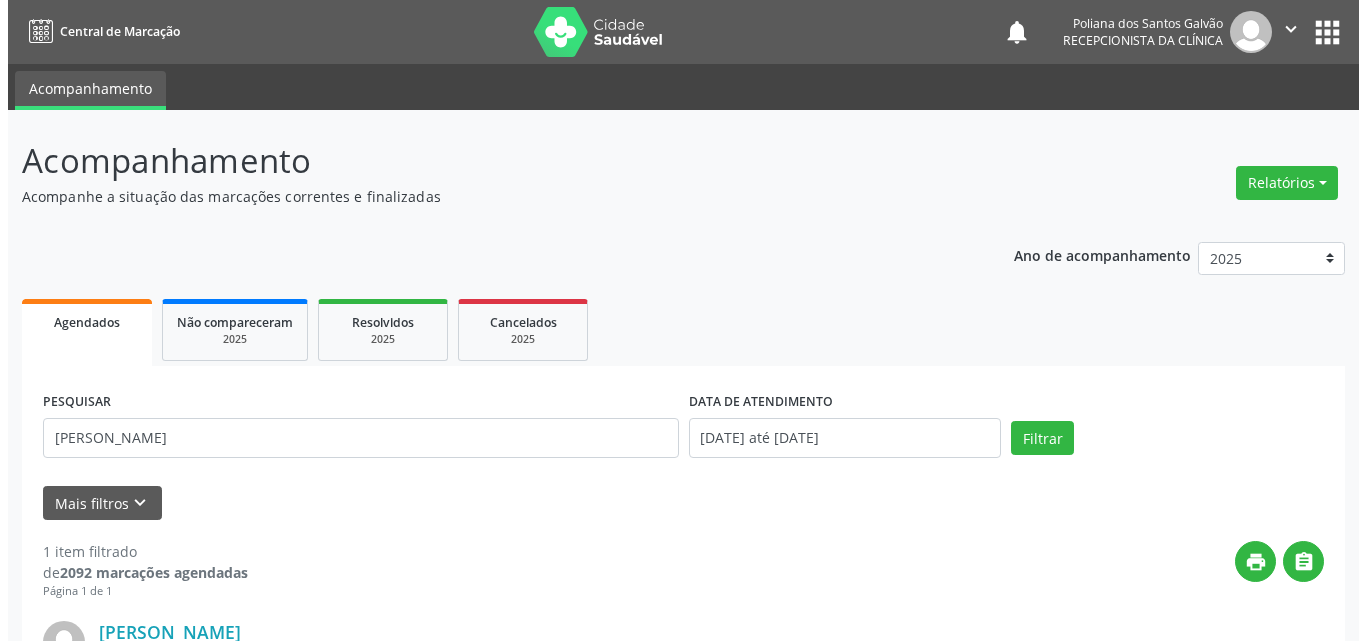 scroll, scrollTop: 264, scrollLeft: 0, axis: vertical 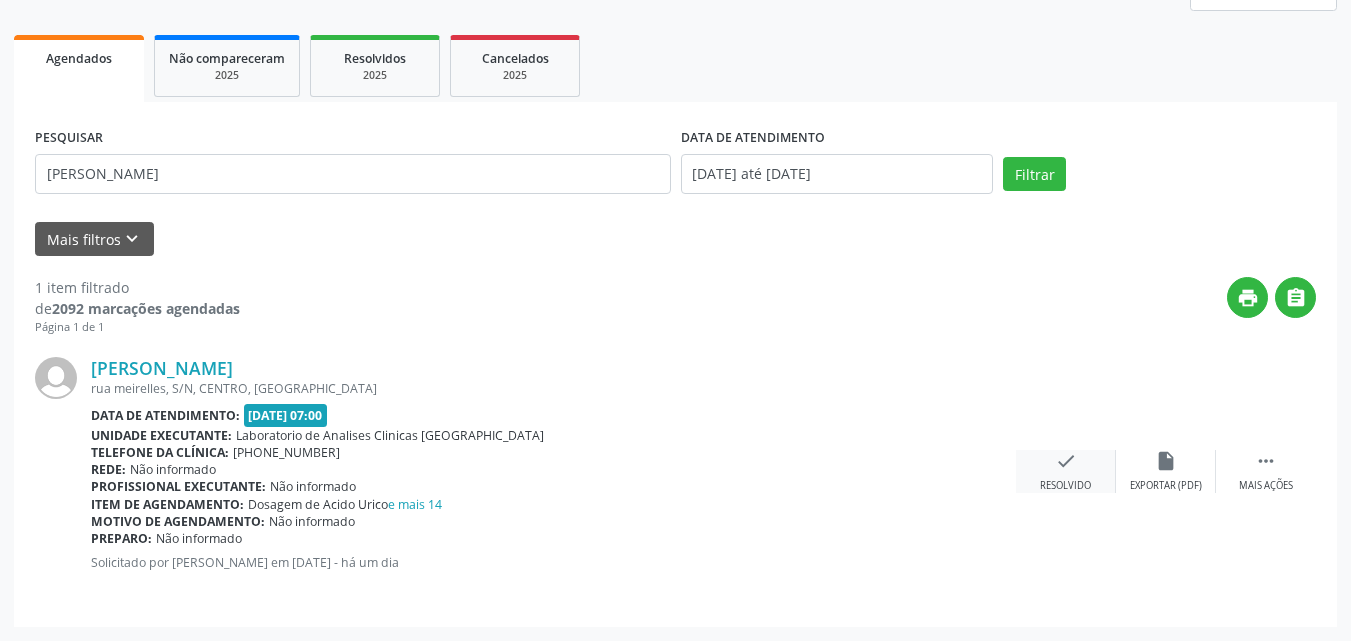 click on "check
Resolvido" at bounding box center [1066, 471] 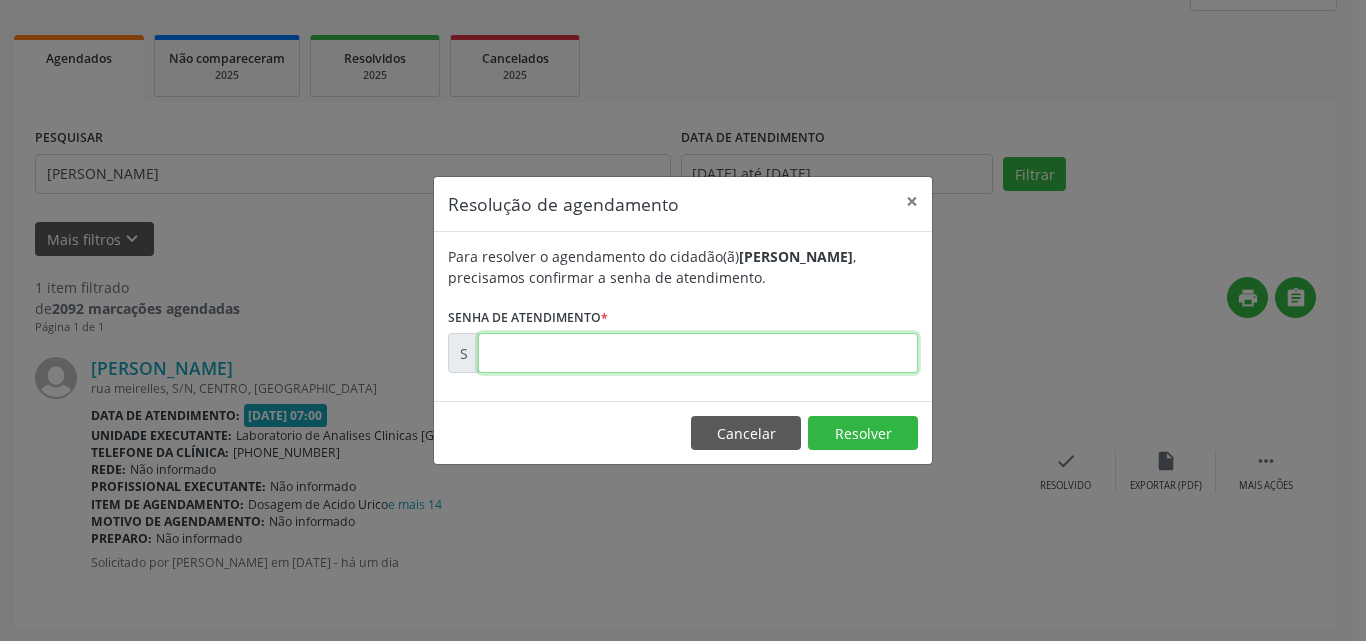 click at bounding box center (698, 353) 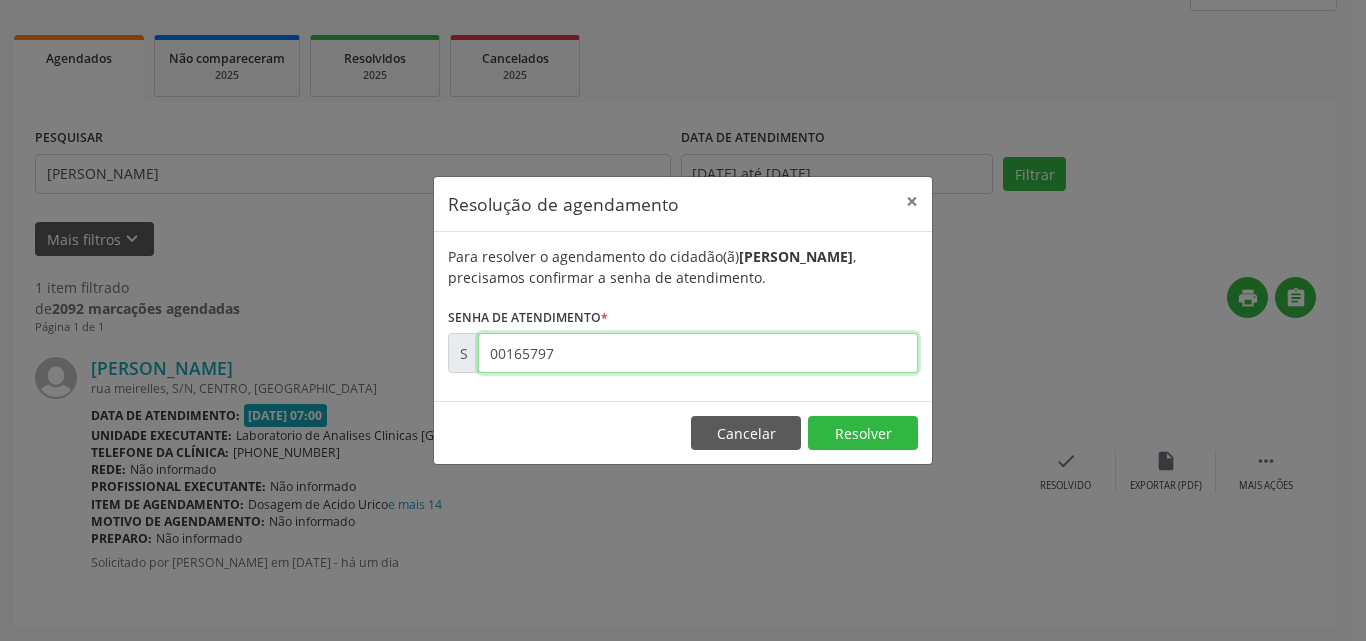 type on "00165797" 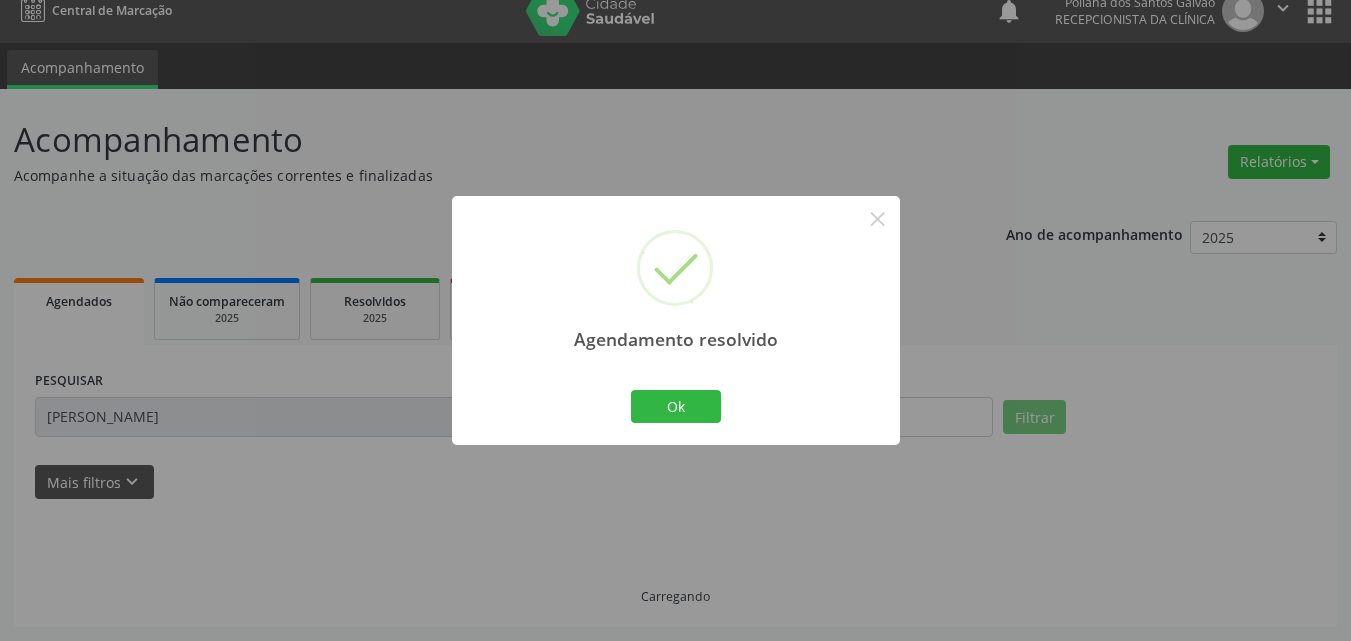scroll, scrollTop: 0, scrollLeft: 0, axis: both 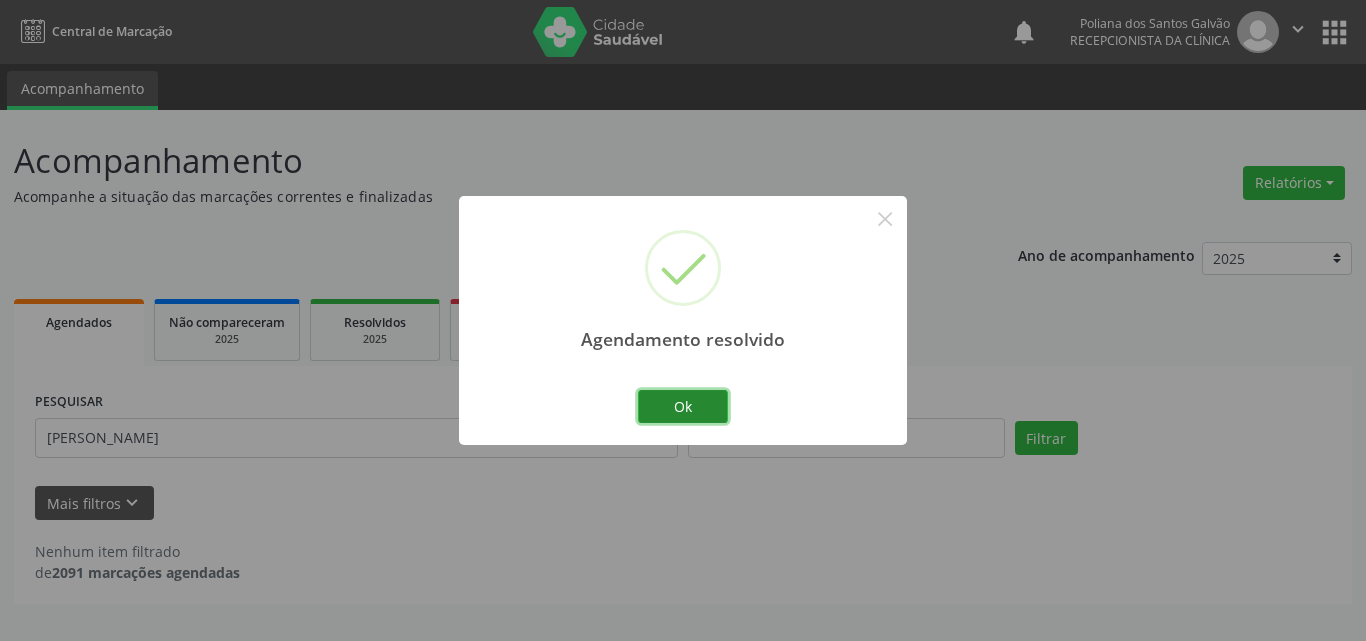 click on "Ok" at bounding box center [683, 407] 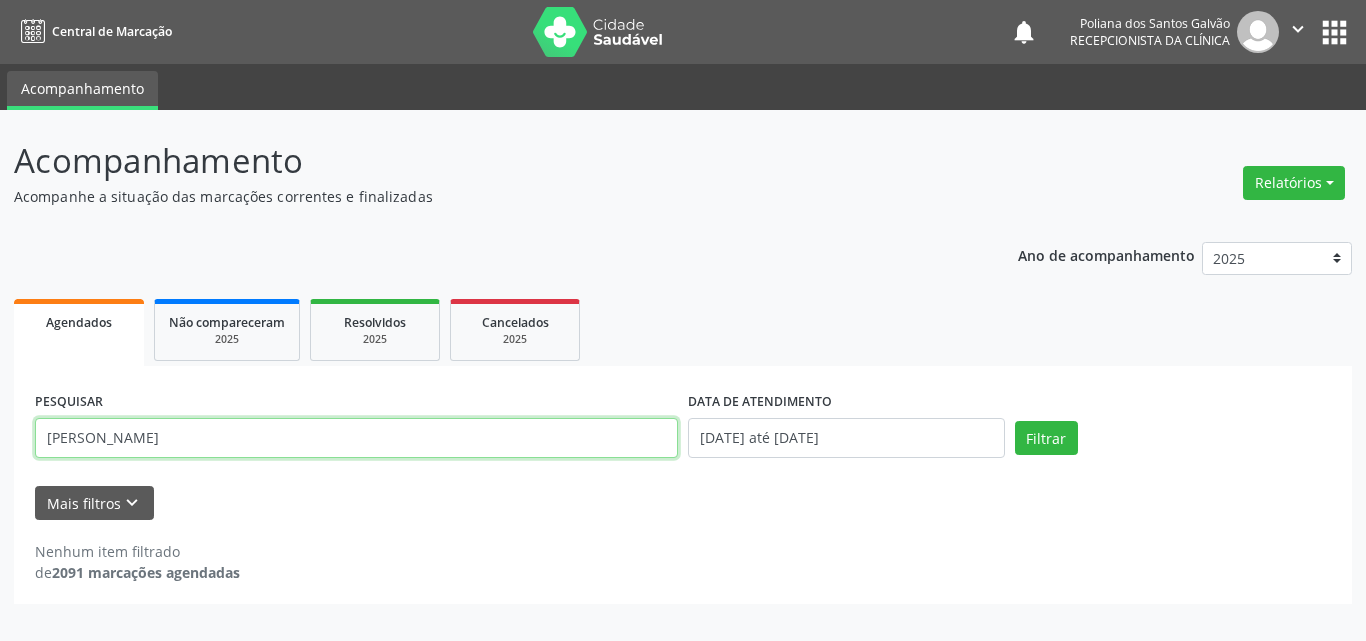 drag, startPoint x: 575, startPoint y: 446, endPoint x: 0, endPoint y: 234, distance: 612.83685 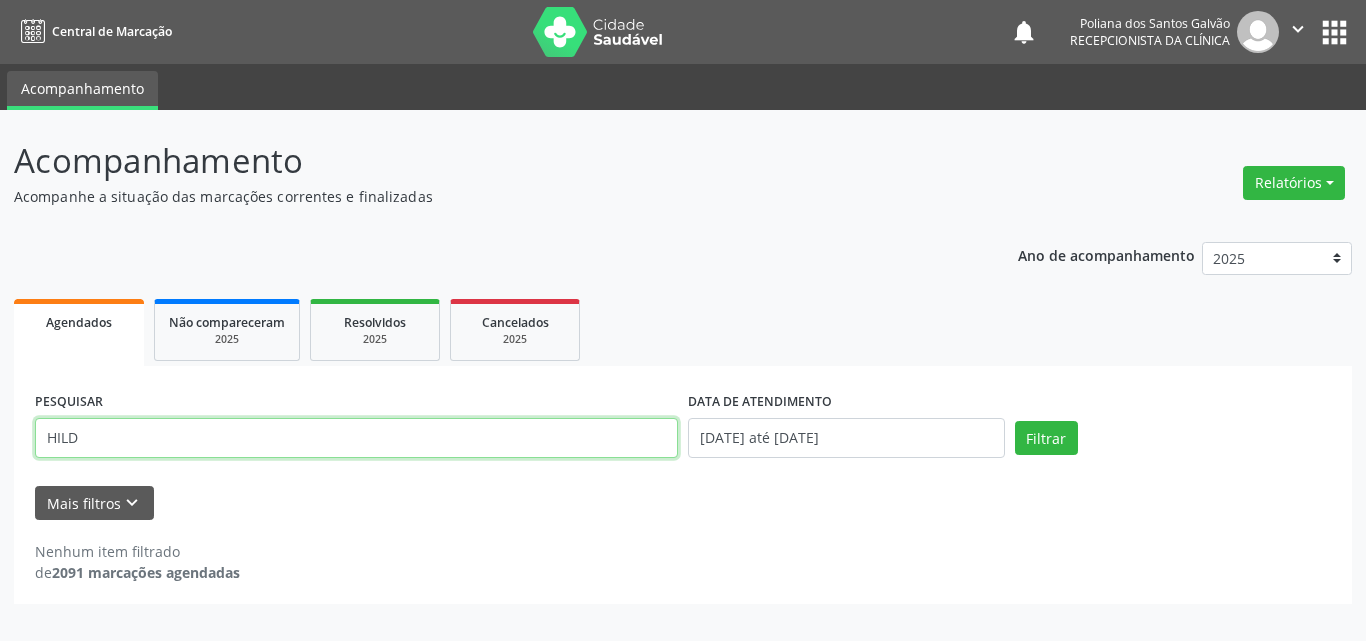 type on "HILD" 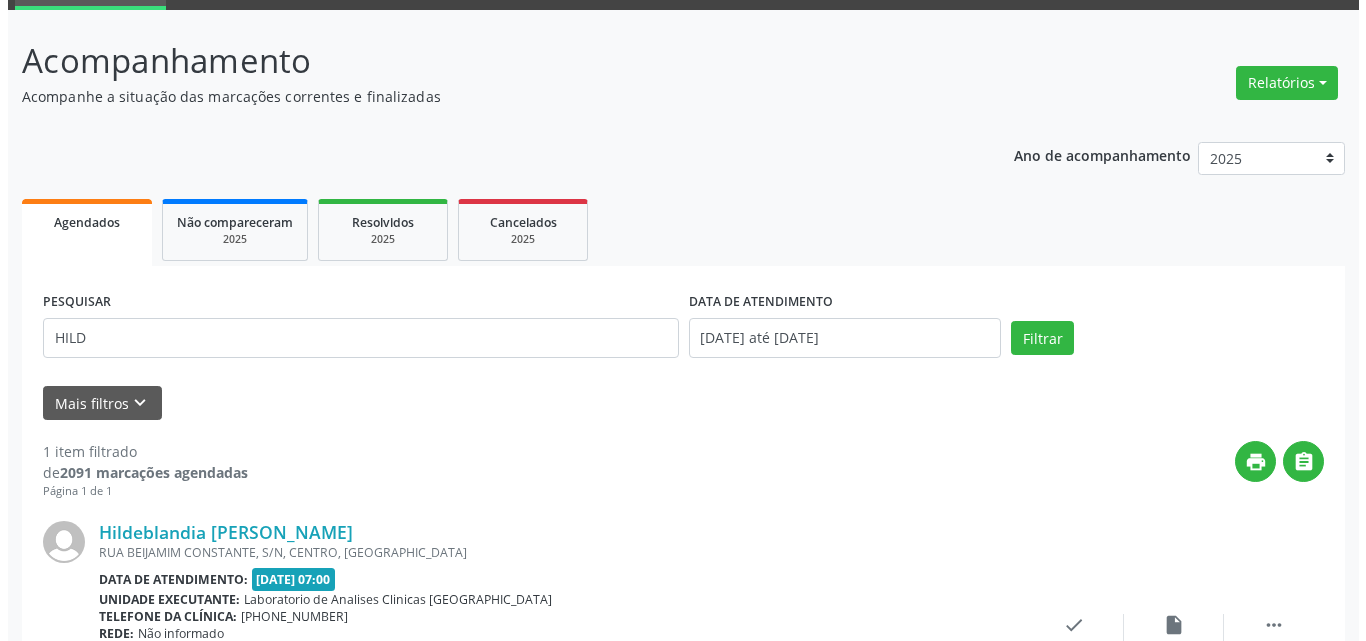 scroll, scrollTop: 264, scrollLeft: 0, axis: vertical 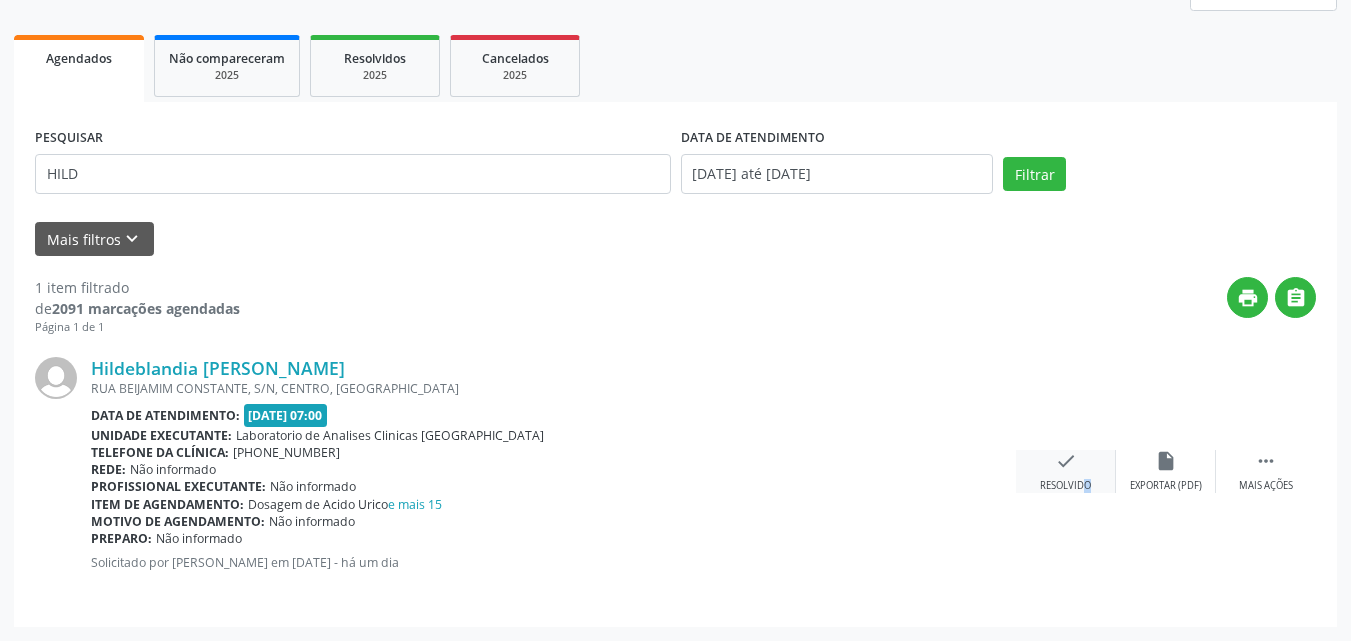 click on "Resolvido" at bounding box center [1065, 486] 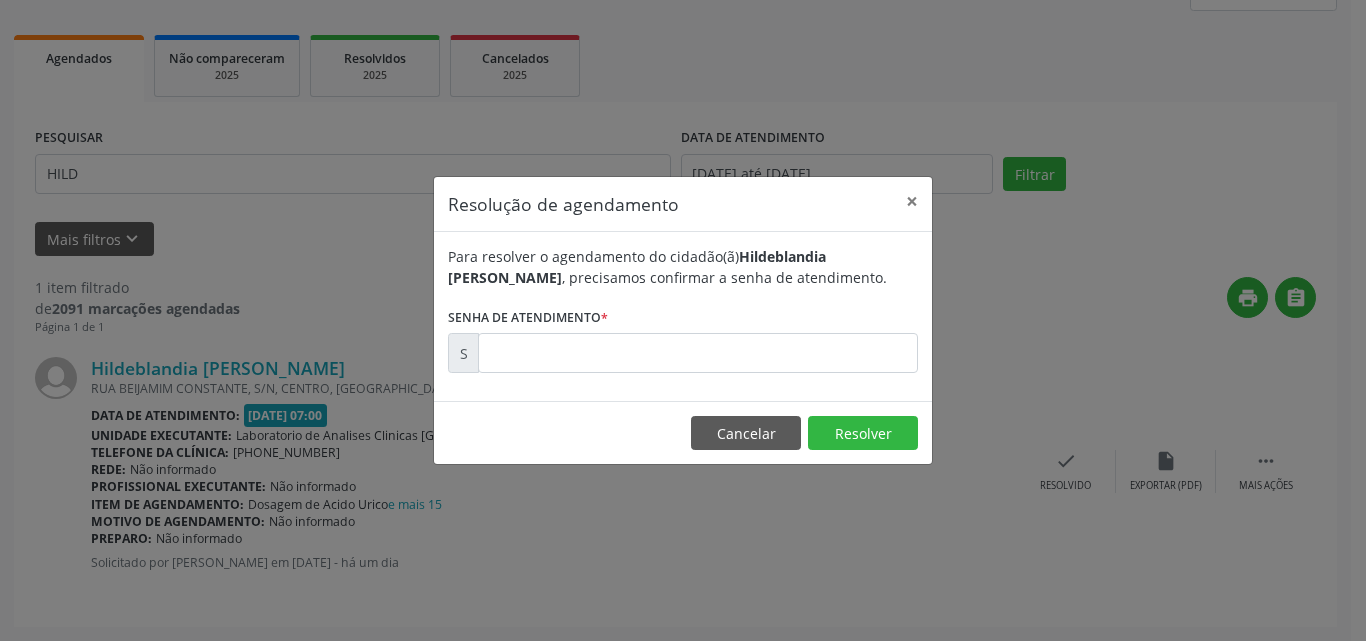 click on "Para resolver o agendamento do cidadão(ã)  Hildeblandia [PERSON_NAME] ,
precisamos confirmar a senha de atendimento.
Senha de atendimento
*
S" at bounding box center (683, 309) 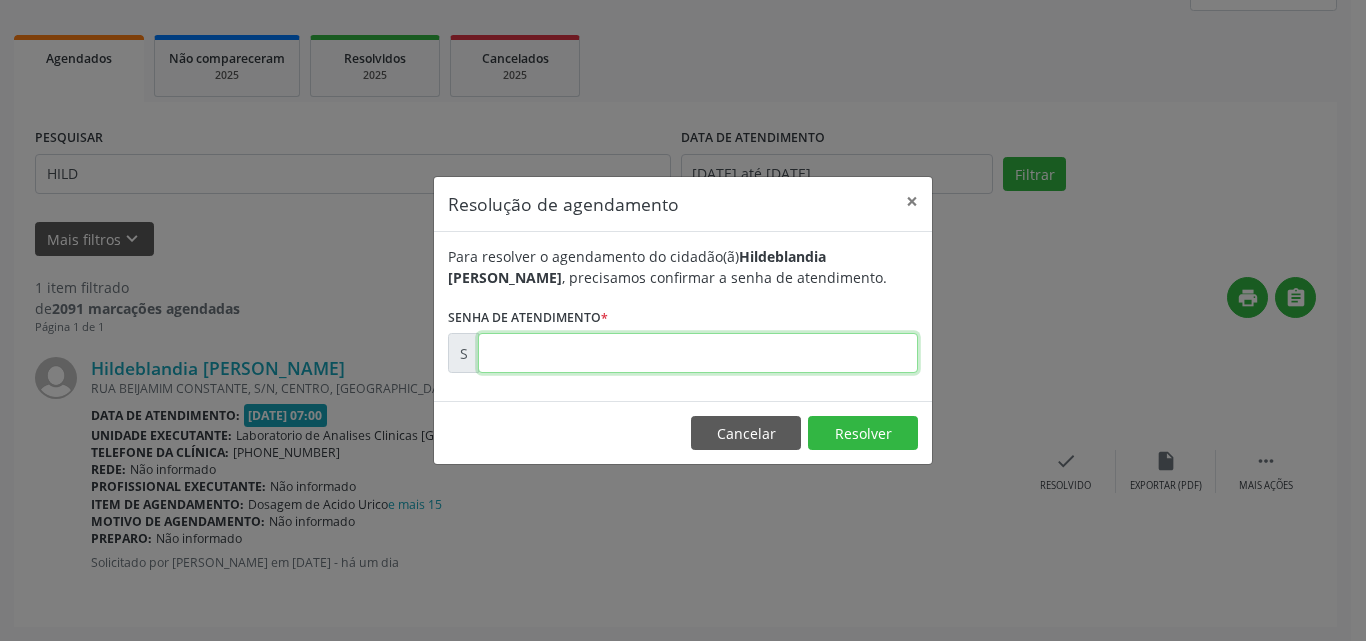 click at bounding box center (698, 353) 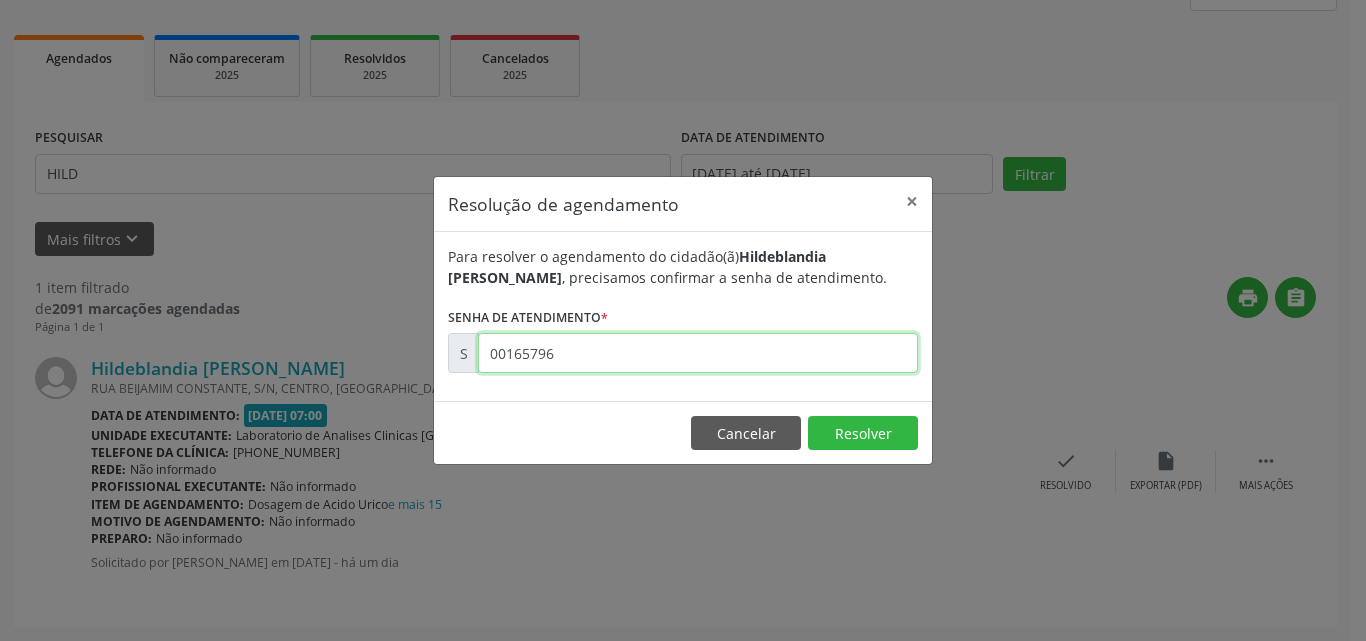 type on "00165796" 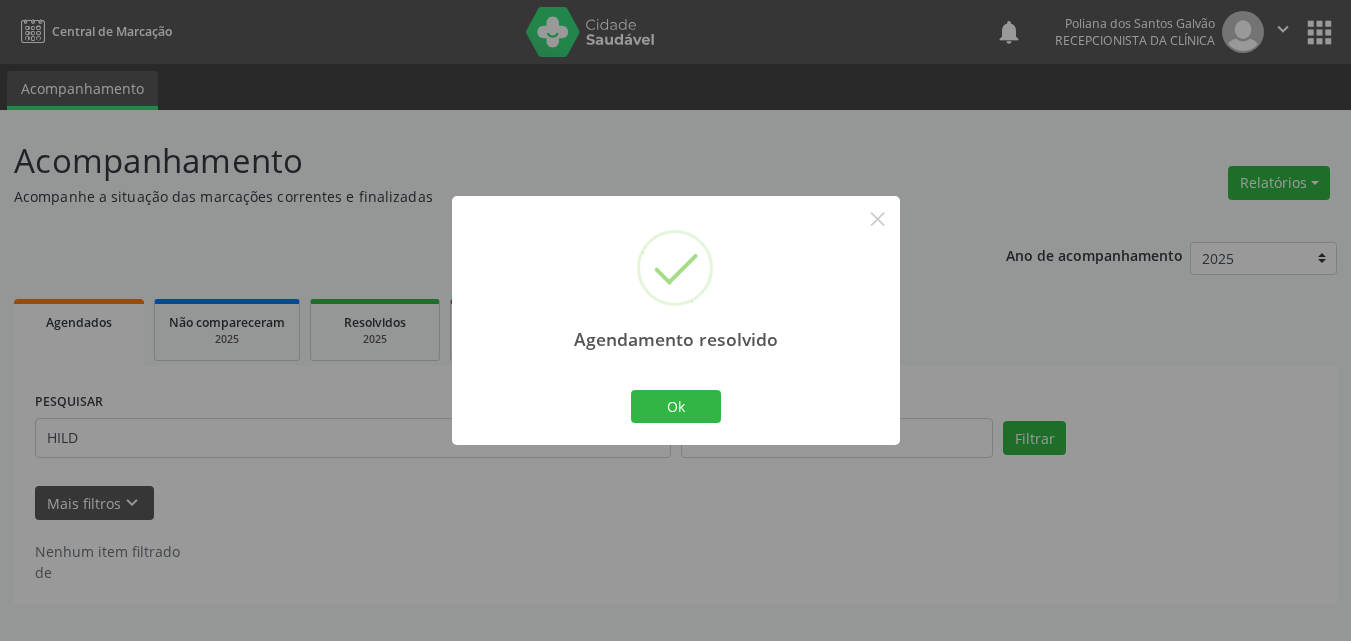 scroll, scrollTop: 0, scrollLeft: 0, axis: both 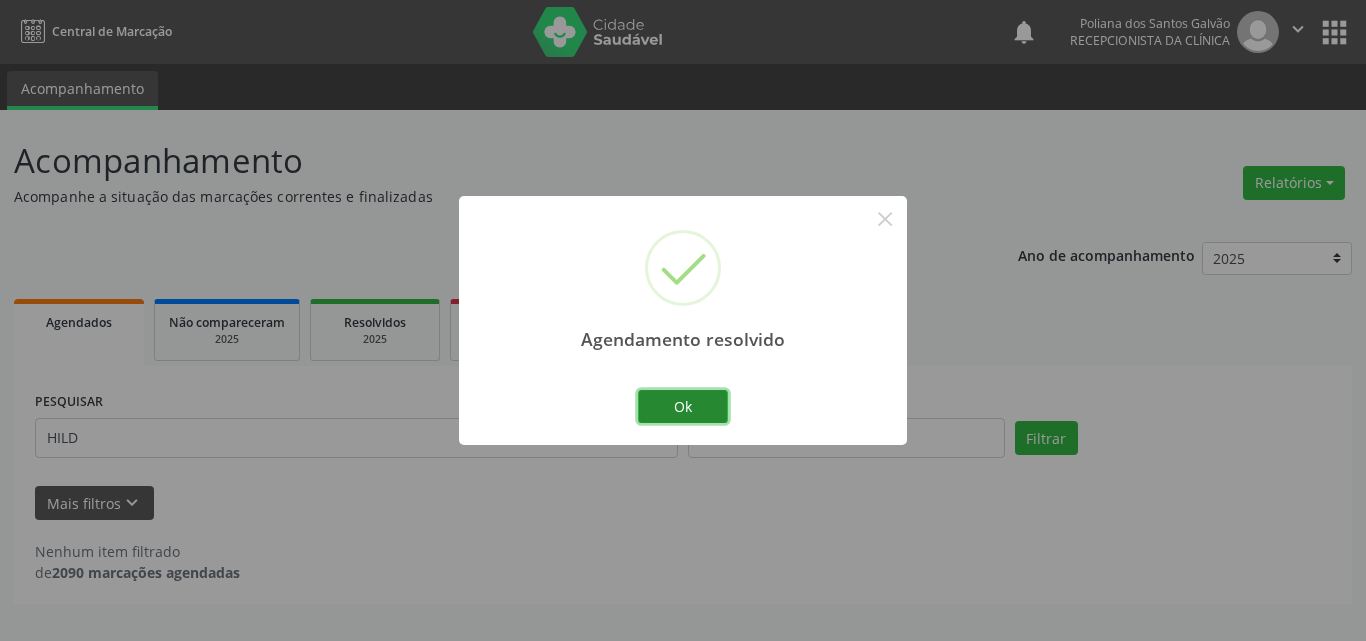 click on "Ok" at bounding box center (683, 407) 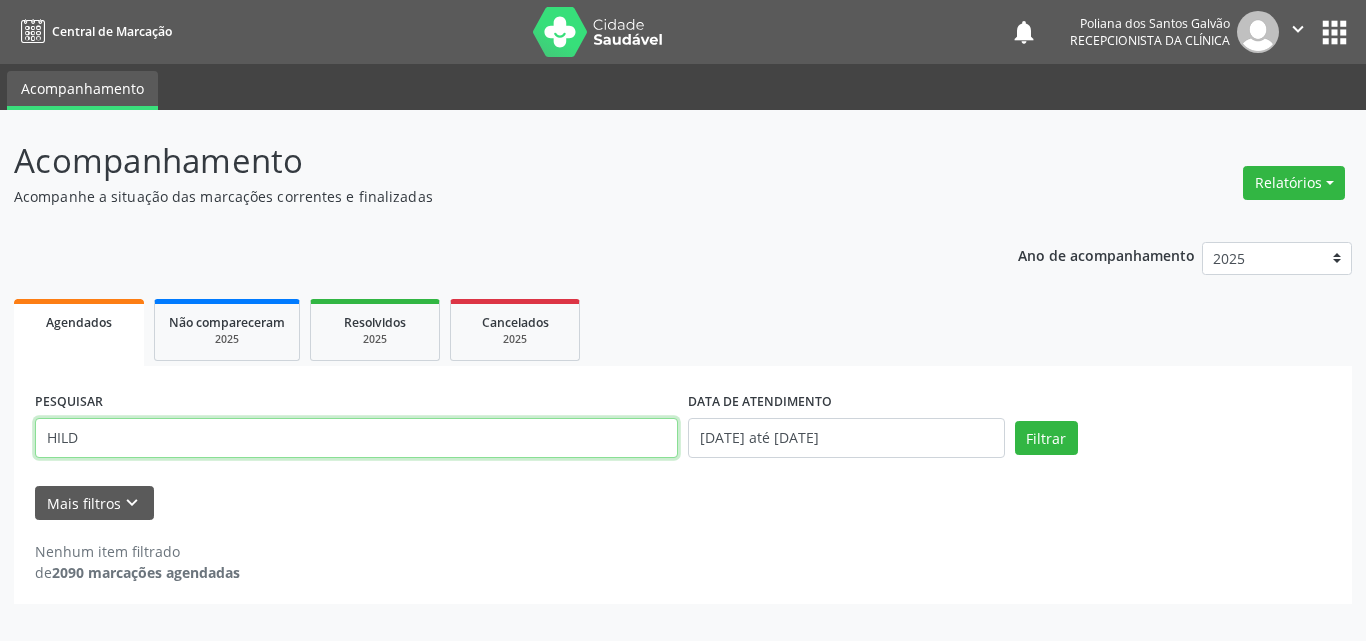 drag, startPoint x: 9, startPoint y: 278, endPoint x: 0, endPoint y: 1, distance: 277.14618 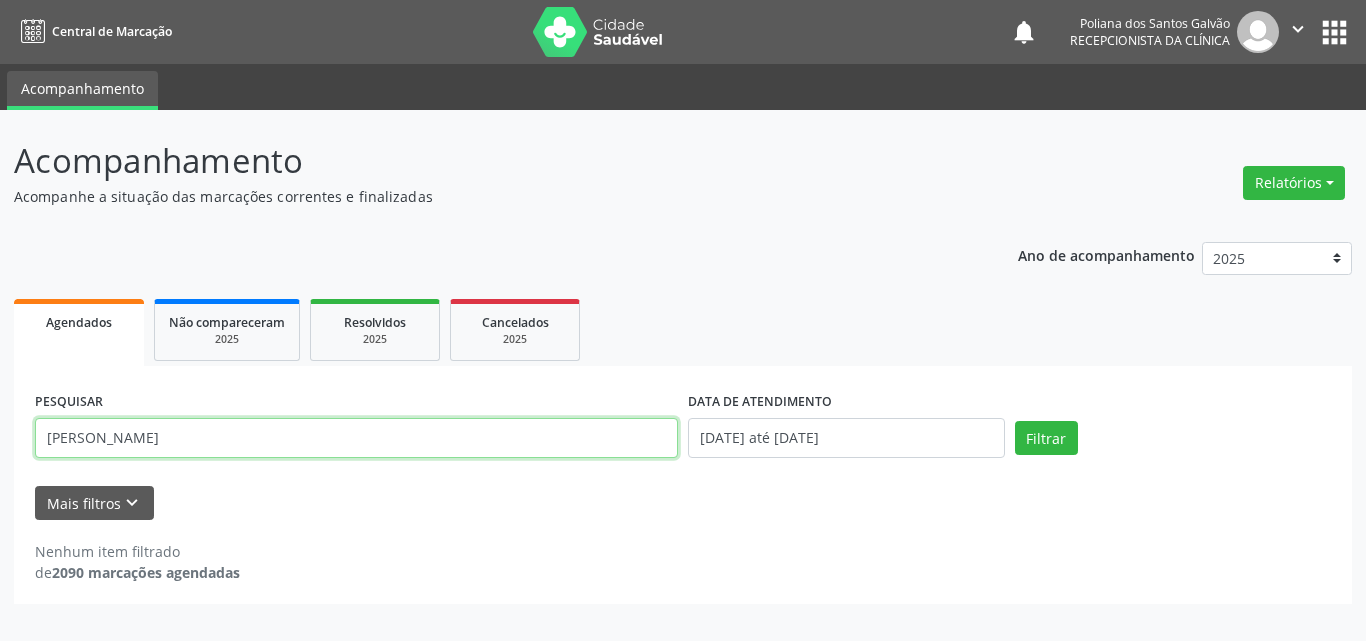 type on "[PERSON_NAME]" 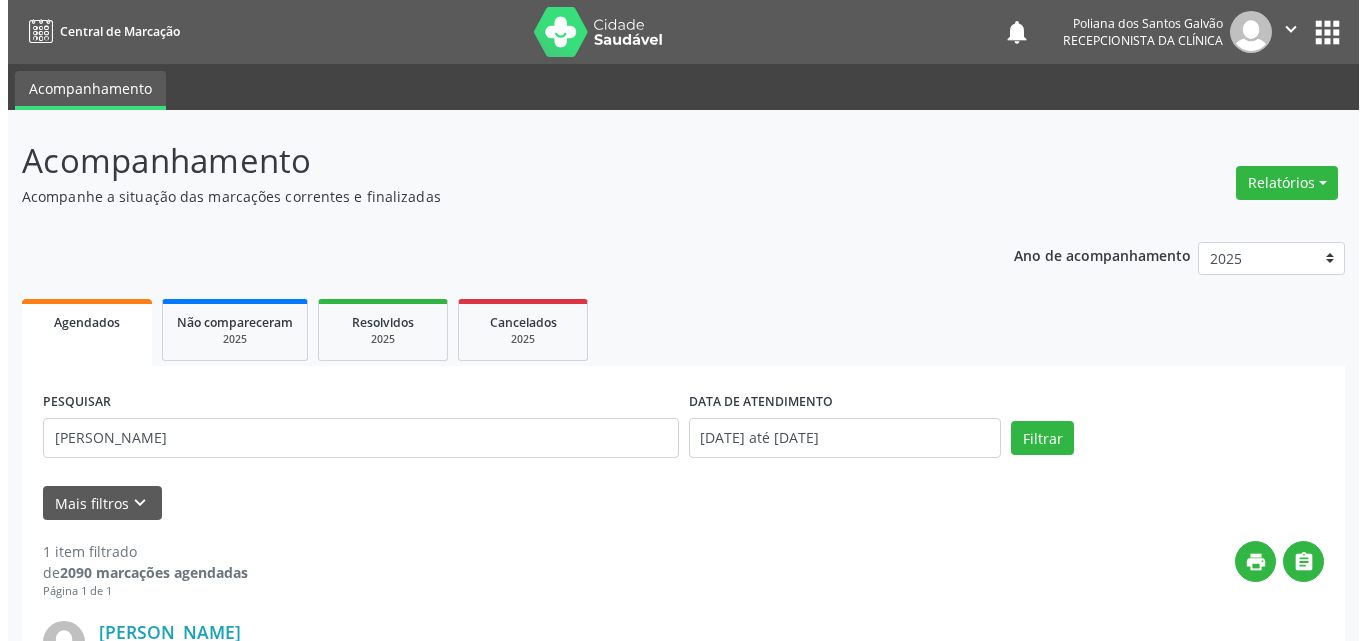 scroll, scrollTop: 264, scrollLeft: 0, axis: vertical 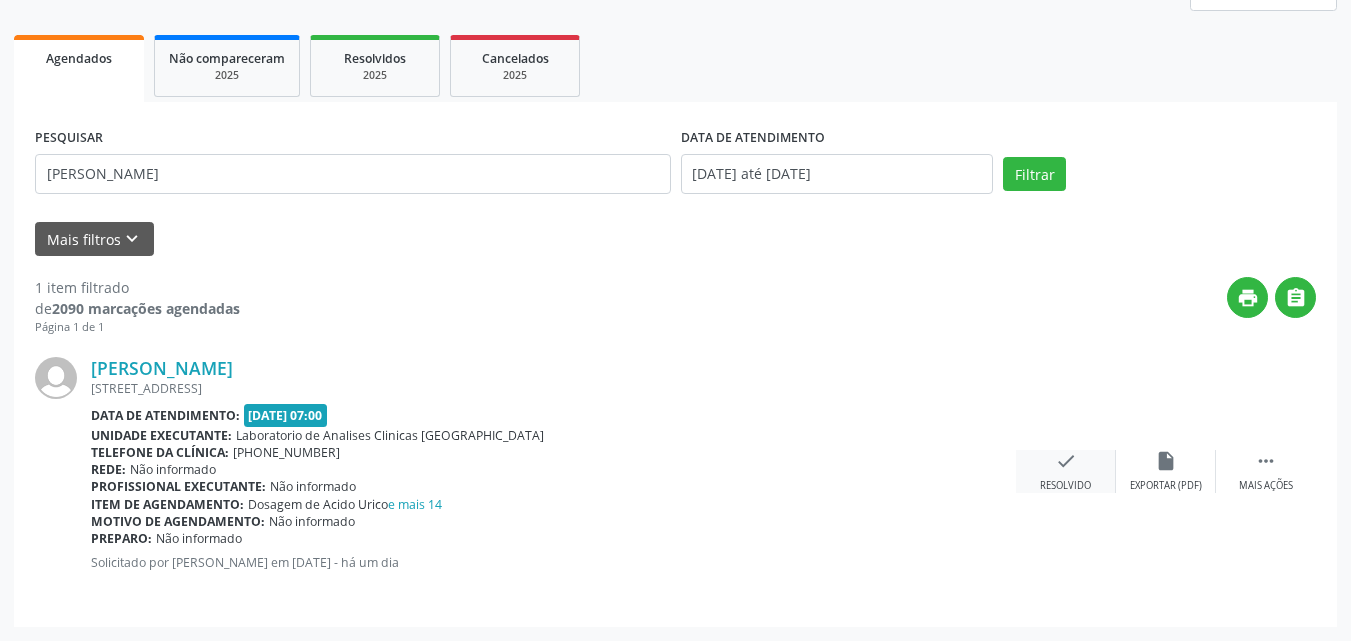 click on "Resolvido" at bounding box center (1065, 486) 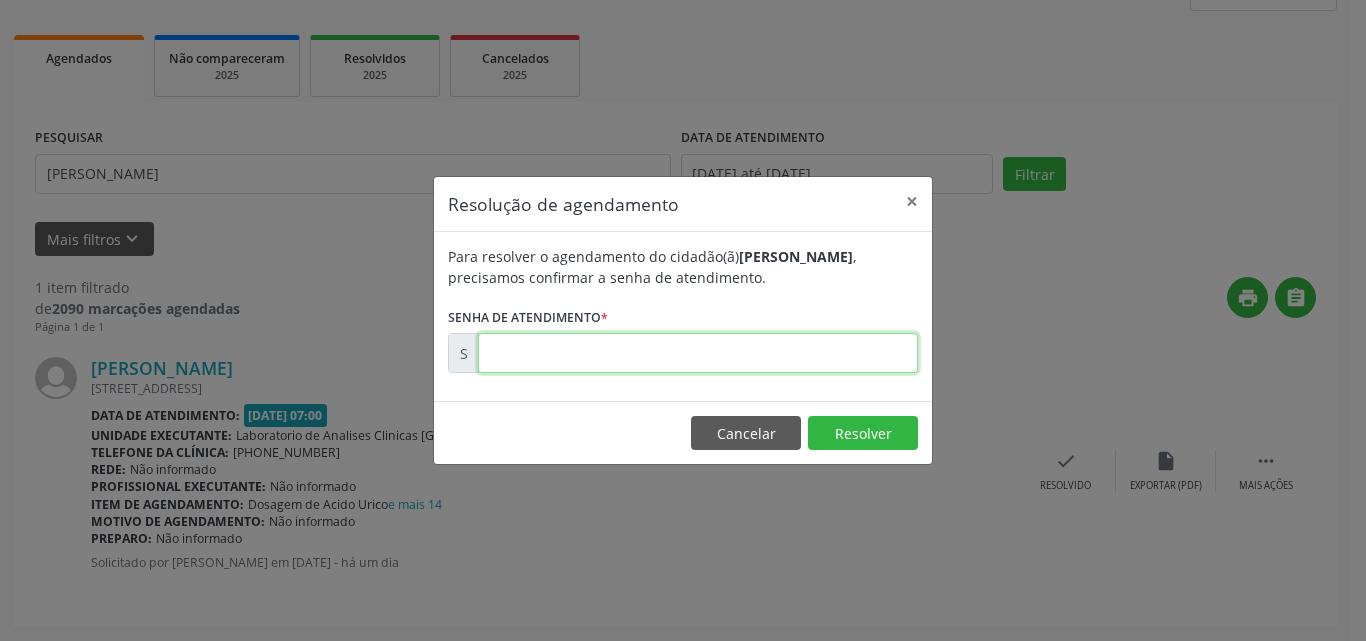 click at bounding box center [698, 353] 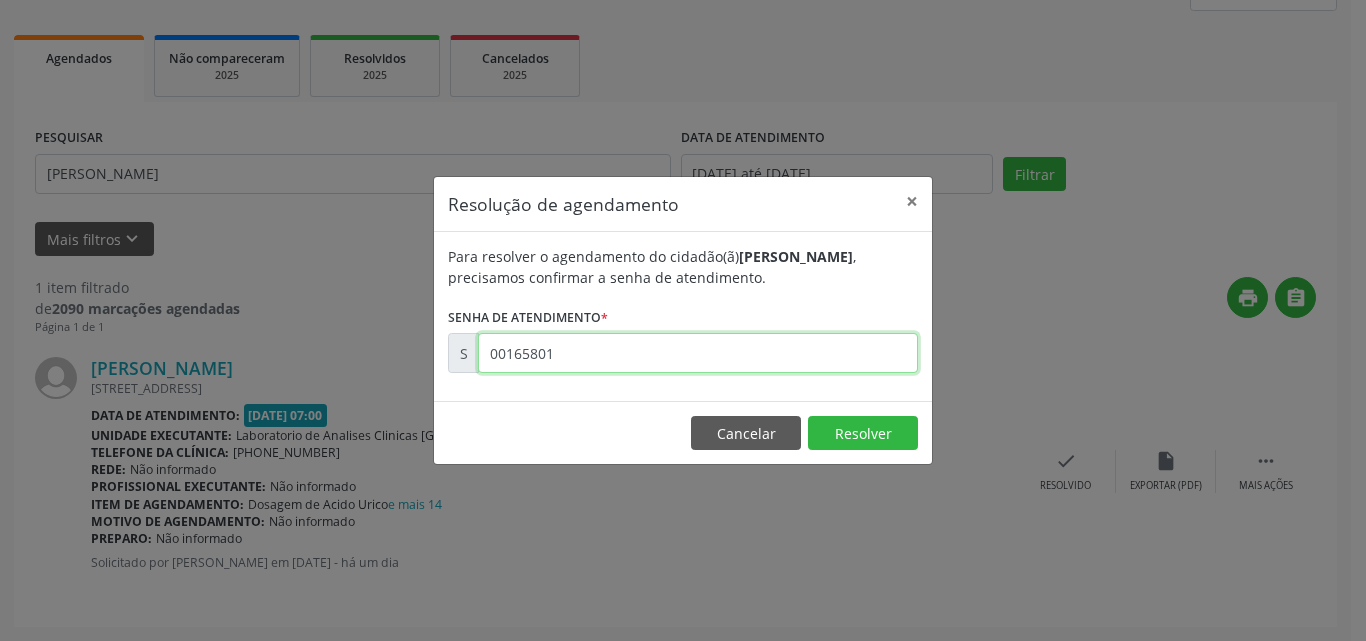 type on "00165801" 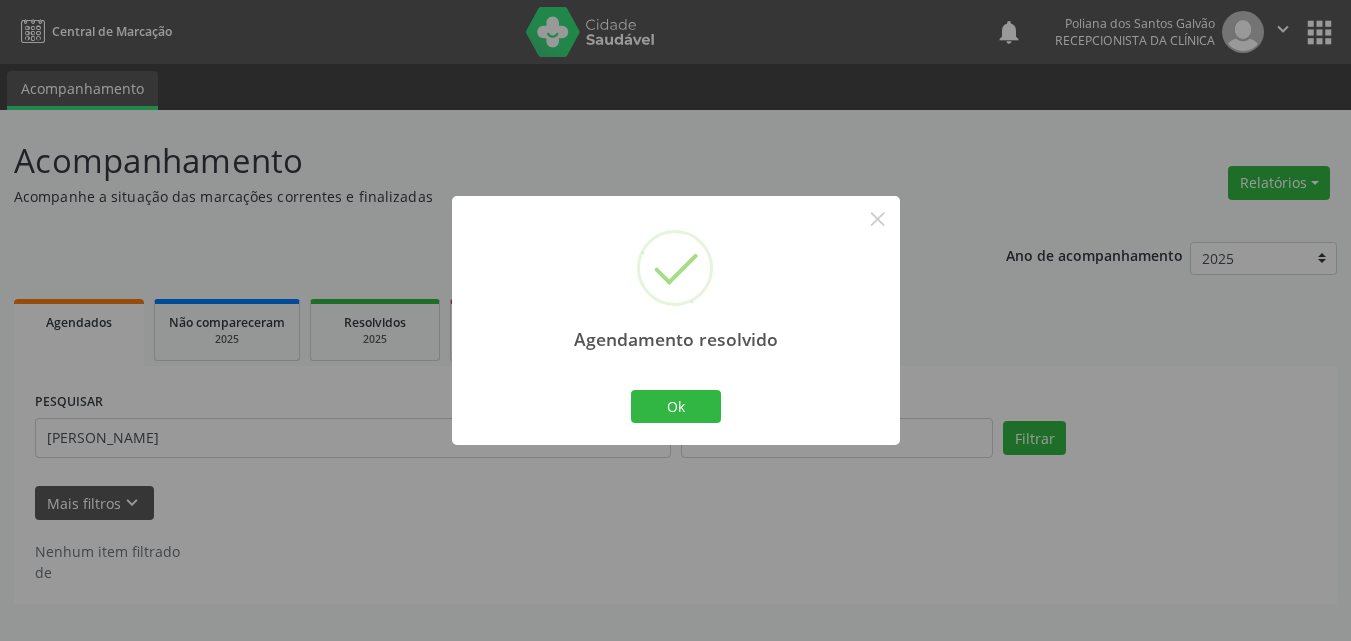 scroll, scrollTop: 0, scrollLeft: 0, axis: both 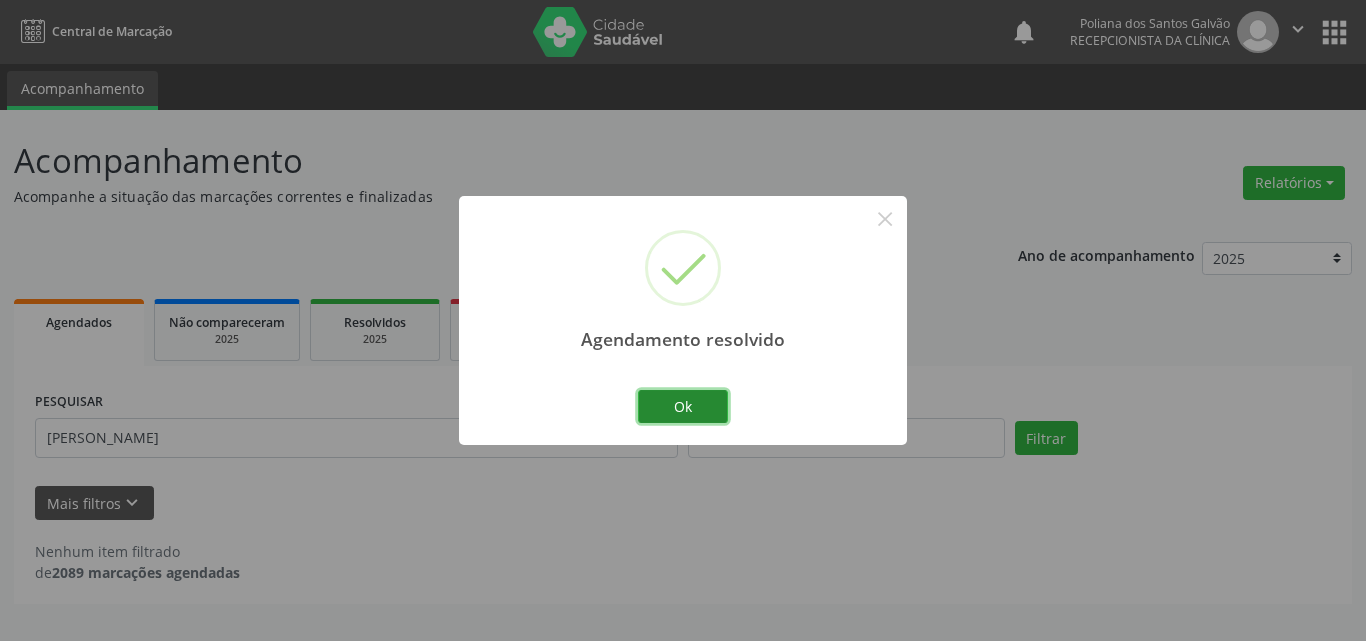 click on "Ok" at bounding box center [683, 407] 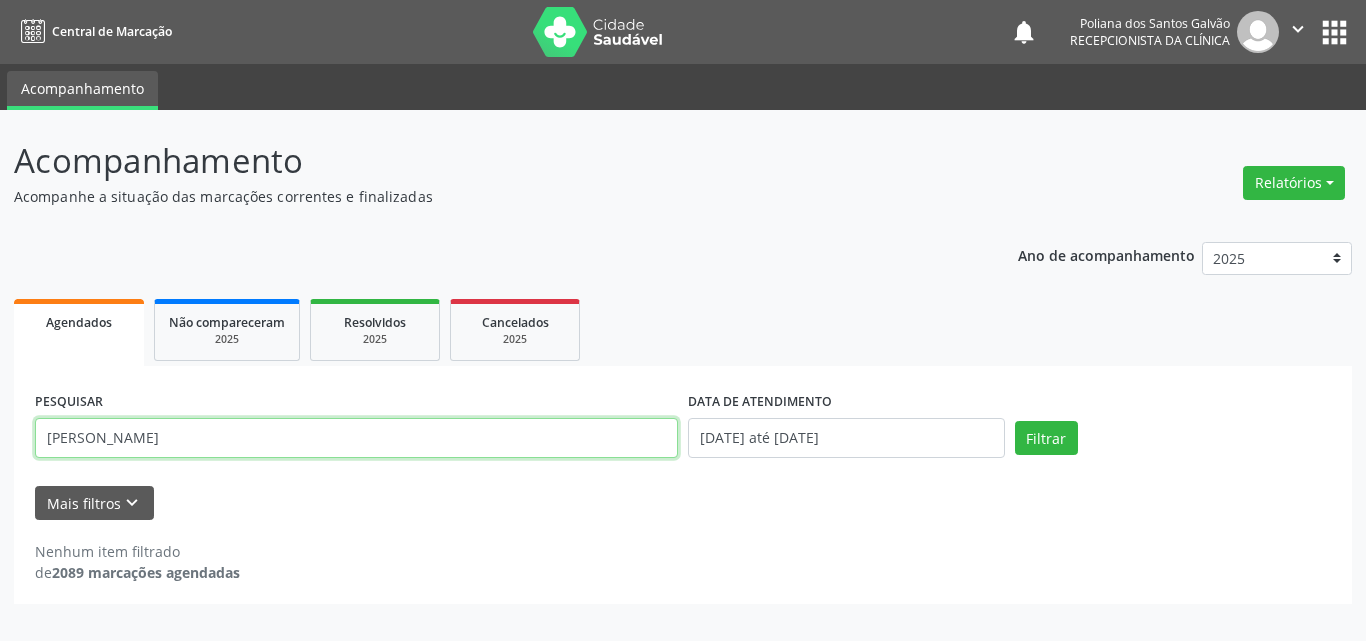 click on "Acompanhamento
Acompanhe a situação das marcações correntes e finalizadas
Relatórios
Agendamentos
Procedimentos realizados
Ano de acompanhamento
2025 2024 2023   Agendados   Não compareceram
2025
Resolvidos
2025
Cancelados
2025
PESQUISAR
LARA LO
DATA DE ATENDIMENTO
[DATE] até [DATE]
Filtrar
UNIDADE DE REFERÊNCIA
Selecione uma UBS
Todas as UBS   Unidade Basica de Saude da Familia Dr [PERSON_NAME]   Centro de Enfrentamento Para [MEDICAL_DATA] de Campo Formoso   Central de [GEOGRAPHIC_DATA] de Consultas e Exames de [GEOGRAPHIC_DATA]   Vigilancia em Saude de Campo Formoso   PSF Lage dos Negros III   P S da Familia do Povoado de Caraibas   Unidade Basica de Saude da Familia [PERSON_NAME]   P S de Curral da Ponta Psf Oseas Manoel da Silva   Farmacia Basica     P S da Familia do Povoado de Pocos" at bounding box center [683, 375] 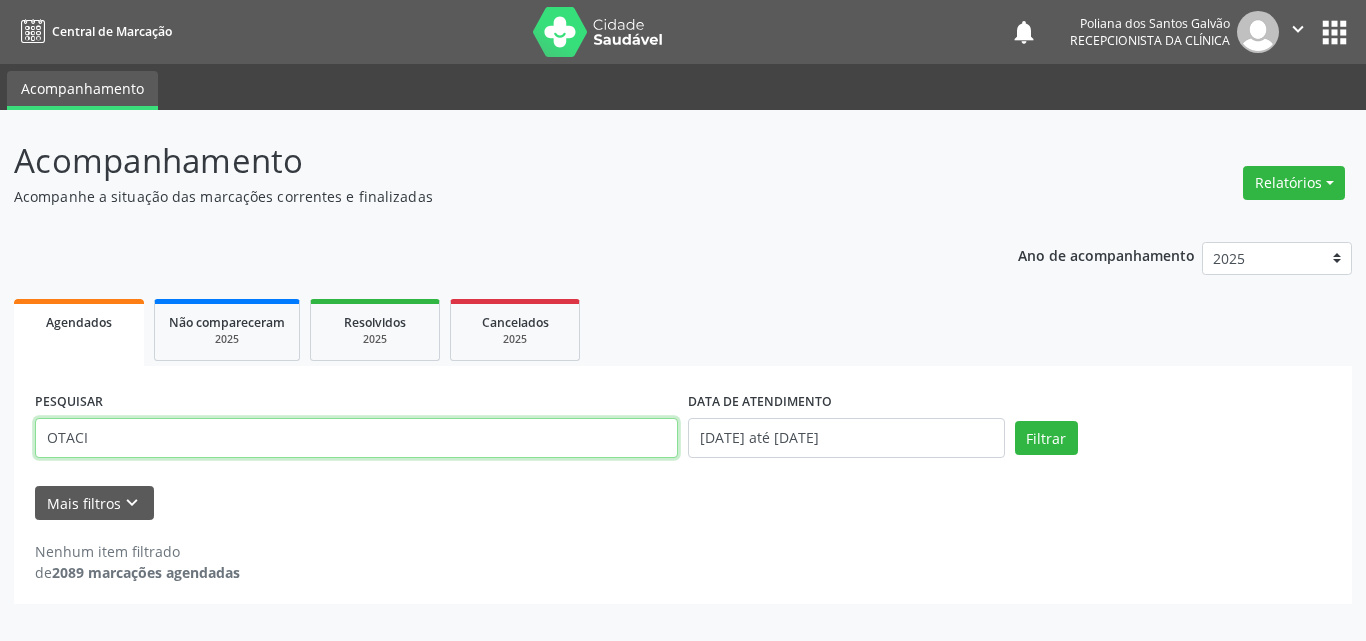 type on "OTACI" 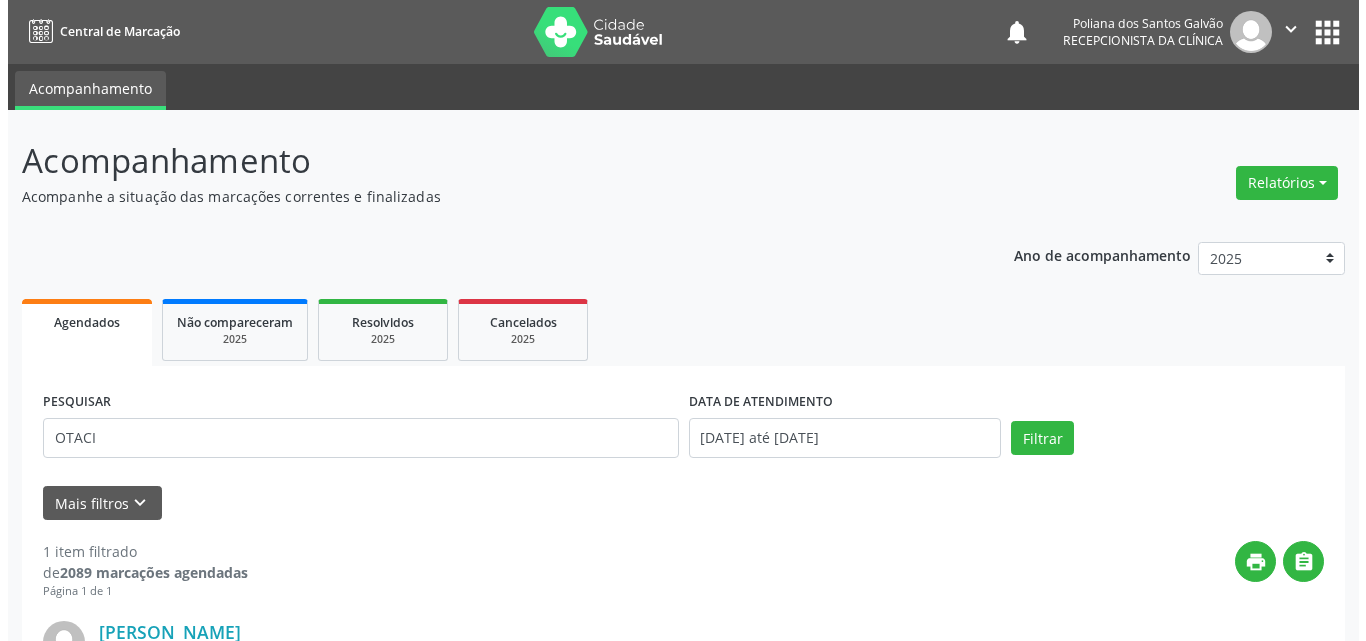 scroll, scrollTop: 264, scrollLeft: 0, axis: vertical 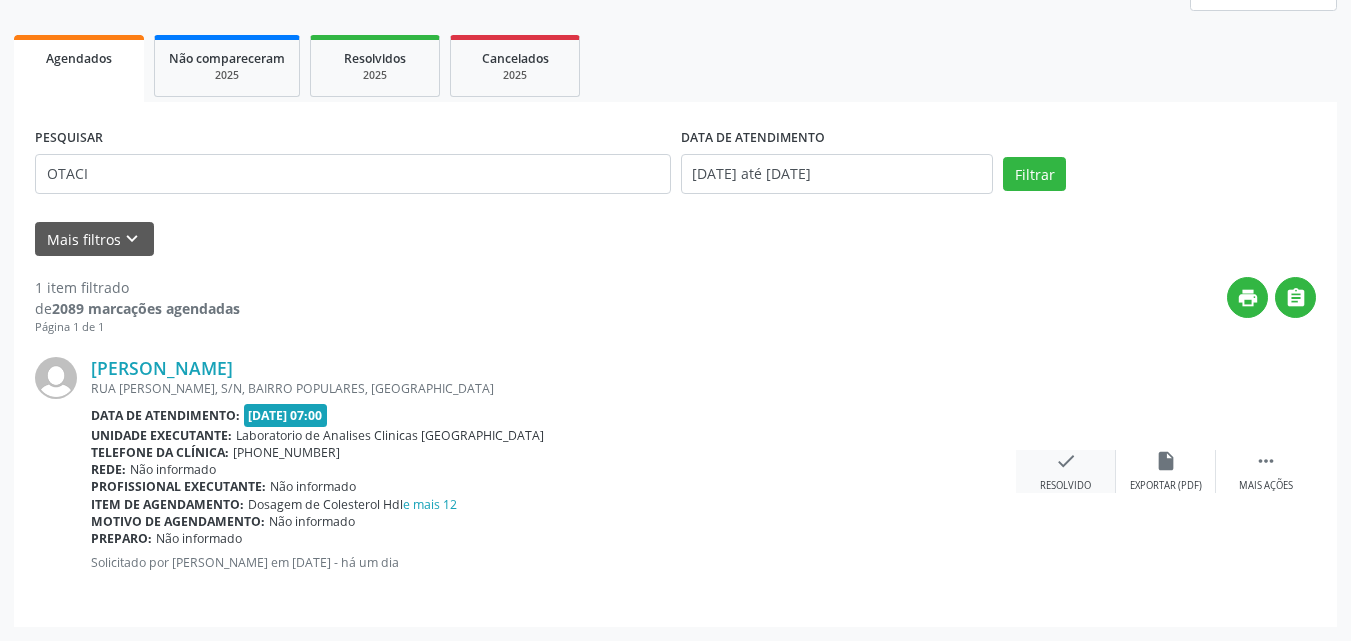 click on "check" at bounding box center [1066, 461] 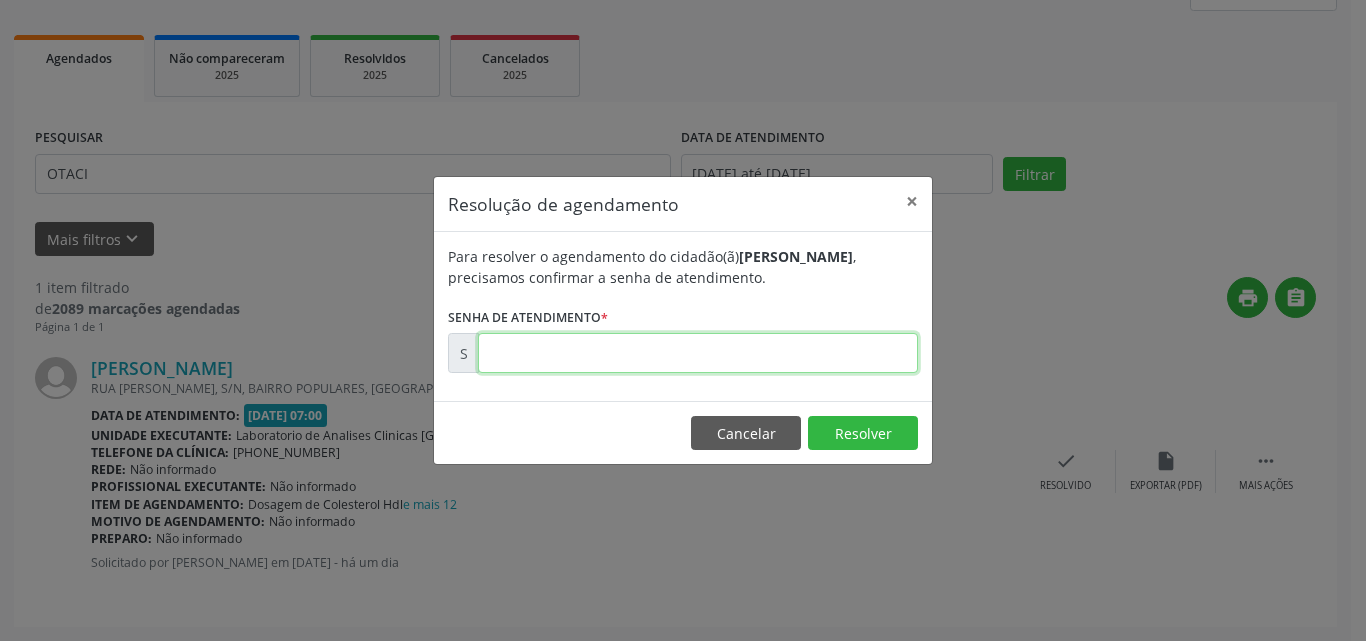 click at bounding box center [698, 353] 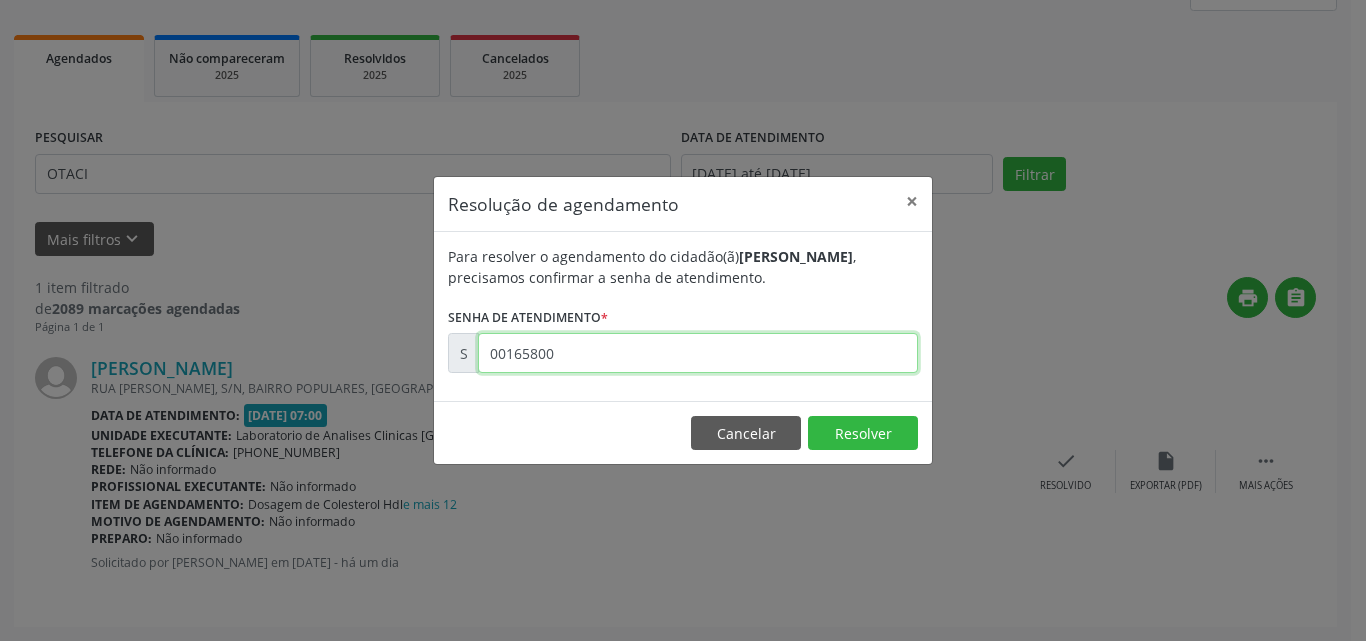 type on "00165800" 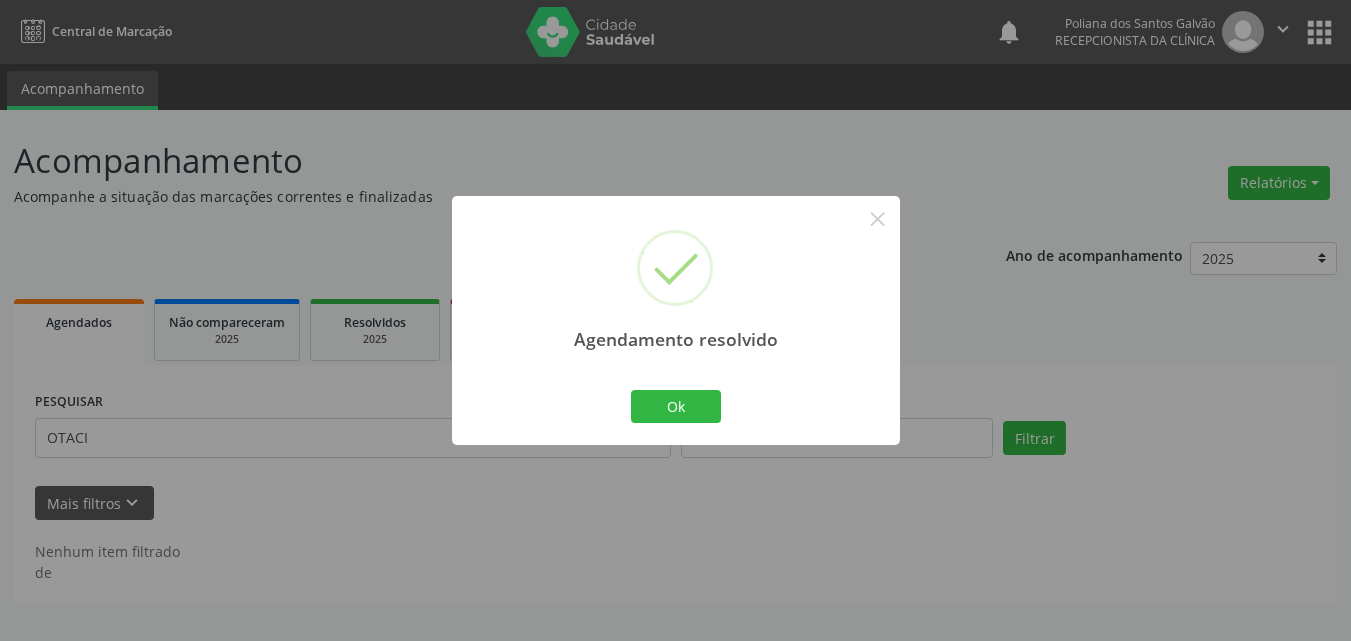 scroll, scrollTop: 0, scrollLeft: 0, axis: both 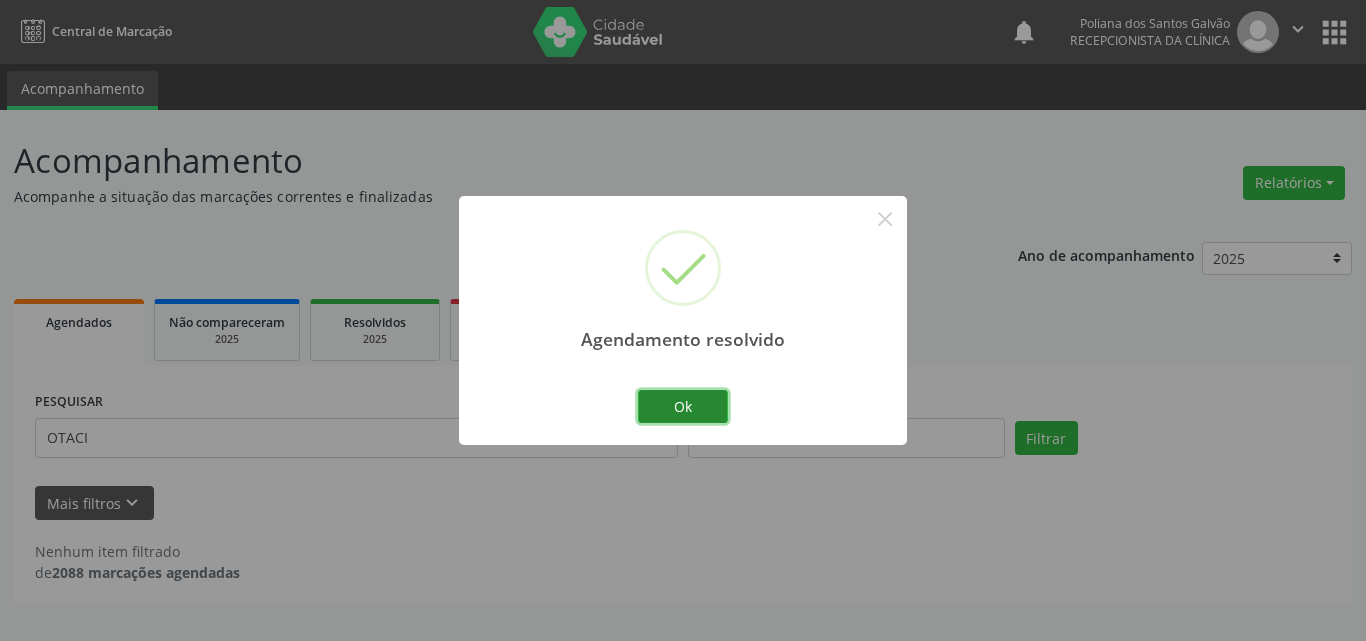 click on "Ok" at bounding box center [683, 407] 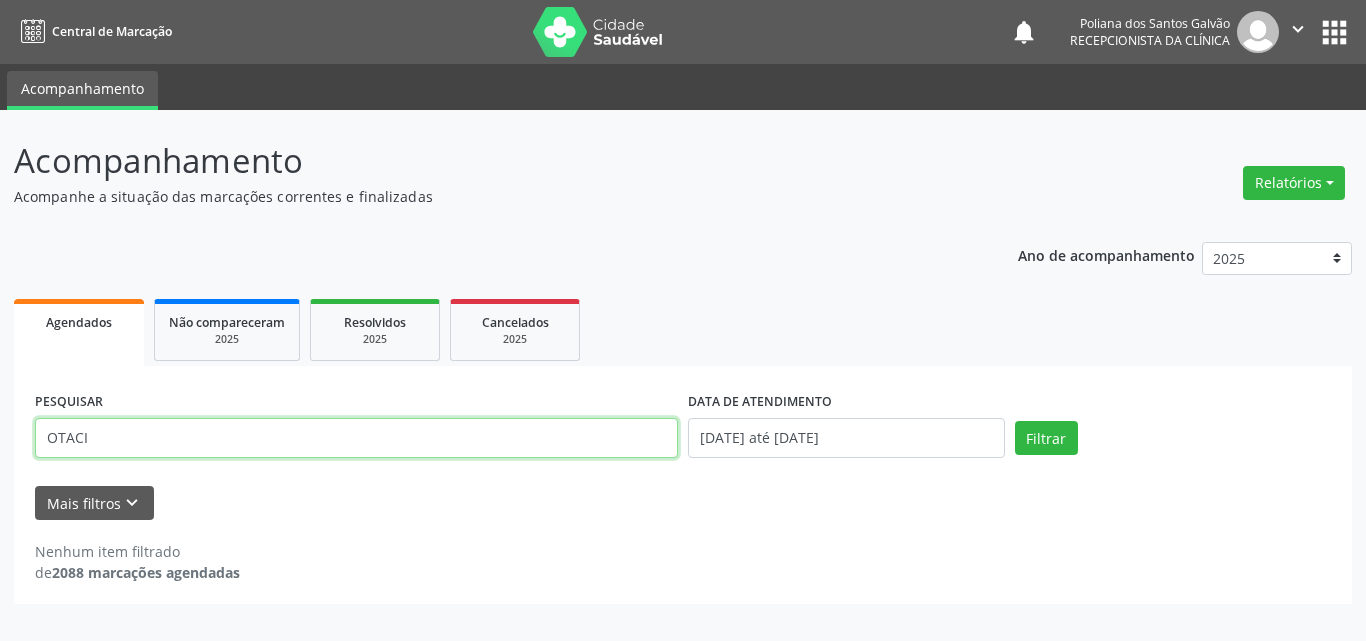 drag, startPoint x: 588, startPoint y: 428, endPoint x: 0, endPoint y: -87, distance: 781.6451 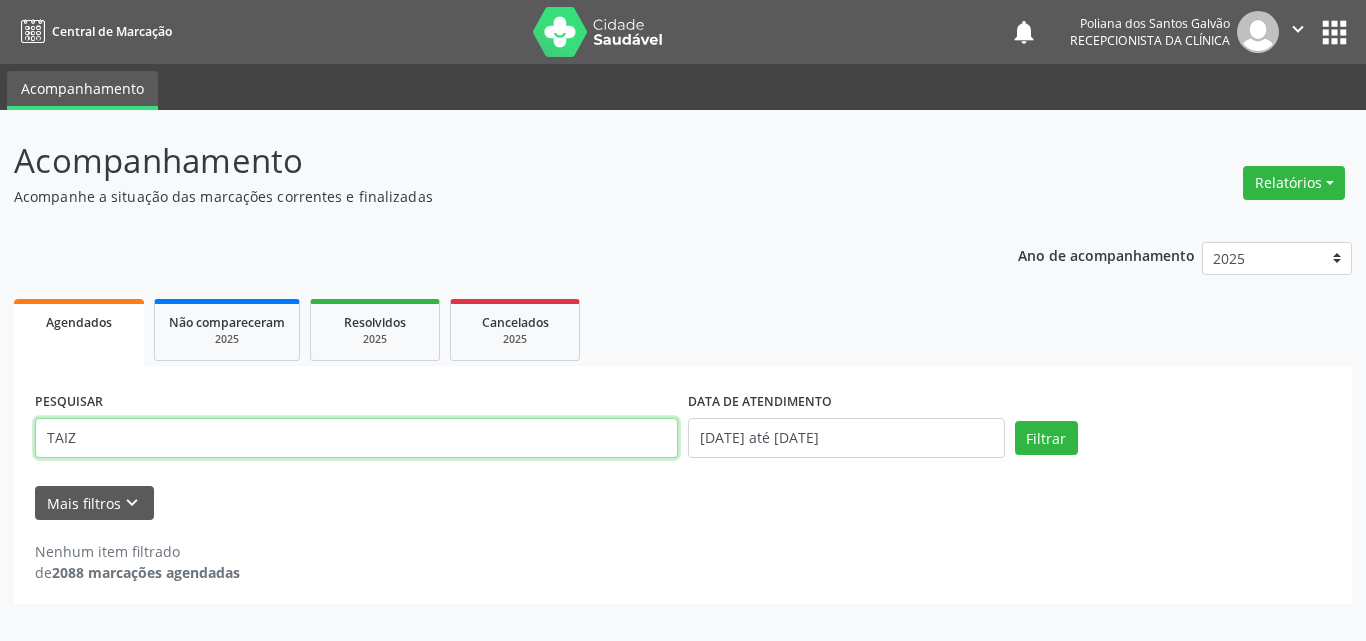 type on "TAIZ" 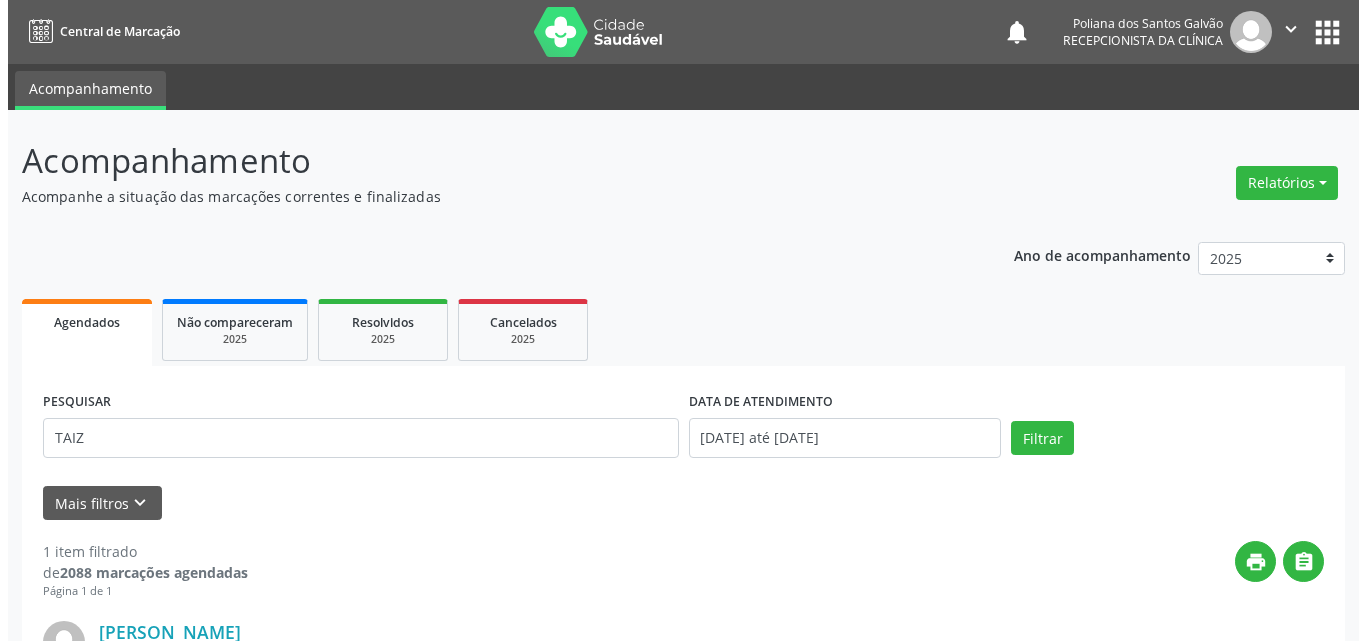 scroll, scrollTop: 264, scrollLeft: 0, axis: vertical 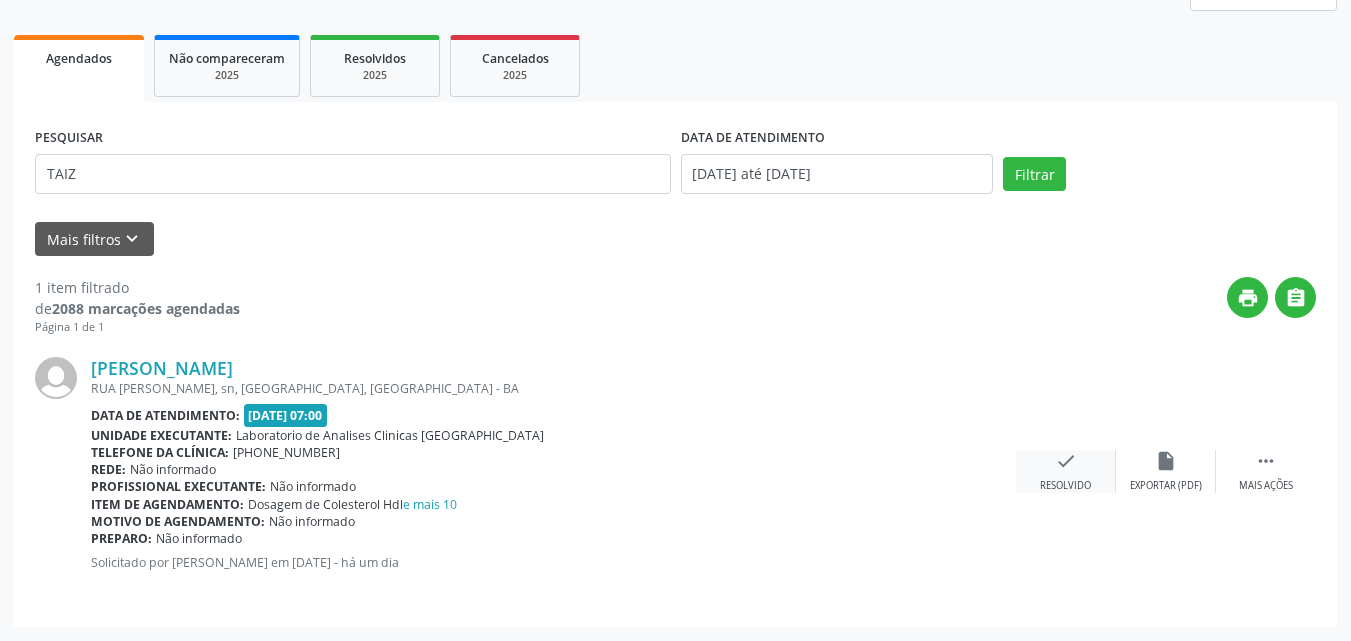 click on "check
Resolvido" at bounding box center (1066, 471) 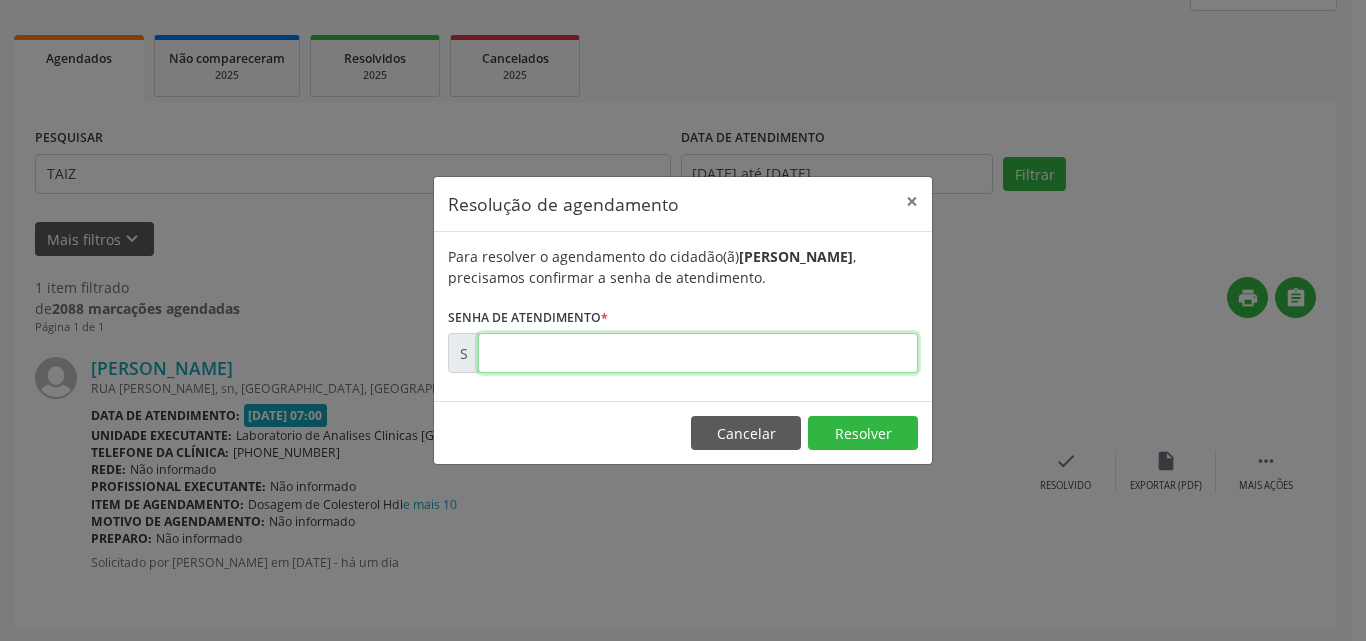 click at bounding box center [698, 353] 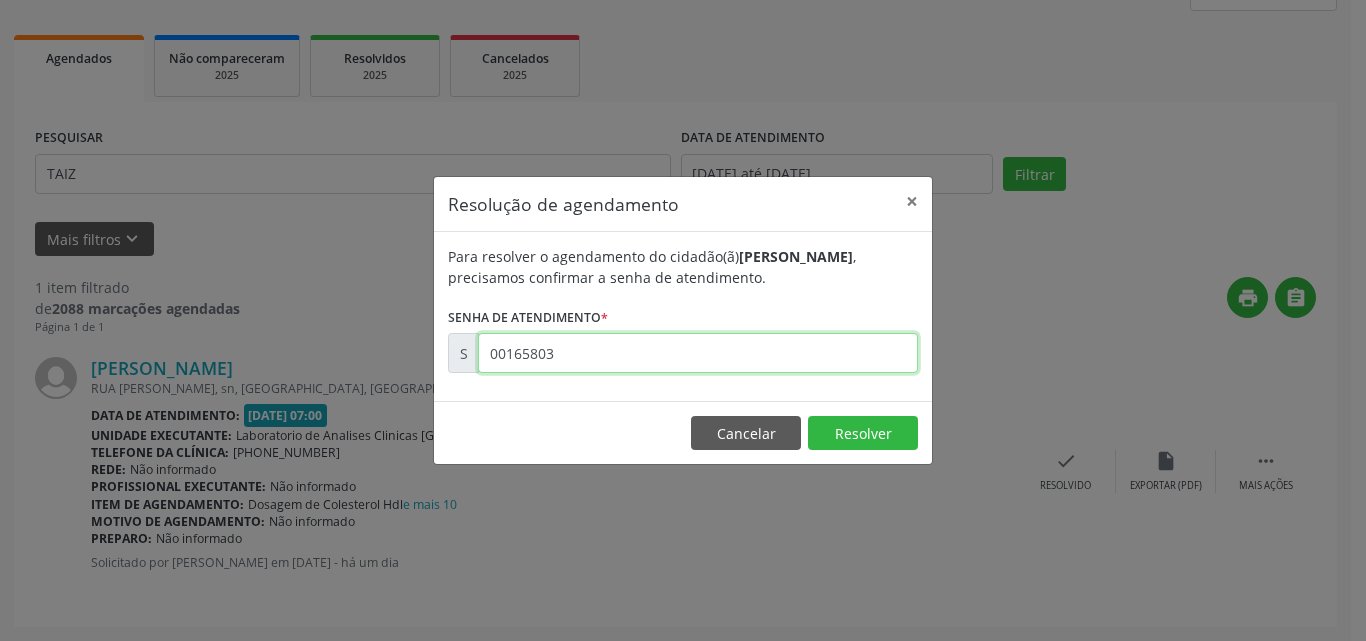 type on "00165803" 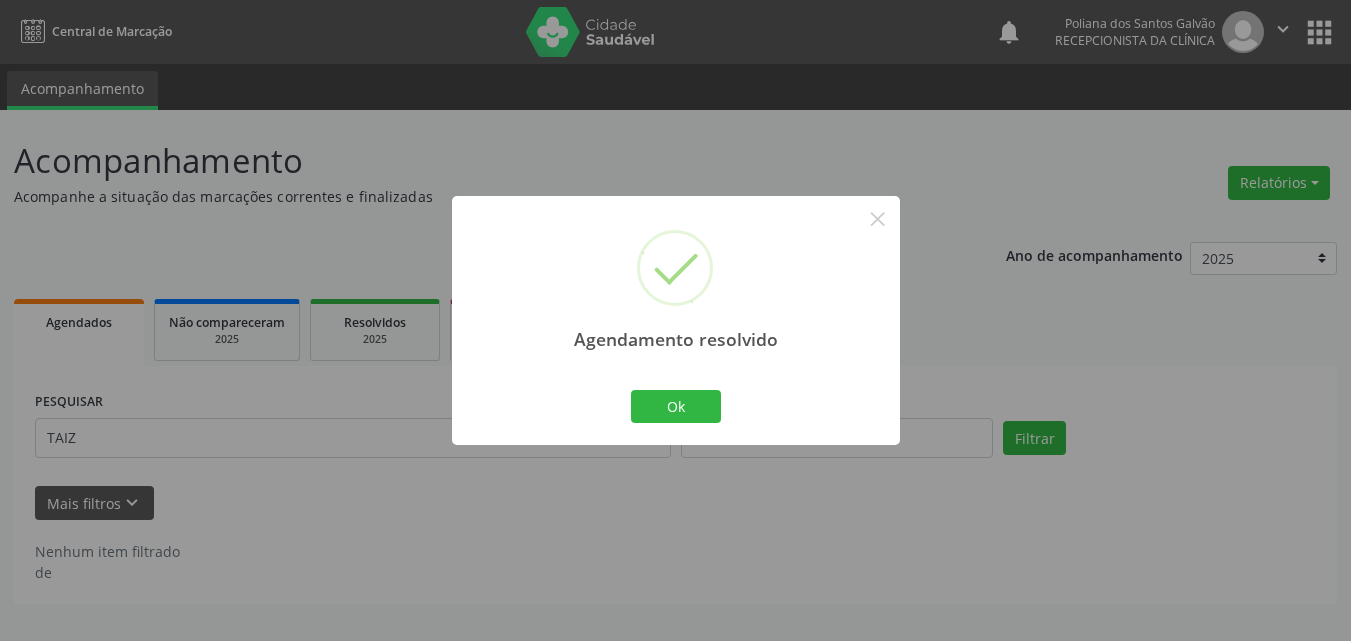 scroll, scrollTop: 0, scrollLeft: 0, axis: both 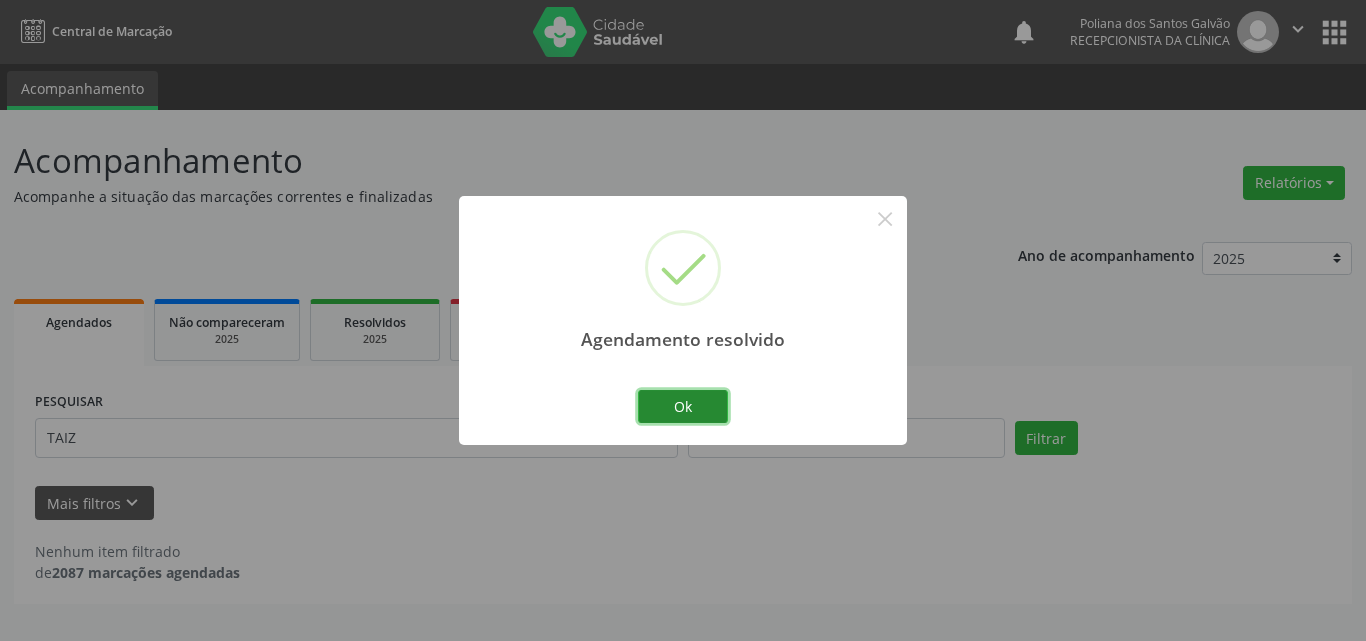 click on "Ok" at bounding box center [683, 407] 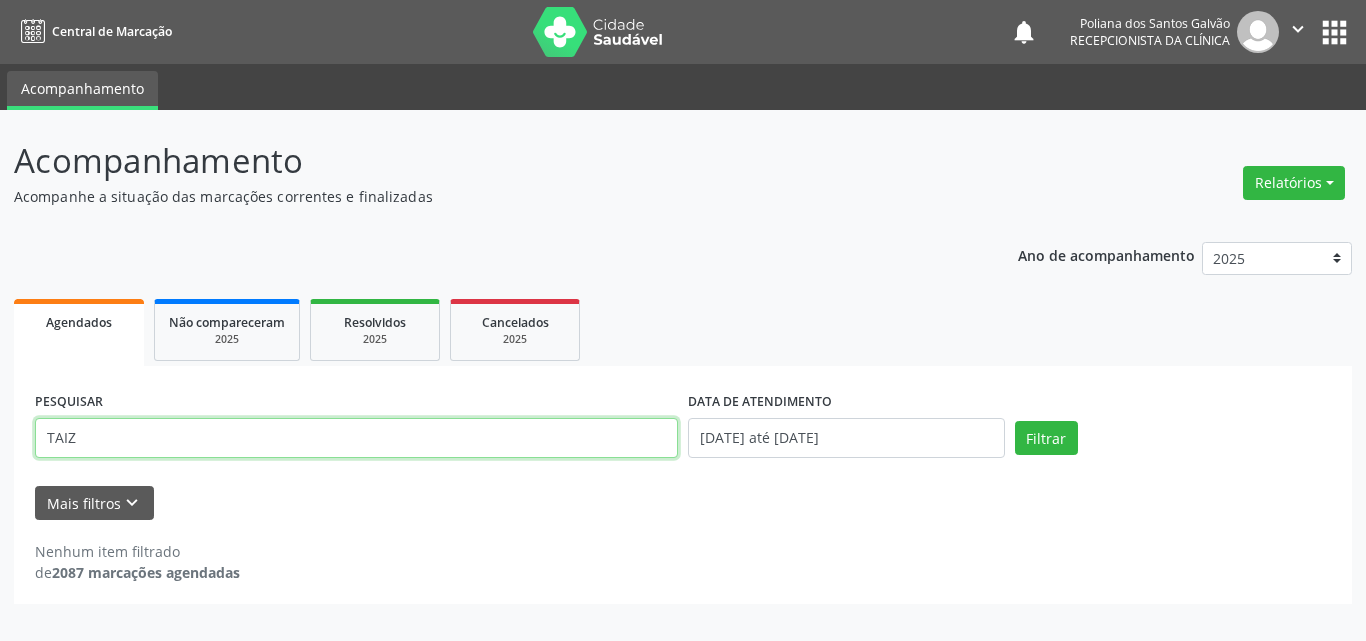 drag, startPoint x: 586, startPoint y: 448, endPoint x: 214, endPoint y: 450, distance: 372.00537 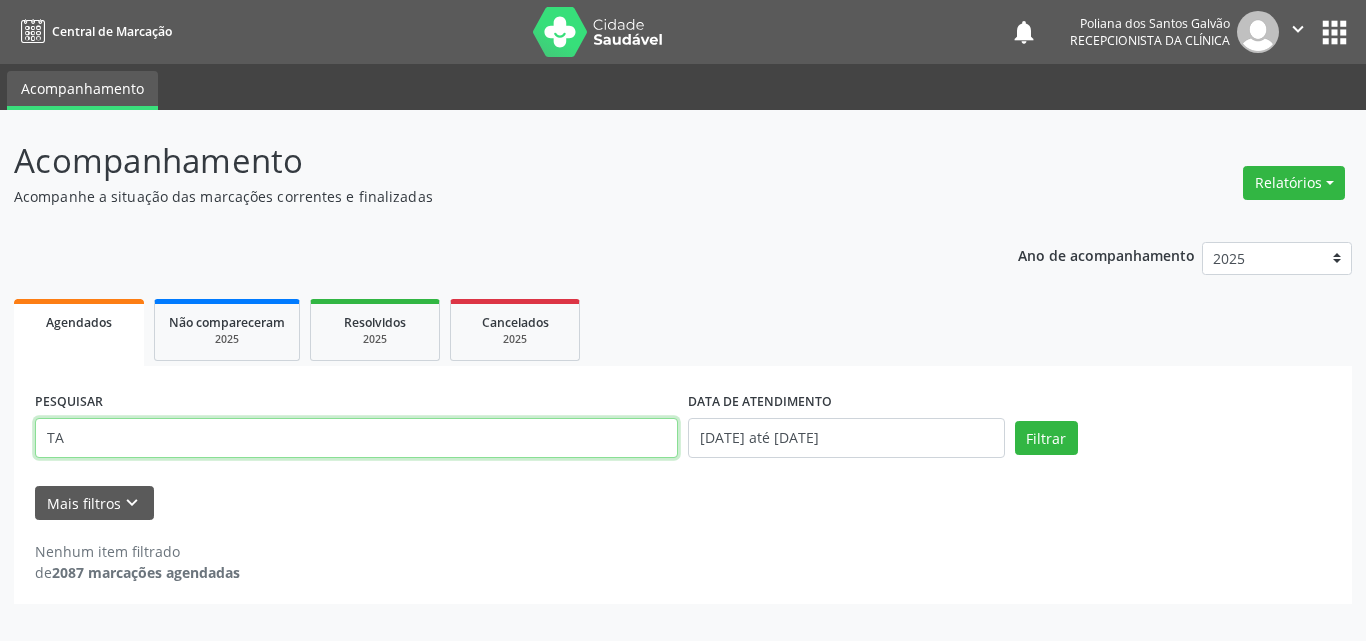 type on "T" 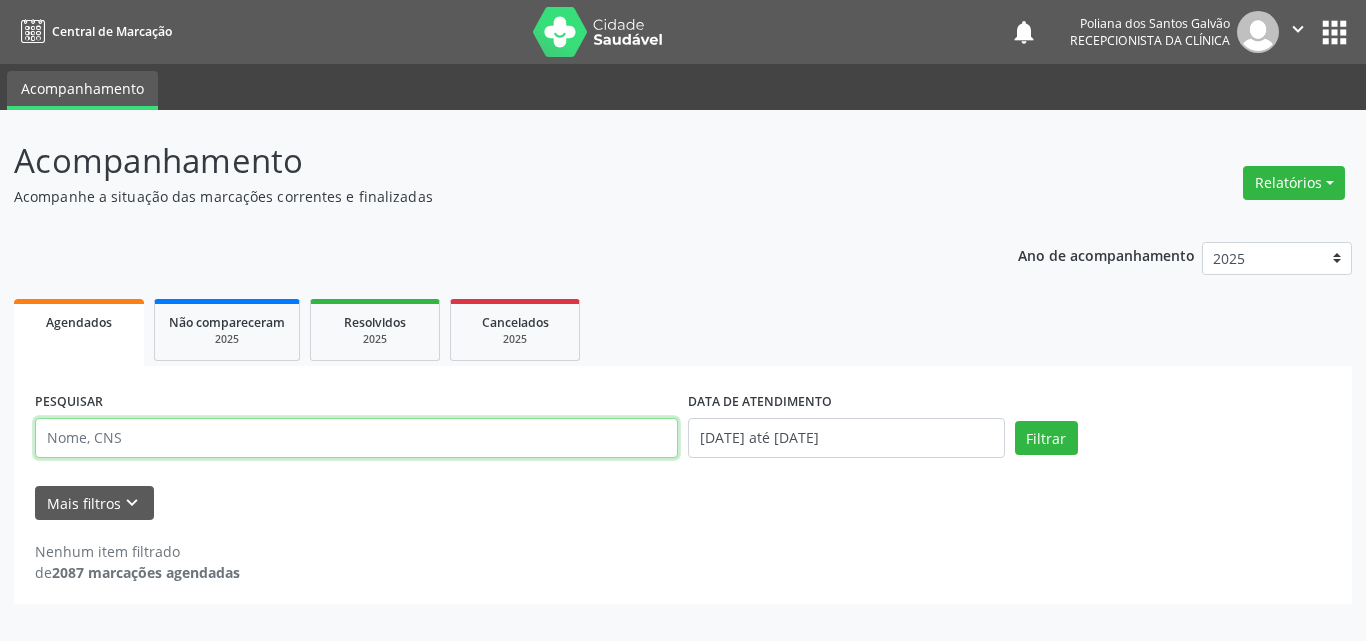 drag, startPoint x: 495, startPoint y: 432, endPoint x: 419, endPoint y: 439, distance: 76.321686 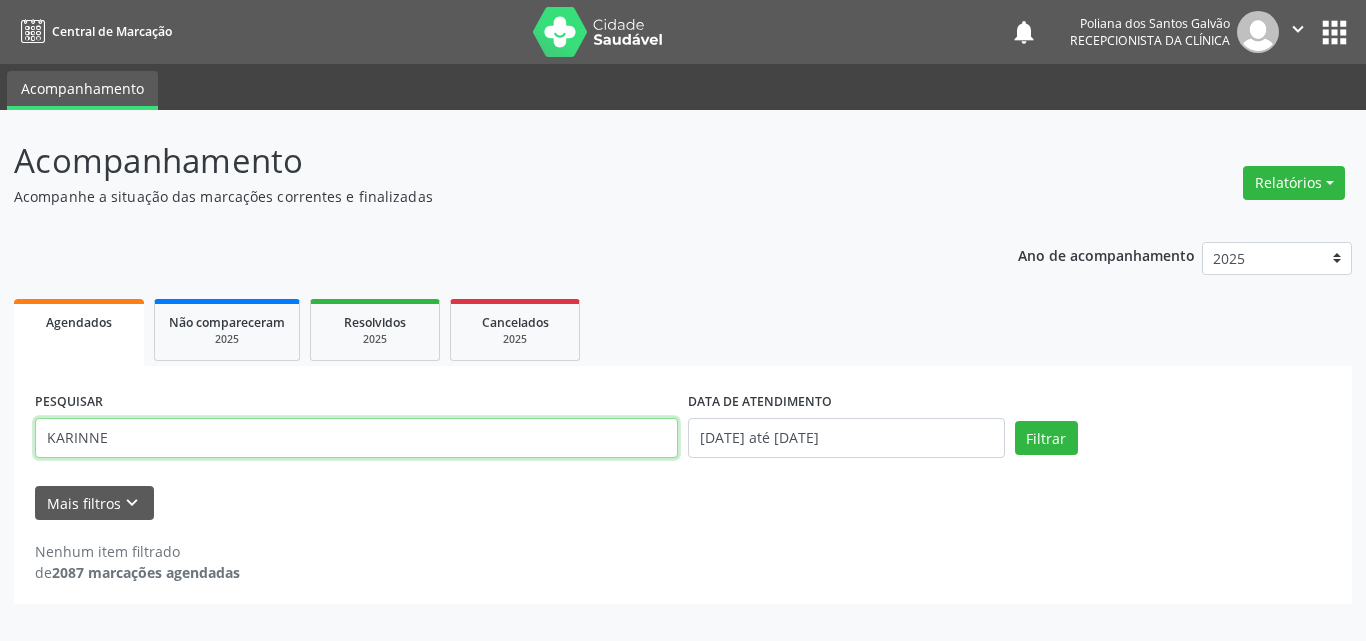 type on "KARINNE" 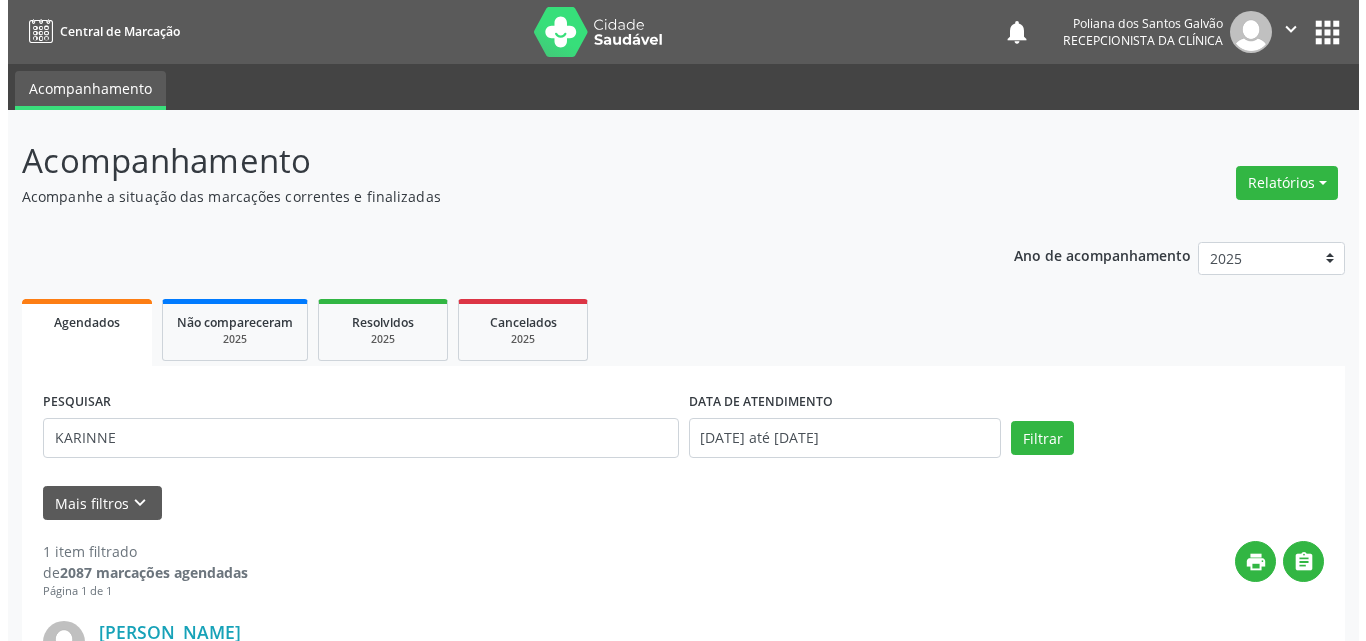 scroll, scrollTop: 264, scrollLeft: 0, axis: vertical 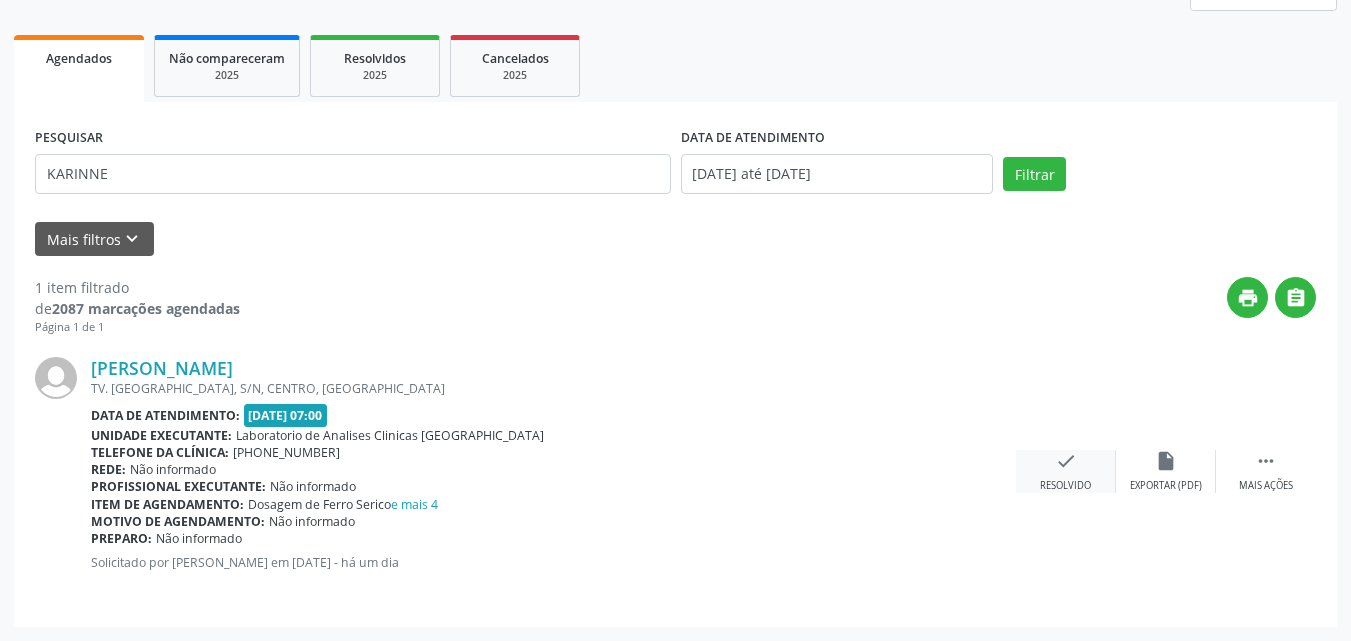 click on "check" at bounding box center (1066, 461) 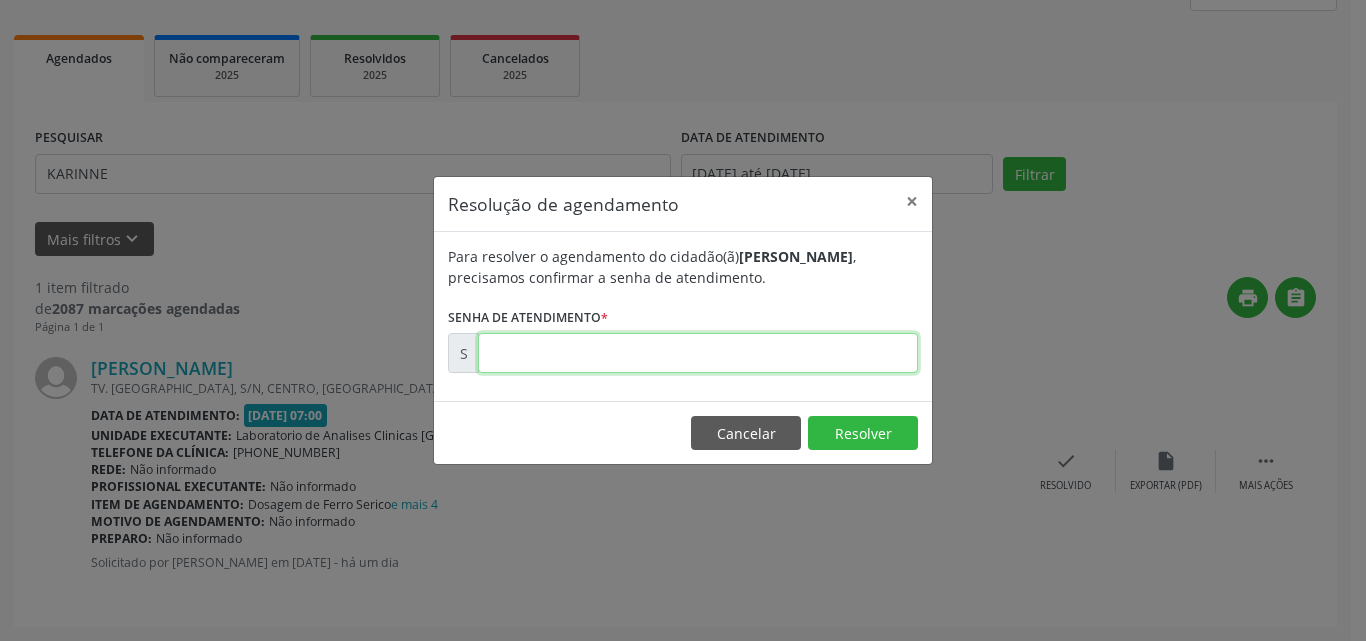click at bounding box center [698, 353] 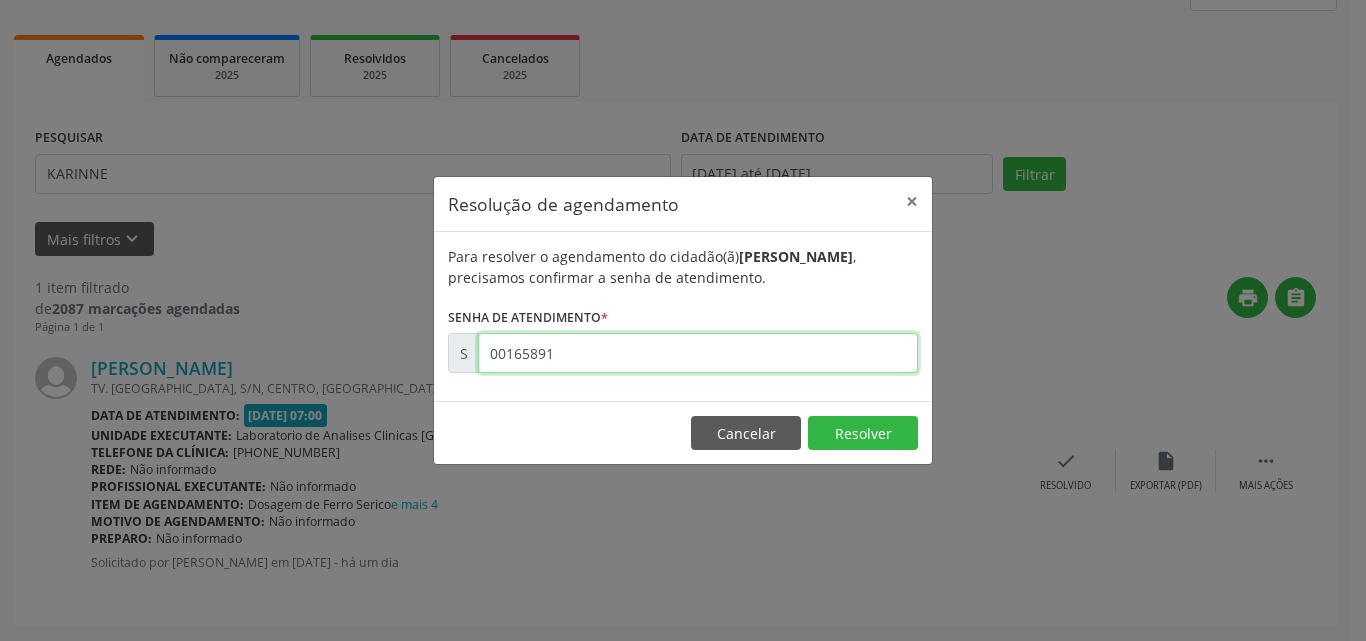 type on "00165891" 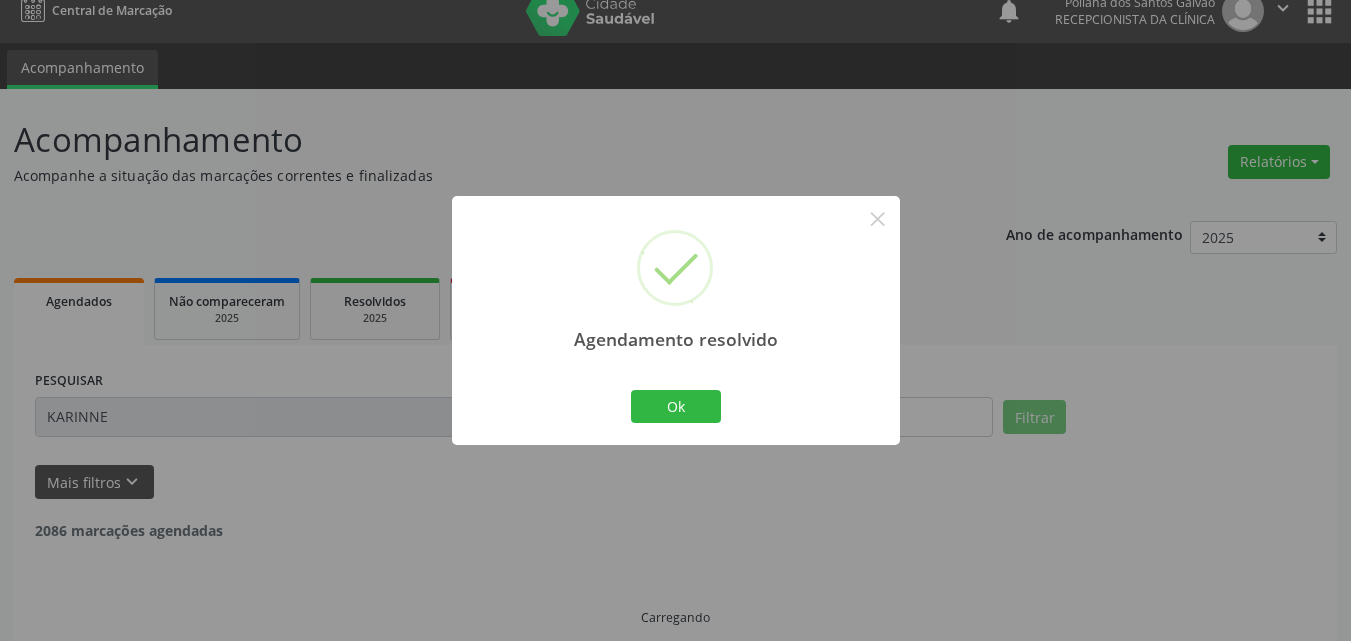 scroll, scrollTop: 0, scrollLeft: 0, axis: both 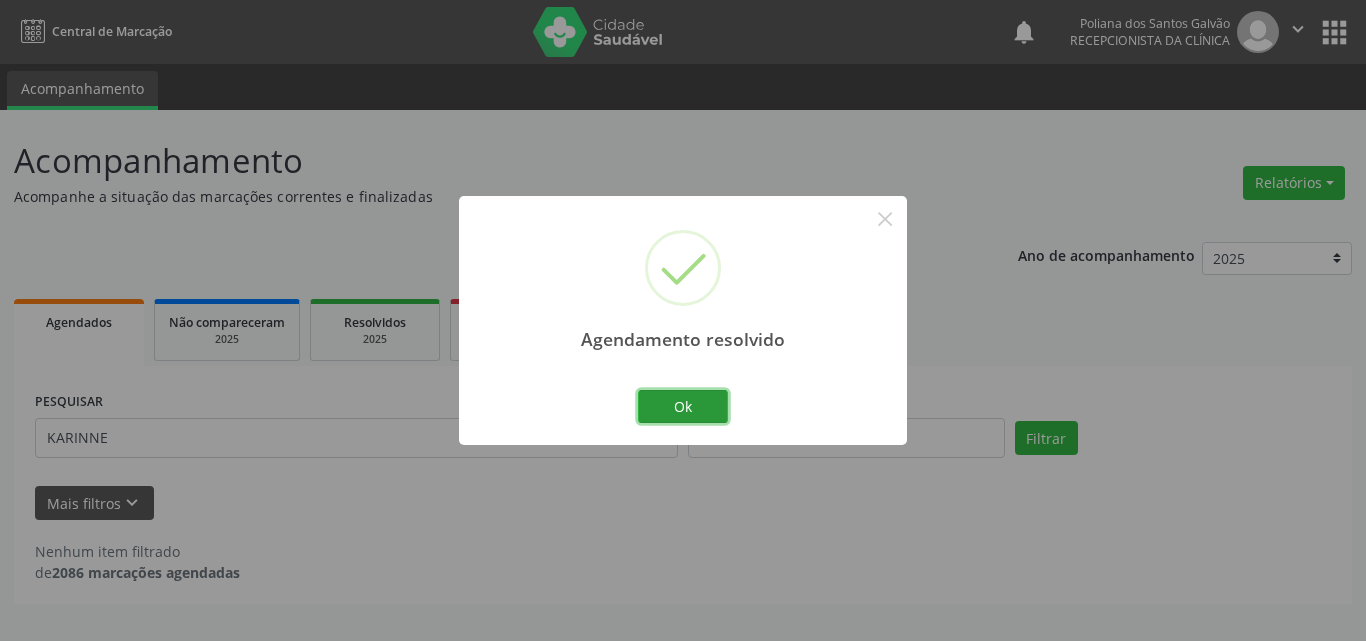 drag, startPoint x: 685, startPoint y: 406, endPoint x: 635, endPoint y: 414, distance: 50.635956 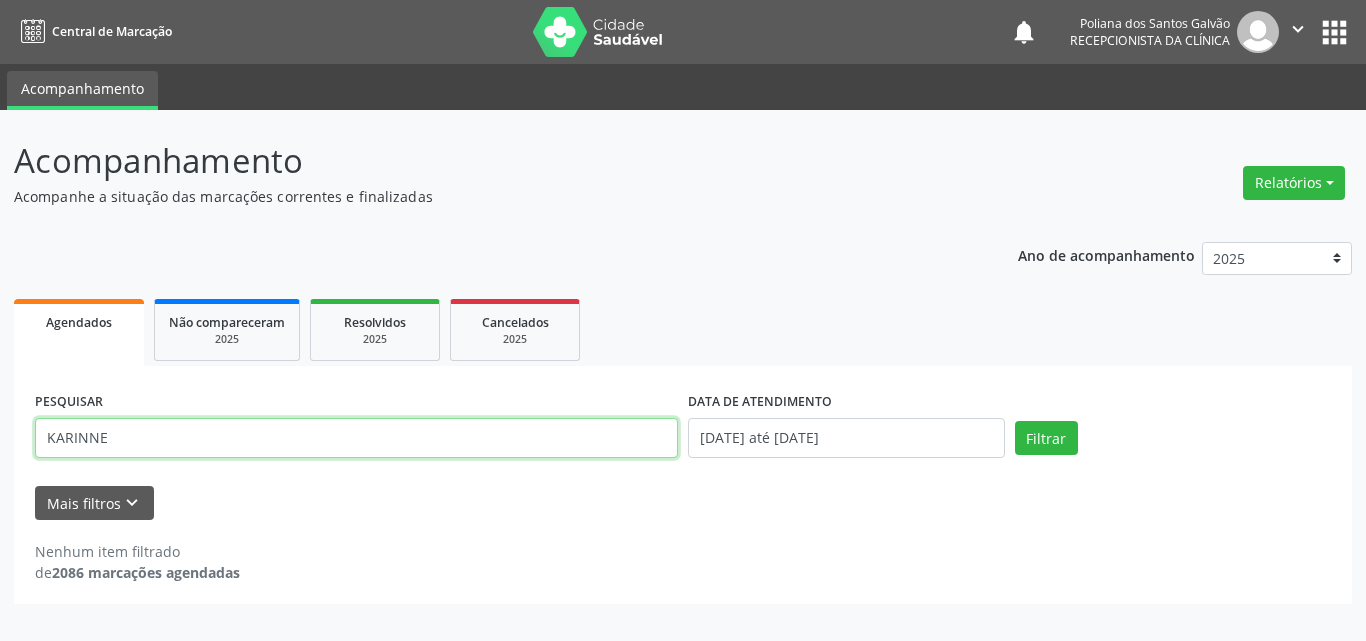 drag, startPoint x: 561, startPoint y: 435, endPoint x: 0, endPoint y: 166, distance: 622.1591 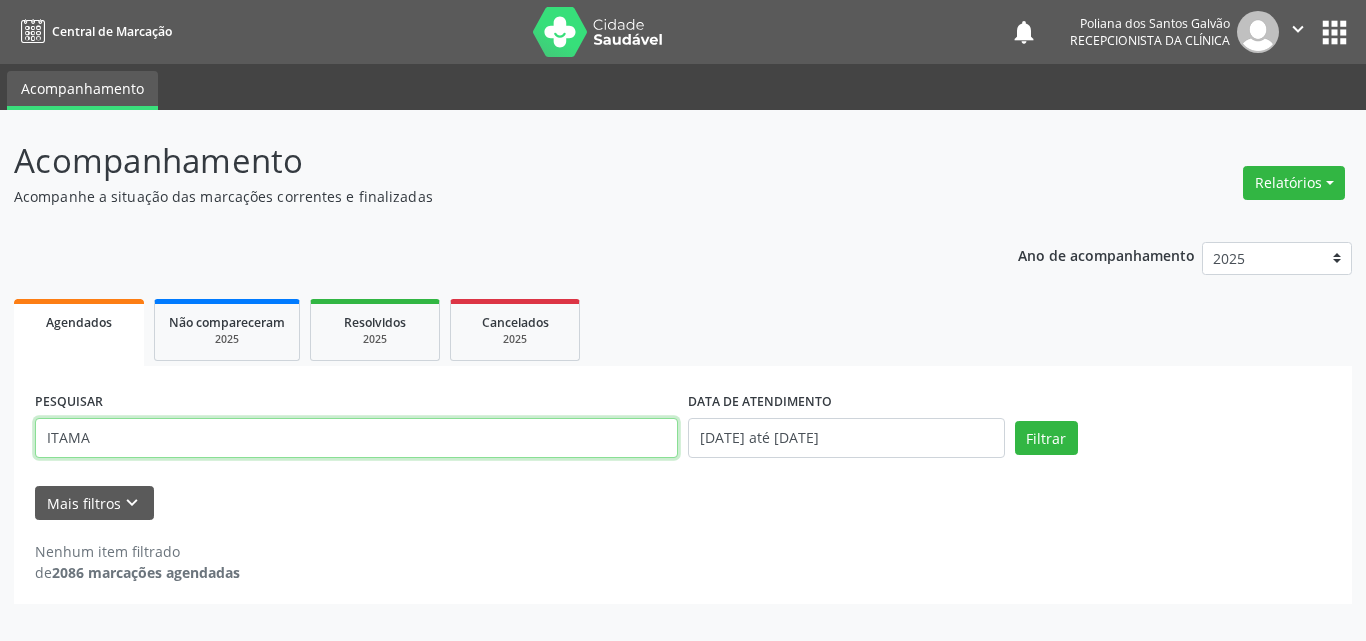 type on "ITAMA" 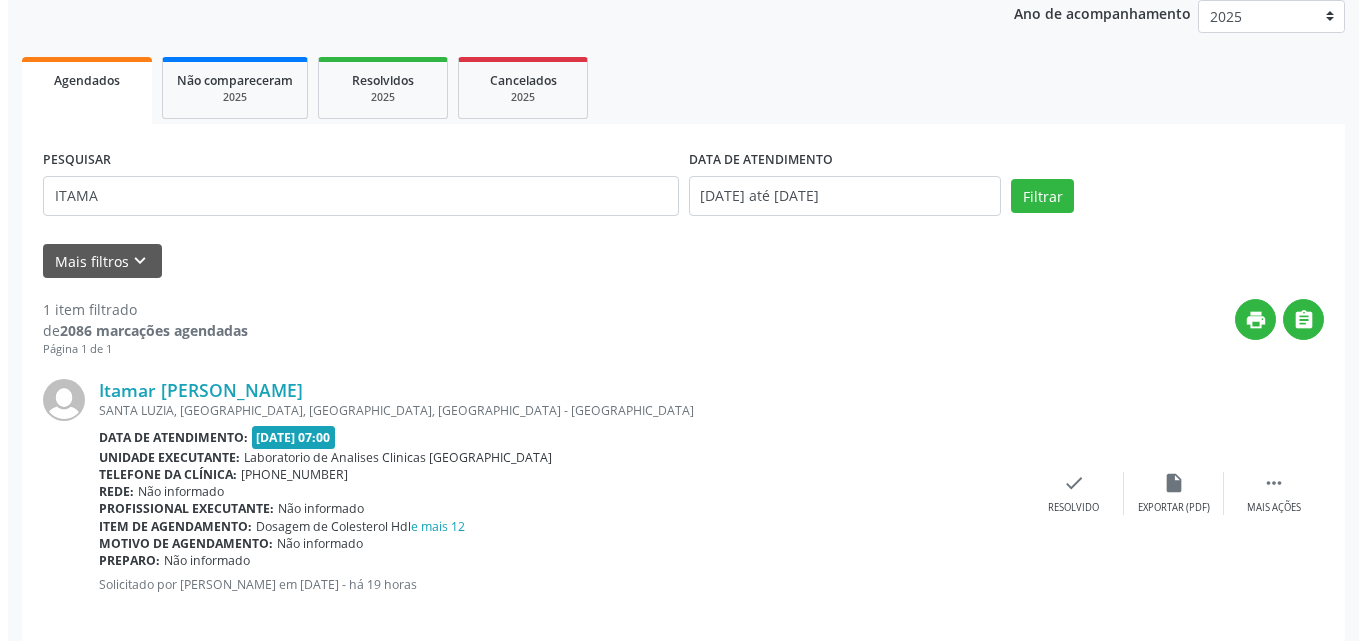 scroll, scrollTop: 264, scrollLeft: 0, axis: vertical 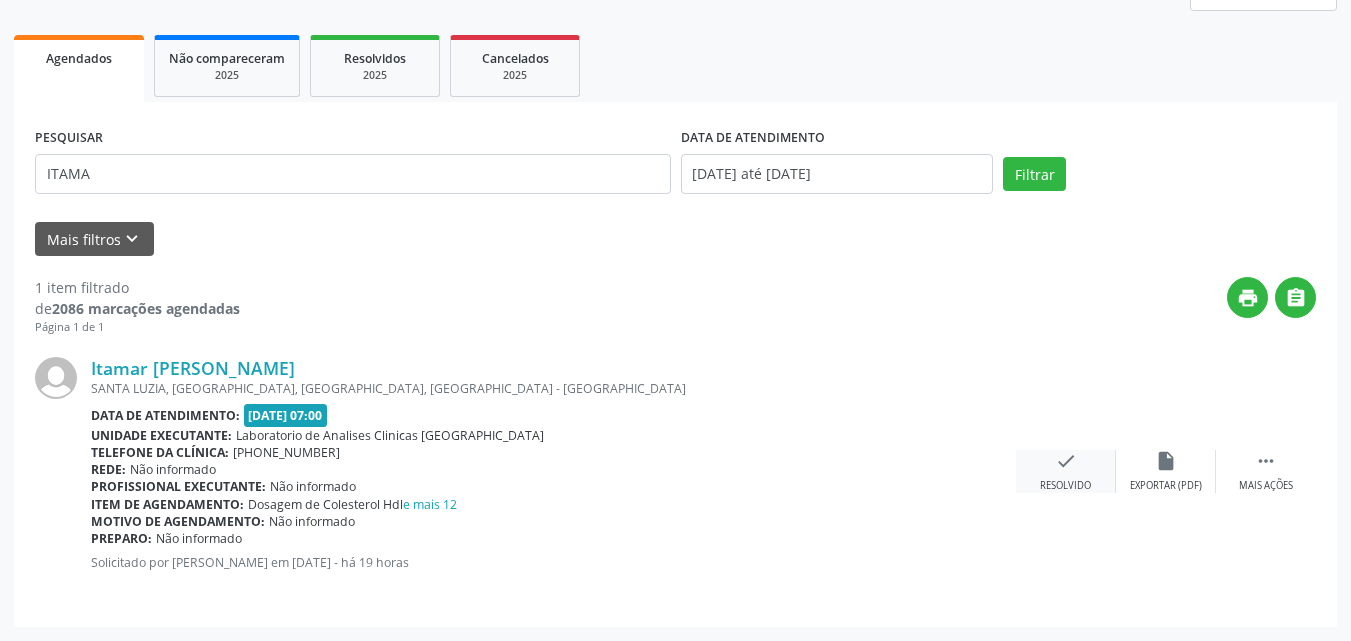click on "check
Resolvido" at bounding box center [1066, 471] 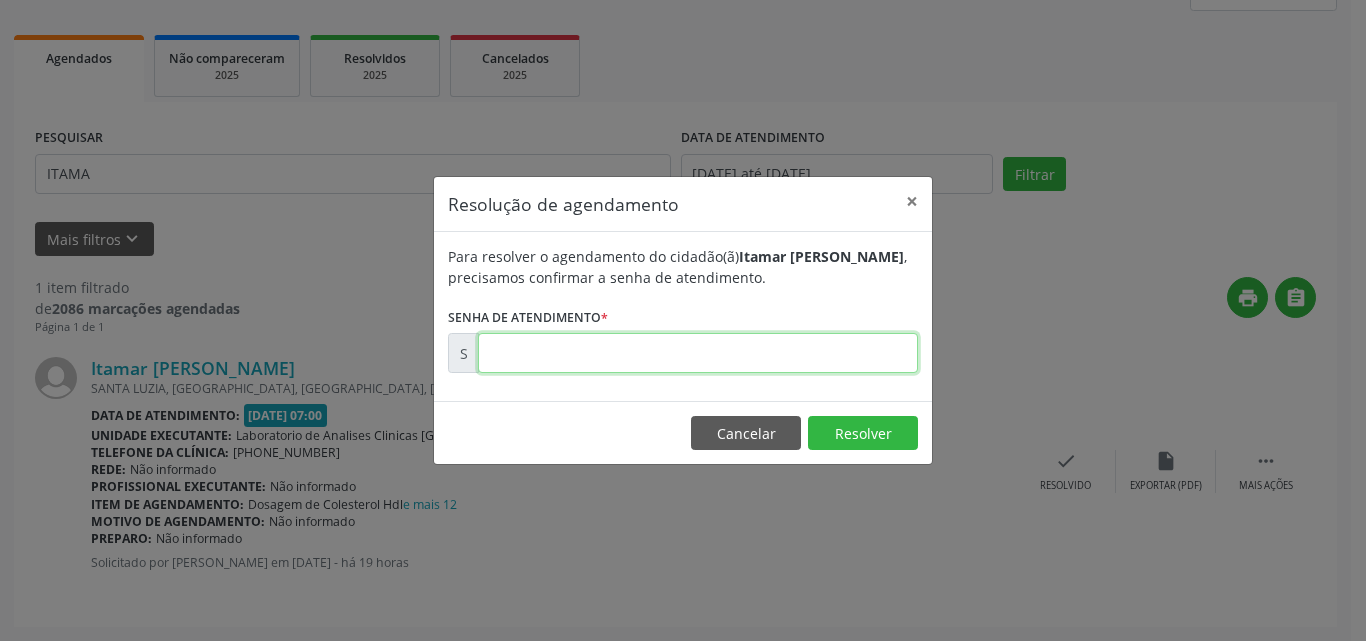 click at bounding box center (698, 353) 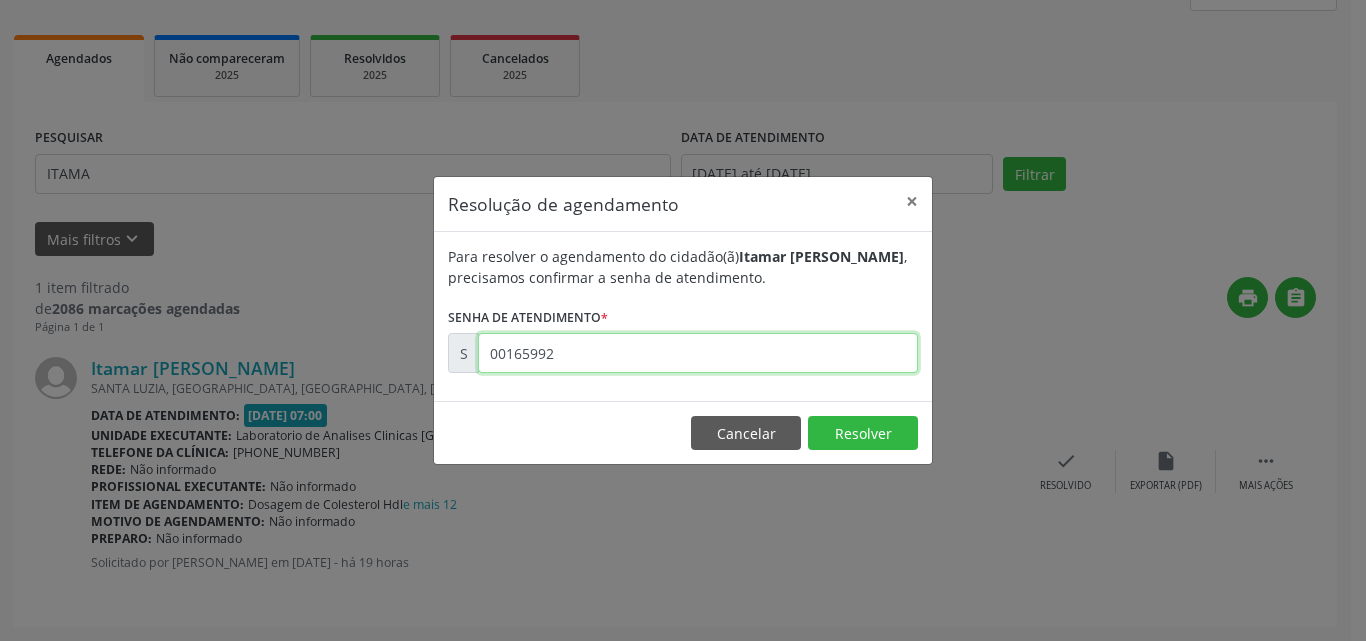 type on "00165992" 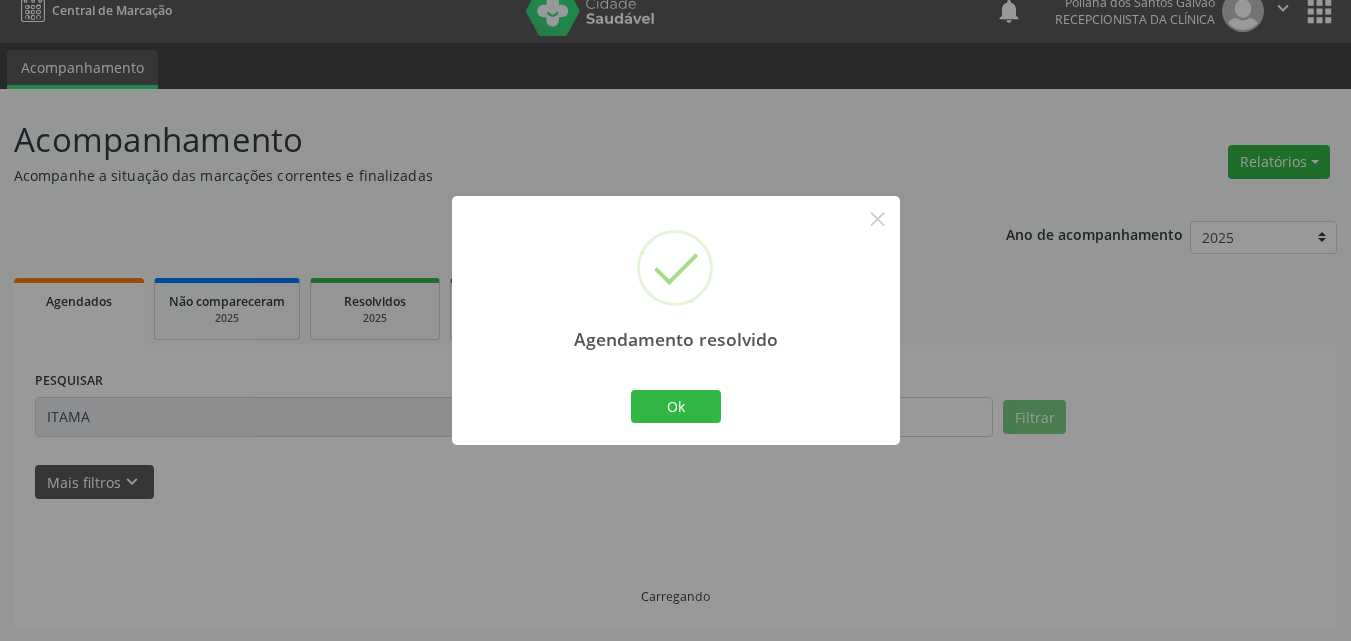 scroll, scrollTop: 0, scrollLeft: 0, axis: both 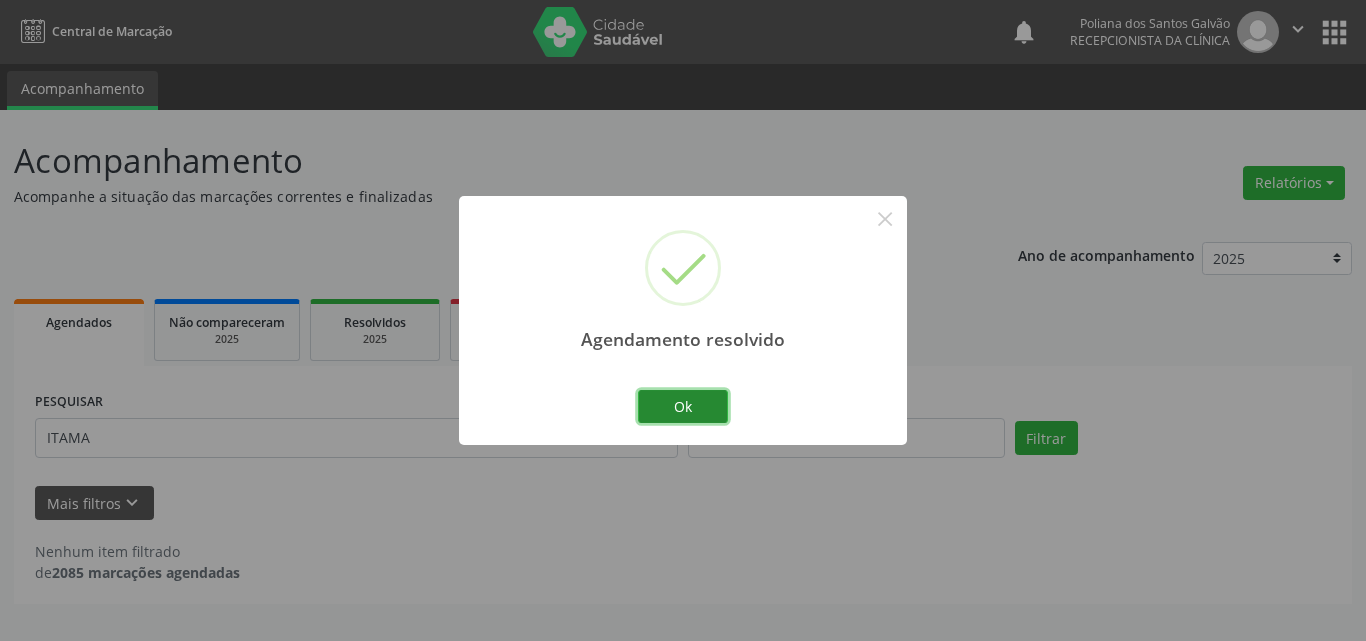 click on "Ok" at bounding box center [683, 407] 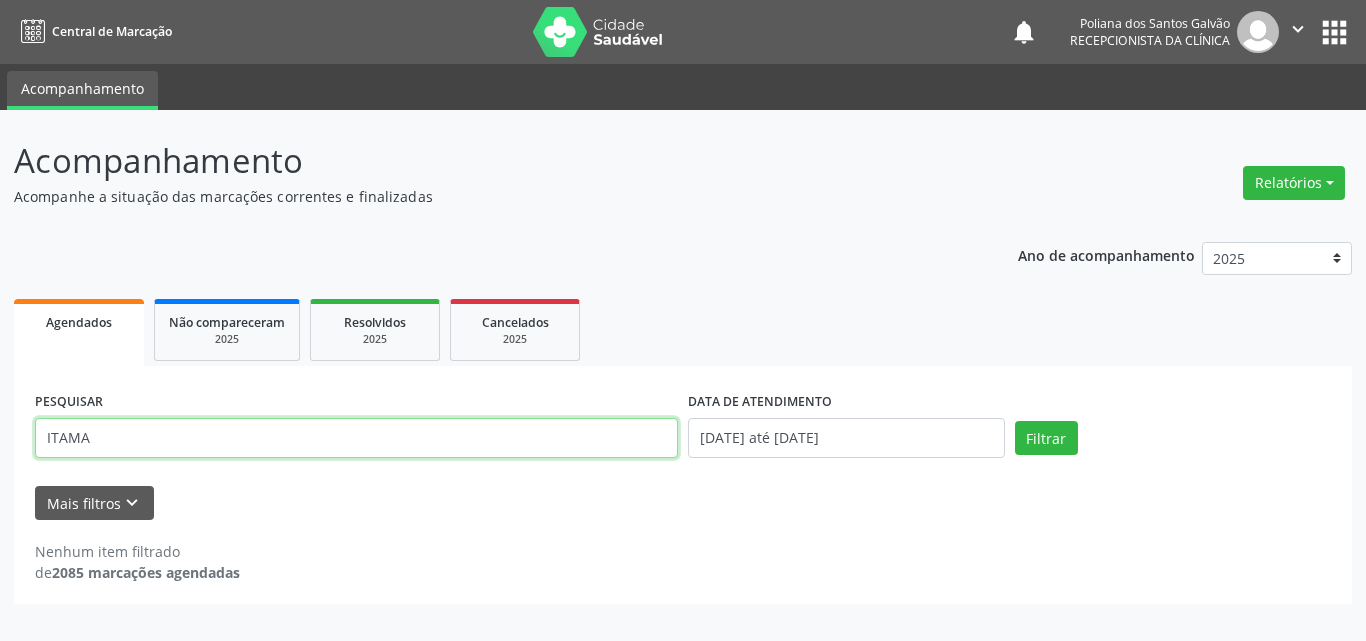 drag, startPoint x: 604, startPoint y: 444, endPoint x: 63, endPoint y: 382, distance: 544.5411 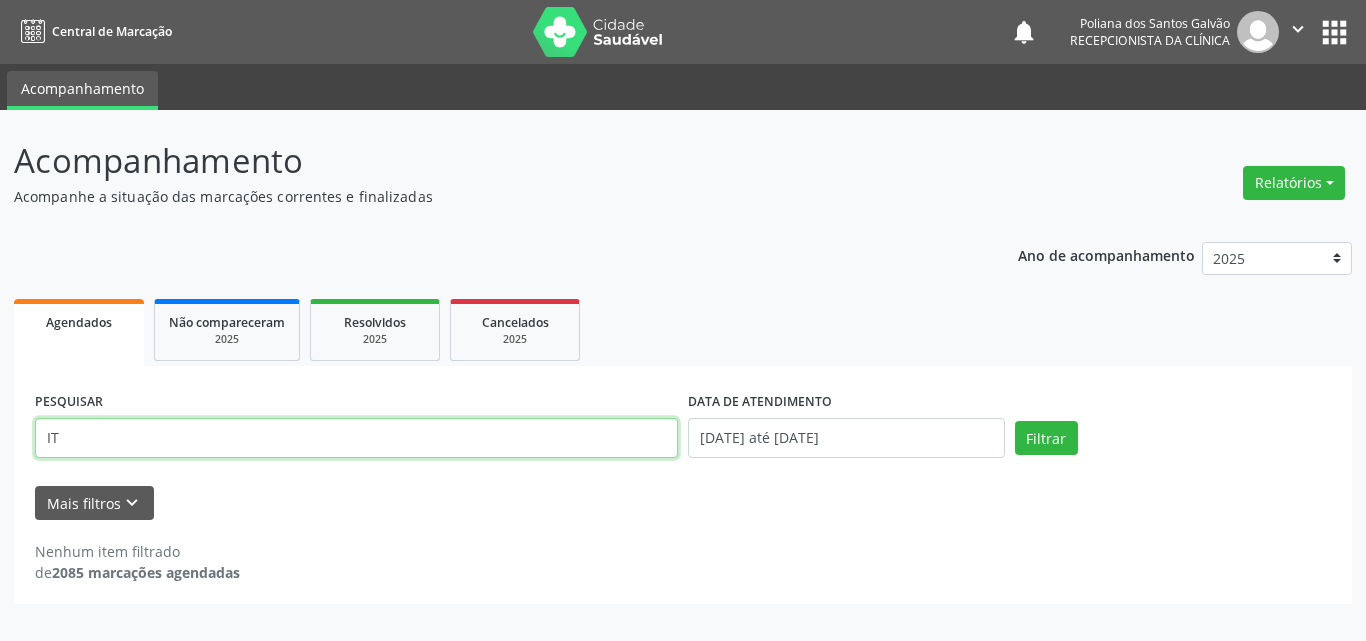 type on "I" 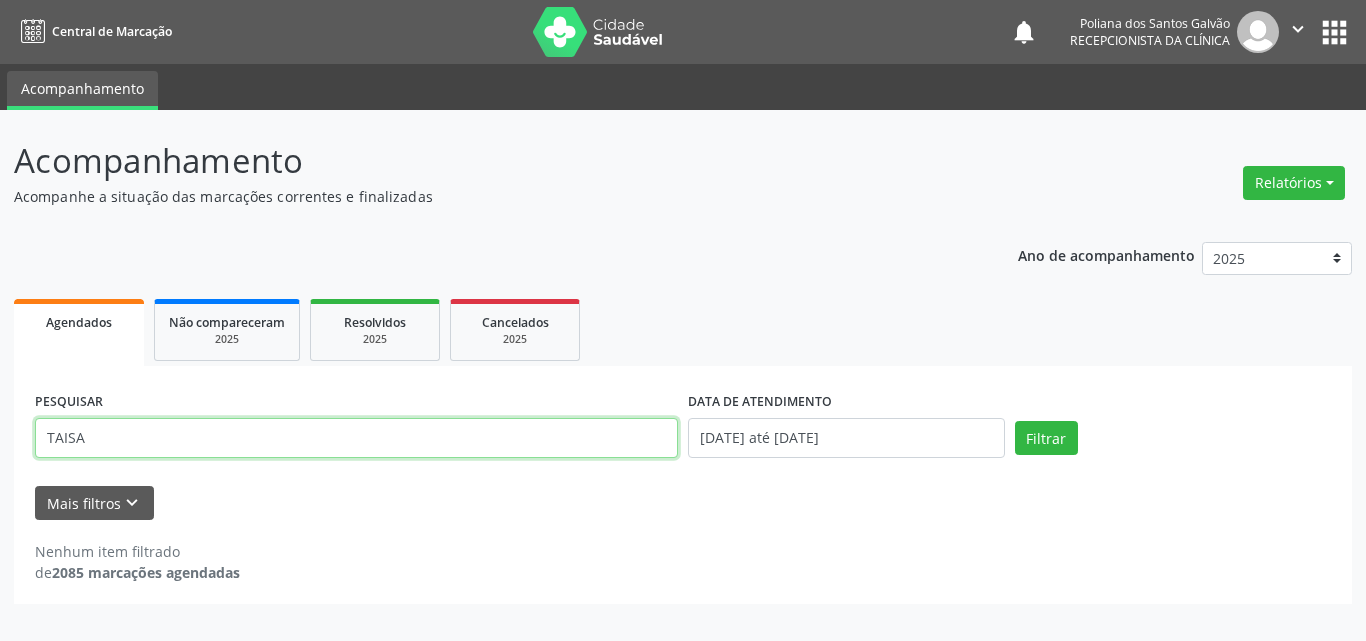 type on "TAISA" 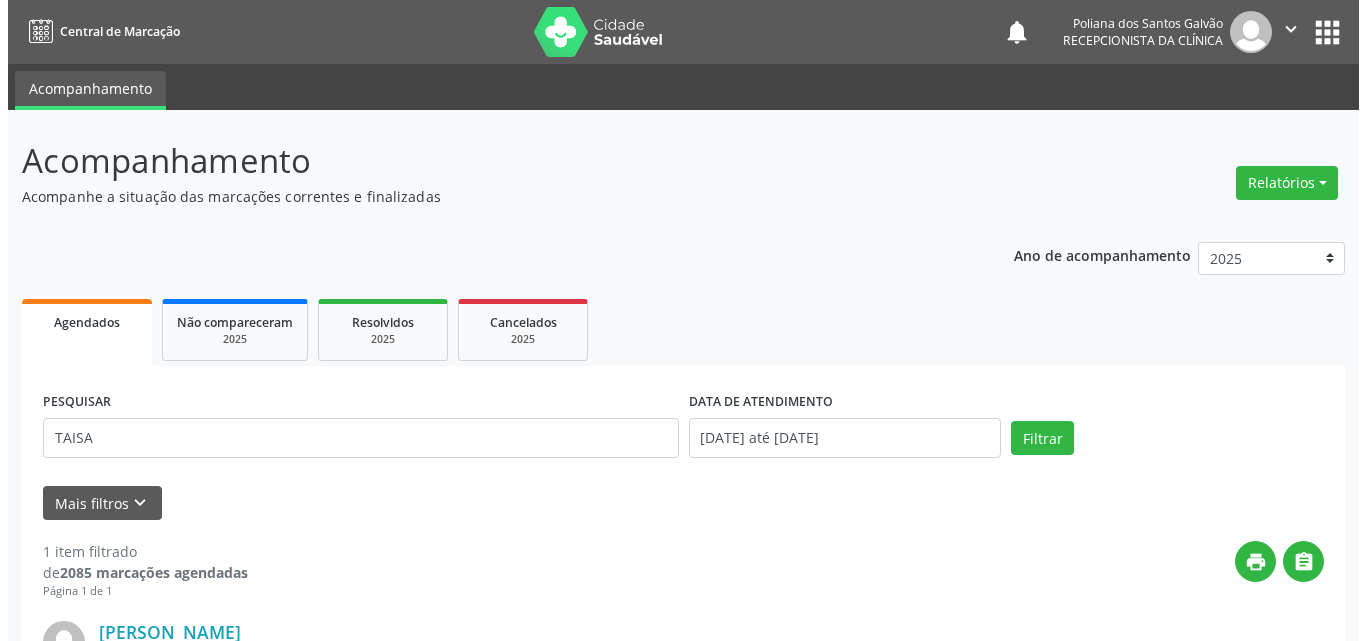 scroll, scrollTop: 264, scrollLeft: 0, axis: vertical 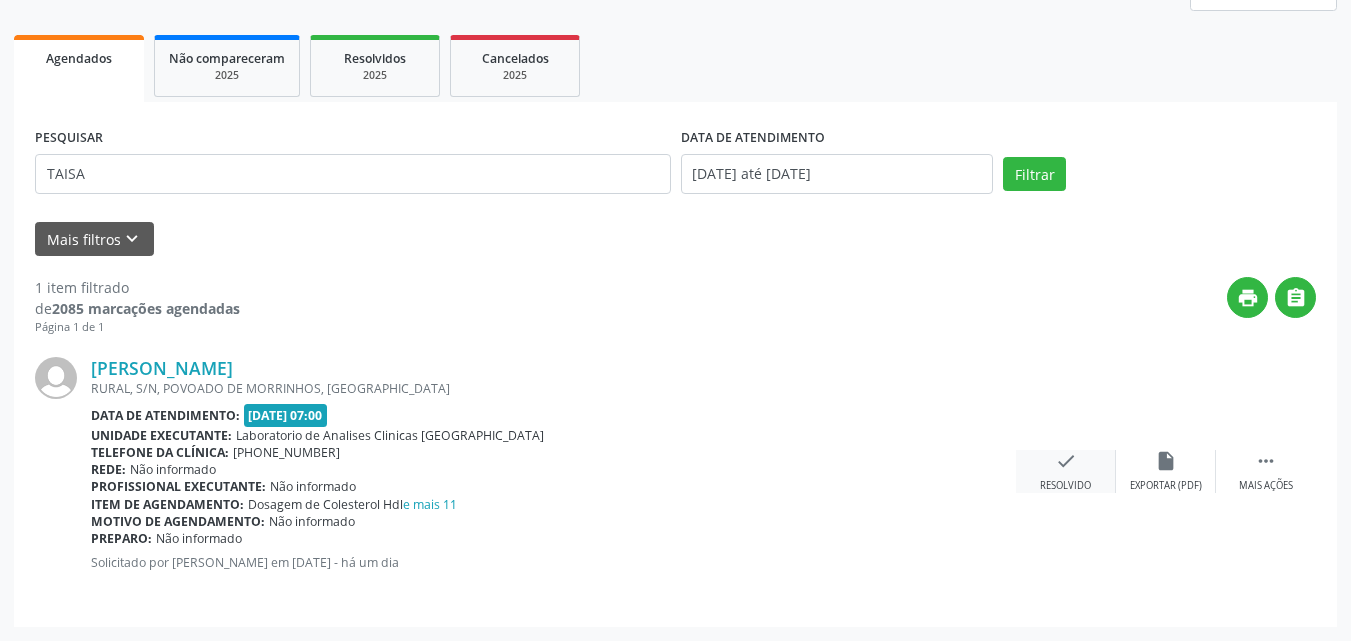click on "check
Resolvido" at bounding box center (1066, 471) 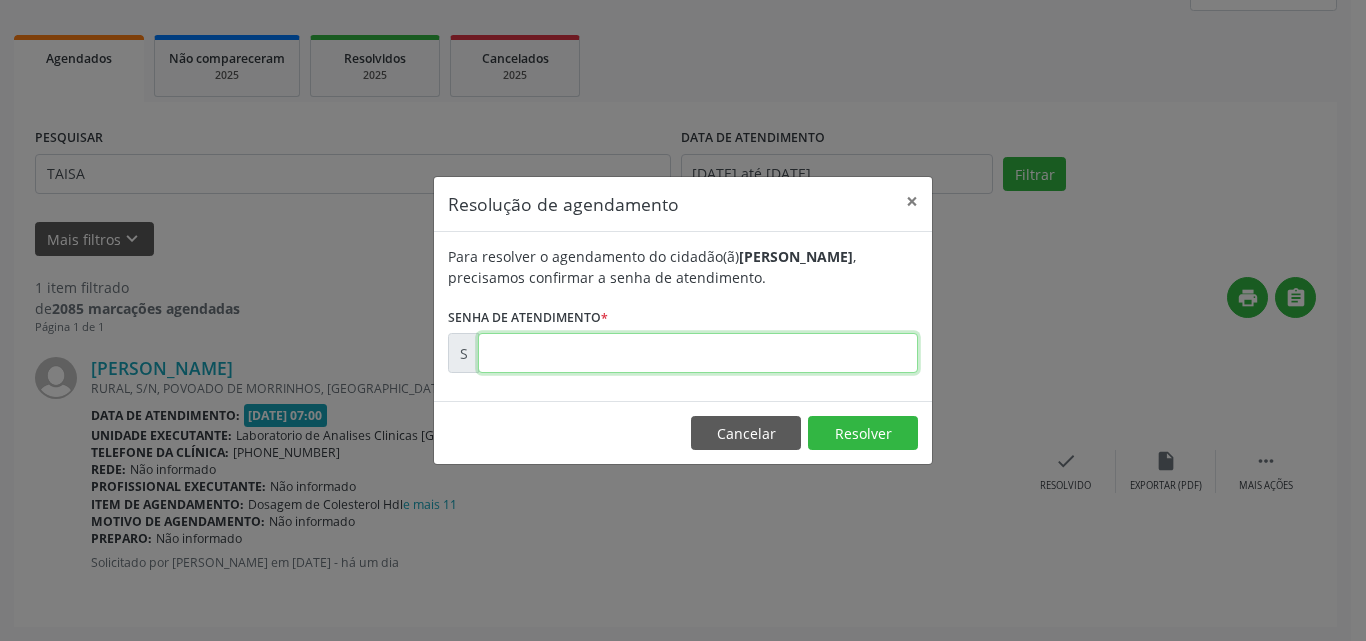 click at bounding box center [698, 353] 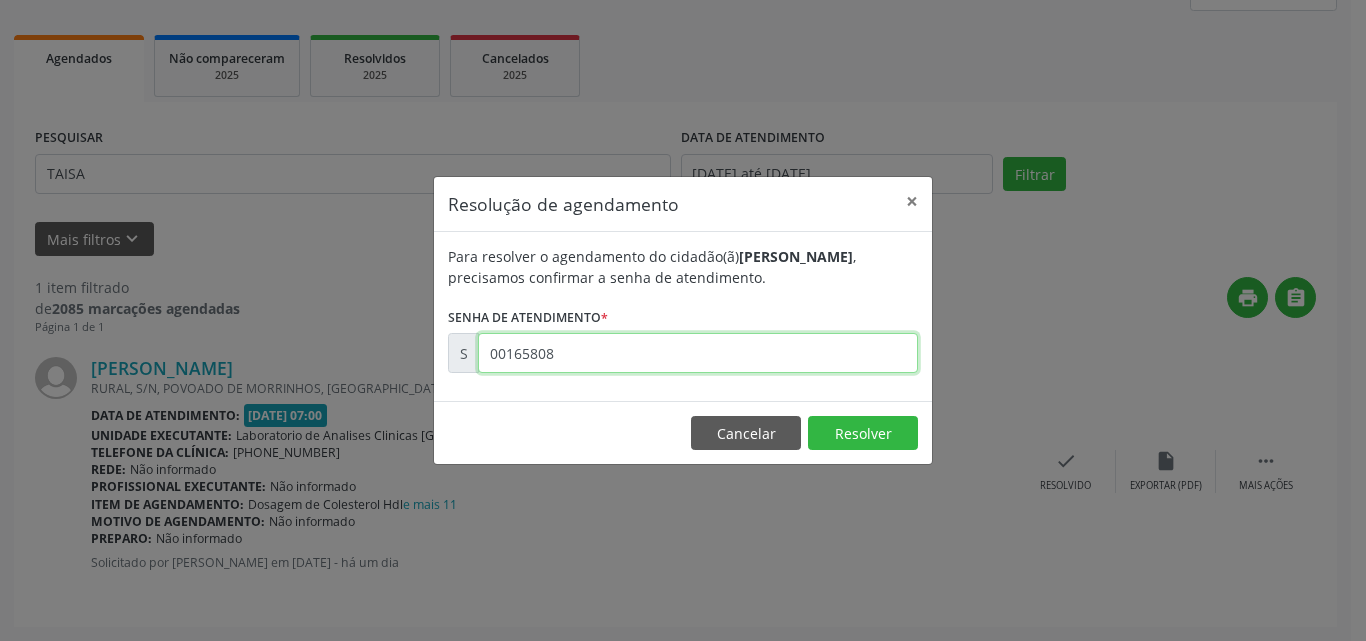 type on "00165808" 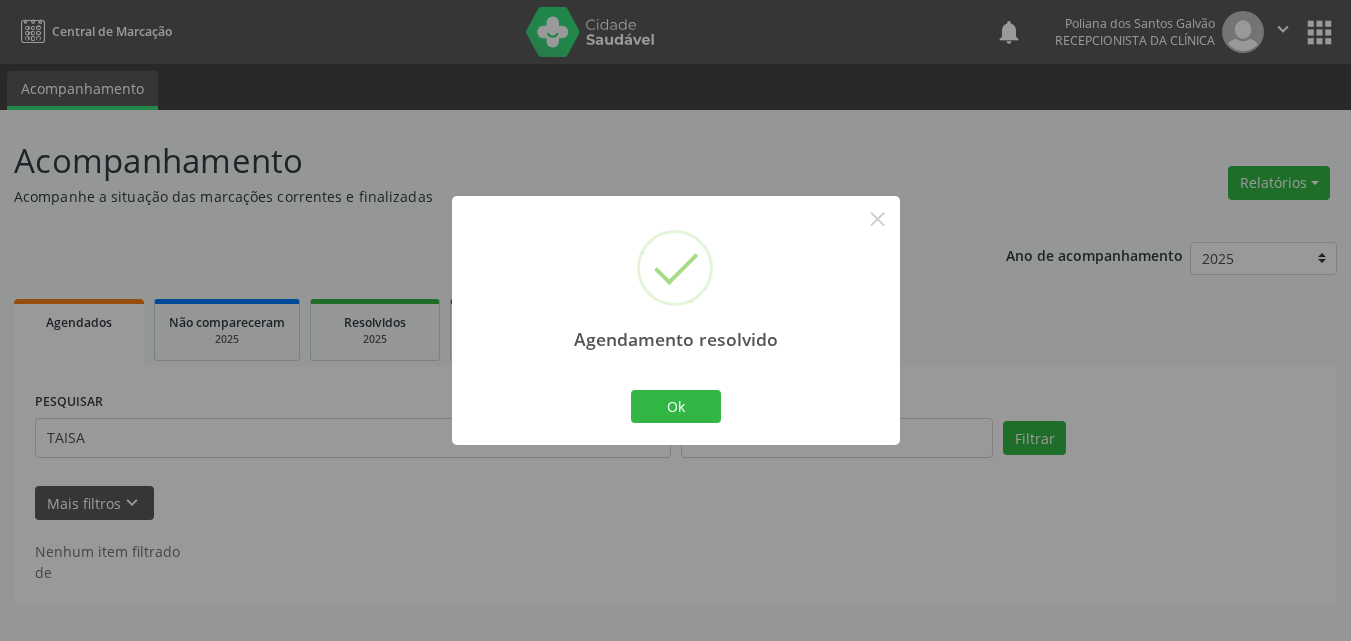 scroll, scrollTop: 0, scrollLeft: 0, axis: both 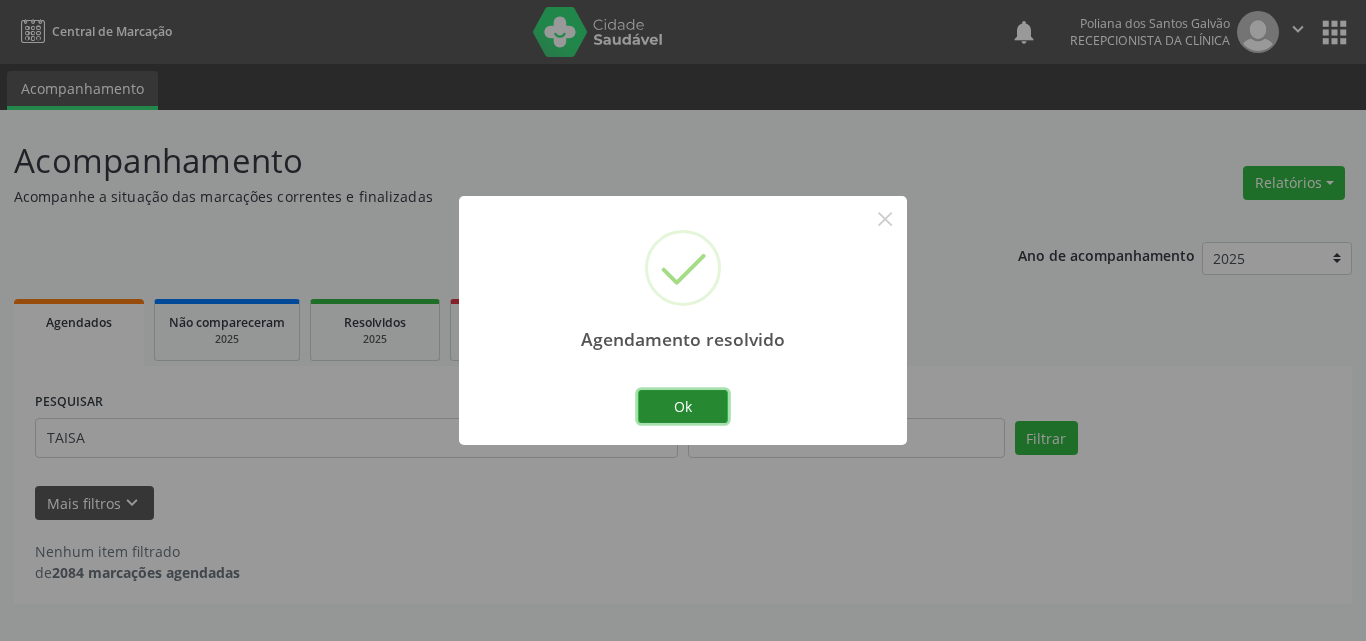 click on "Ok" at bounding box center (683, 407) 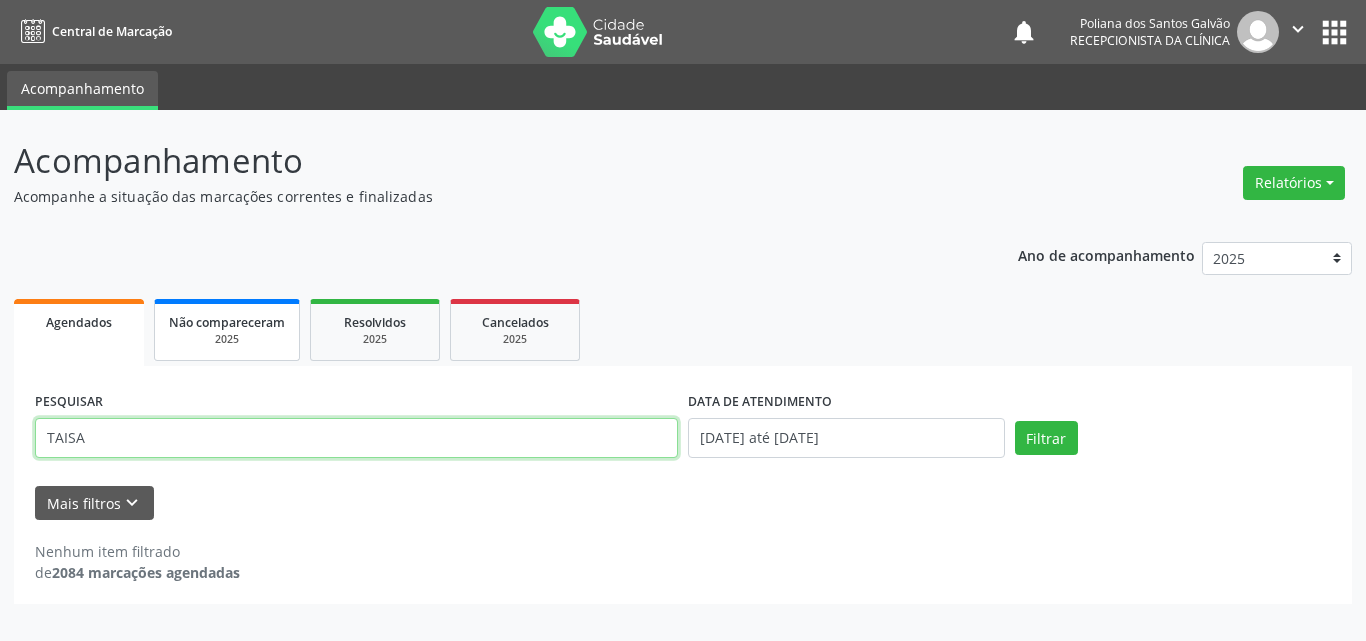 drag, startPoint x: 423, startPoint y: 438, endPoint x: 235, endPoint y: 311, distance: 226.87662 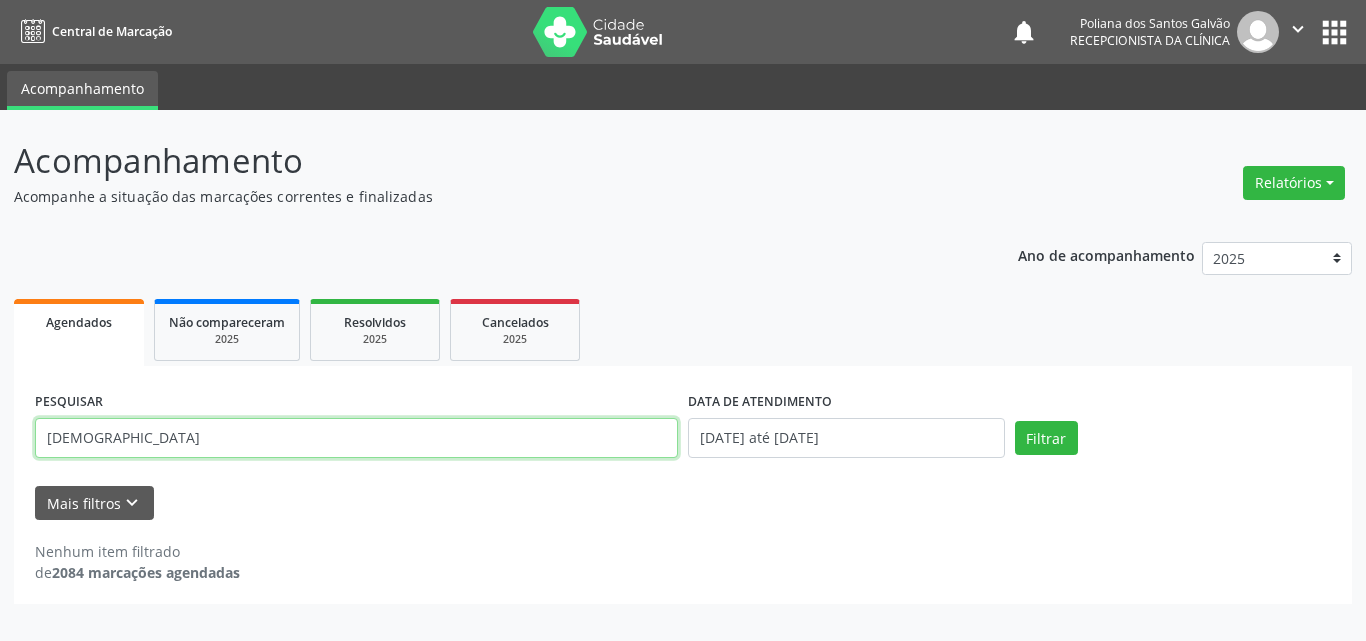 type on "[DEMOGRAPHIC_DATA]" 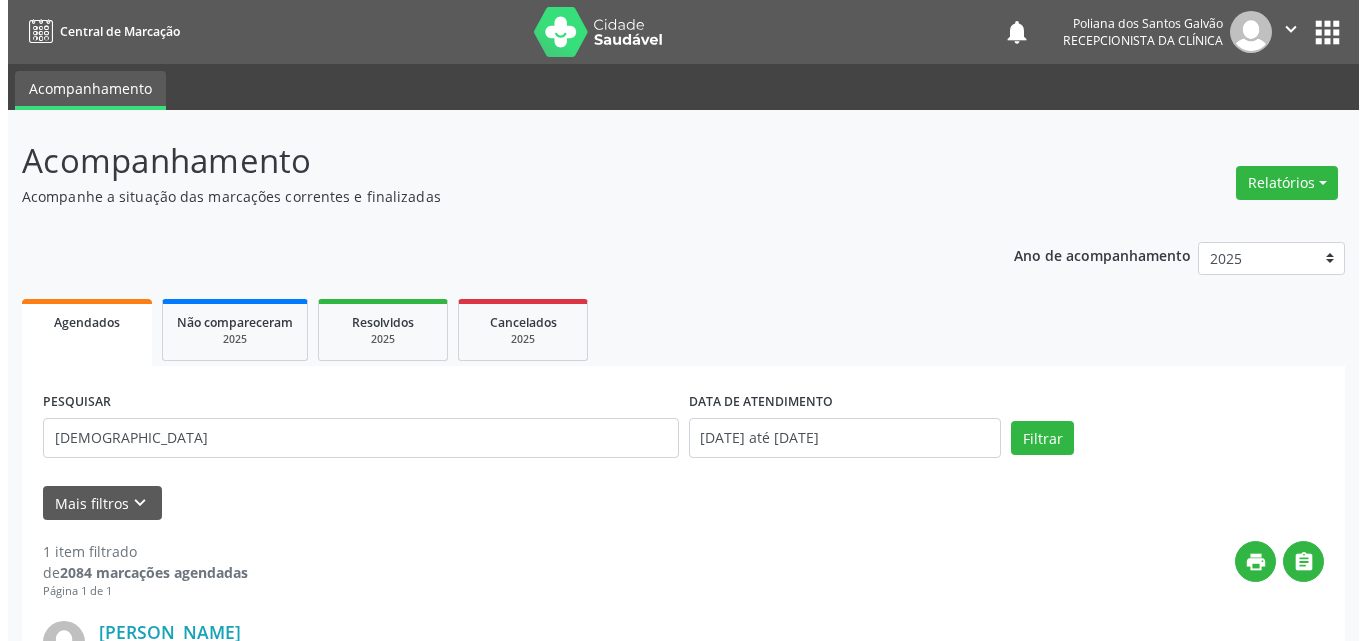 scroll, scrollTop: 264, scrollLeft: 0, axis: vertical 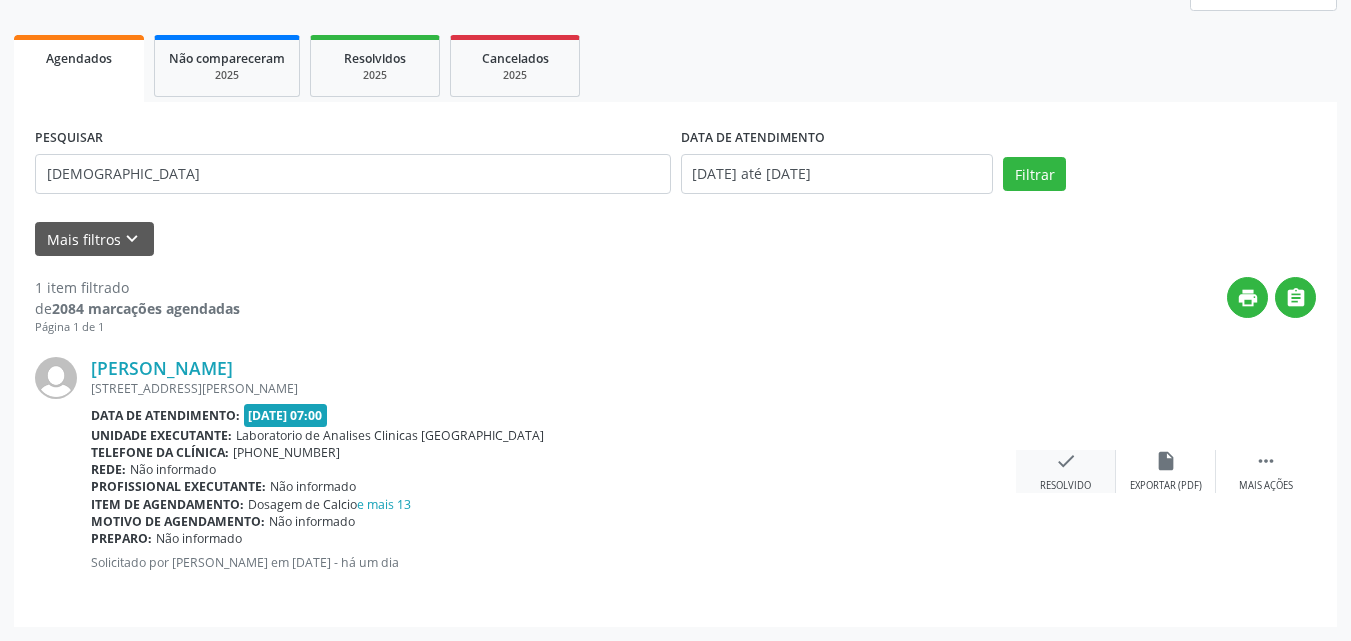 click on "check
Resolvido" at bounding box center [1066, 471] 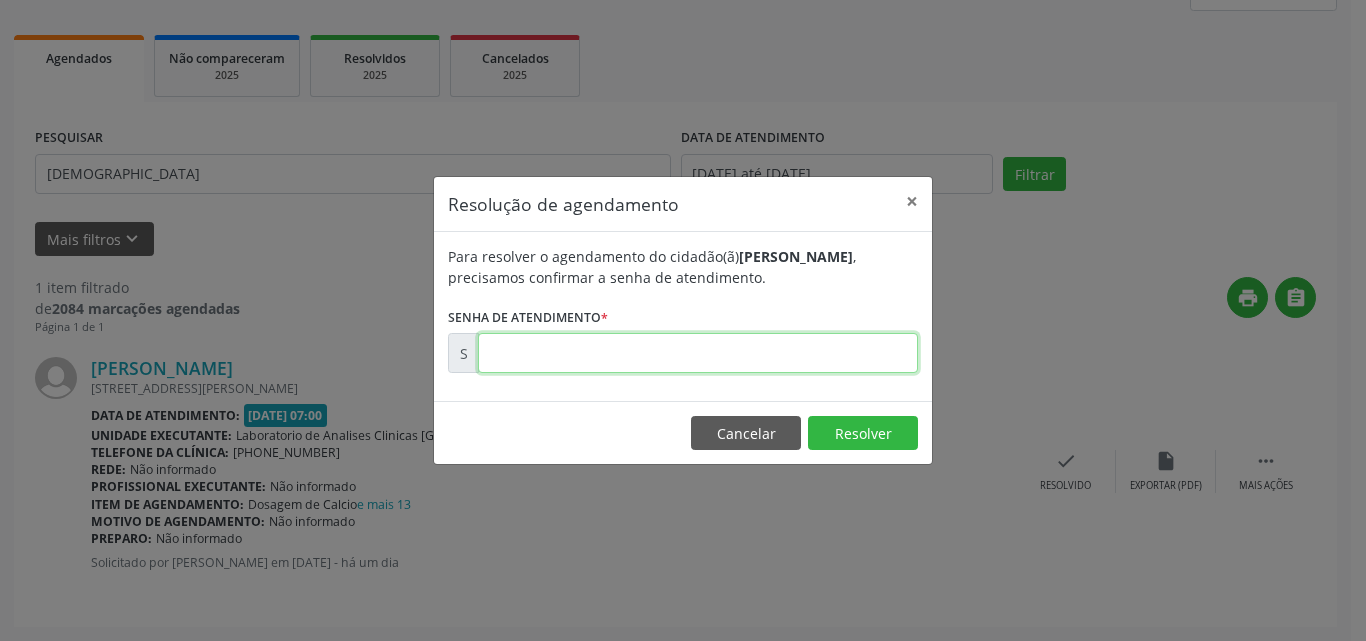 click at bounding box center (698, 353) 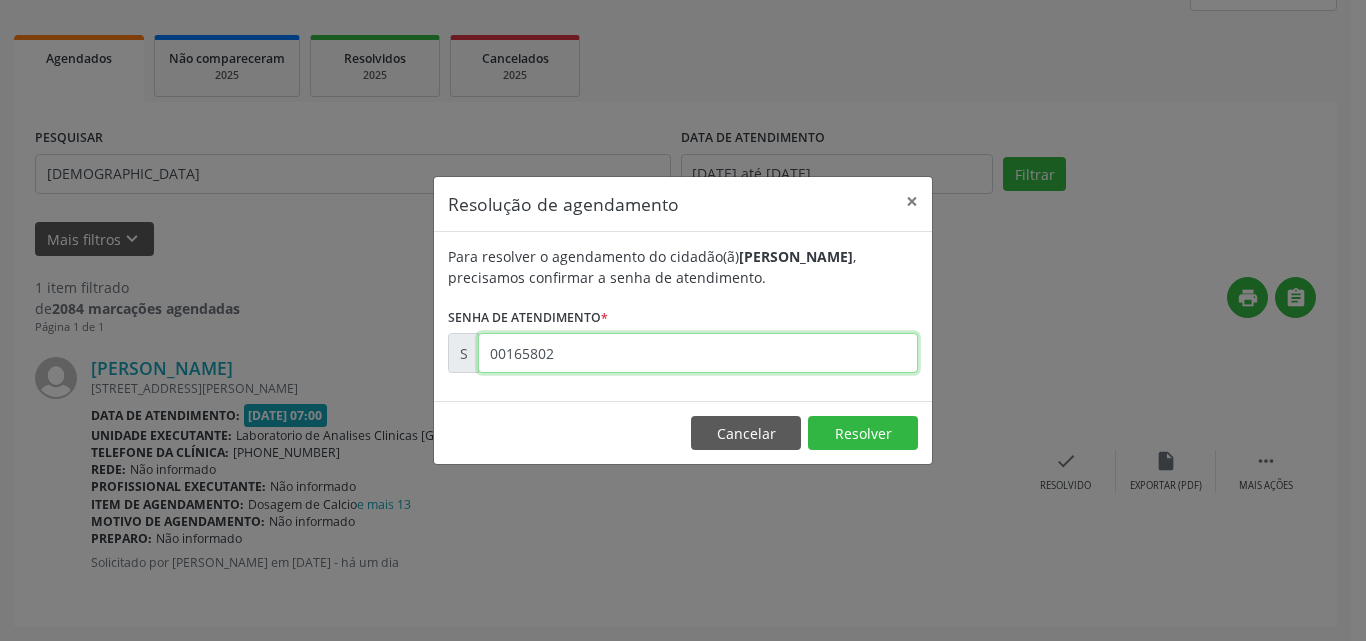 type on "00165802" 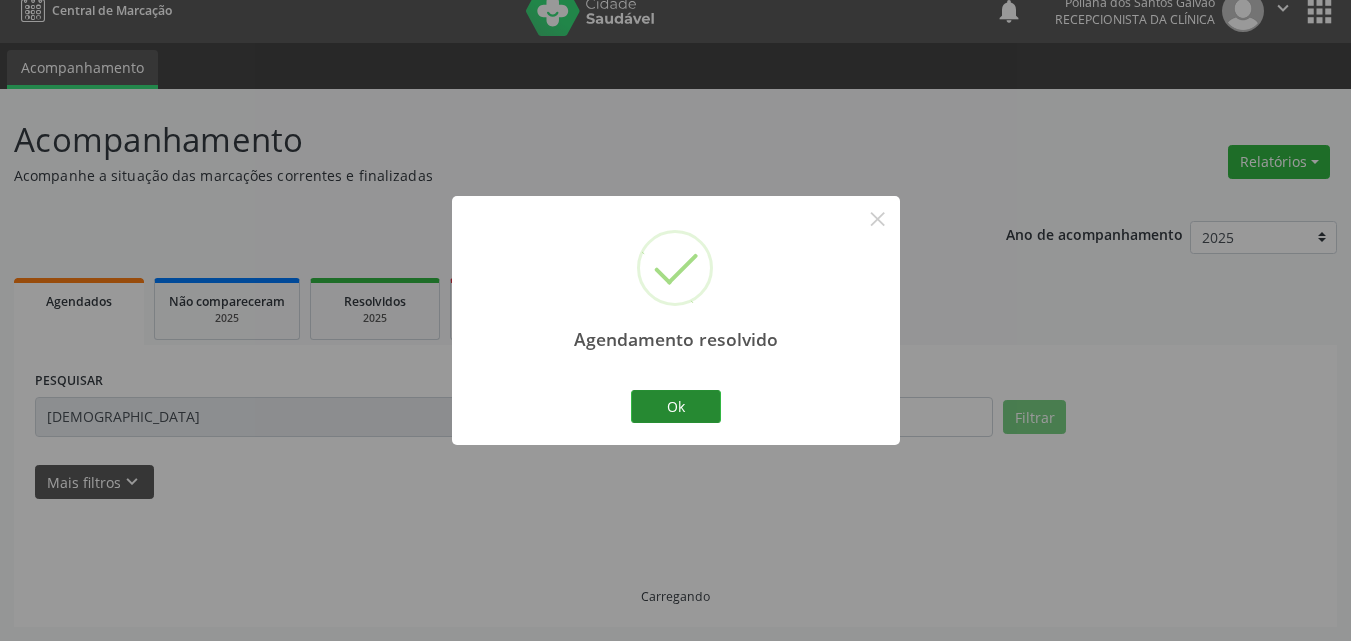 scroll, scrollTop: 0, scrollLeft: 0, axis: both 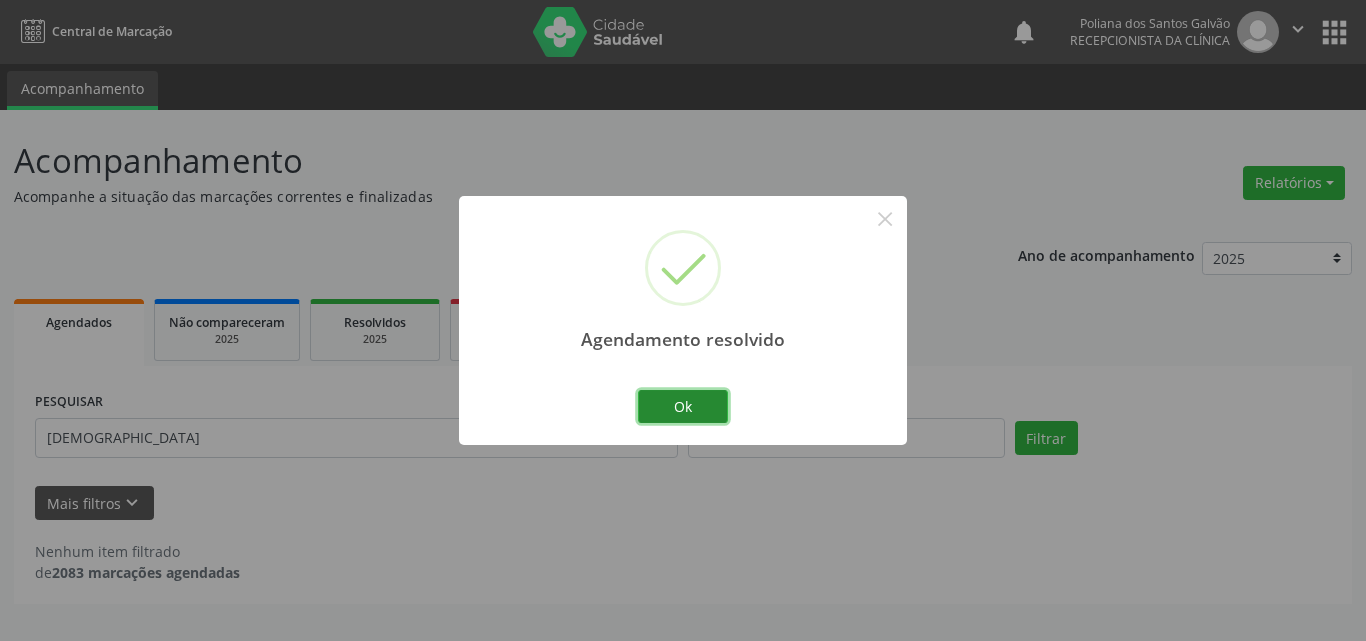 click on "Ok" at bounding box center [683, 407] 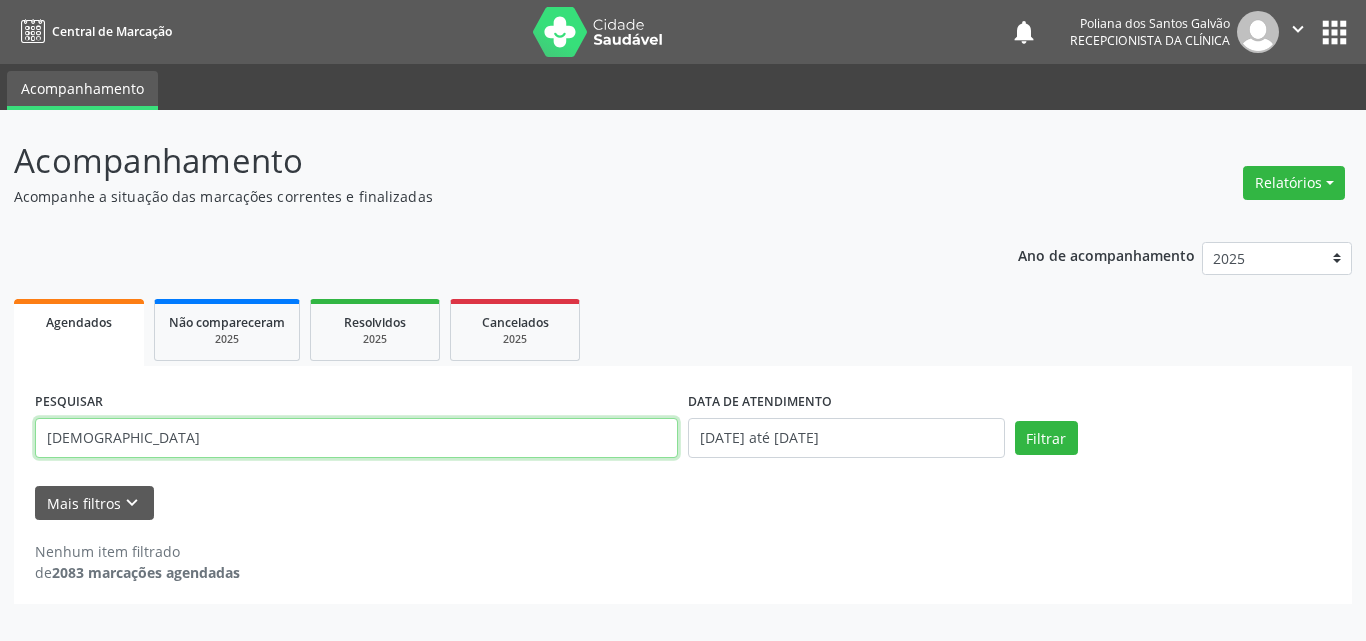 drag, startPoint x: 445, startPoint y: 442, endPoint x: 0, endPoint y: 137, distance: 539.4905 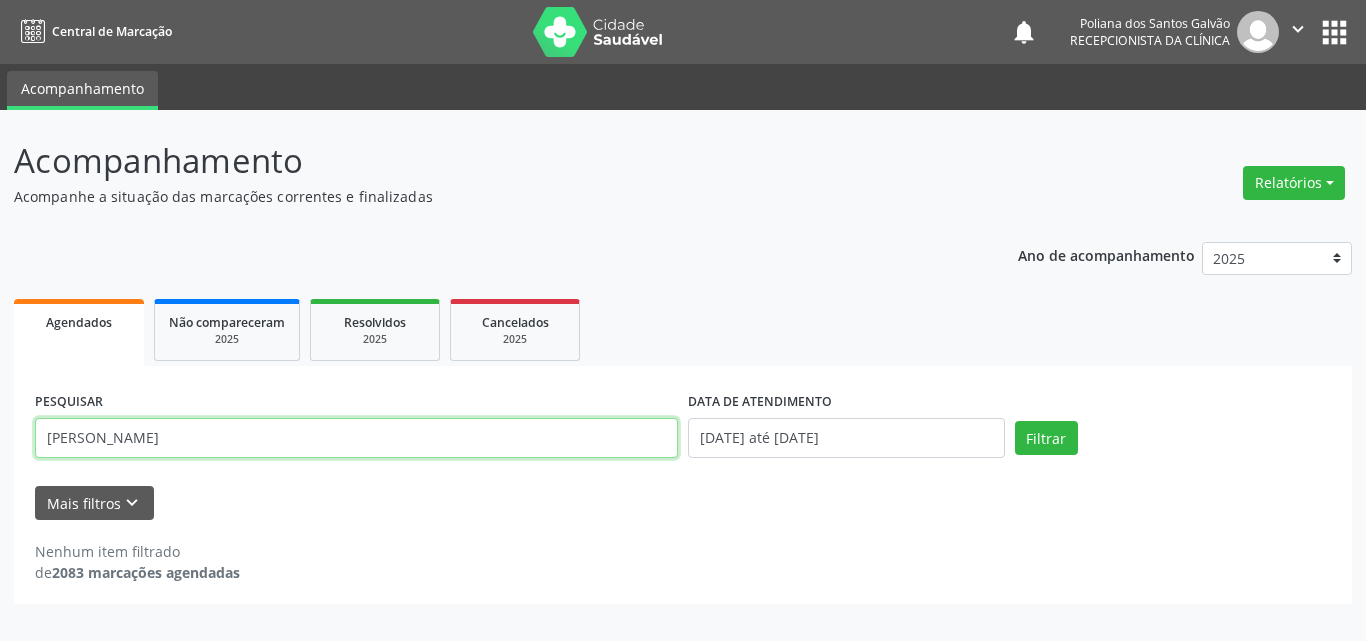 click on "Filtrar" at bounding box center [1046, 438] 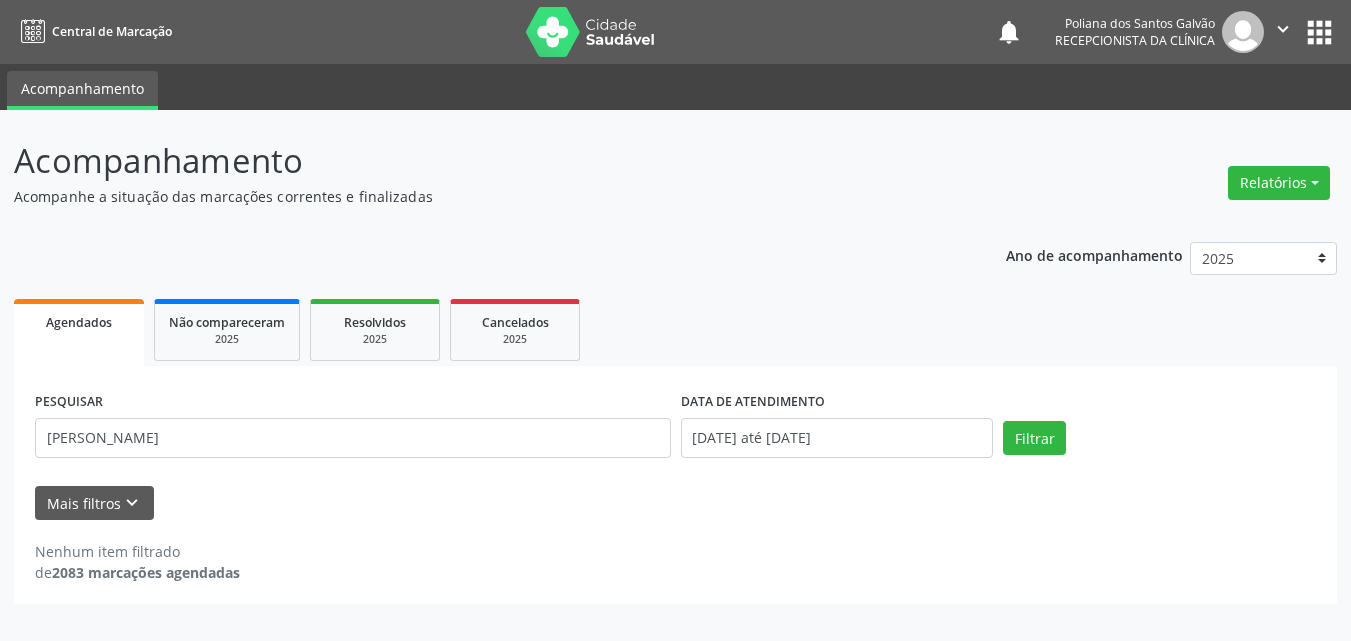 scroll, scrollTop: 0, scrollLeft: 0, axis: both 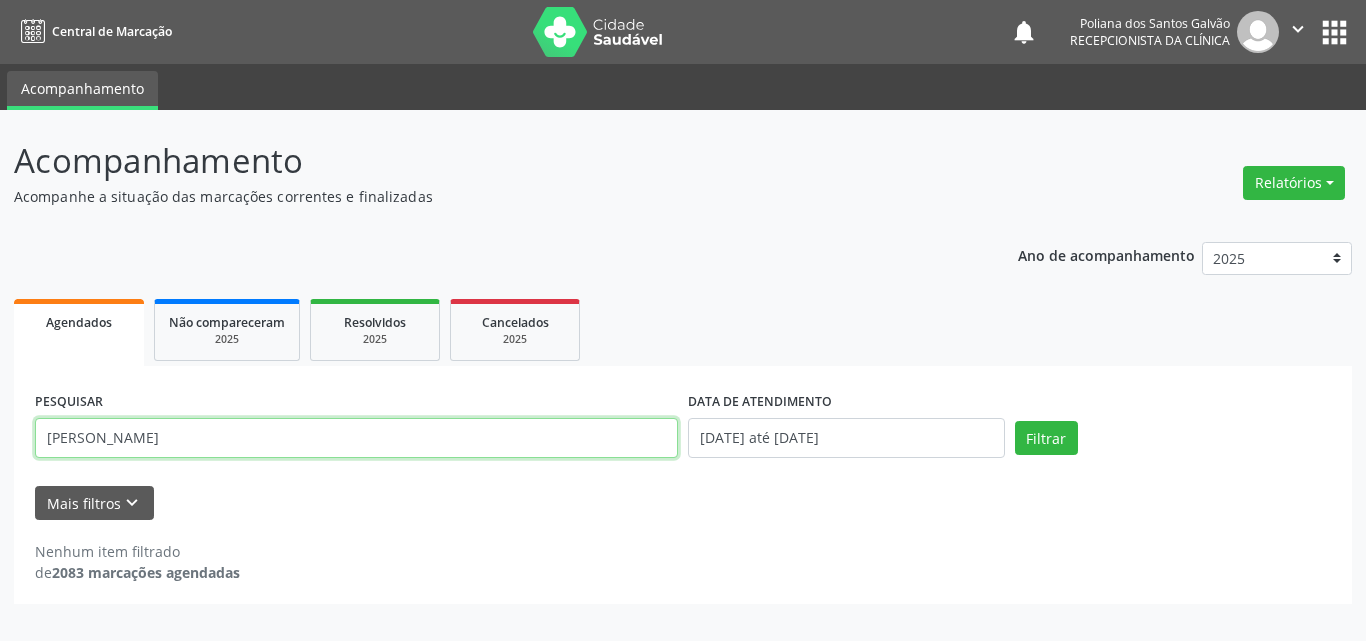 drag, startPoint x: 490, startPoint y: 447, endPoint x: 0, endPoint y: 240, distance: 531.9295 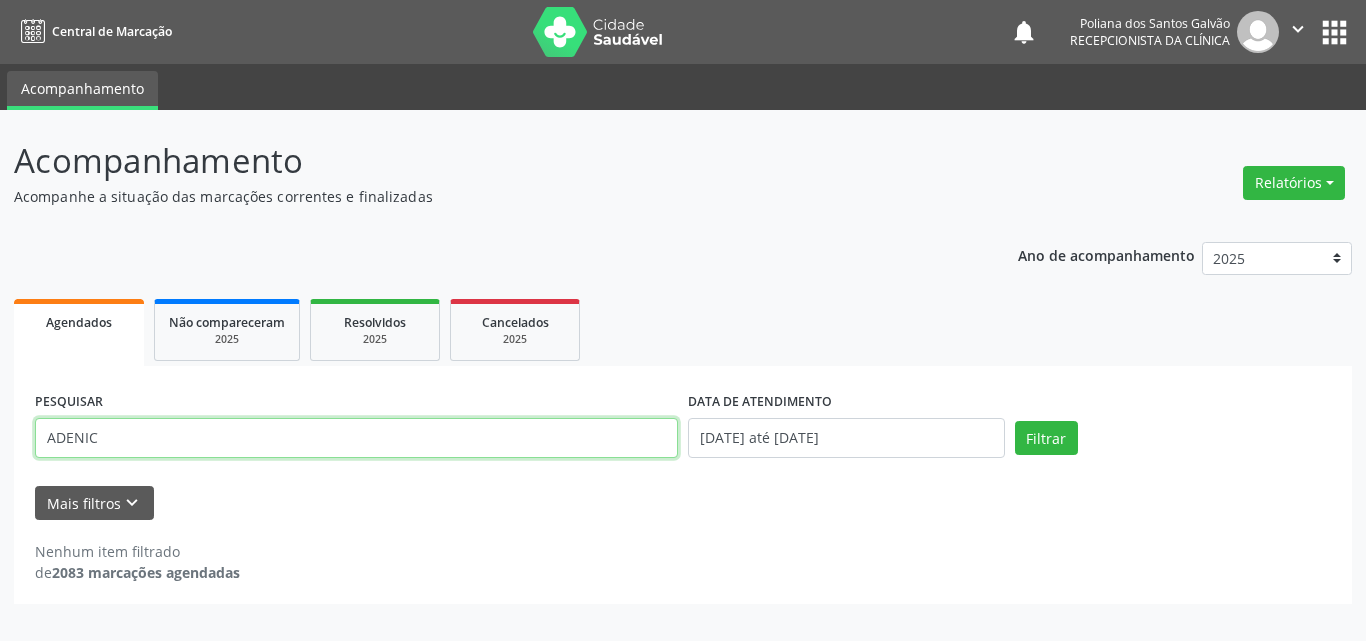 type on "ADENIC" 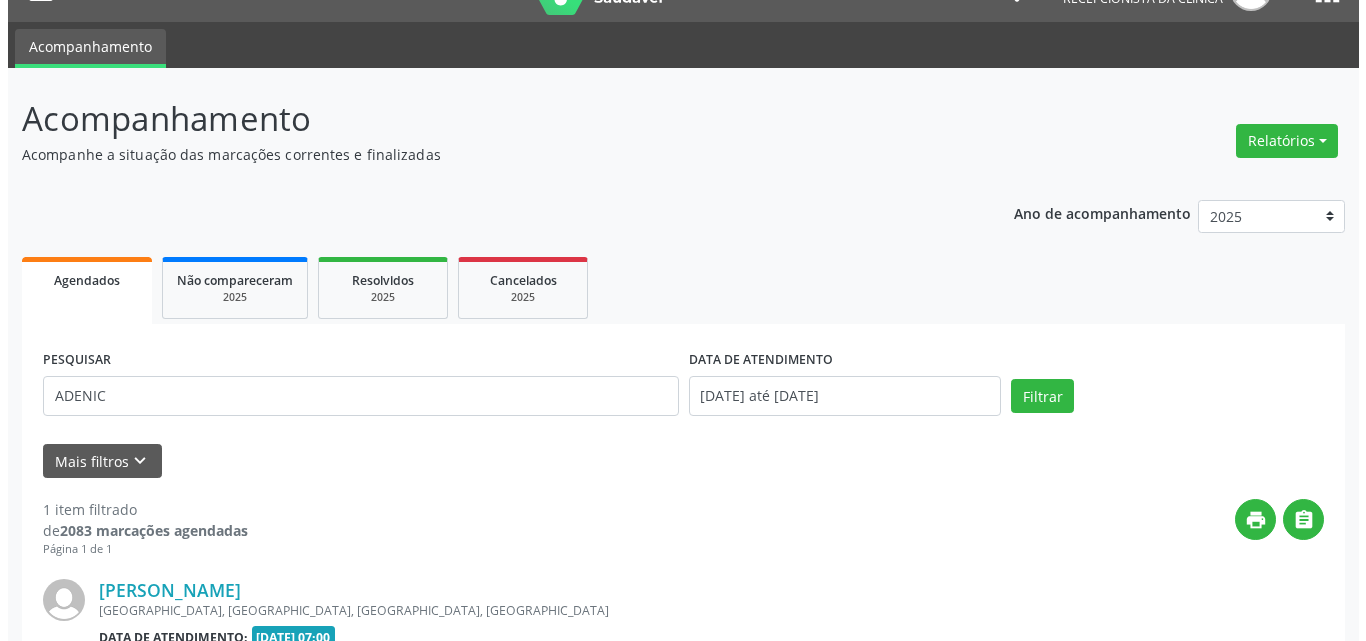 scroll, scrollTop: 281, scrollLeft: 0, axis: vertical 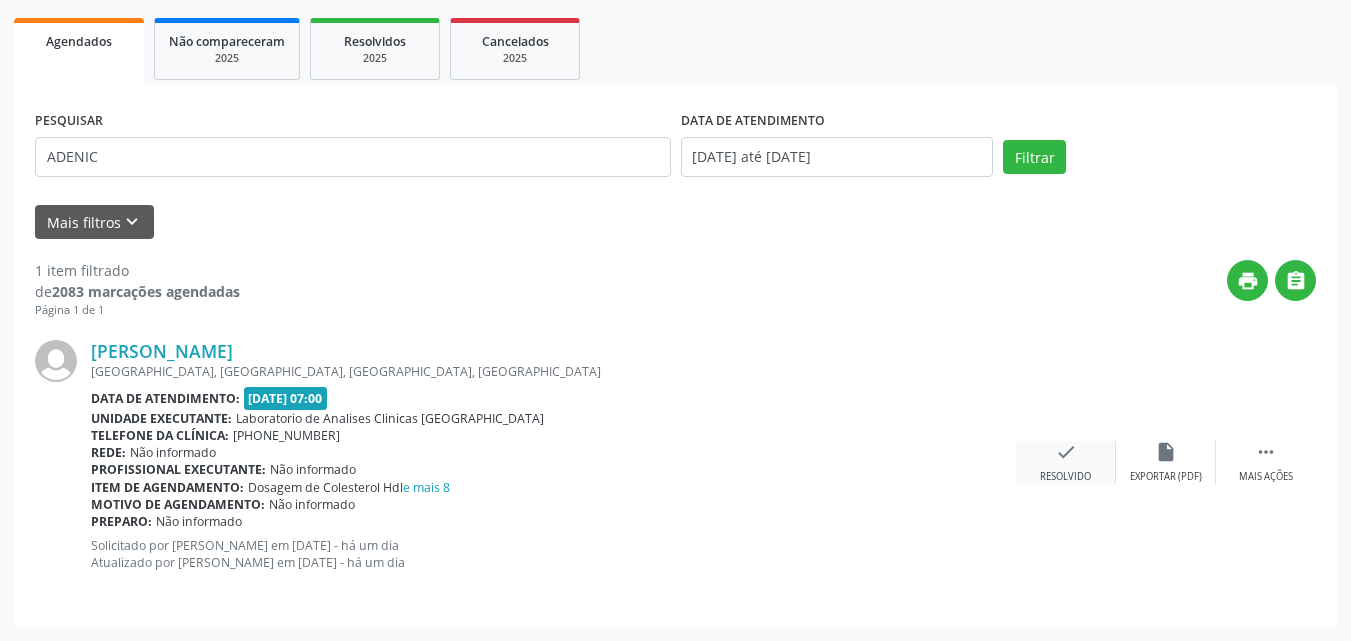 click on "check" at bounding box center (1066, 452) 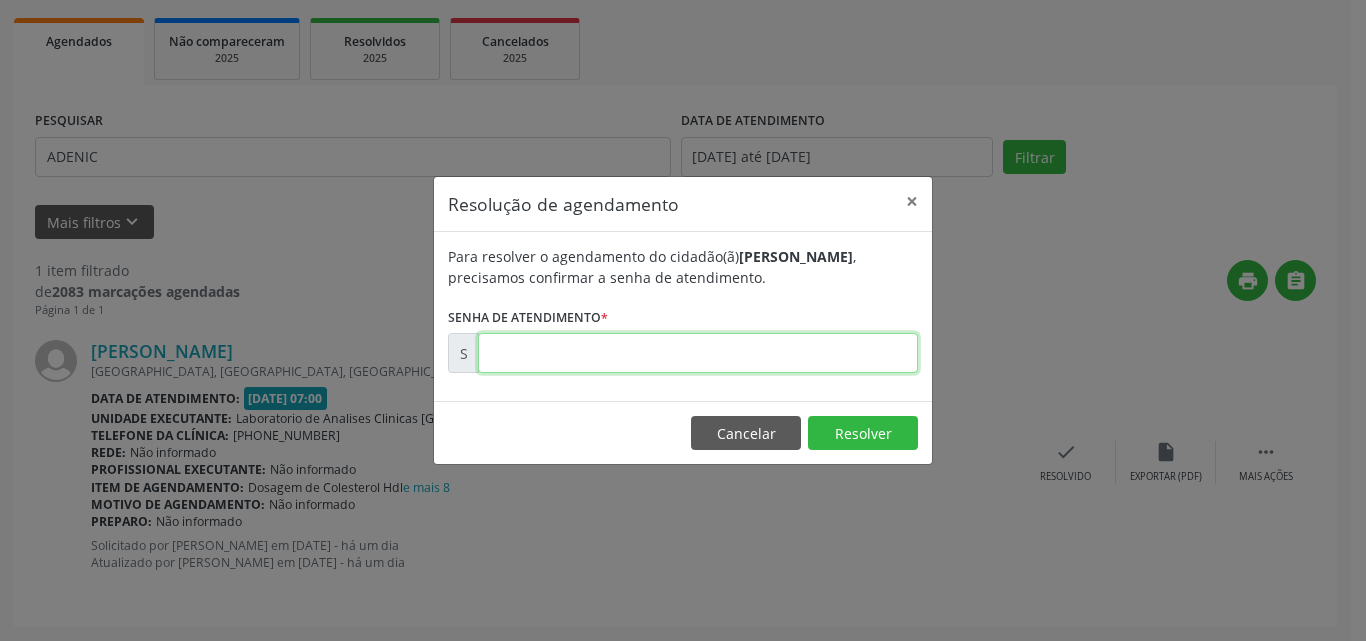 click at bounding box center (698, 353) 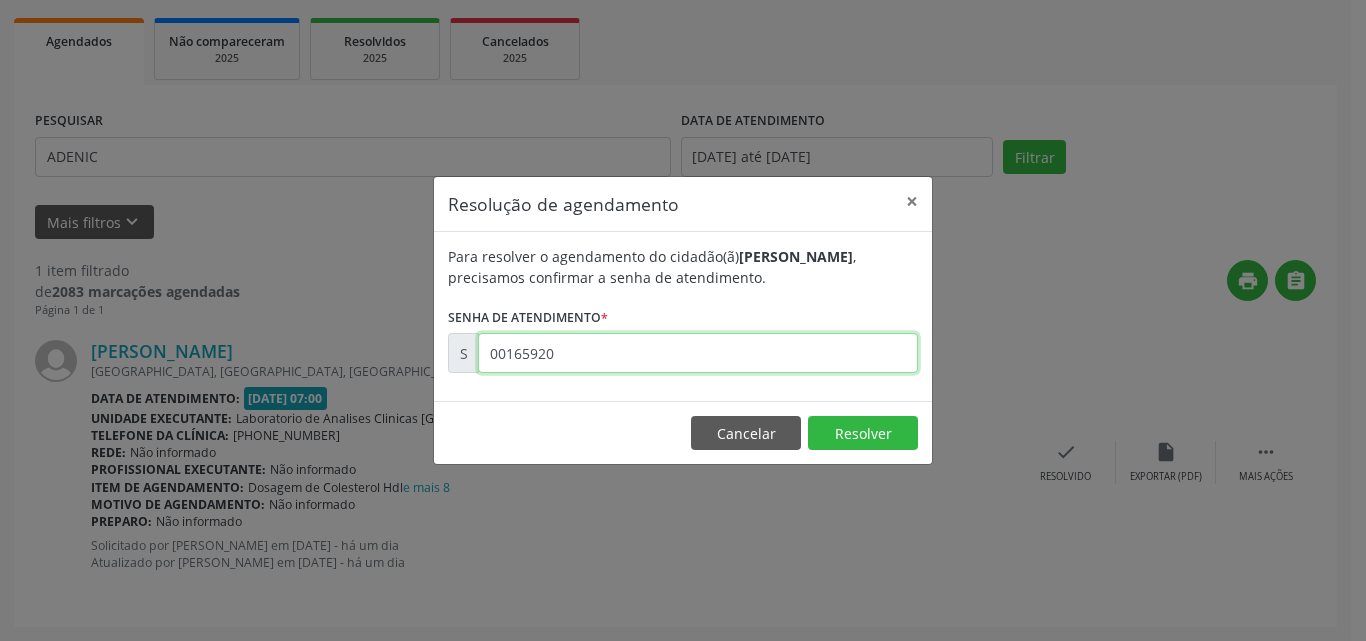 type on "00165920" 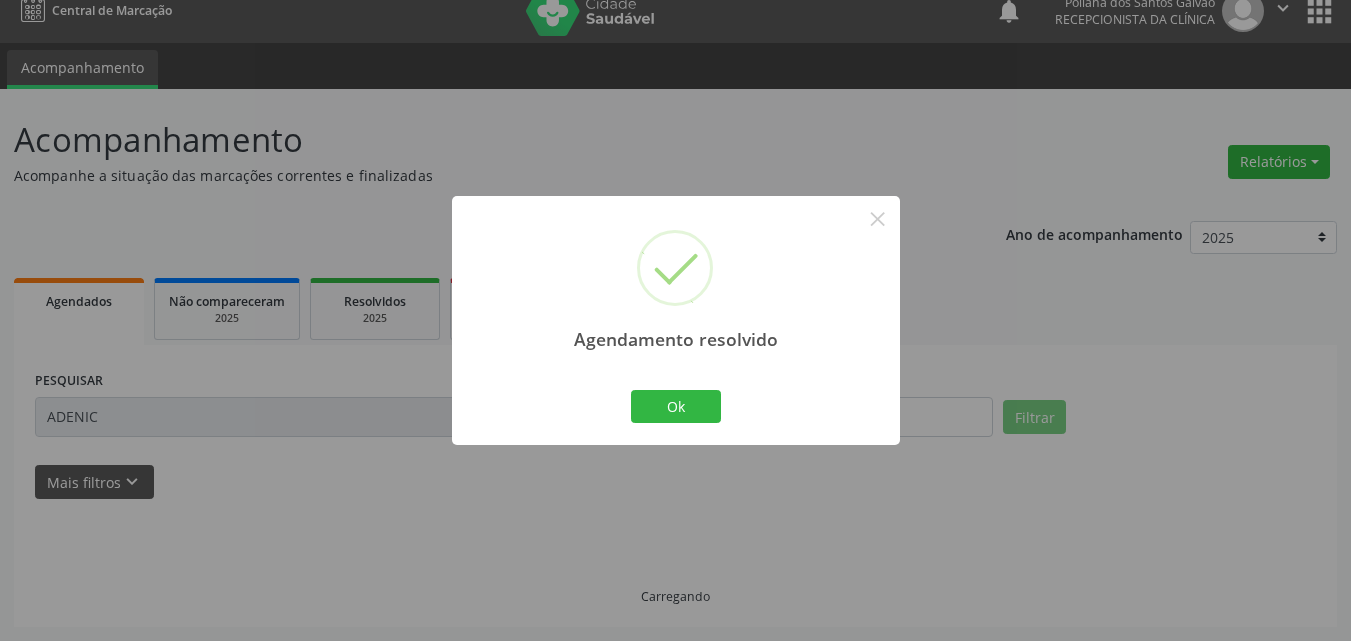 scroll, scrollTop: 0, scrollLeft: 0, axis: both 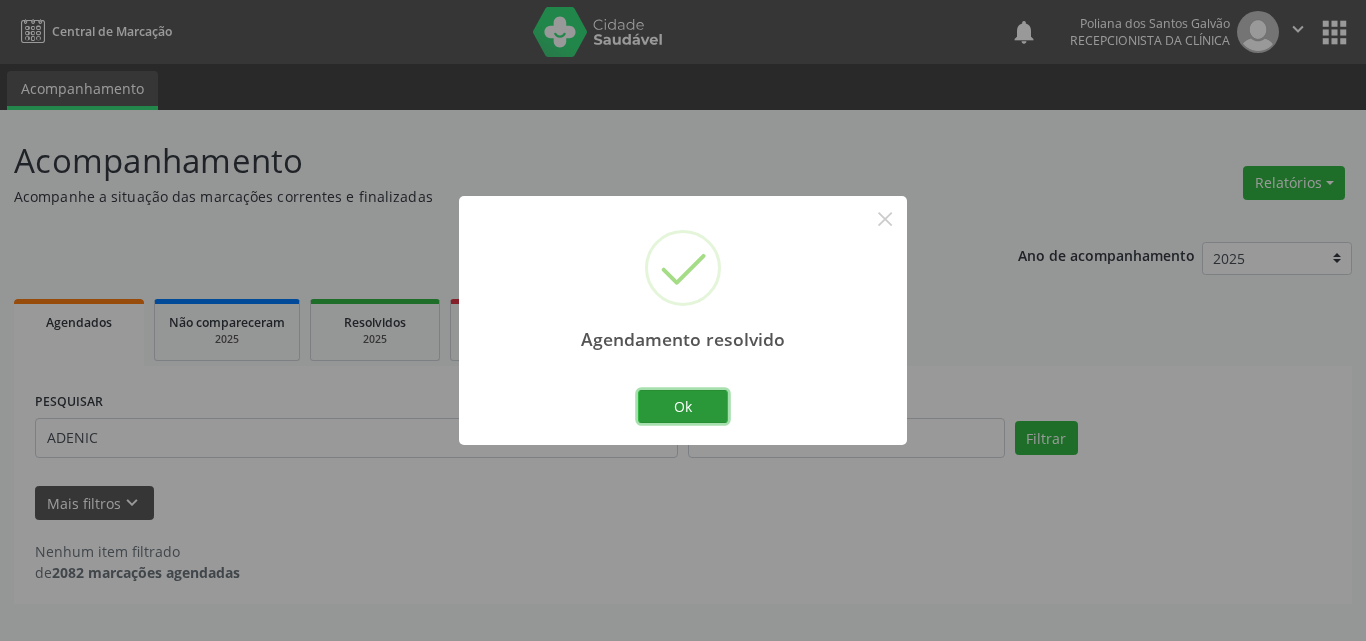 drag, startPoint x: 693, startPoint y: 409, endPoint x: 638, endPoint y: 431, distance: 59.236813 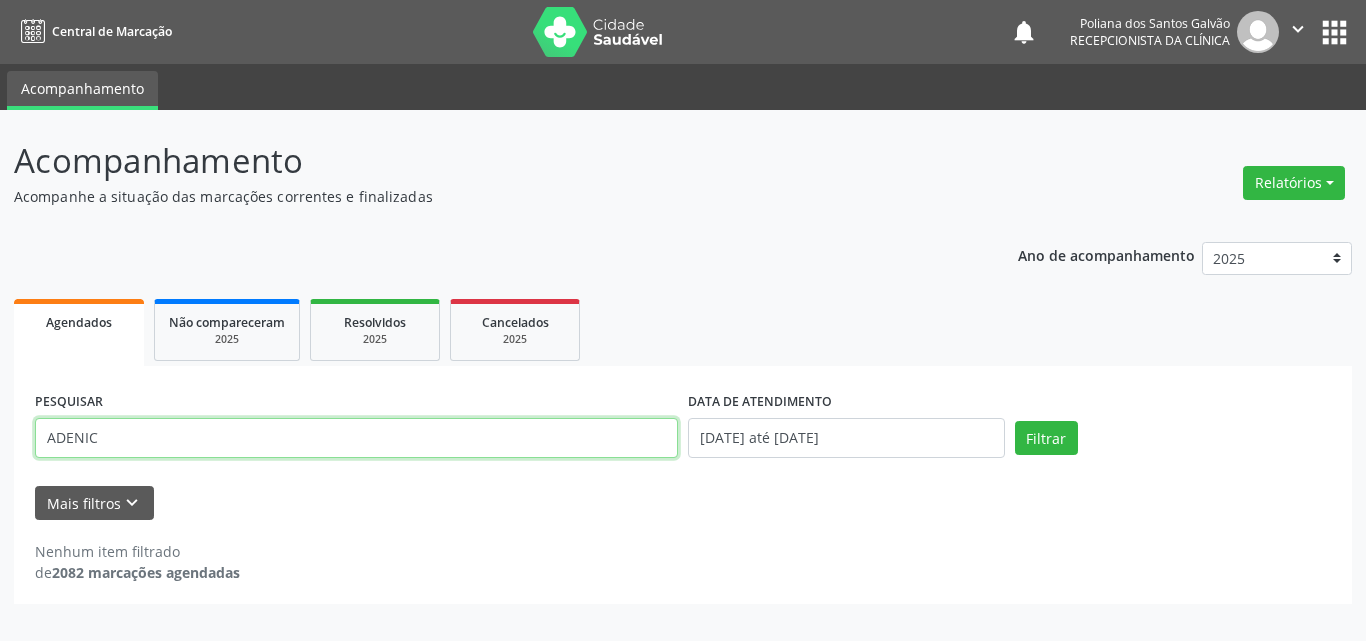 drag, startPoint x: 0, startPoint y: 289, endPoint x: 0, endPoint y: 81, distance: 208 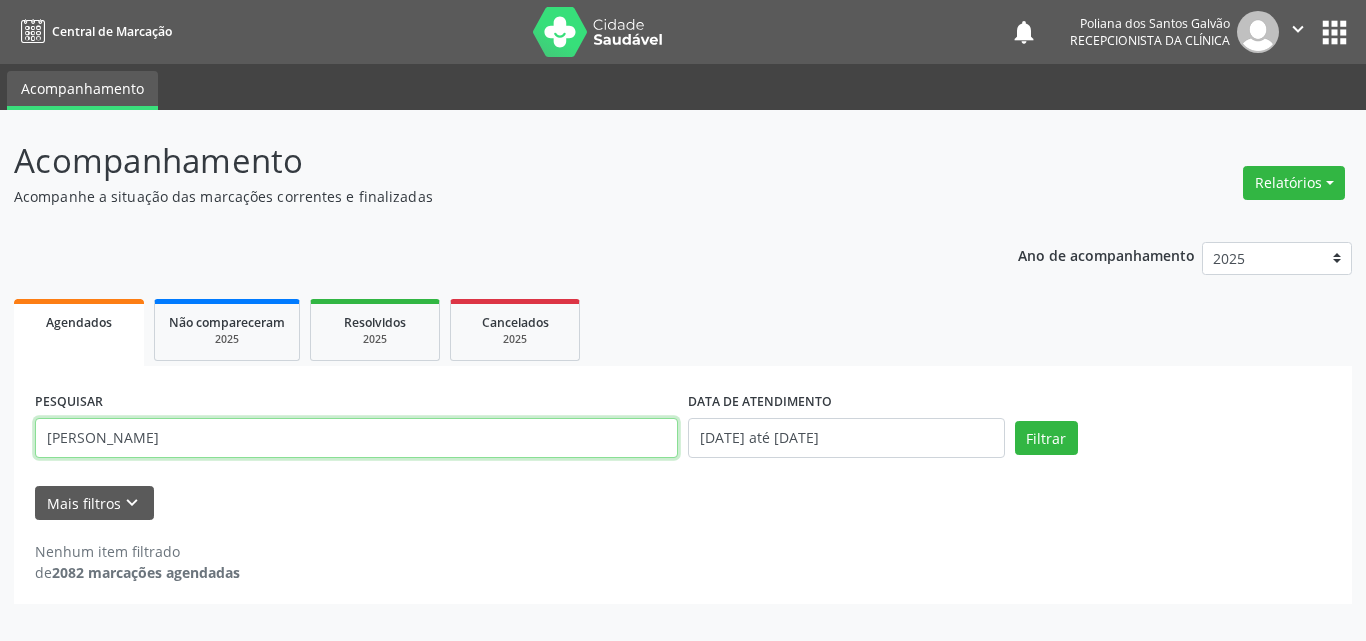 type on "[PERSON_NAME]" 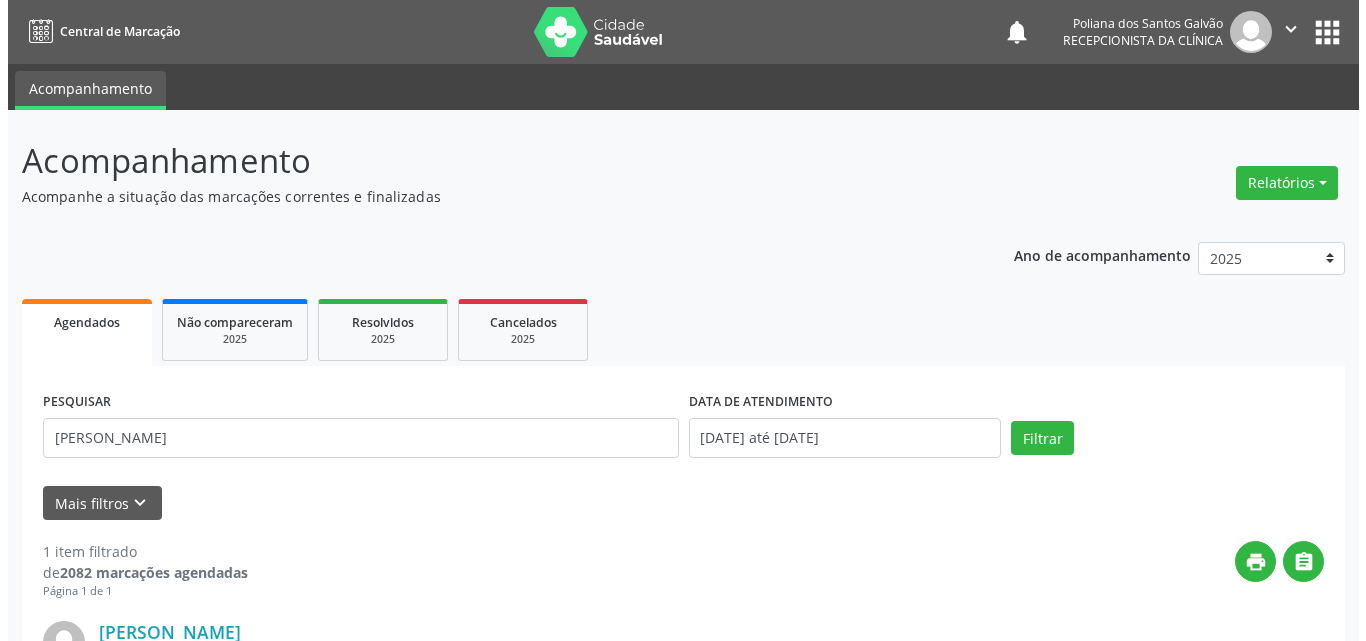 scroll, scrollTop: 264, scrollLeft: 0, axis: vertical 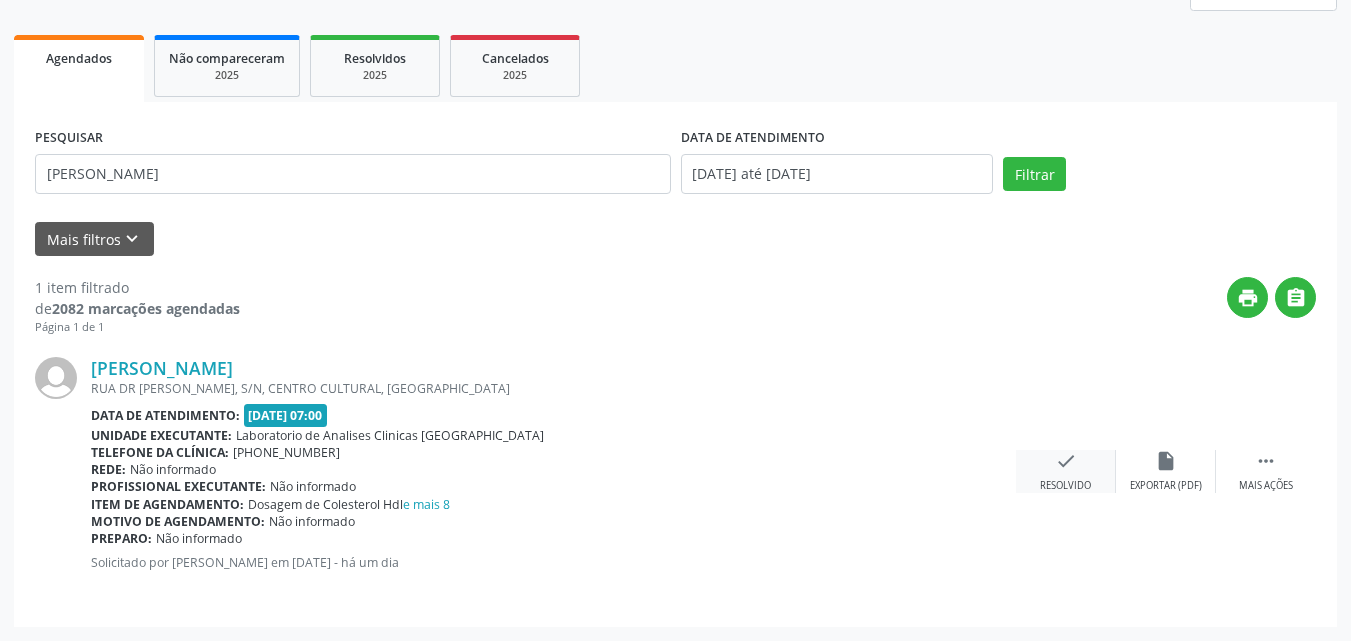 click on "check
Resolvido" at bounding box center [1066, 471] 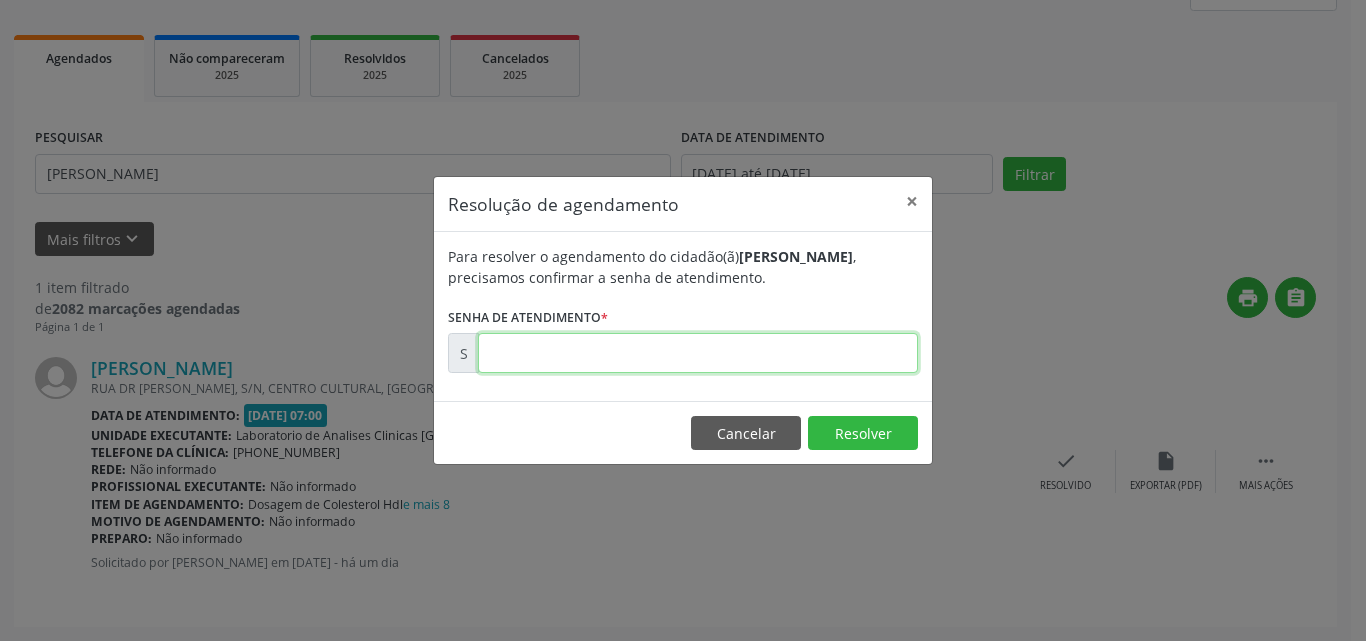 click at bounding box center [698, 353] 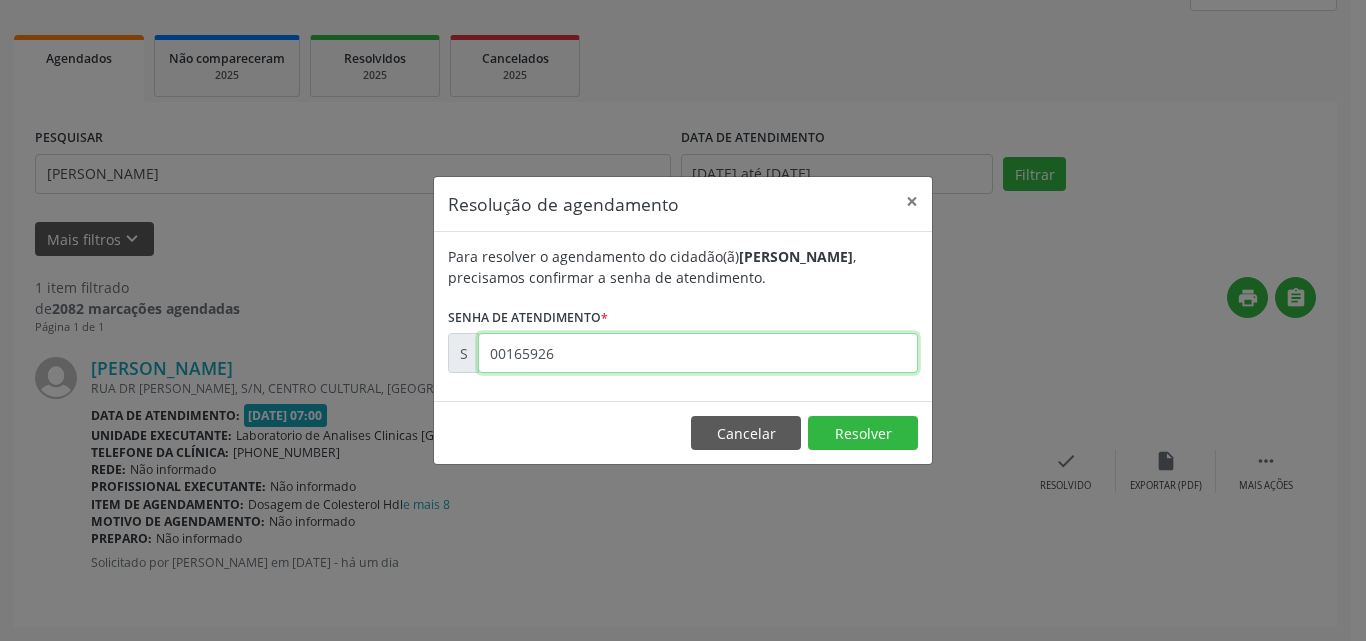 type on "00165926" 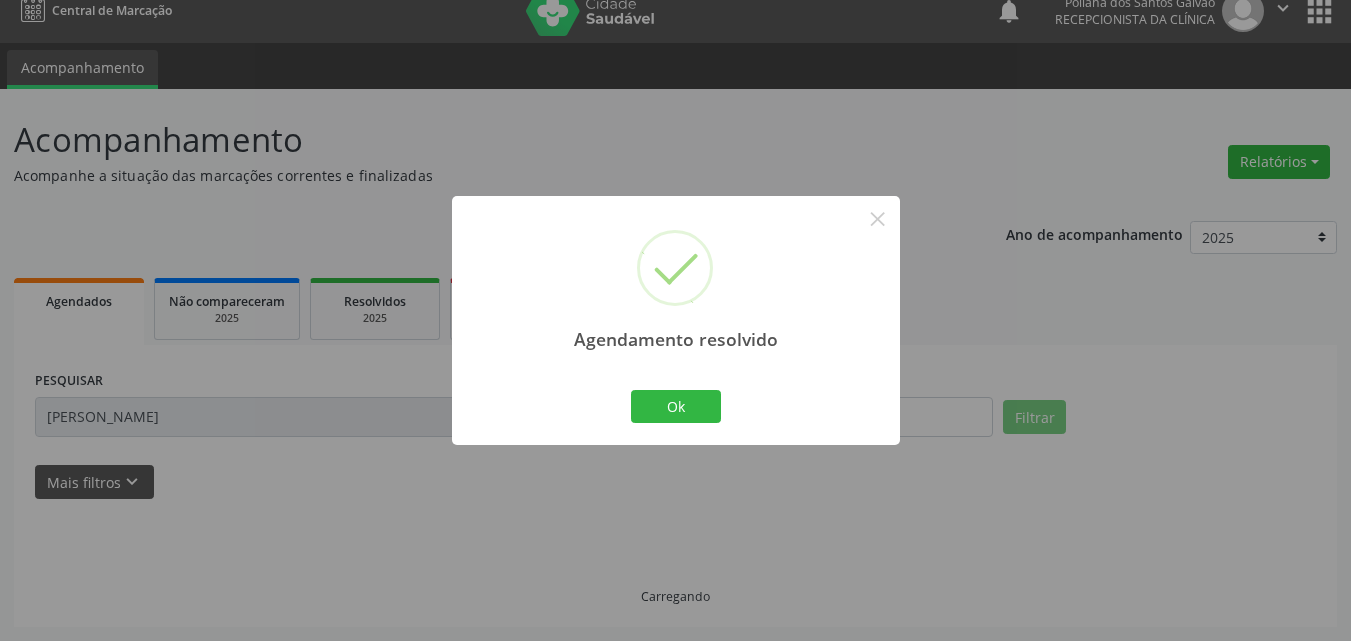 scroll, scrollTop: 0, scrollLeft: 0, axis: both 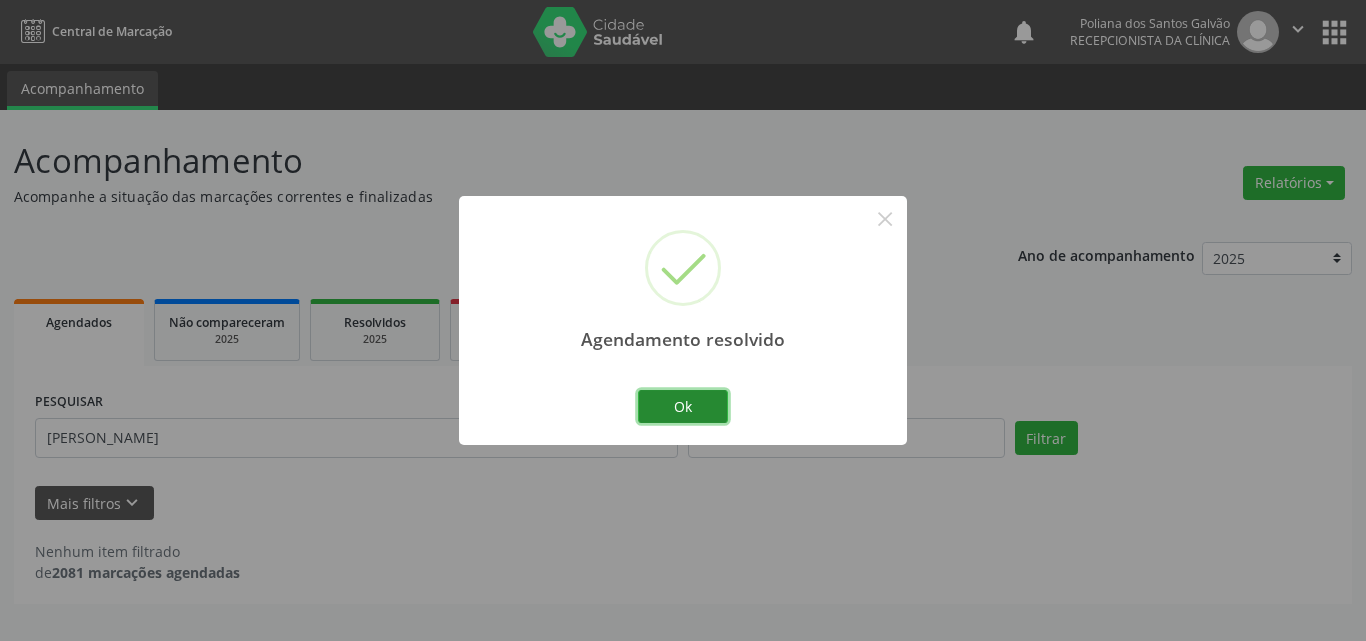 click on "Ok" at bounding box center (683, 407) 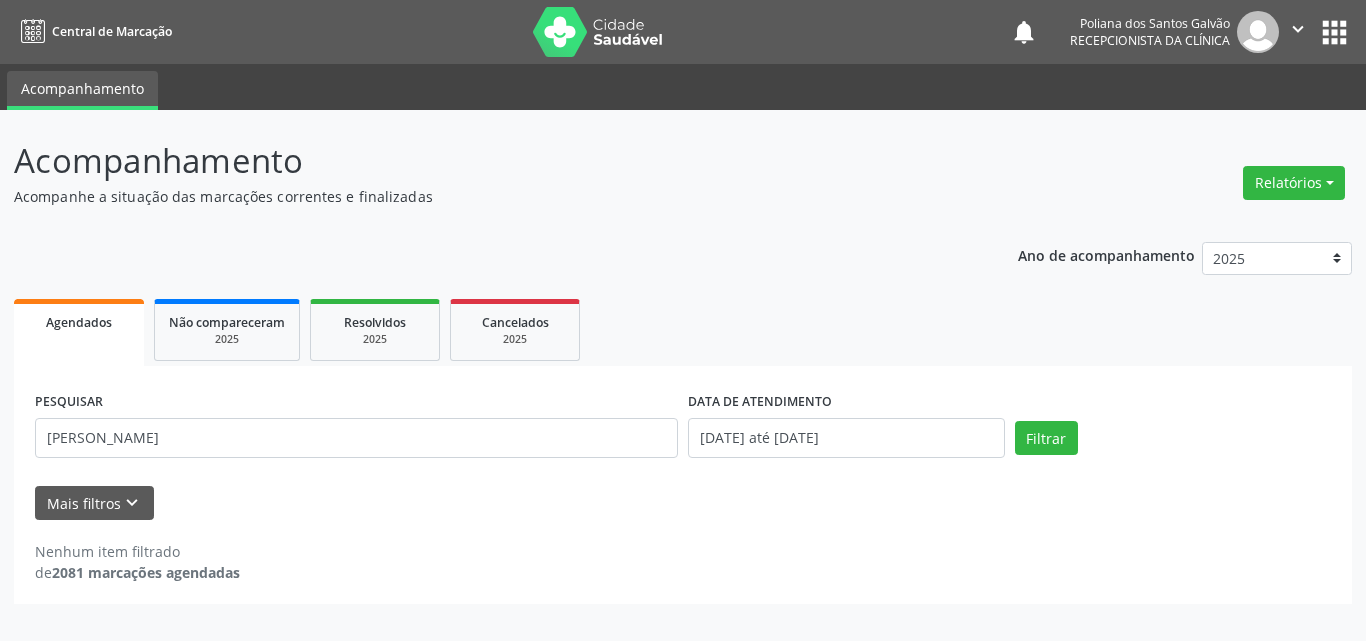 drag, startPoint x: 589, startPoint y: 462, endPoint x: 0, endPoint y: 469, distance: 589.04156 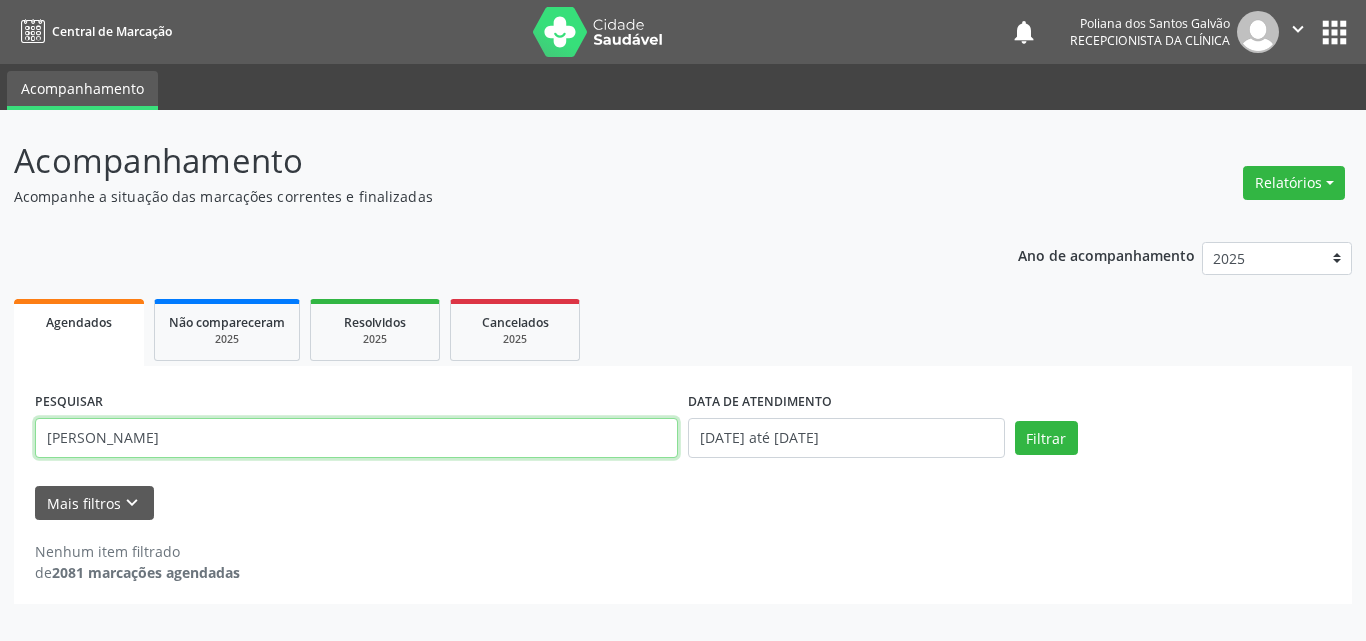 click on "[PERSON_NAME]" at bounding box center [356, 438] 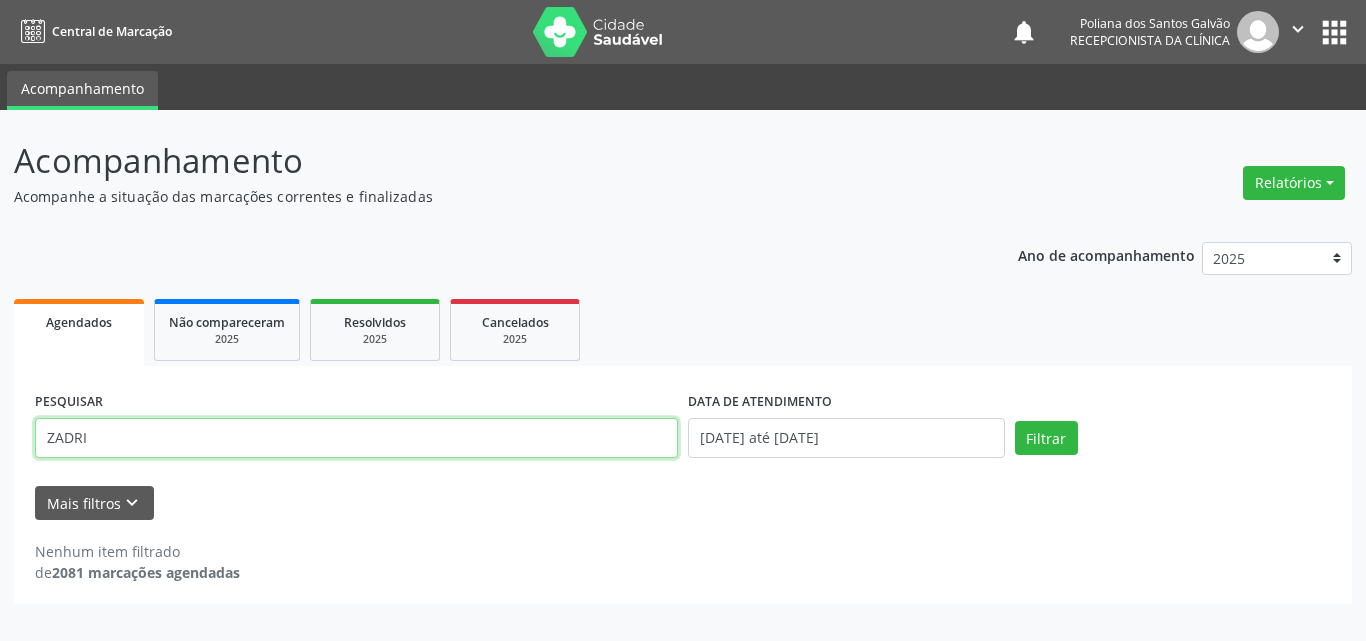 type on "ZADRI" 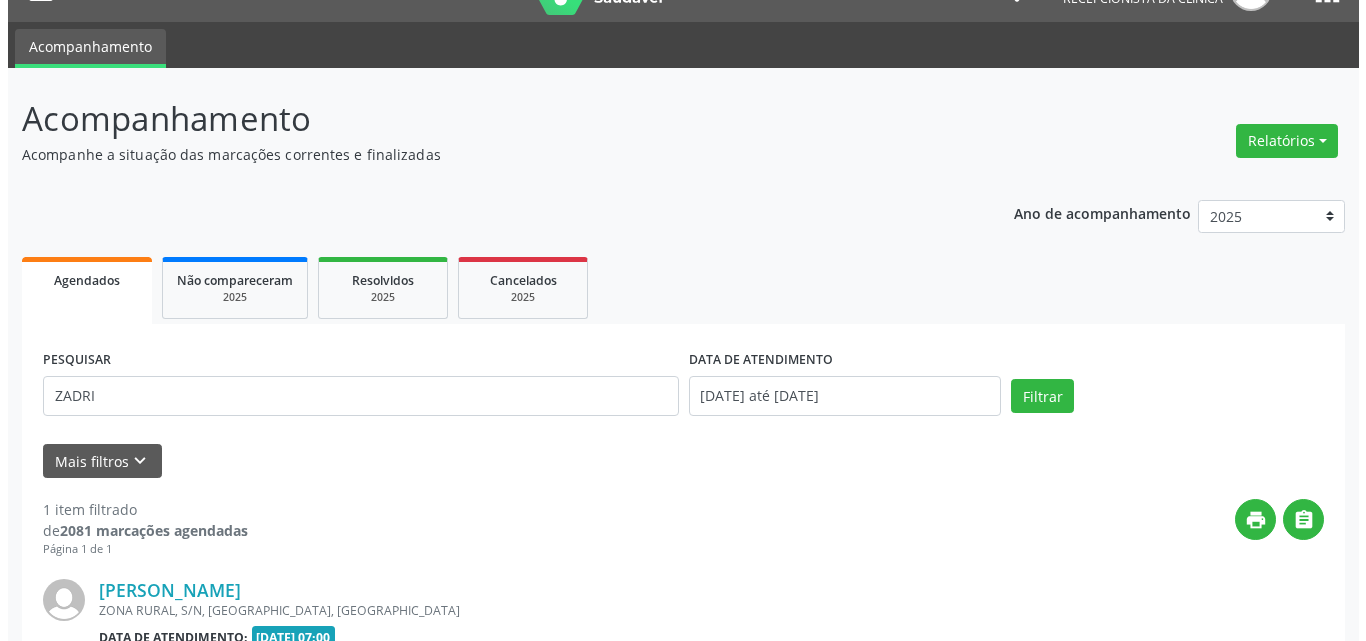 scroll, scrollTop: 264, scrollLeft: 0, axis: vertical 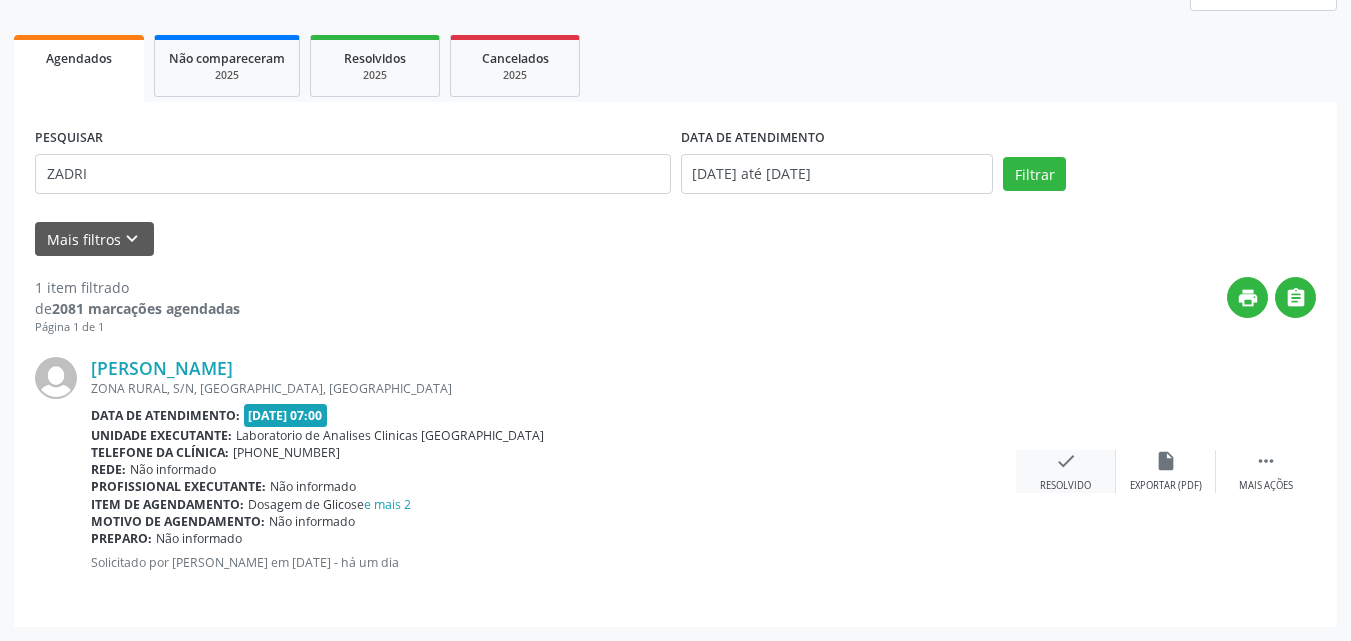 click on "check
Resolvido" at bounding box center (1066, 471) 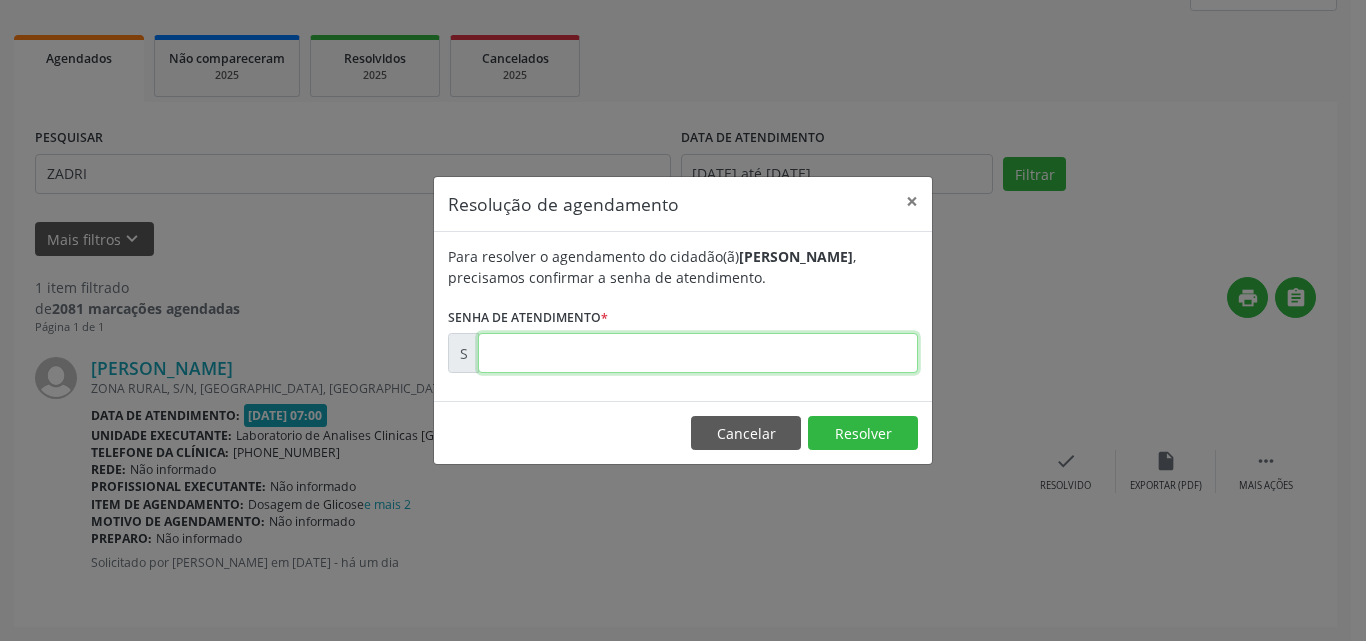 click at bounding box center (698, 353) 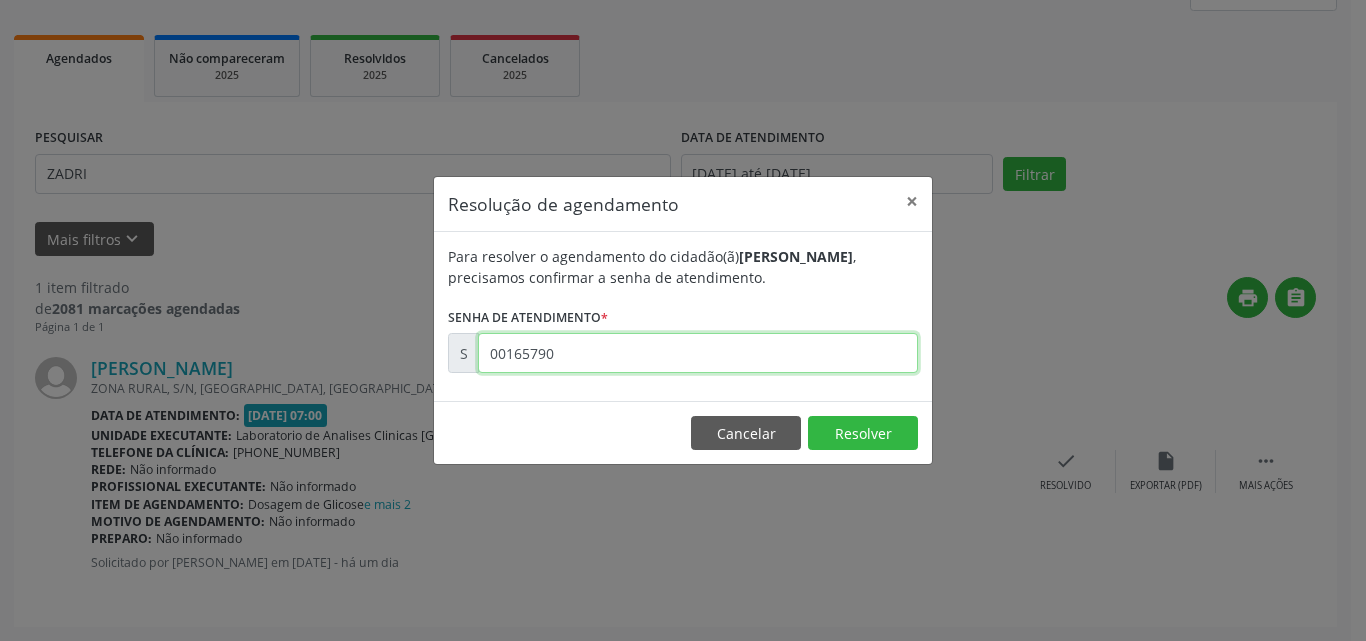type on "00165790" 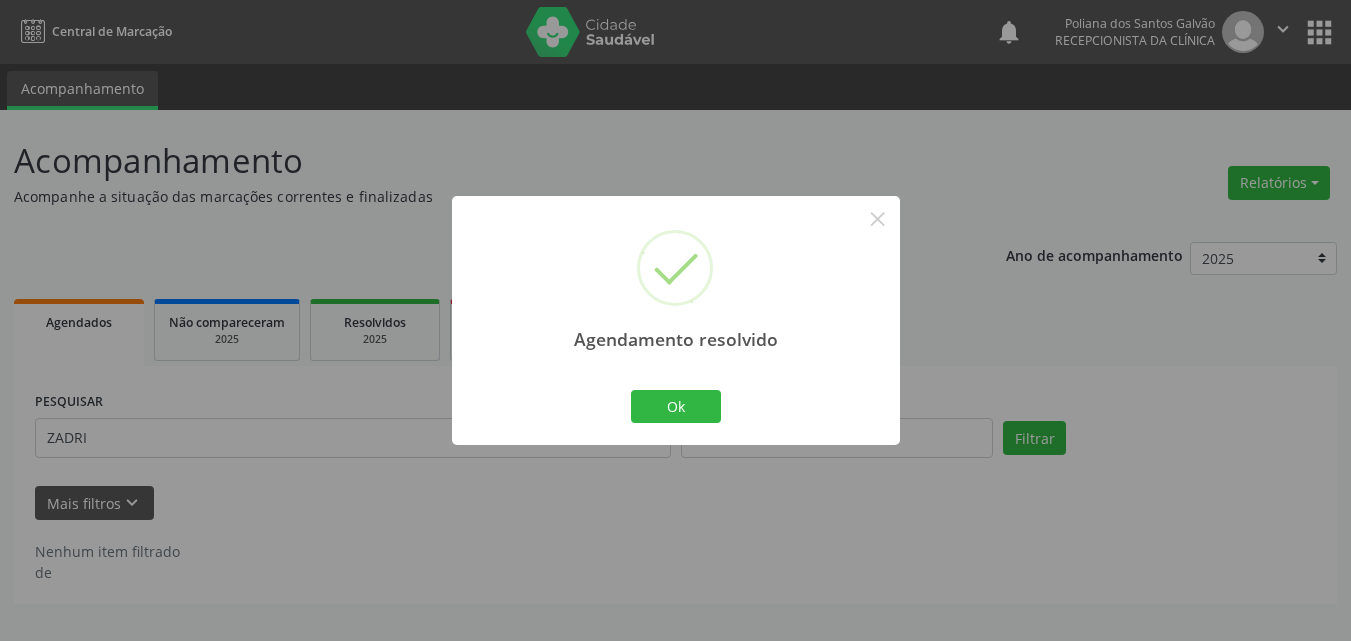 scroll, scrollTop: 0, scrollLeft: 0, axis: both 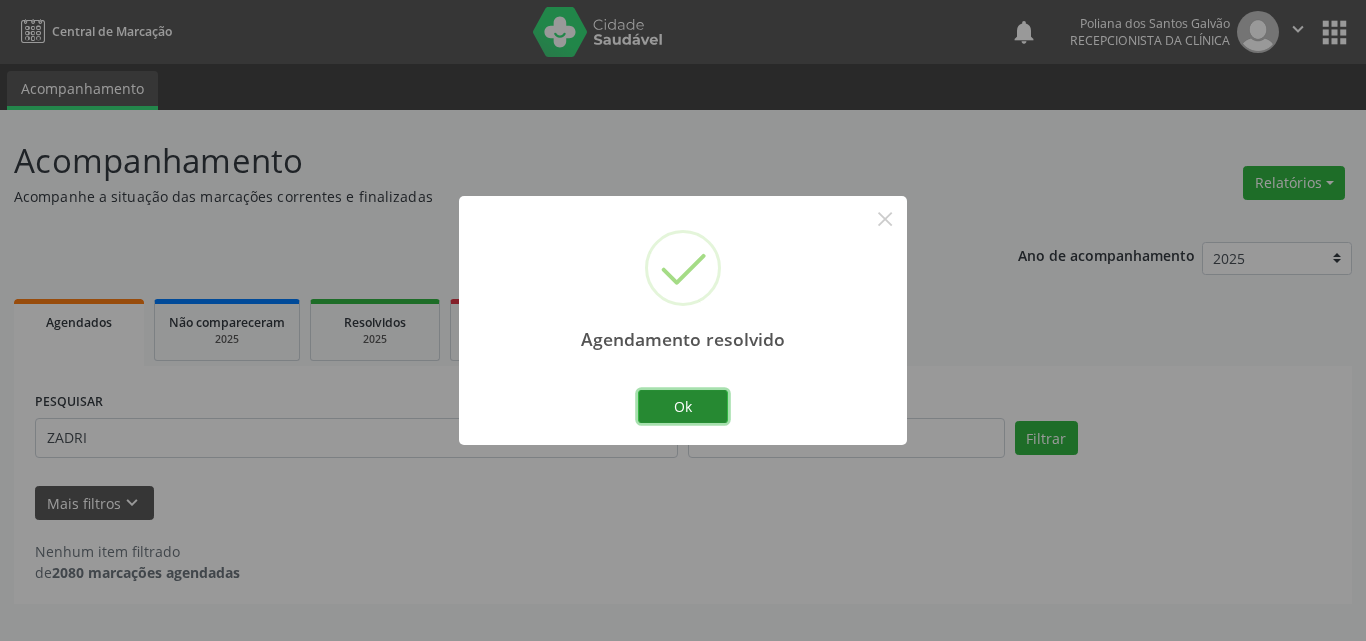 click on "Ok" at bounding box center [683, 407] 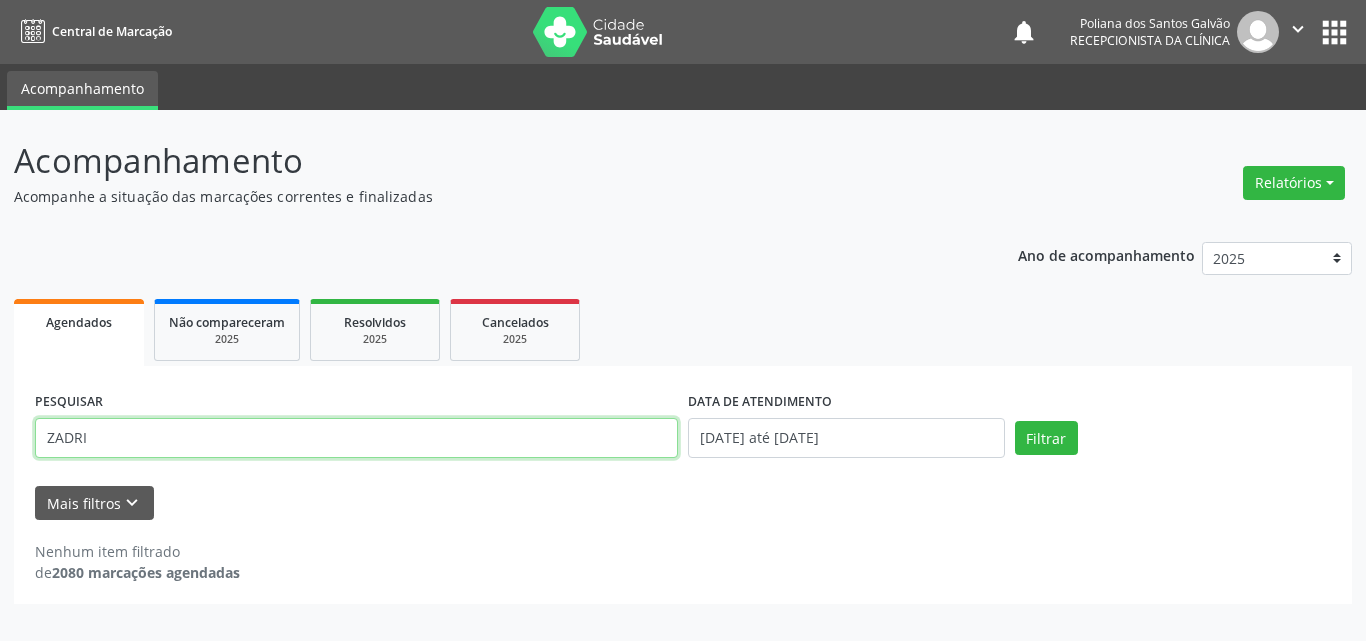 drag, startPoint x: 552, startPoint y: 449, endPoint x: 0, endPoint y: 409, distance: 553.4474 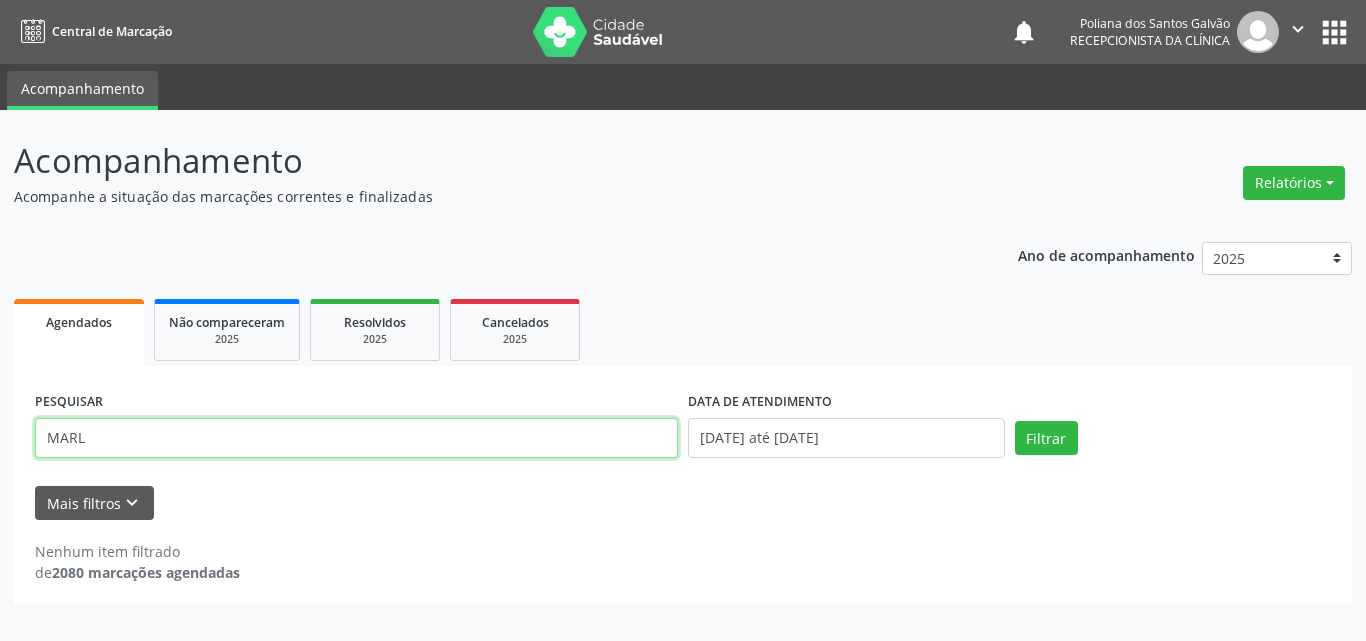 type on "MARLE" 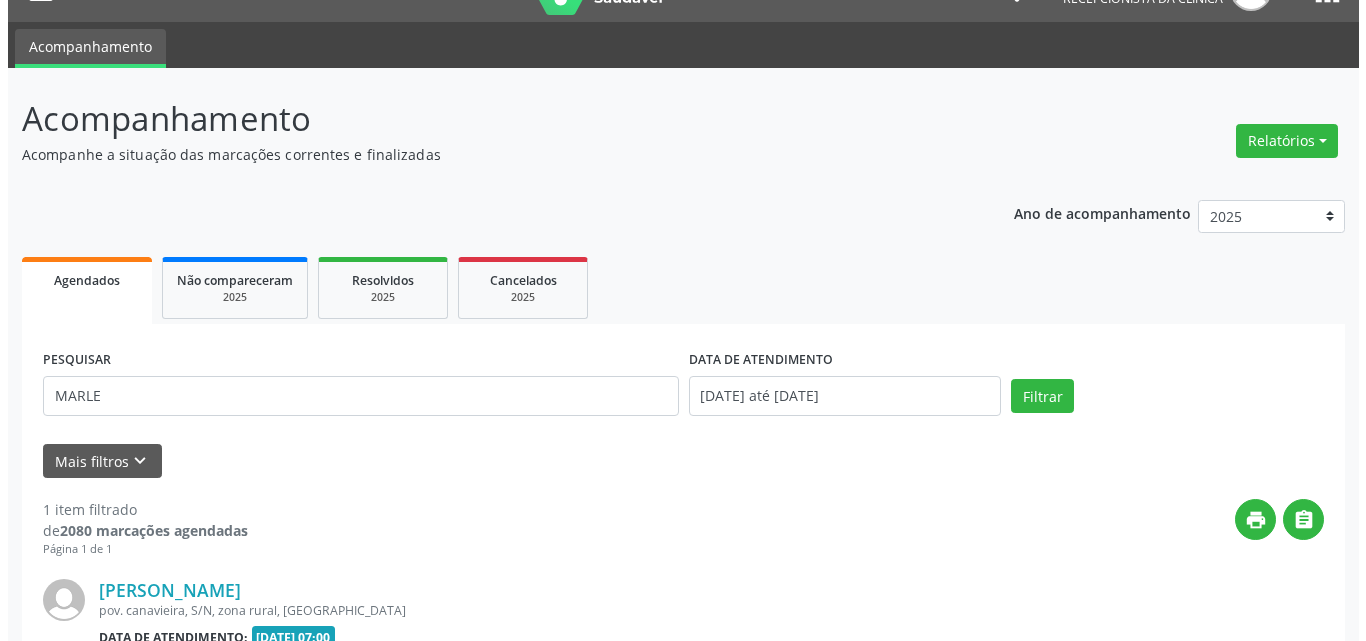 scroll, scrollTop: 264, scrollLeft: 0, axis: vertical 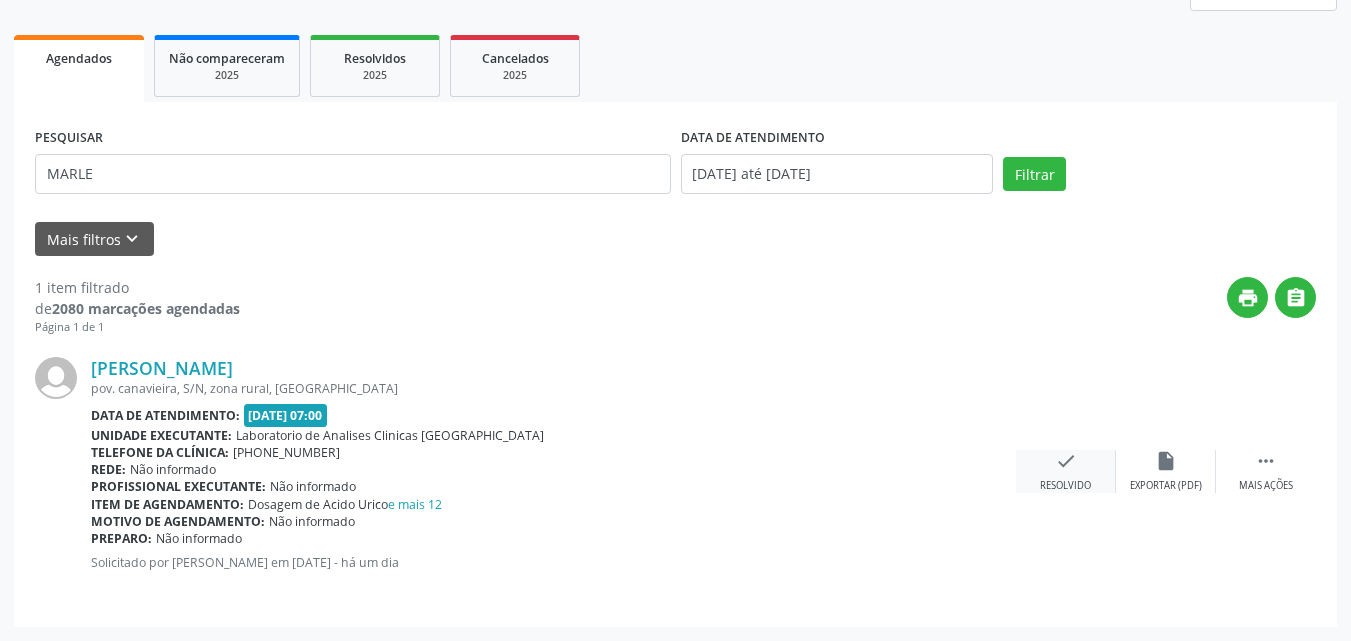click on "check
Resolvido" at bounding box center [1066, 471] 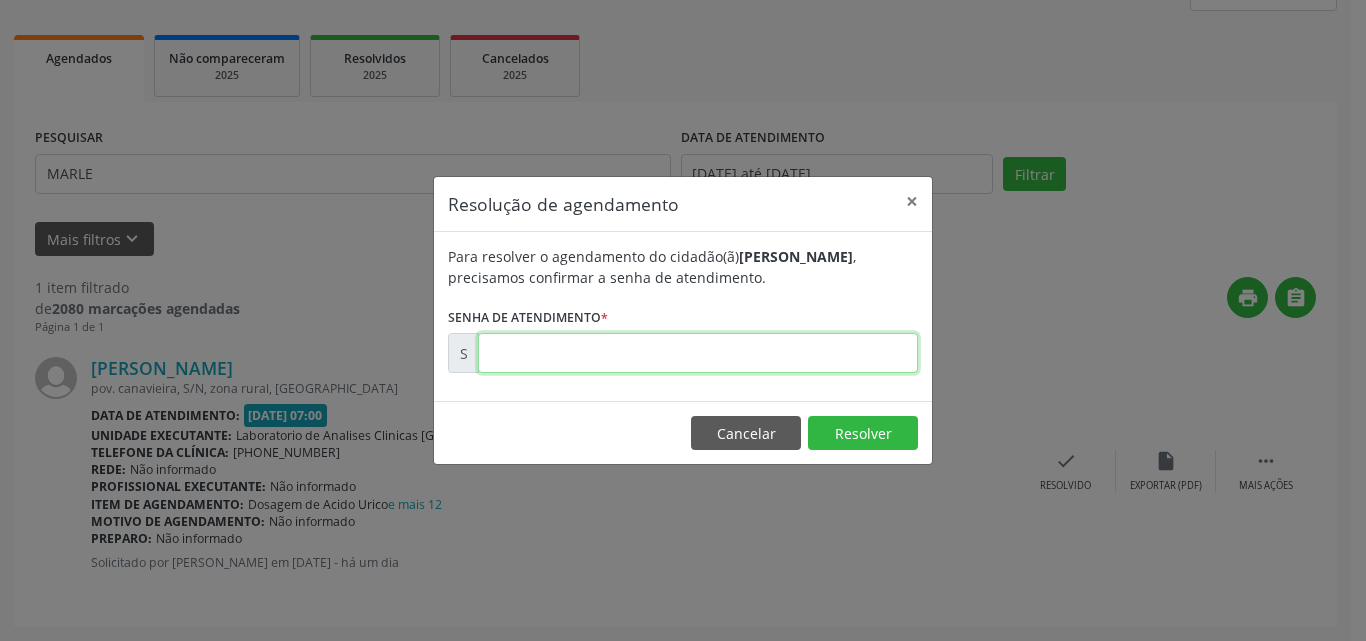 drag, startPoint x: 850, startPoint y: 356, endPoint x: 839, endPoint y: 356, distance: 11 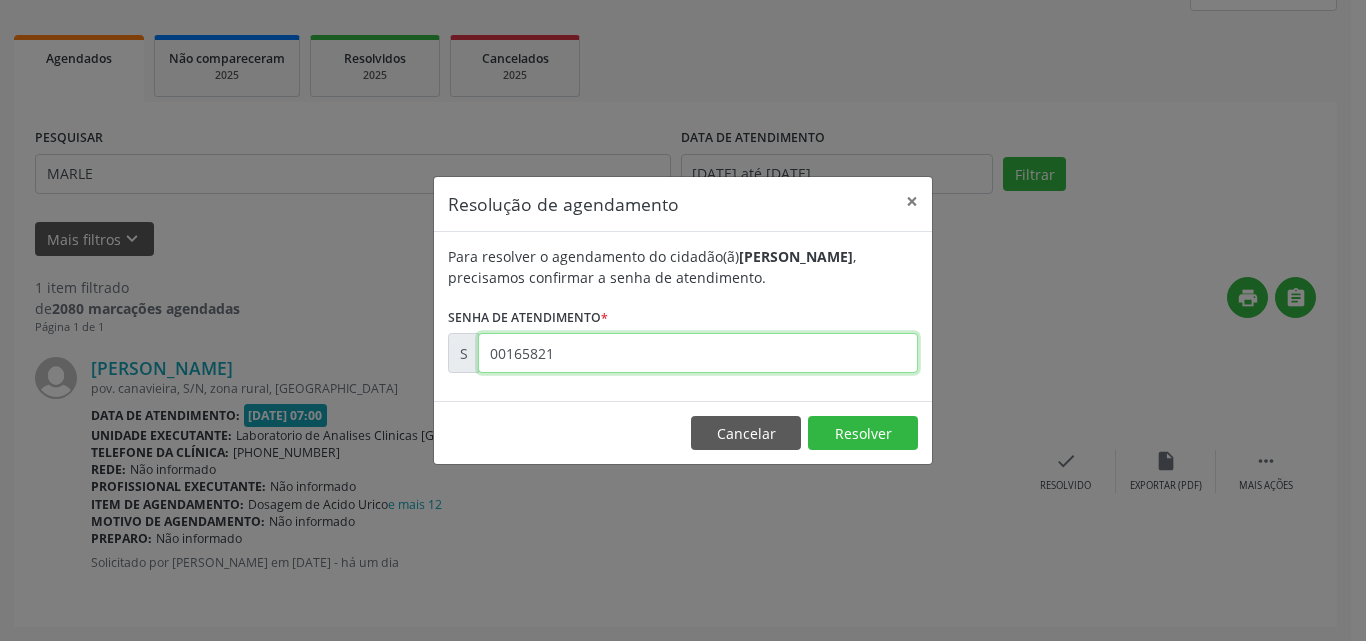 type on "00165821" 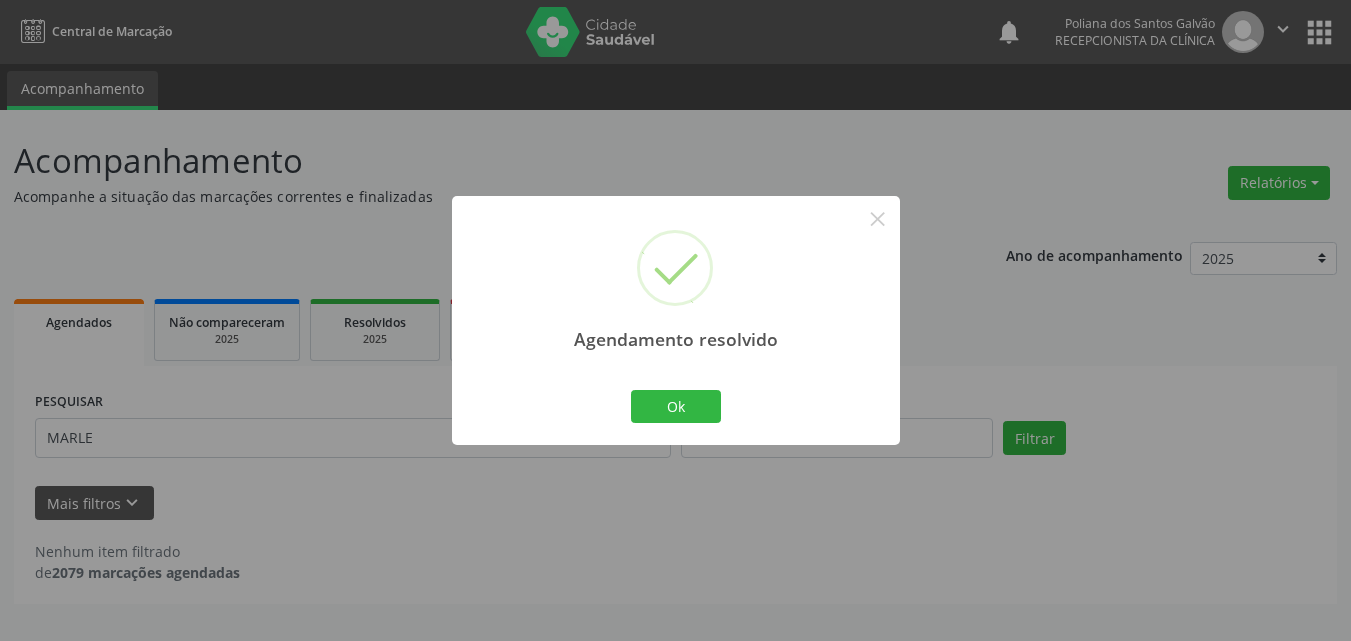 scroll, scrollTop: 0, scrollLeft: 0, axis: both 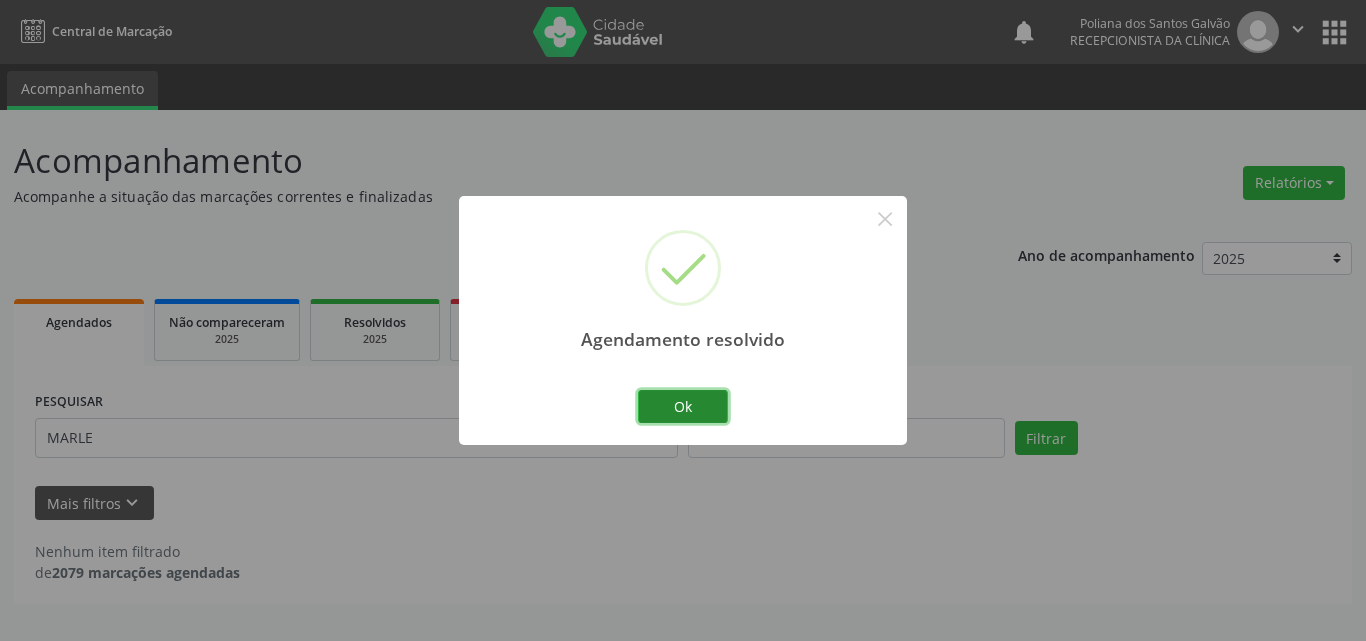 click on "Ok" at bounding box center [683, 407] 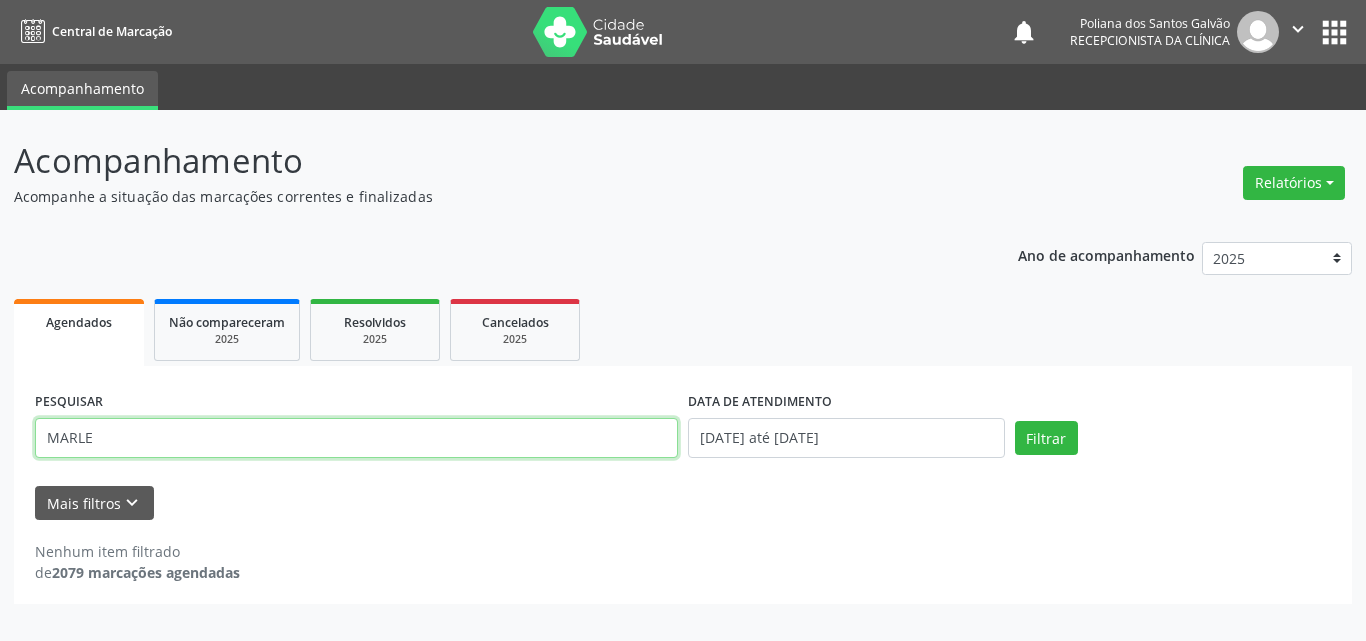 drag, startPoint x: 597, startPoint y: 418, endPoint x: 0, endPoint y: 135, distance: 660.67993 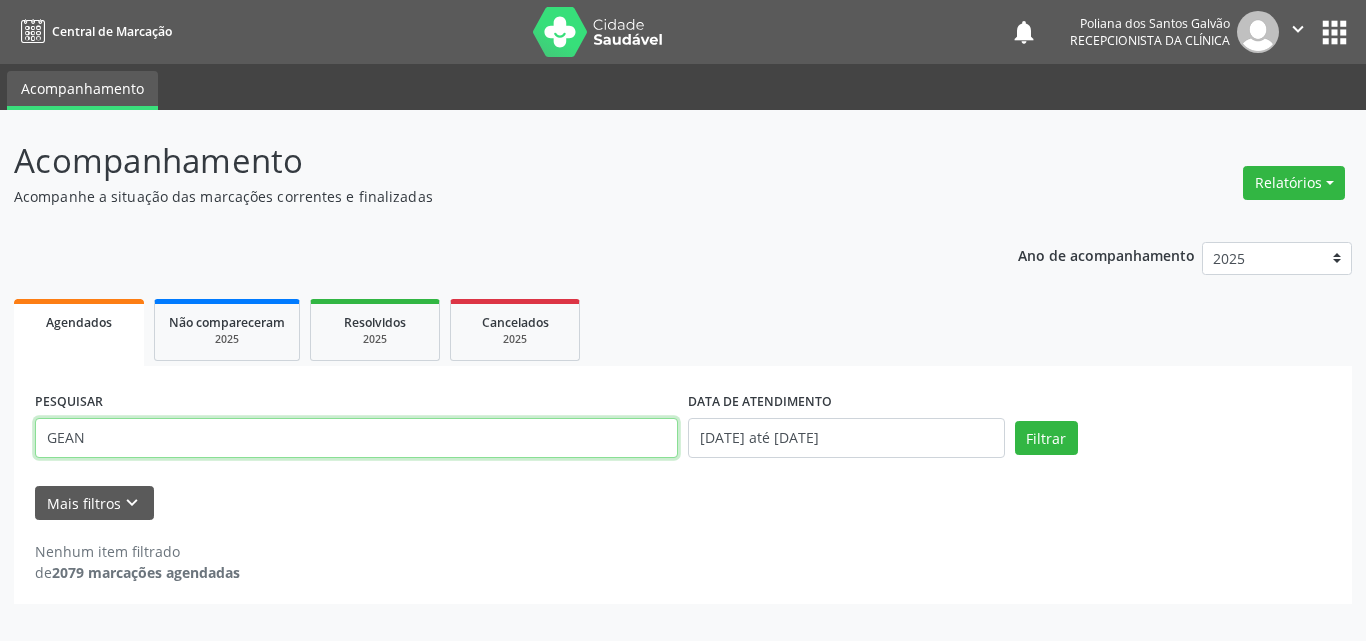 type on "GEAN" 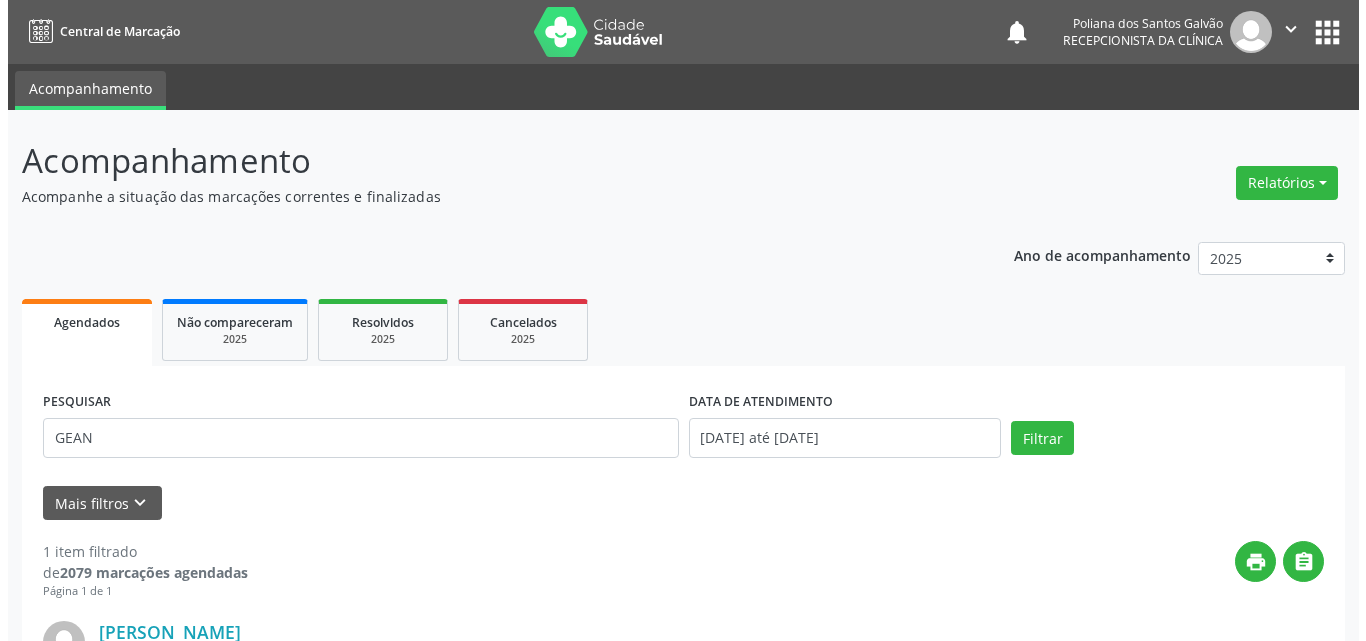 scroll, scrollTop: 264, scrollLeft: 0, axis: vertical 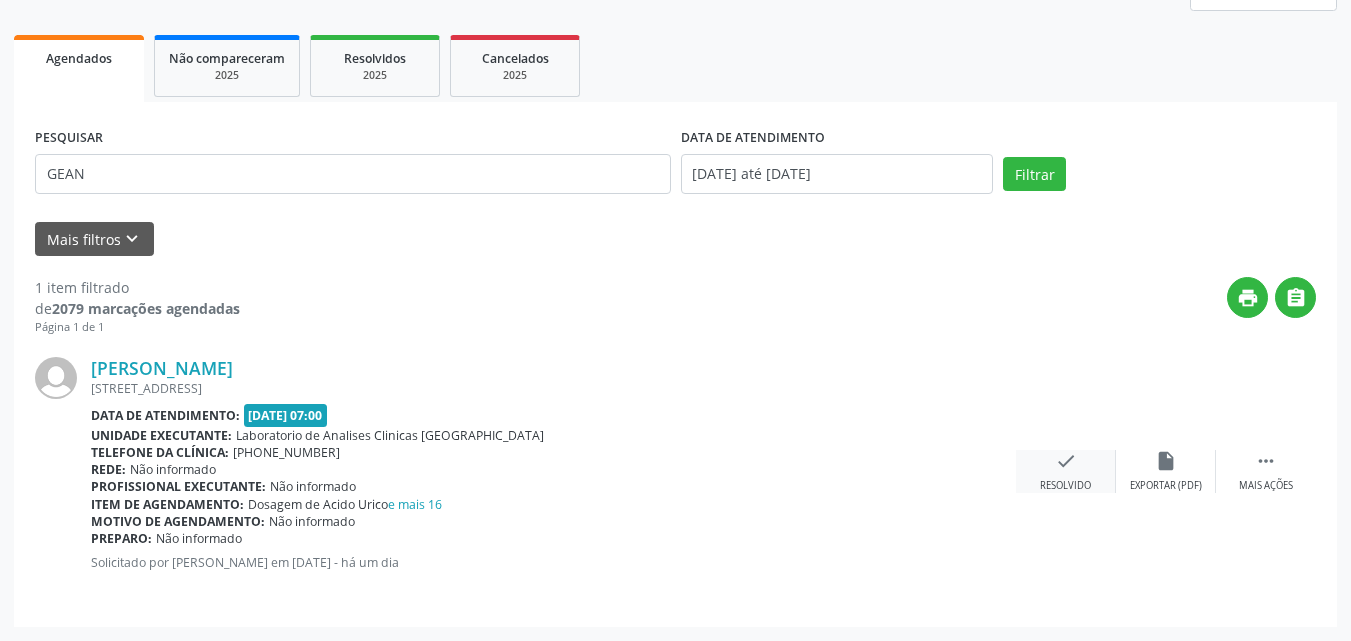 click on "check
Resolvido" at bounding box center (1066, 471) 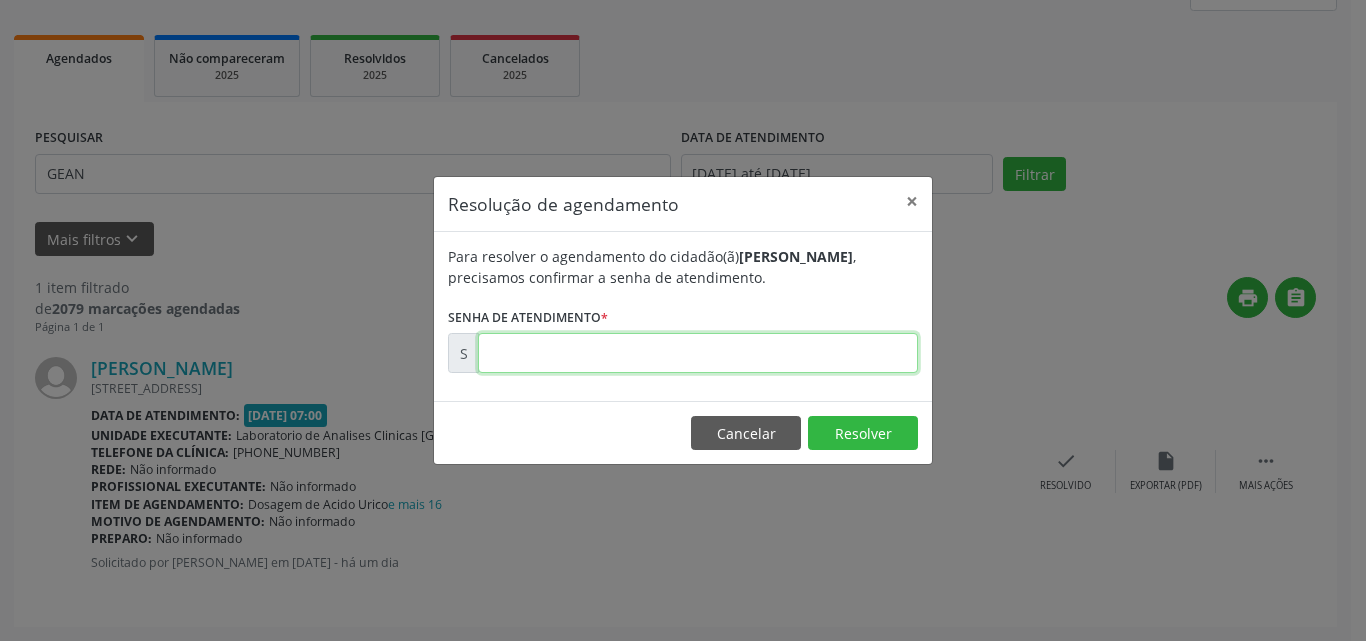 click at bounding box center (698, 353) 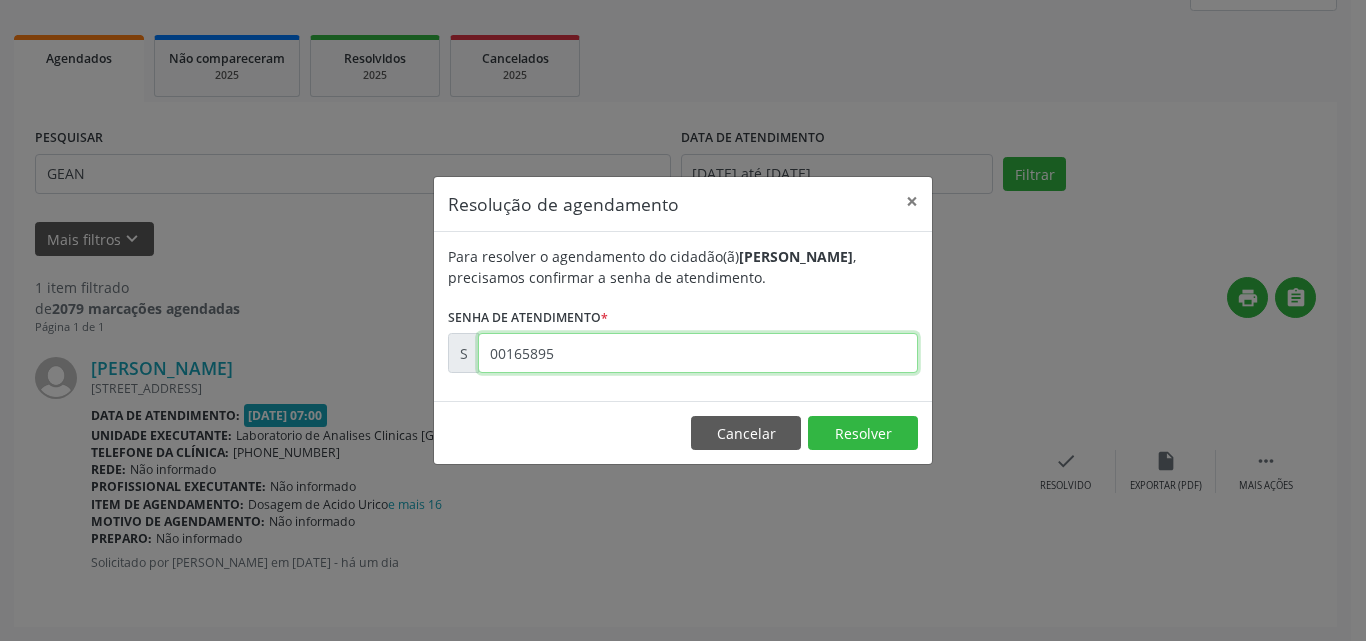 type on "00165895" 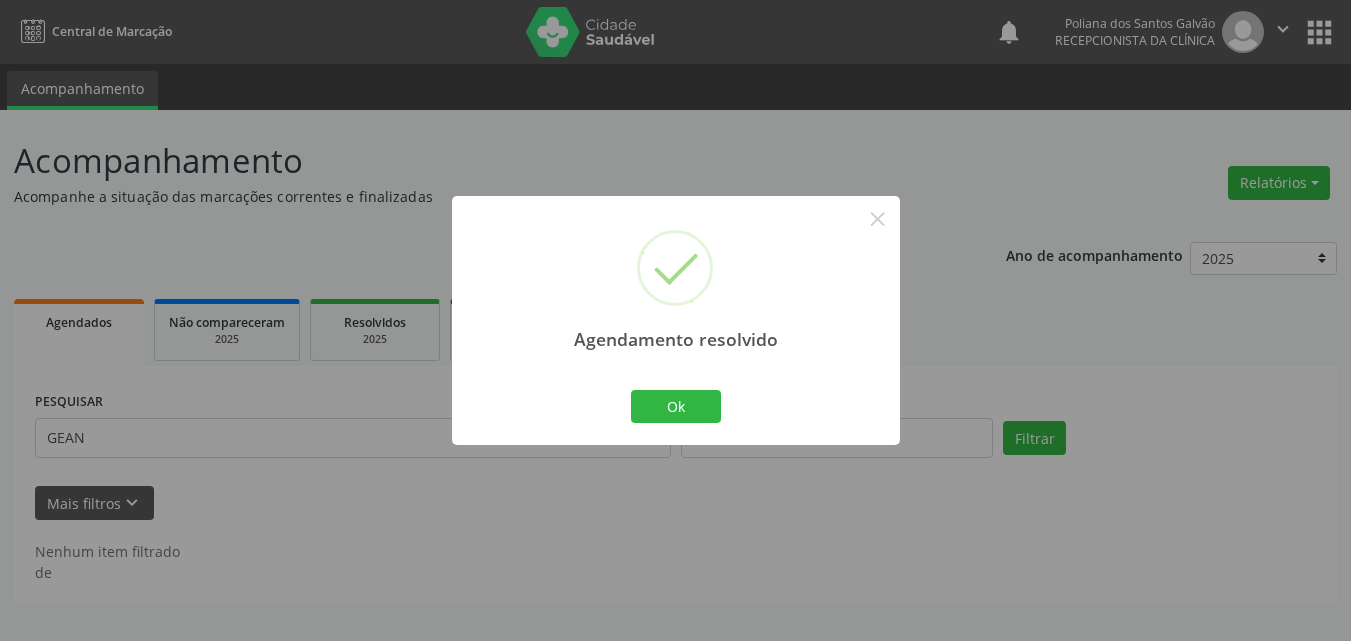 scroll, scrollTop: 0, scrollLeft: 0, axis: both 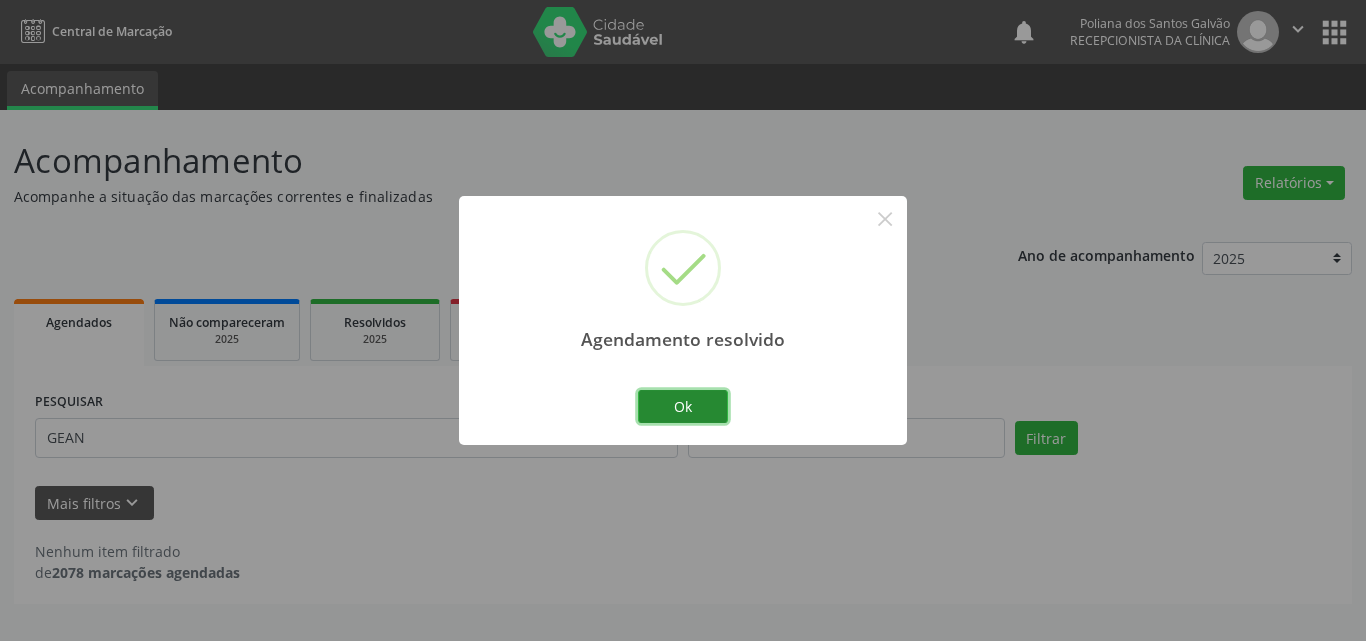 click on "Ok" at bounding box center (683, 407) 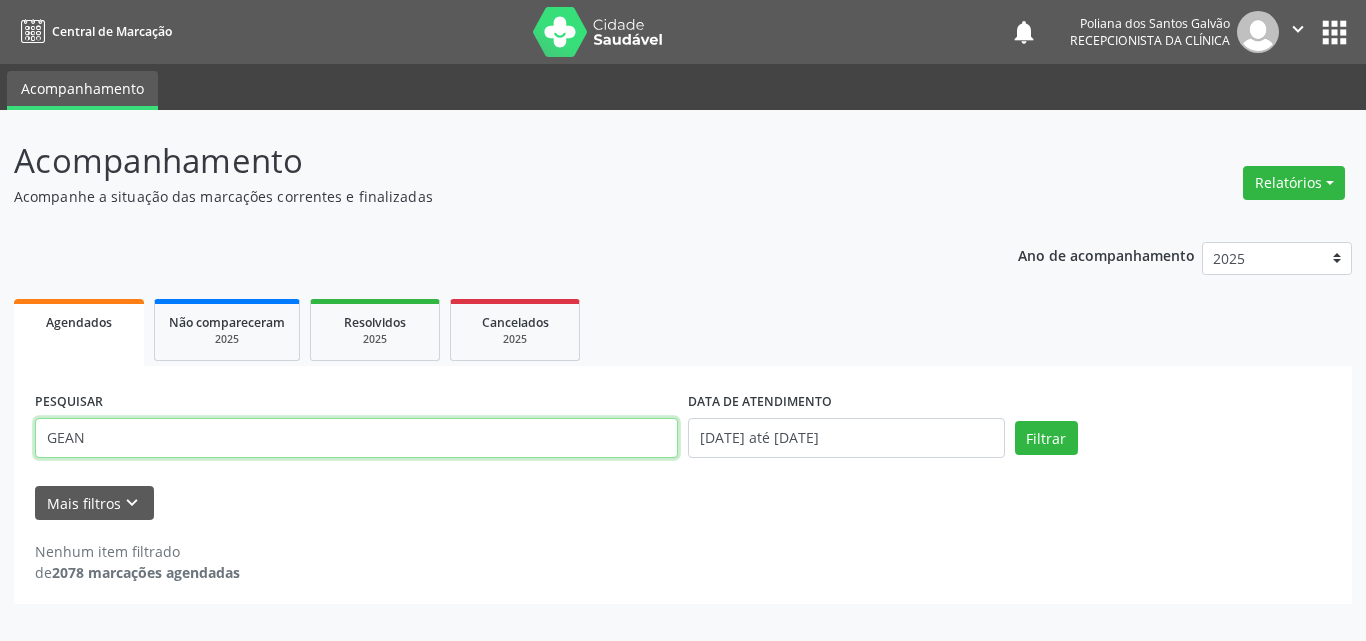 drag, startPoint x: 588, startPoint y: 441, endPoint x: 0, endPoint y: 259, distance: 615.5225 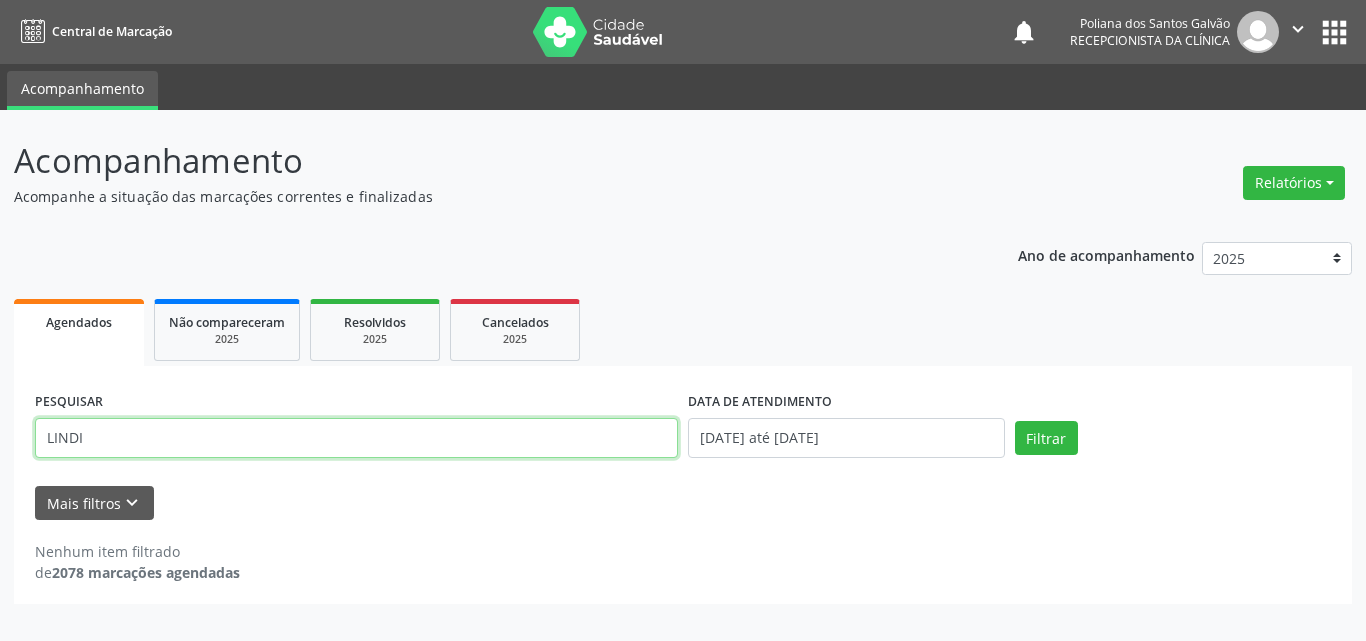 type on "LINDI" 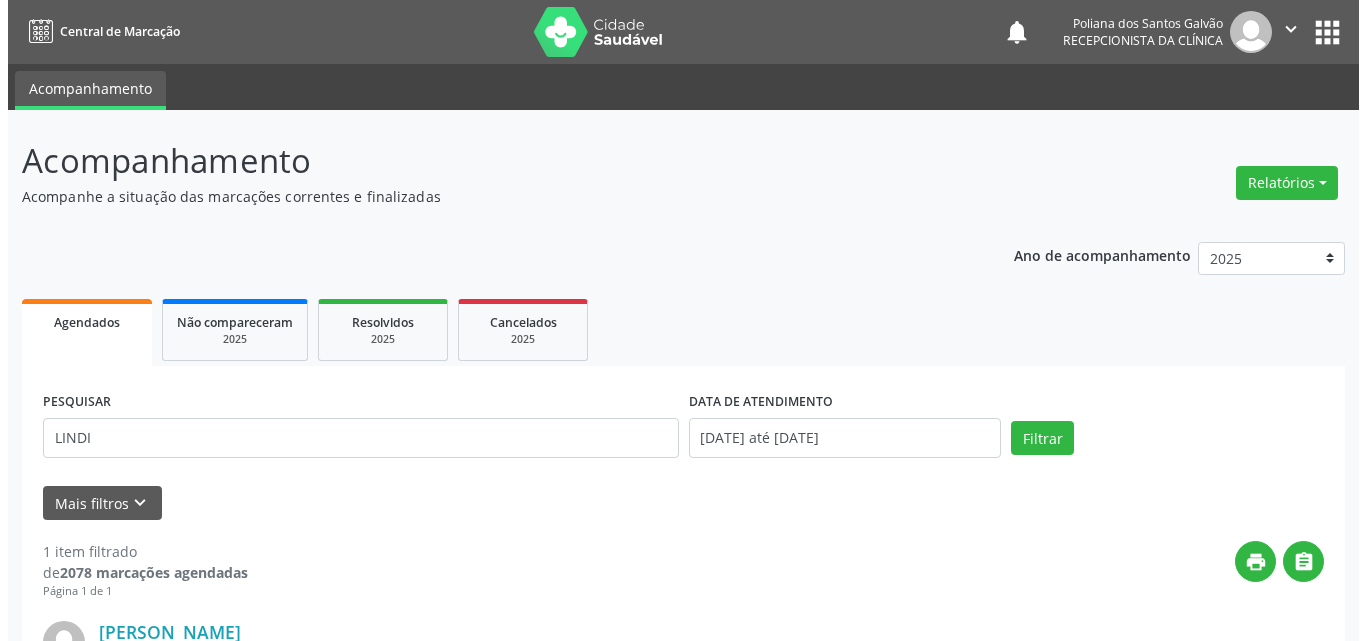 scroll, scrollTop: 264, scrollLeft: 0, axis: vertical 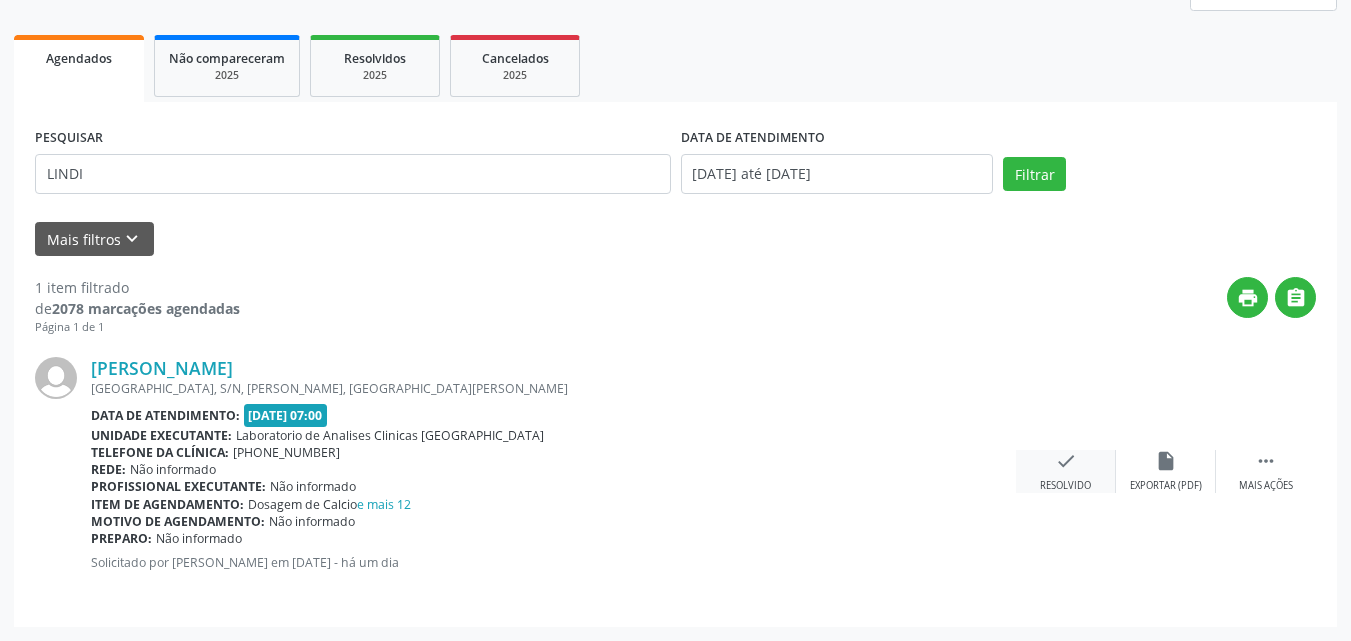 click on "check
Resolvido" at bounding box center (1066, 471) 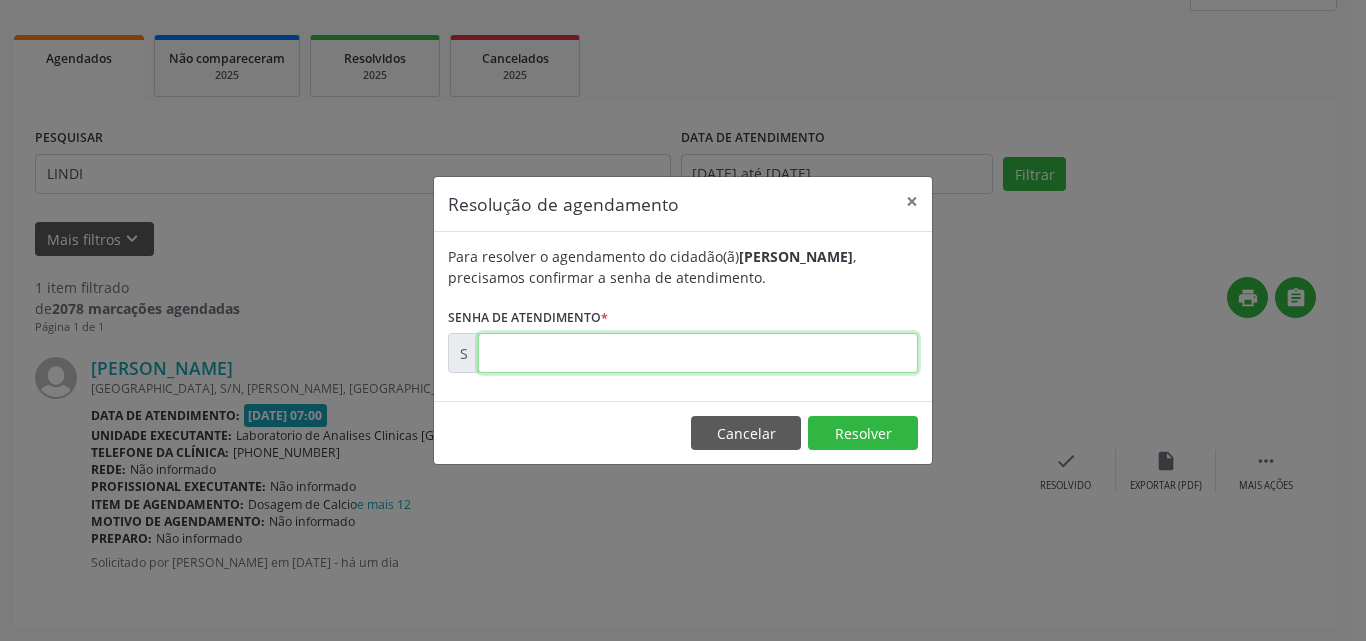 drag, startPoint x: 843, startPoint y: 348, endPoint x: 817, endPoint y: 346, distance: 26.076809 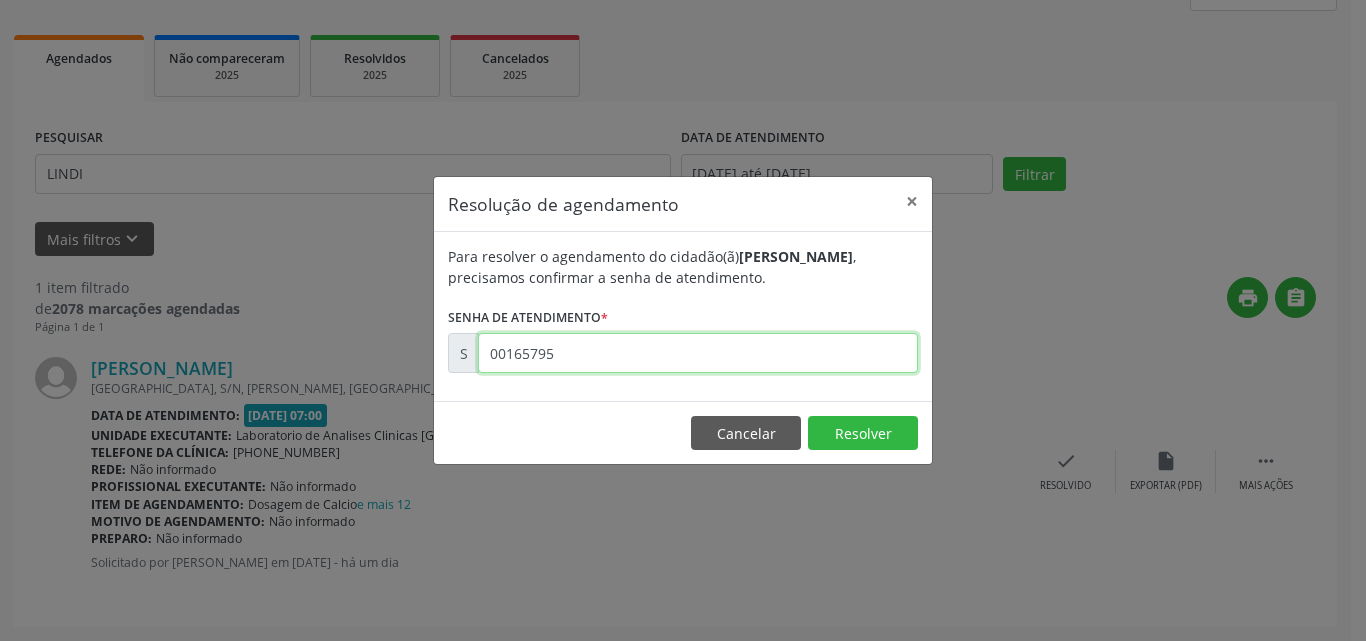 type on "00165795" 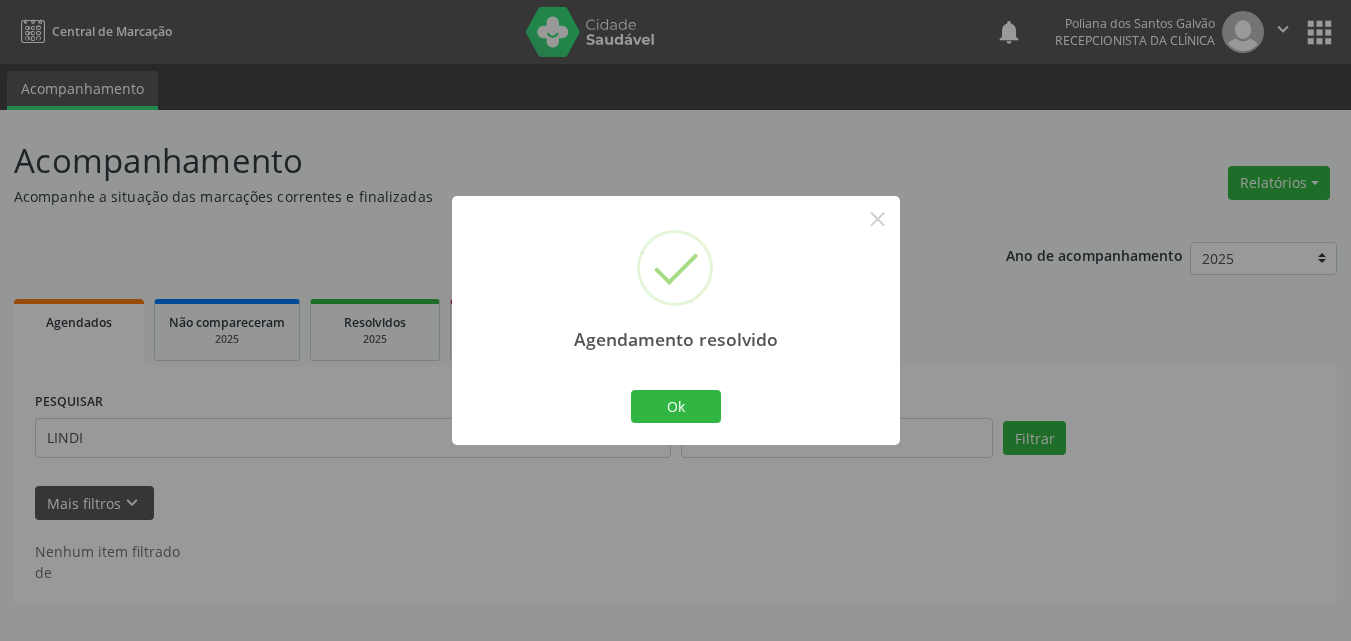 scroll, scrollTop: 0, scrollLeft: 0, axis: both 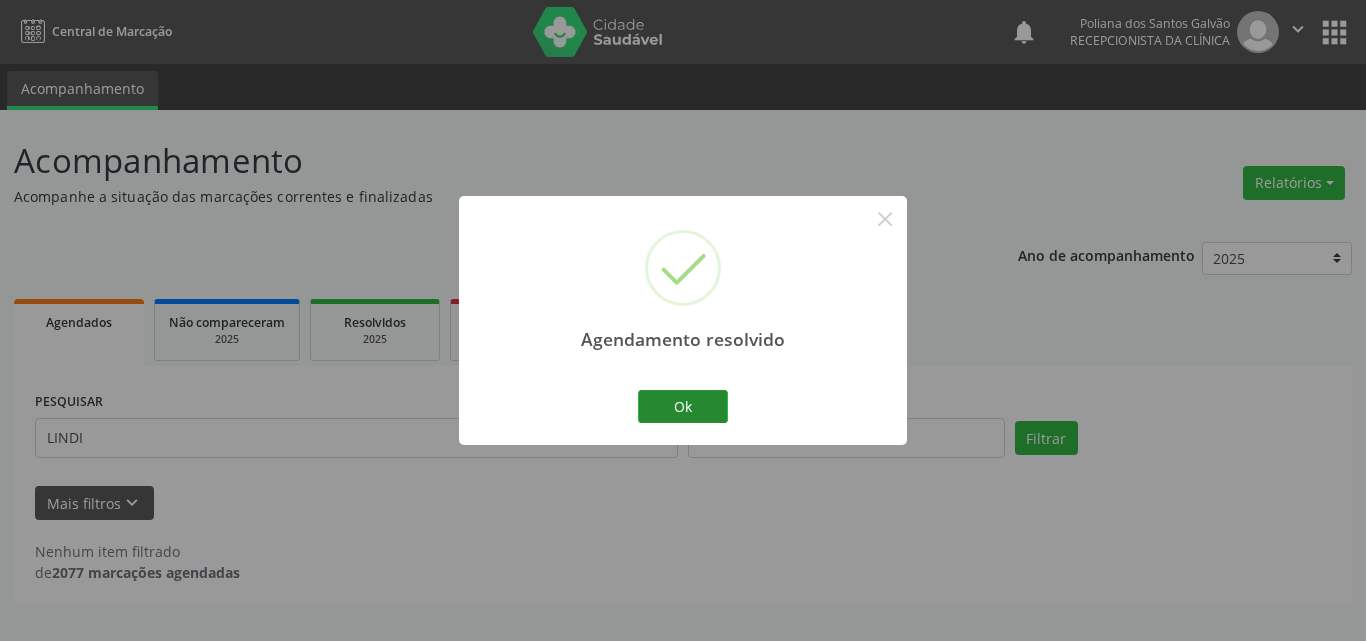 drag, startPoint x: 734, startPoint y: 411, endPoint x: 690, endPoint y: 410, distance: 44.011364 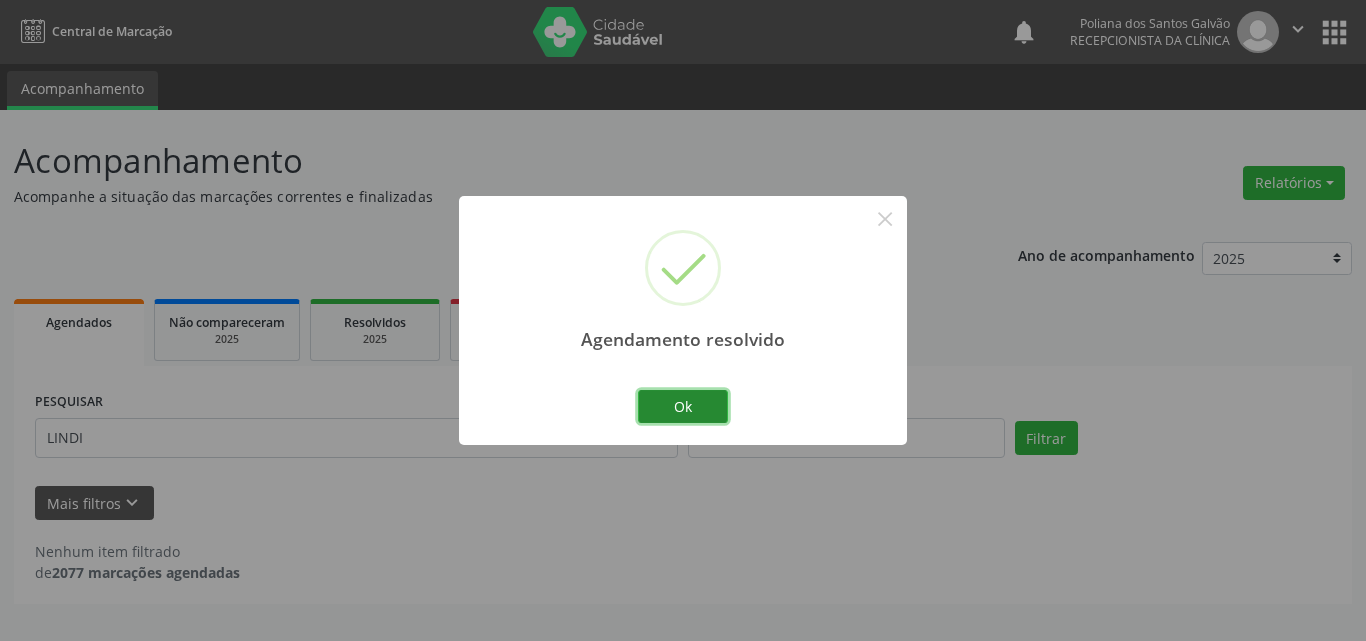 drag, startPoint x: 690, startPoint y: 410, endPoint x: 614, endPoint y: 433, distance: 79.40403 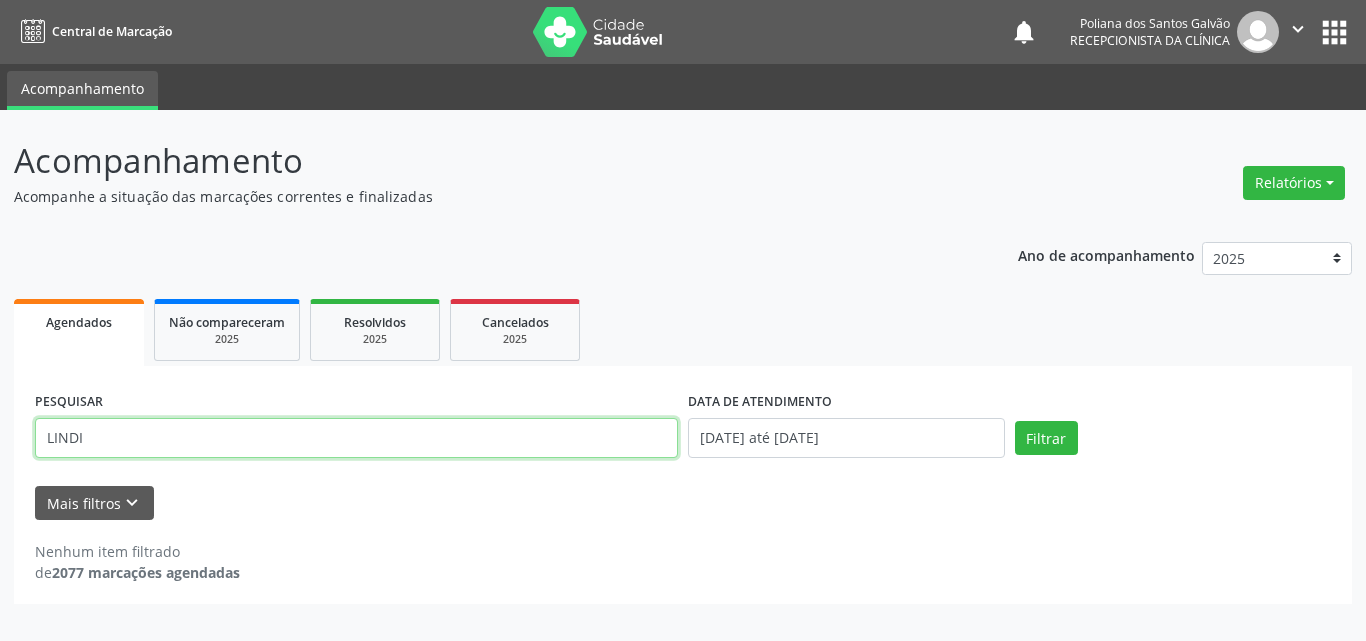 drag, startPoint x: 614, startPoint y: 433, endPoint x: 0, endPoint y: 384, distance: 615.9521 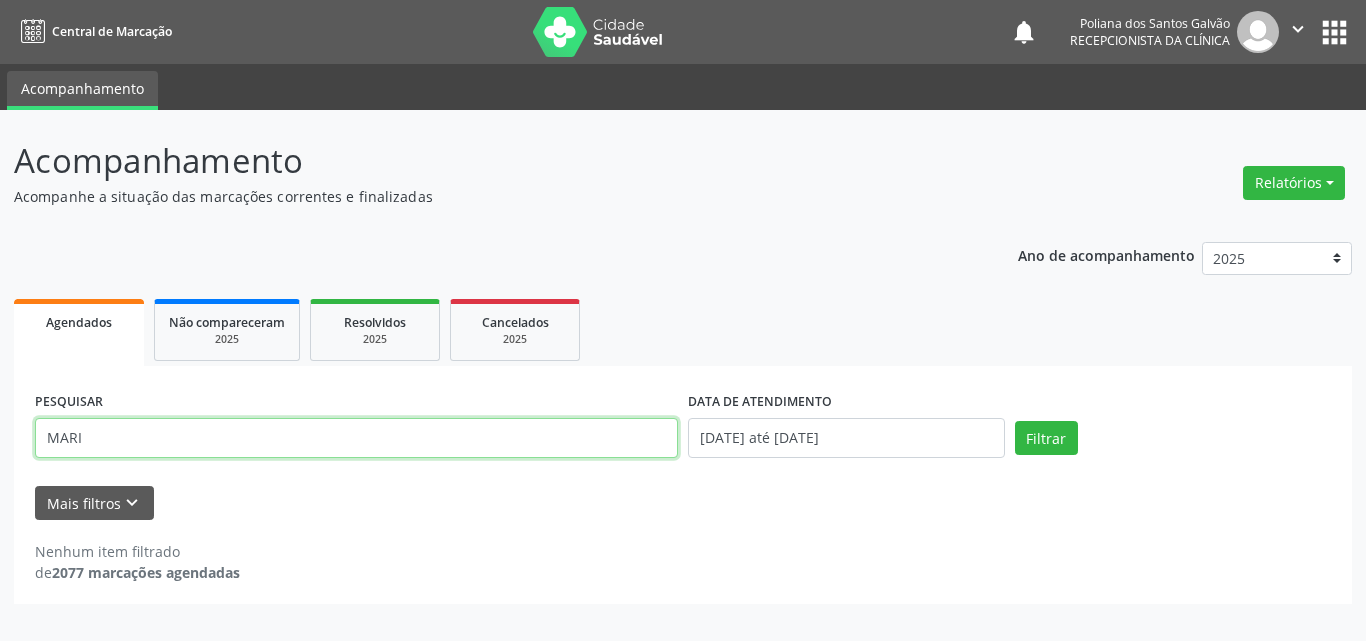 click on "Filtrar" at bounding box center (1046, 438) 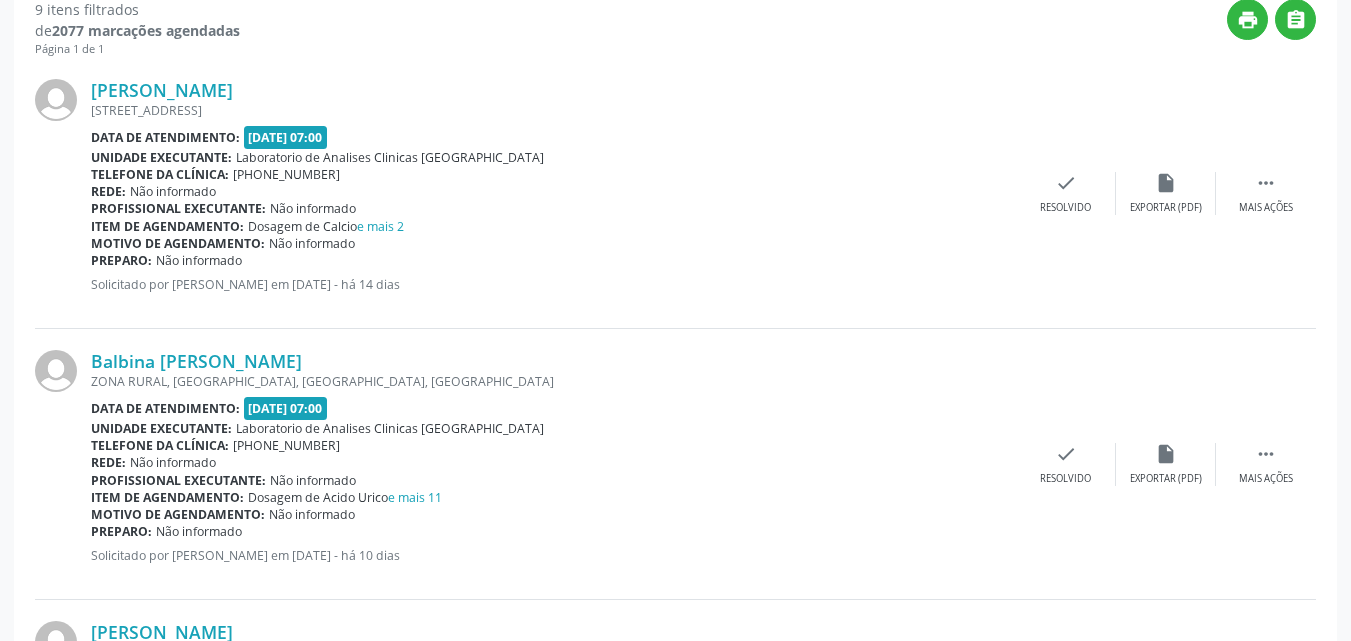 scroll, scrollTop: 242, scrollLeft: 0, axis: vertical 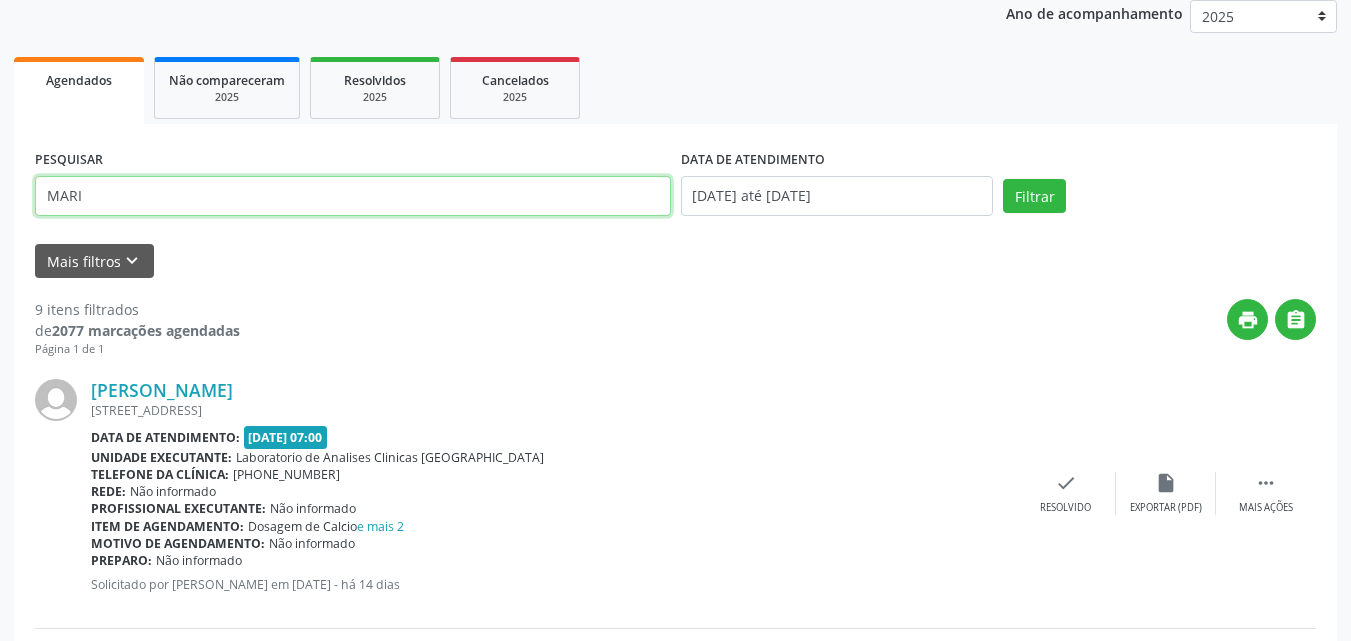 click on "MARI" at bounding box center [353, 196] 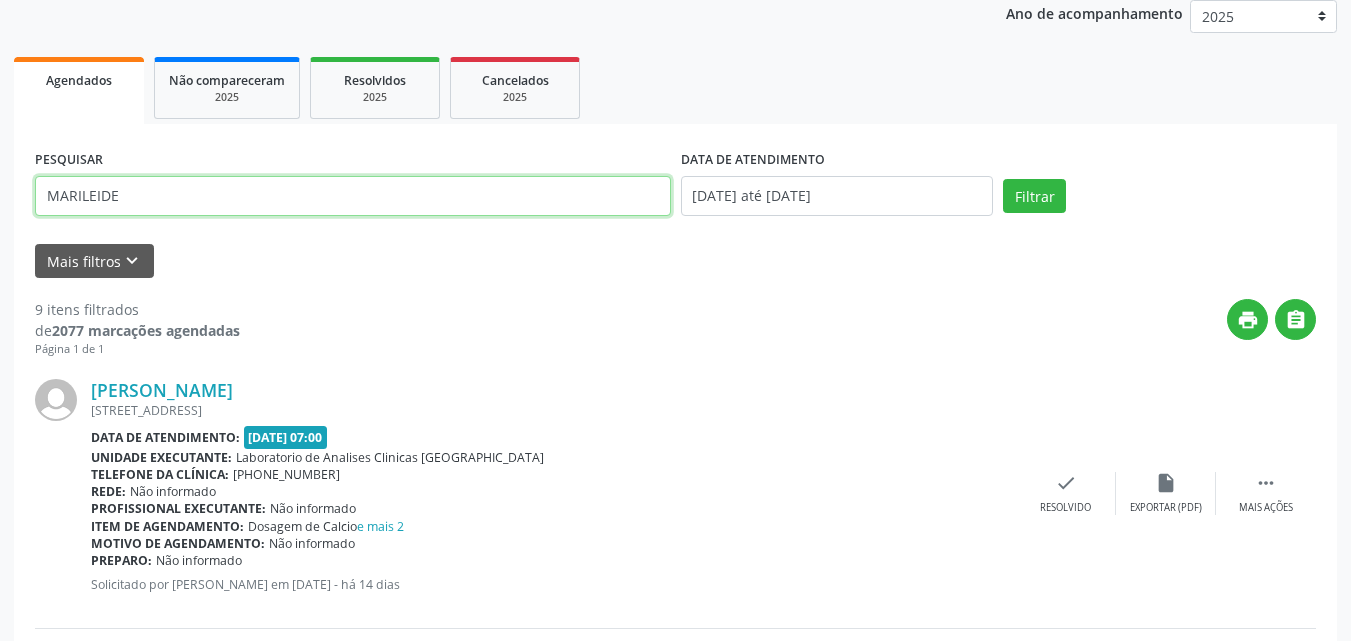 type on "MARILEIDE" 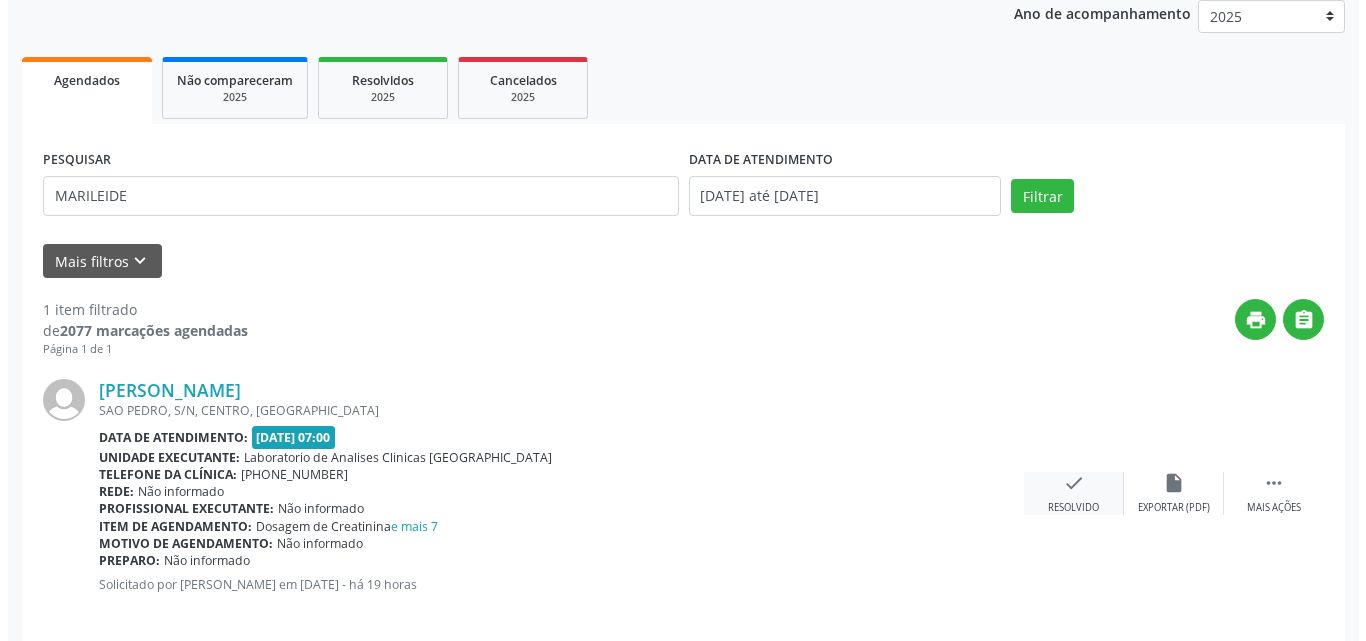 scroll, scrollTop: 264, scrollLeft: 0, axis: vertical 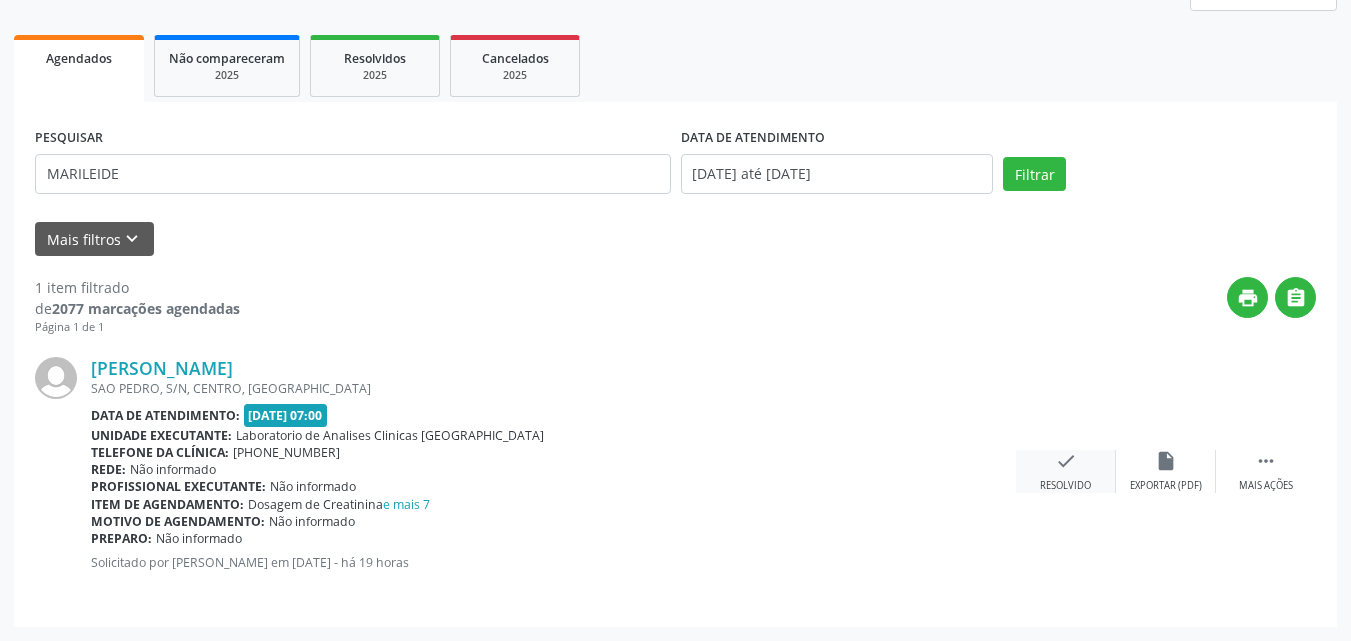 click on "Resolvido" at bounding box center [1065, 486] 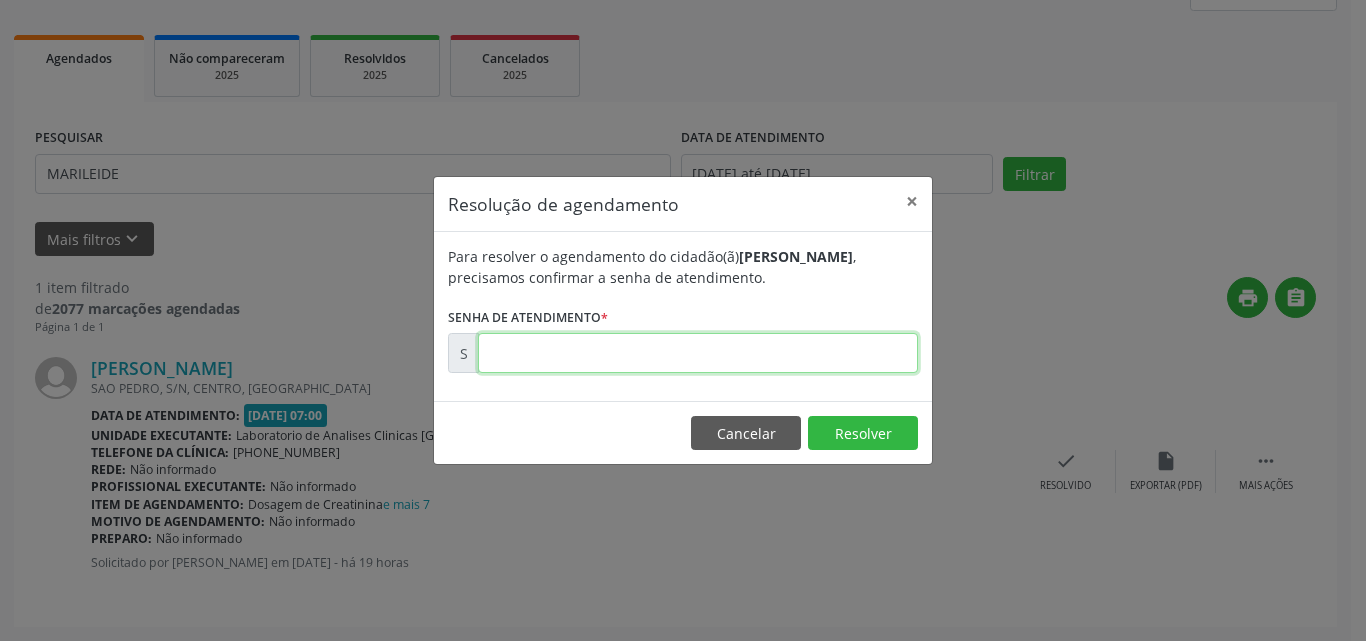 drag, startPoint x: 834, startPoint y: 350, endPoint x: 820, endPoint y: 353, distance: 14.3178215 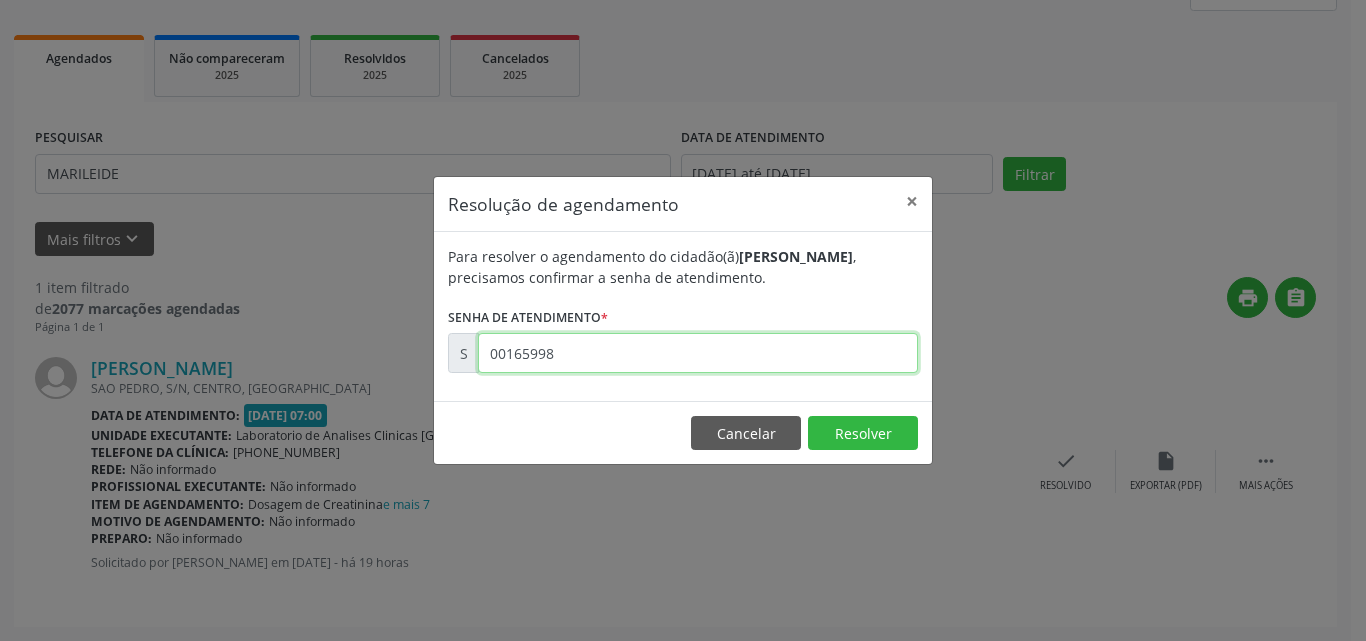 type on "00165998" 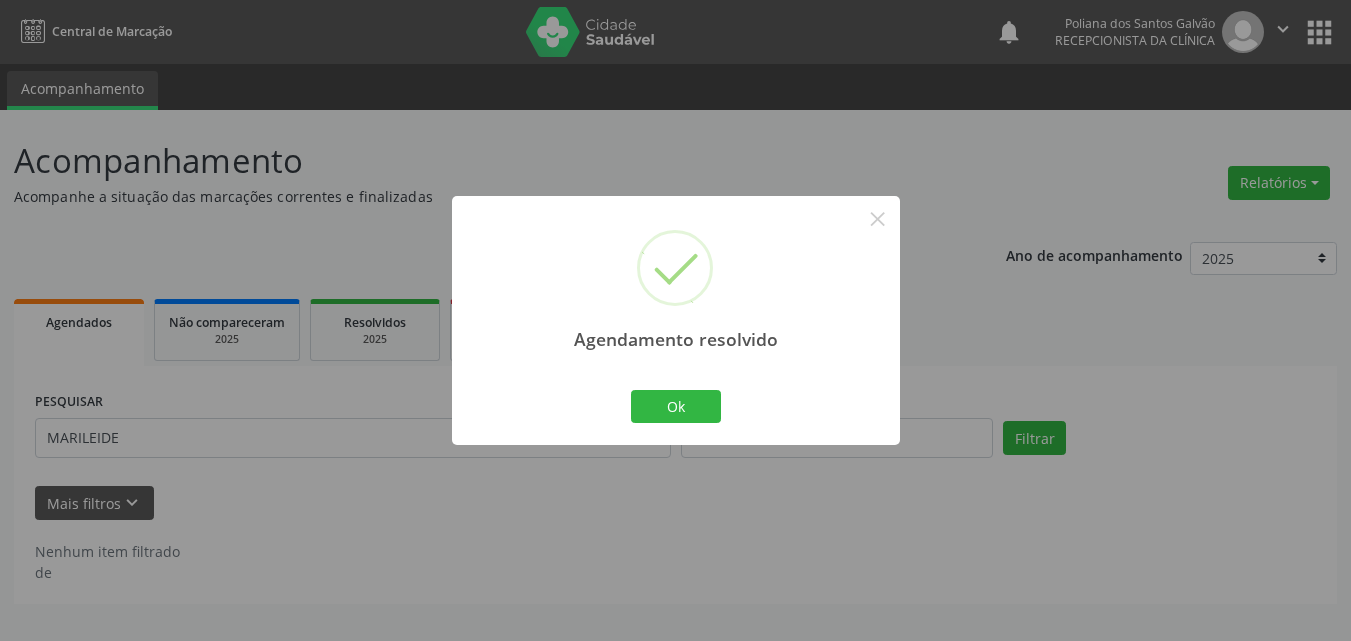 scroll, scrollTop: 0, scrollLeft: 0, axis: both 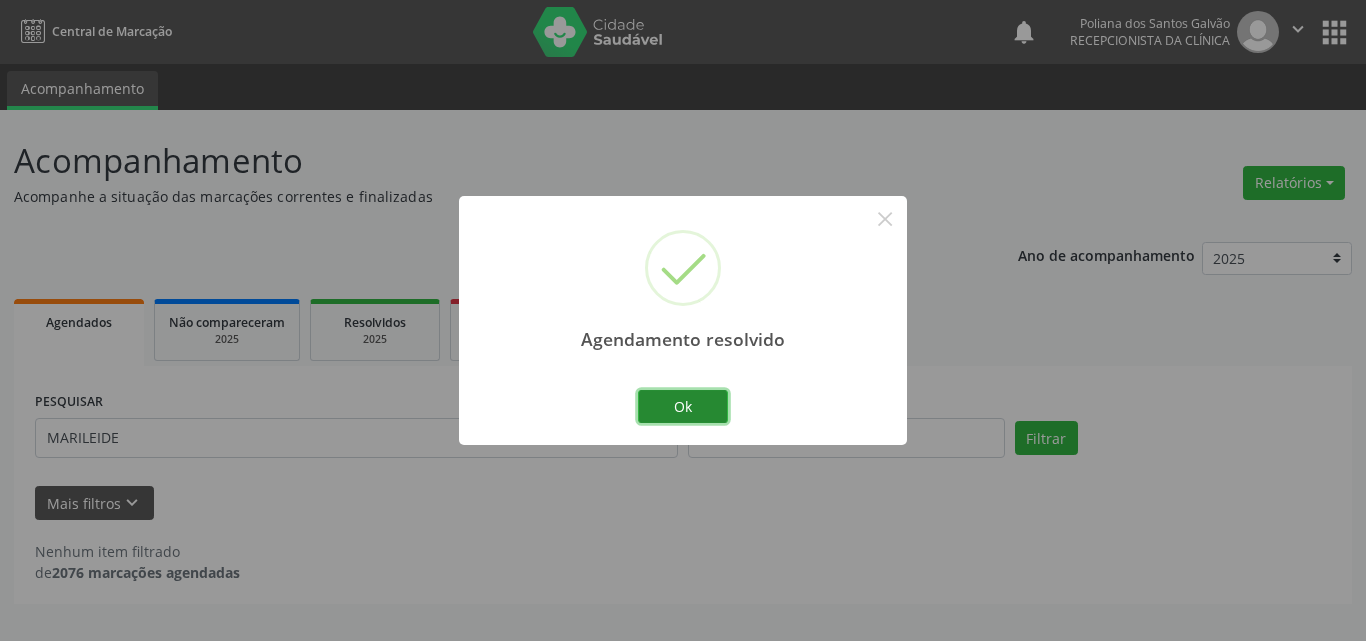 click on "Ok" at bounding box center [683, 407] 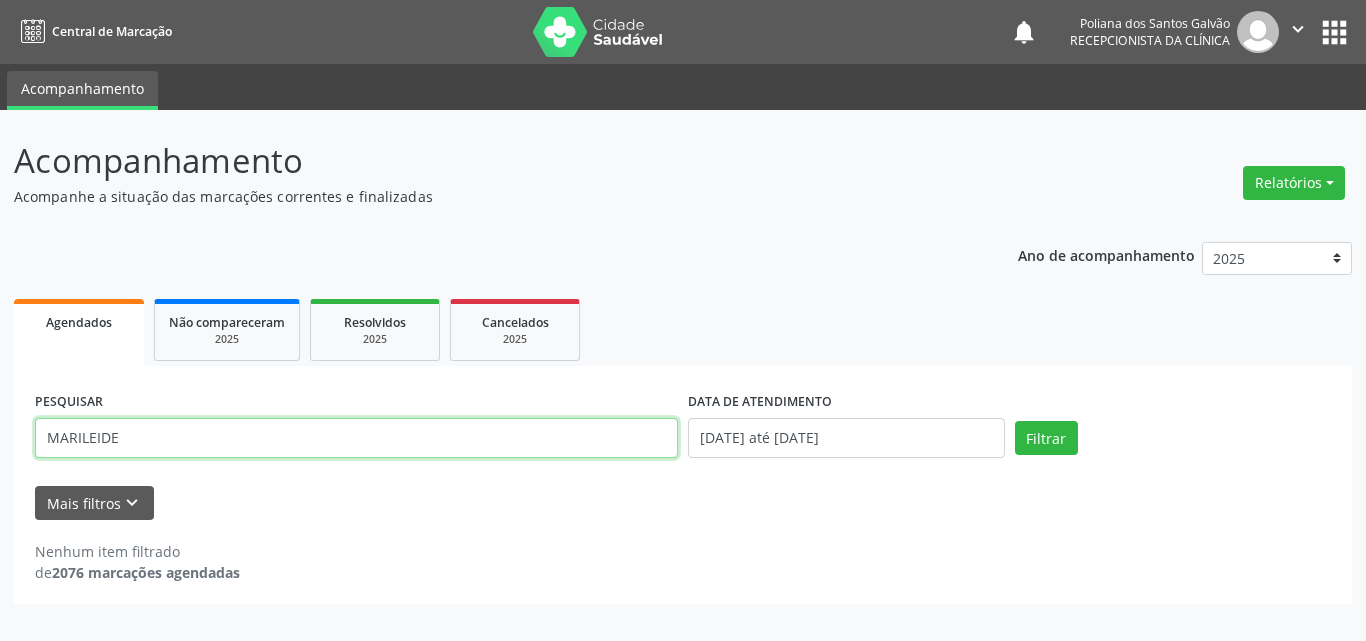 drag, startPoint x: 0, startPoint y: 306, endPoint x: 0, endPoint y: 208, distance: 98 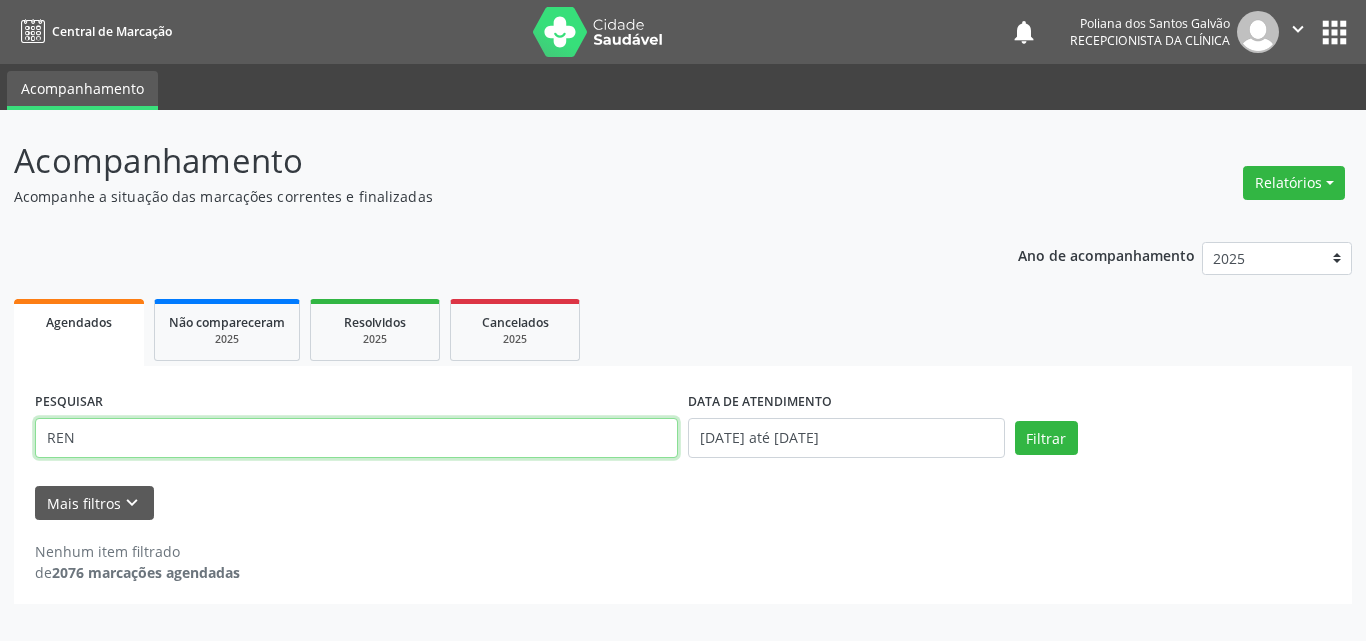 type on "REN" 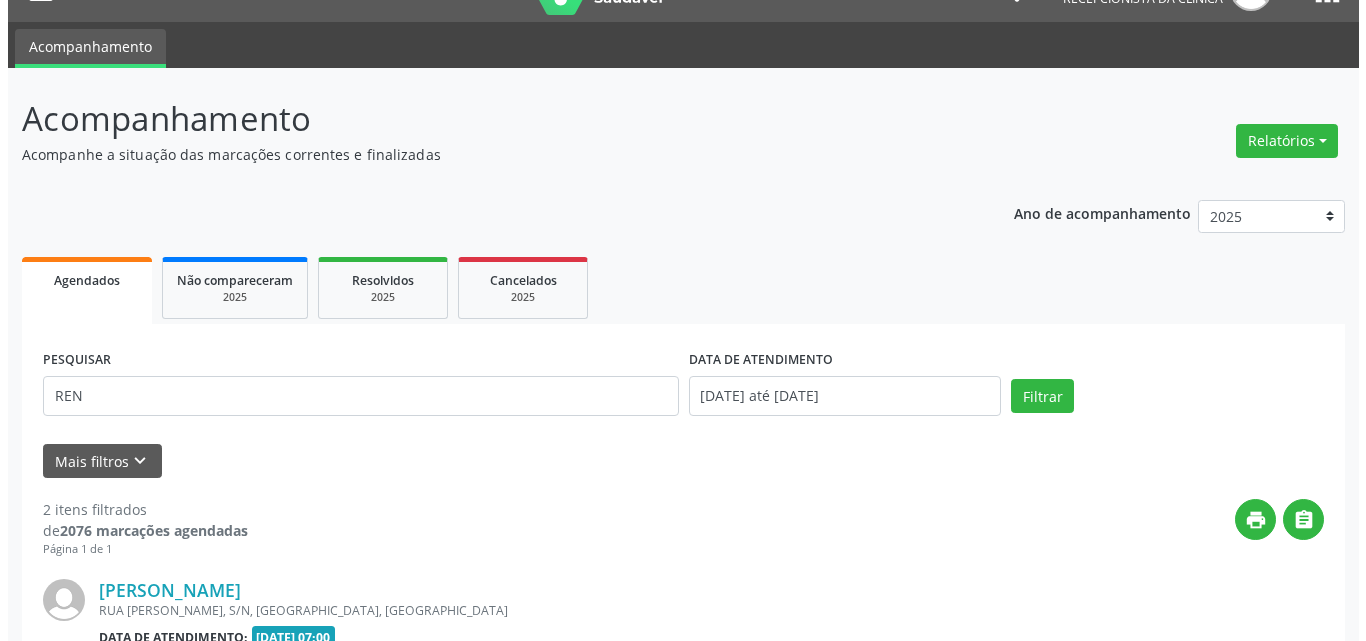 scroll, scrollTop: 535, scrollLeft: 0, axis: vertical 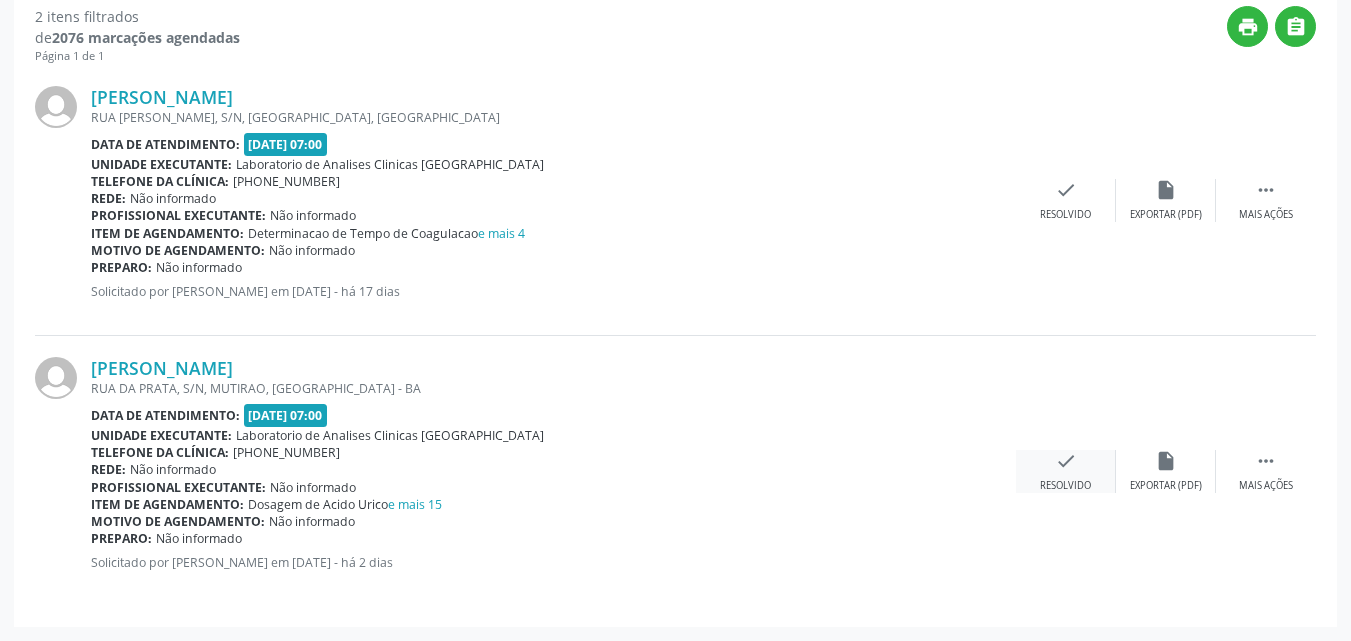 click on "check
Resolvido" at bounding box center [1066, 471] 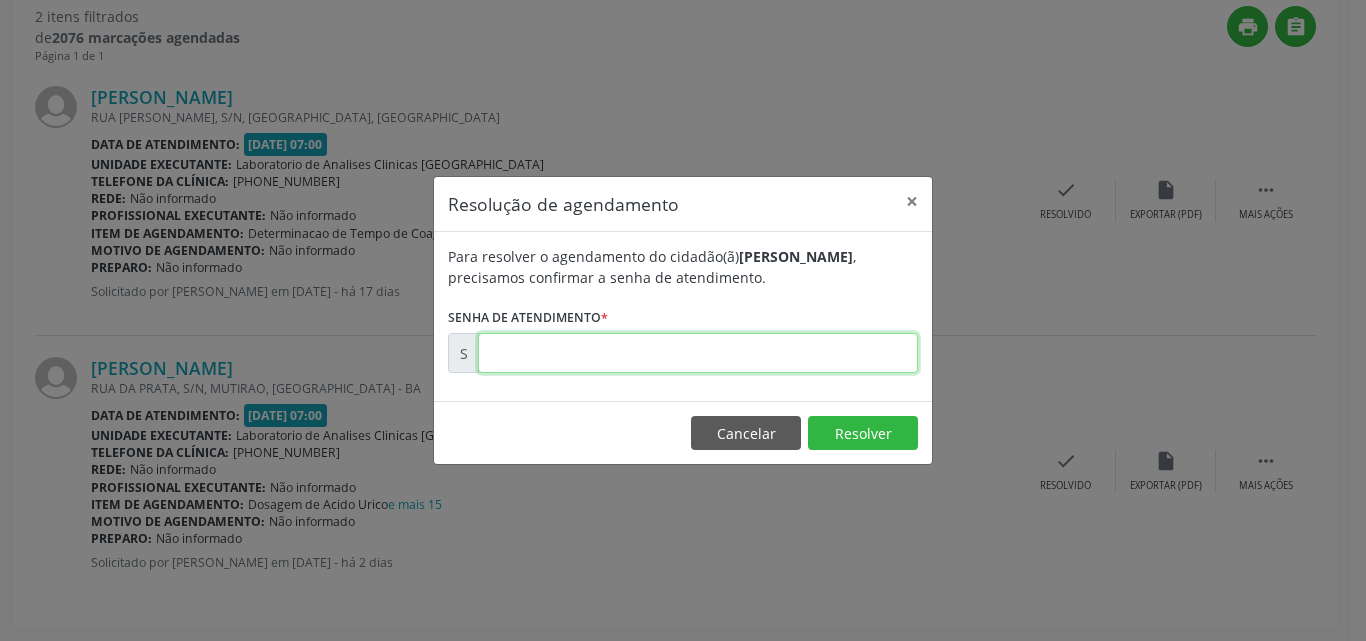 click at bounding box center [698, 353] 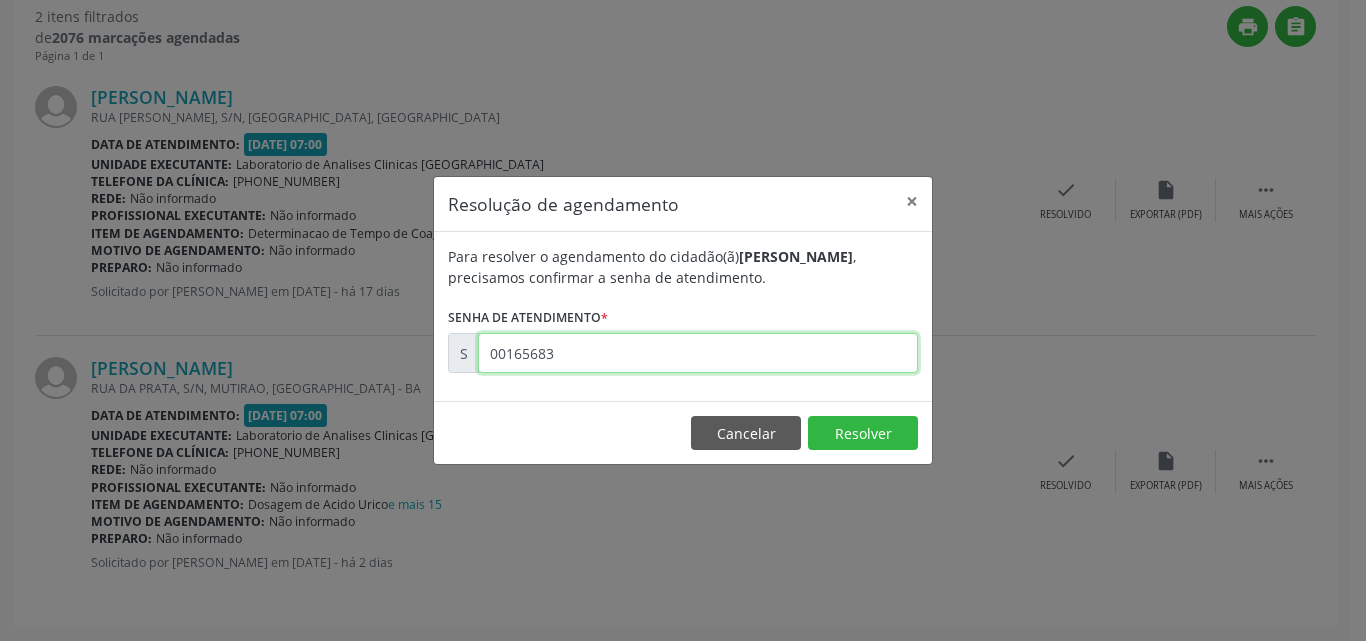 type on "00165683" 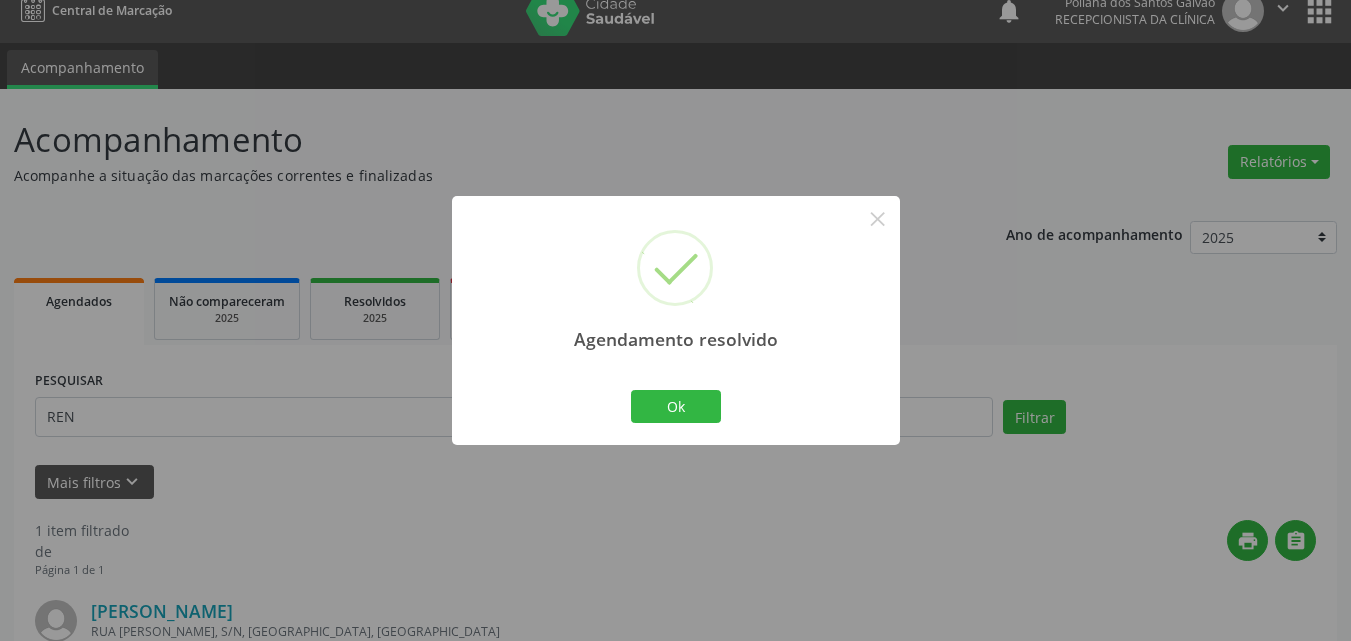 scroll, scrollTop: 264, scrollLeft: 0, axis: vertical 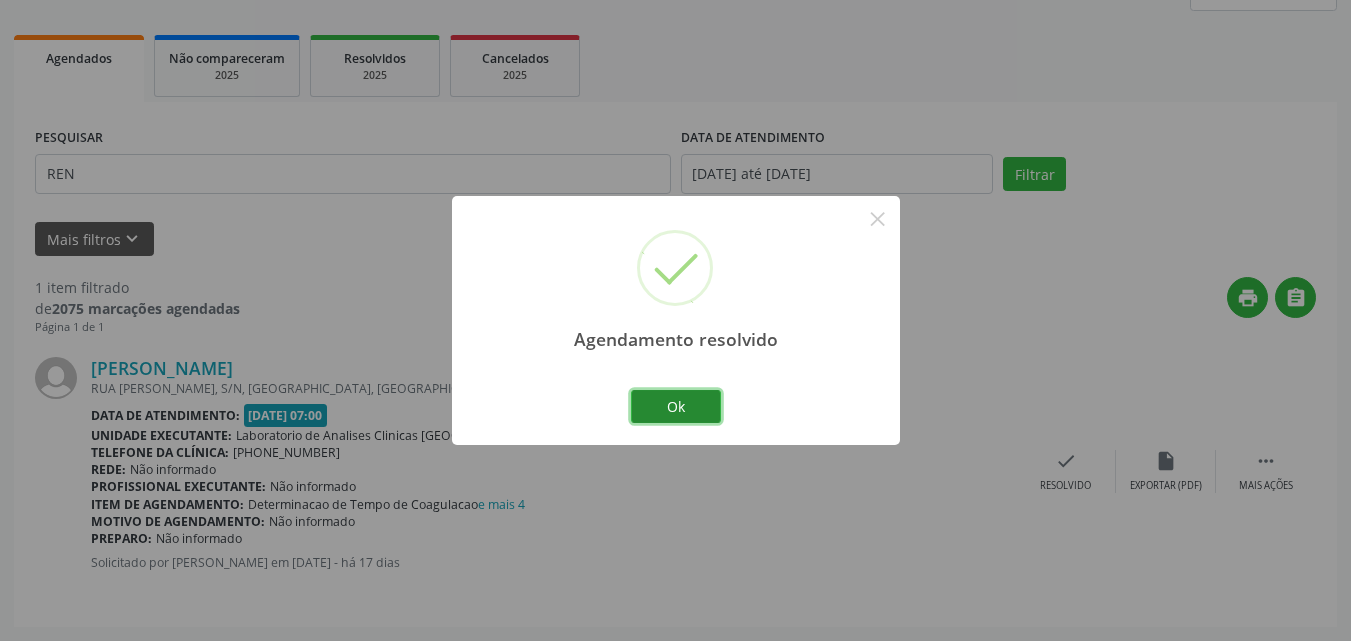 click on "Ok" at bounding box center [676, 407] 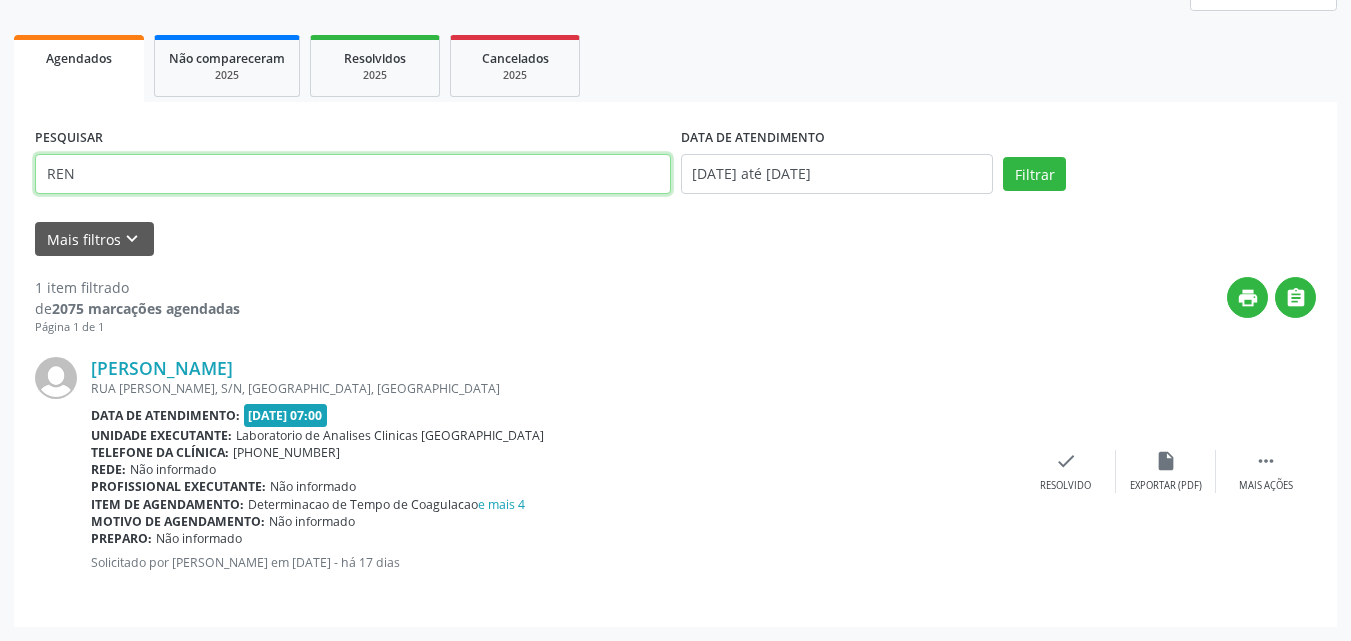 scroll, scrollTop: 0, scrollLeft: 0, axis: both 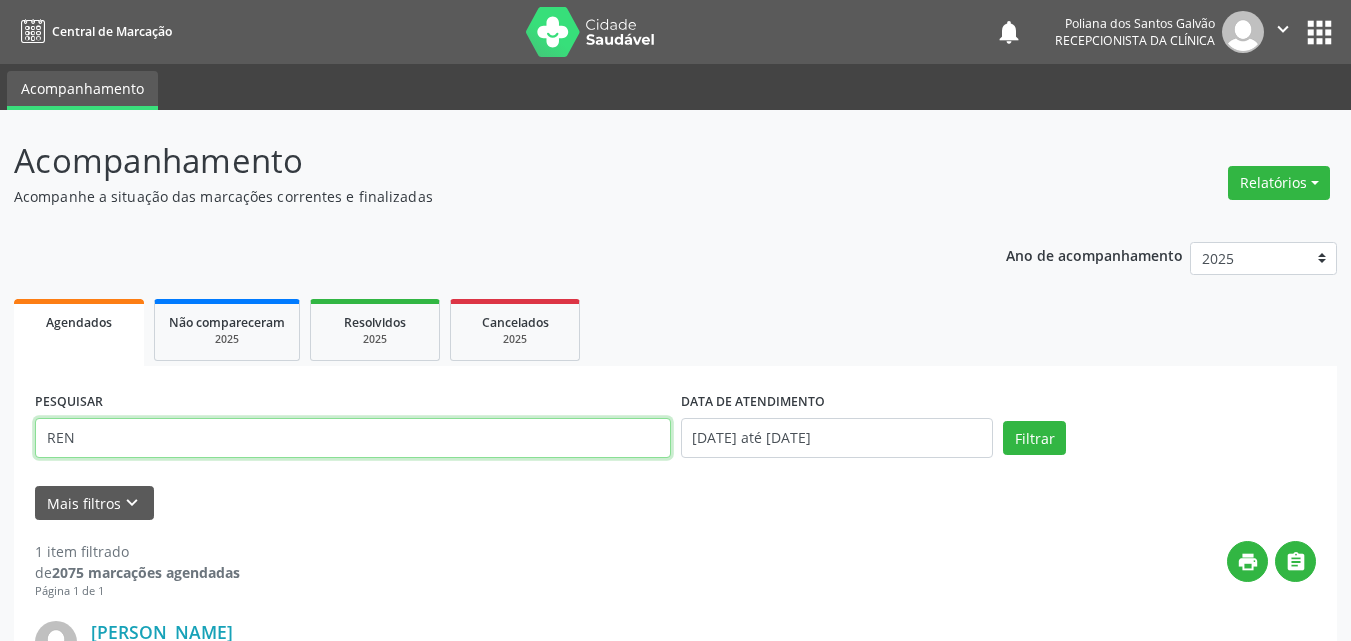 drag, startPoint x: 445, startPoint y: 155, endPoint x: 0, endPoint y: -87, distance: 506.54614 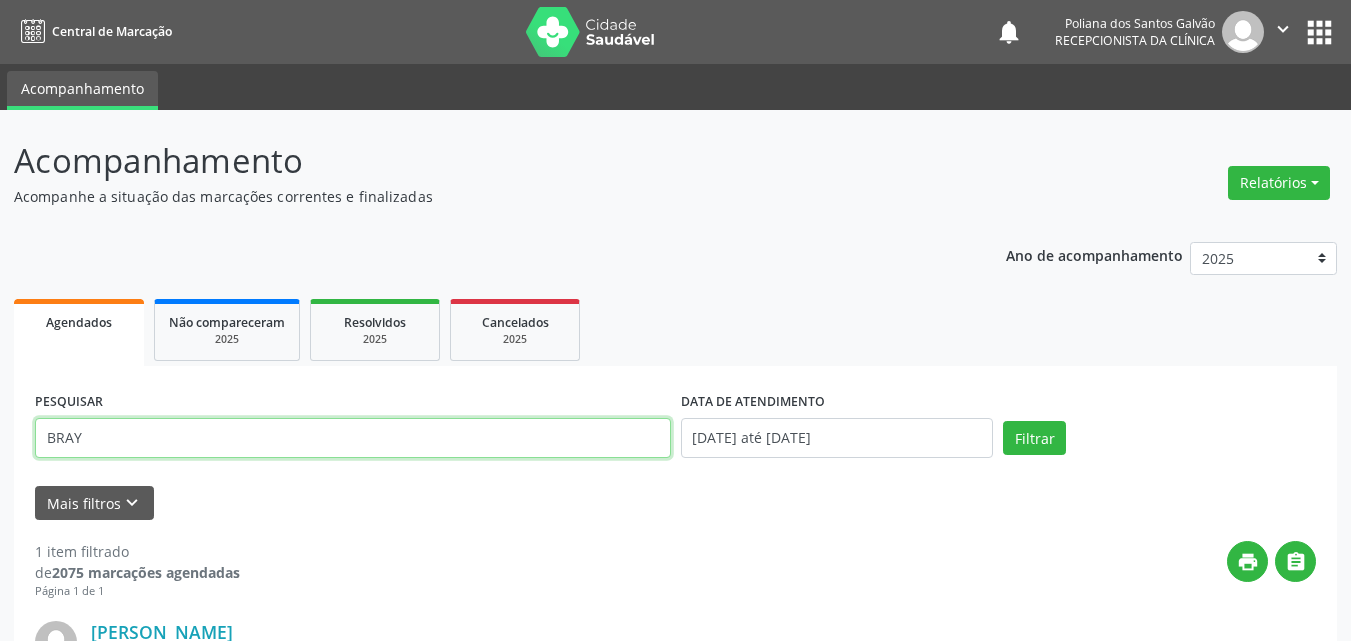 type on "BRAY" 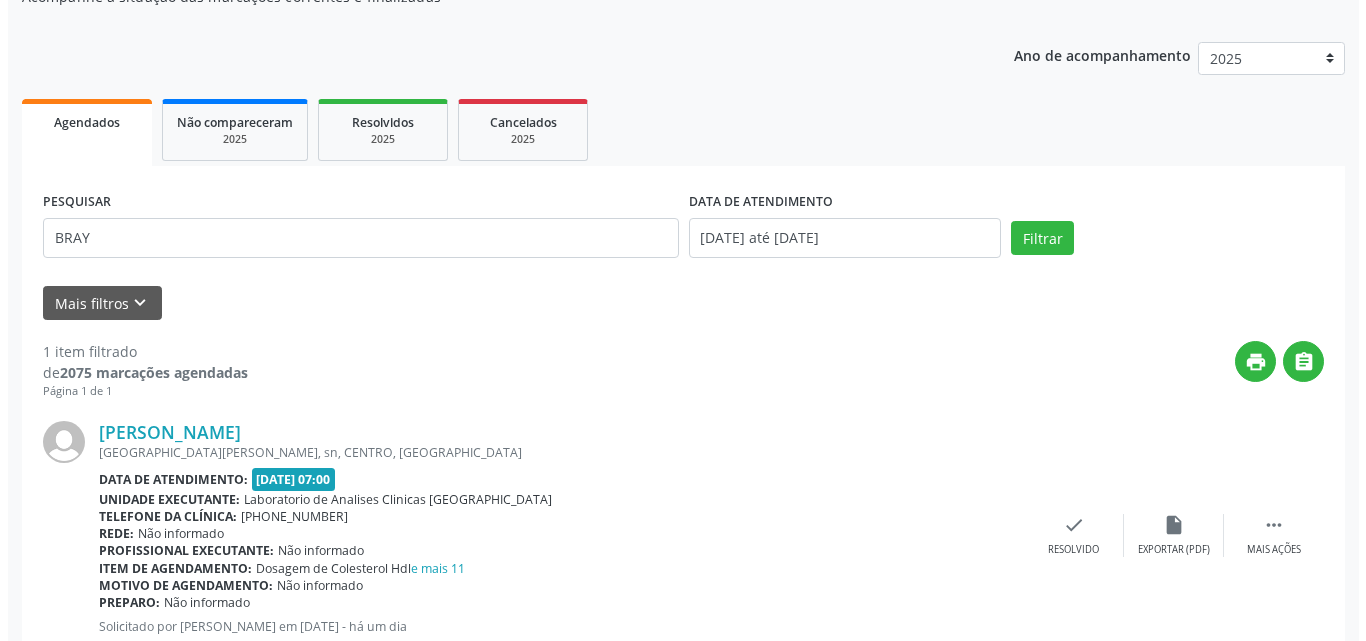 scroll, scrollTop: 264, scrollLeft: 0, axis: vertical 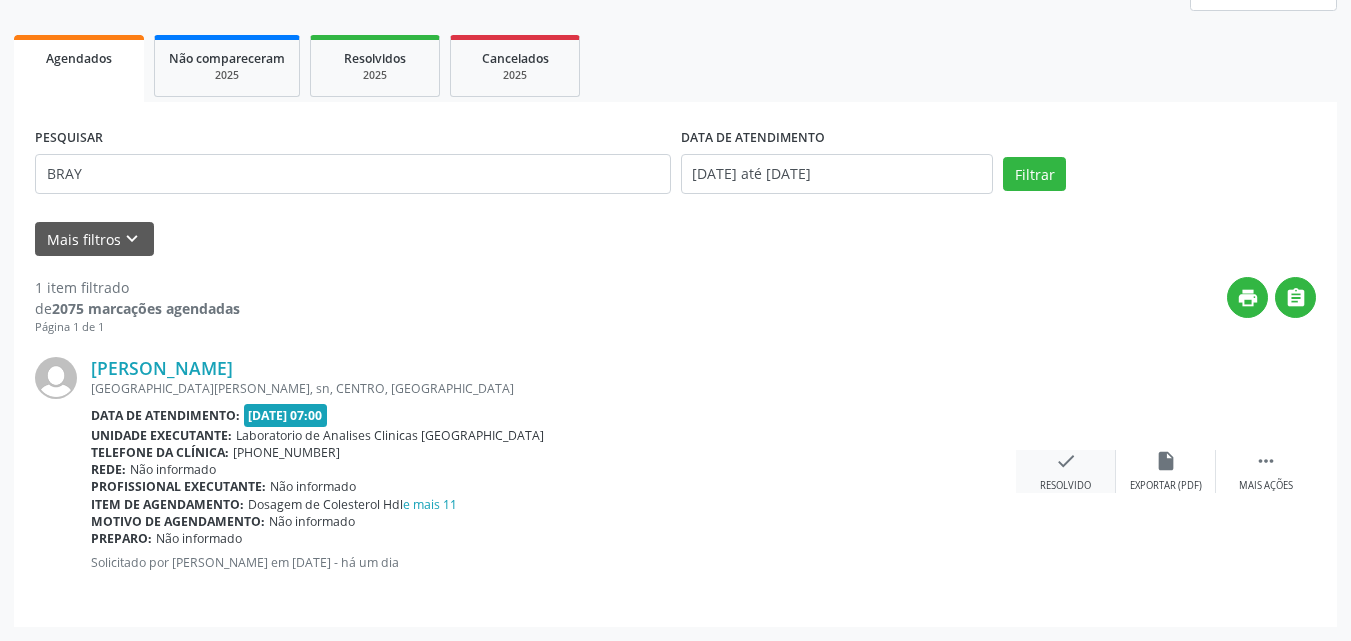 click on "check
Resolvido" at bounding box center [1066, 471] 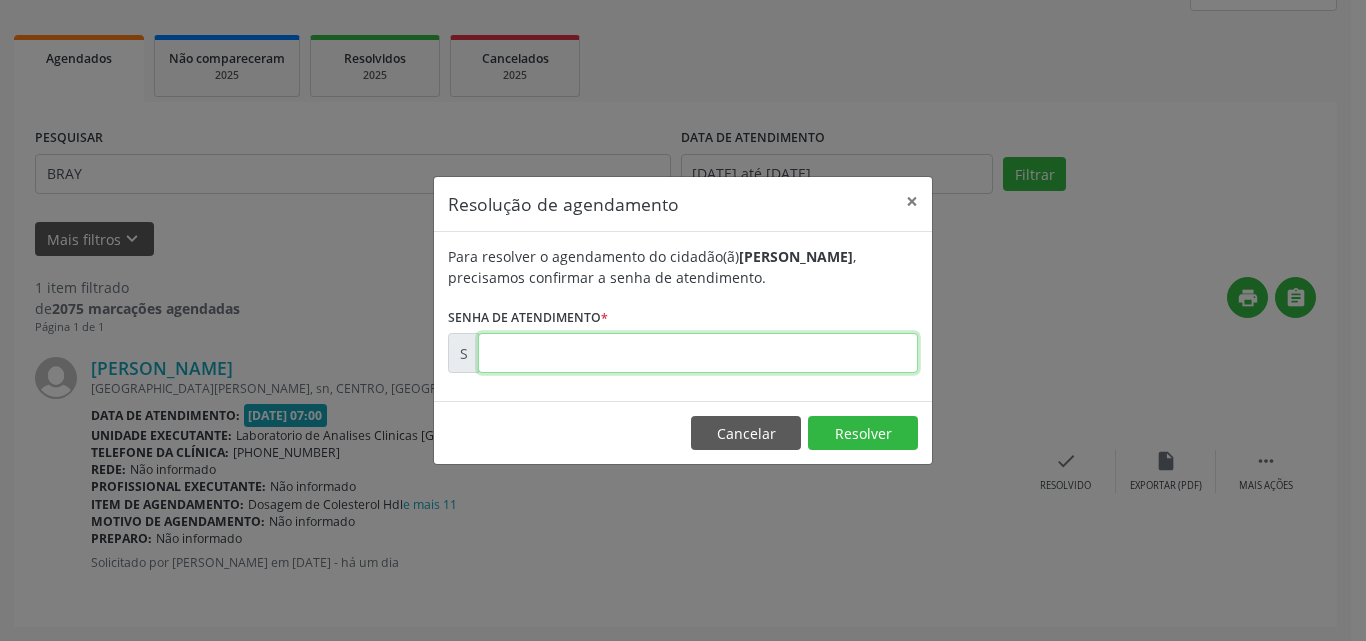 click at bounding box center (698, 353) 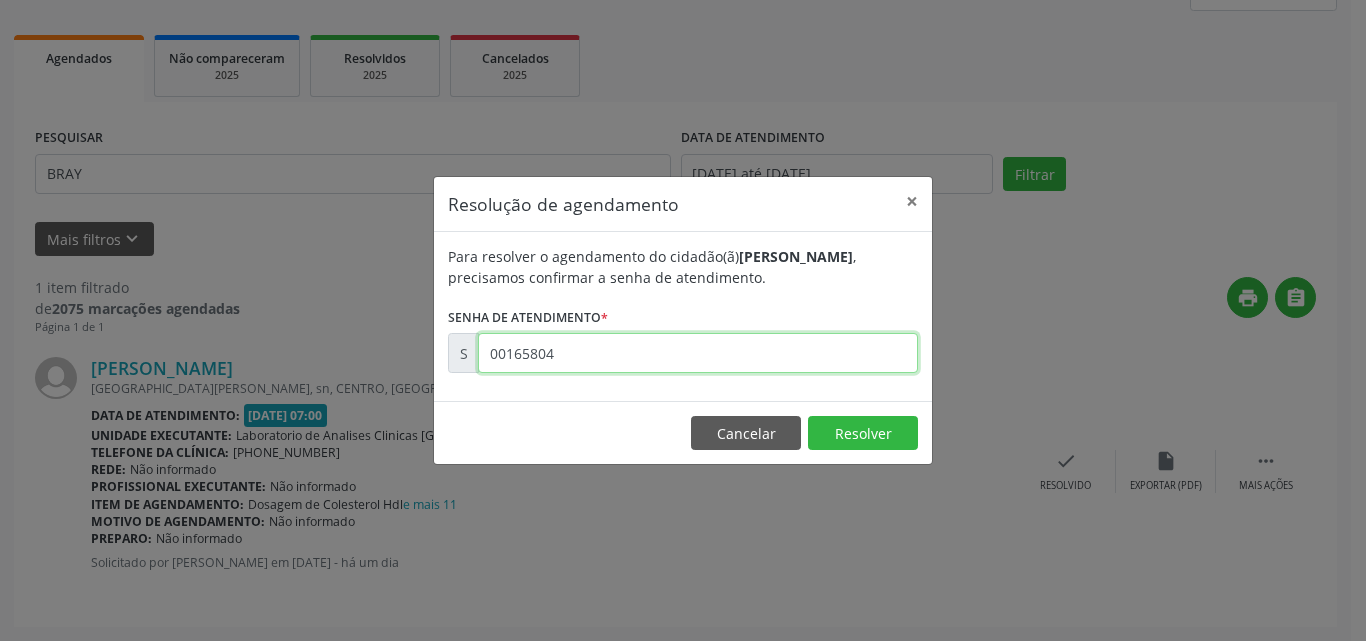 type on "00165804" 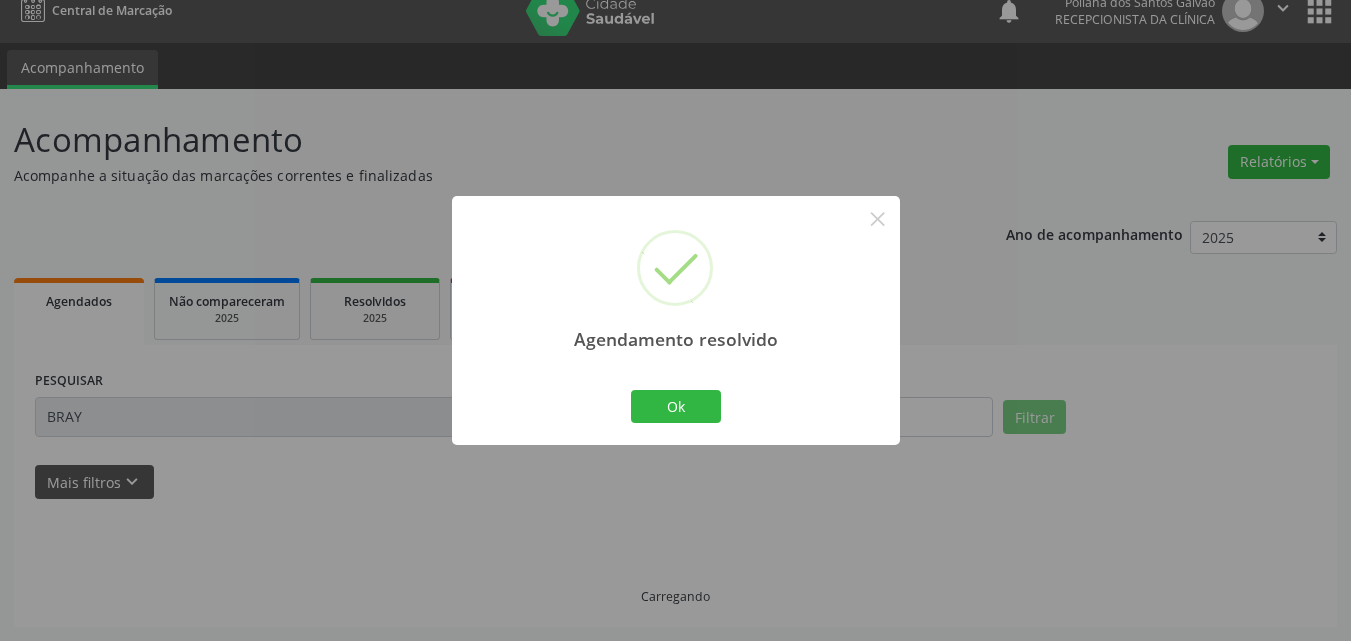 scroll, scrollTop: 0, scrollLeft: 0, axis: both 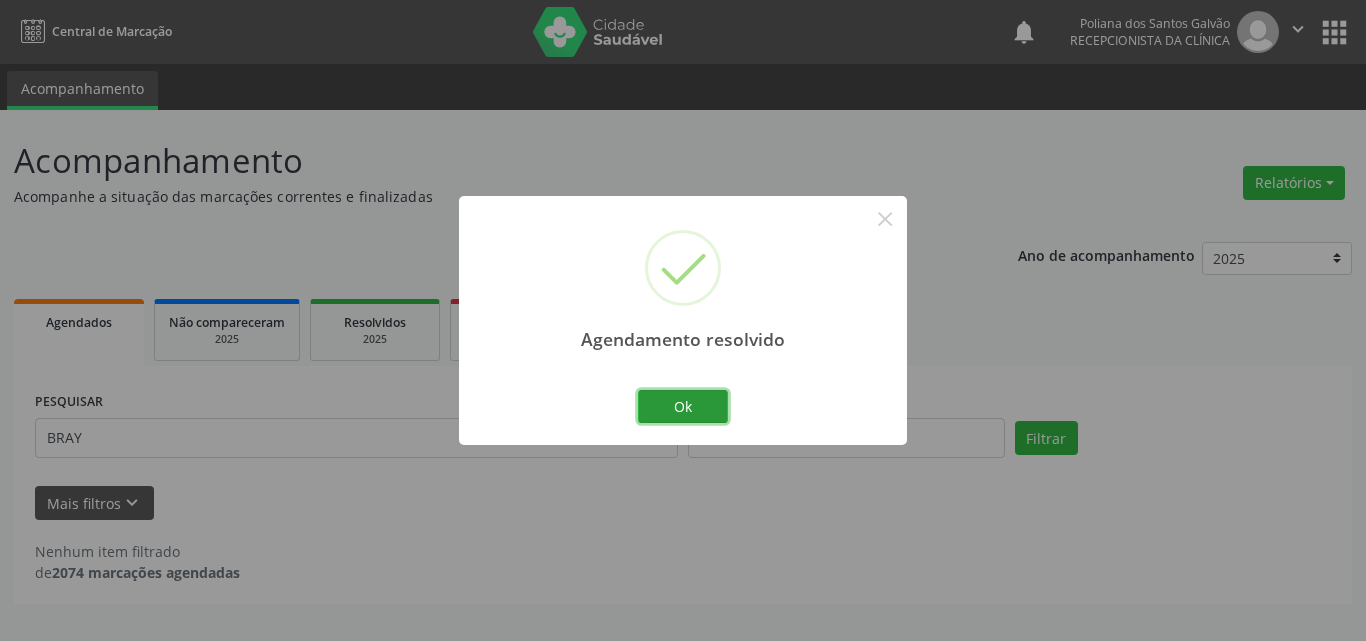 drag, startPoint x: 668, startPoint y: 399, endPoint x: 617, endPoint y: 431, distance: 60.207973 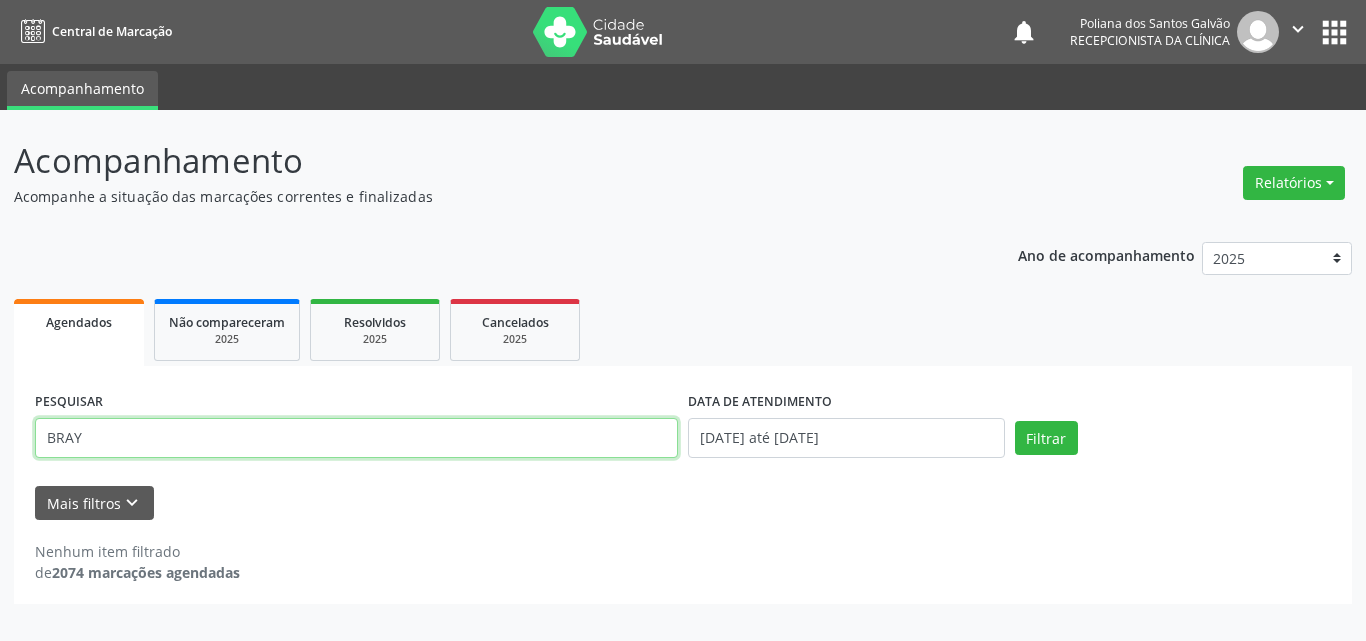 drag, startPoint x: 581, startPoint y: 443, endPoint x: 0, endPoint y: 176, distance: 639.4138 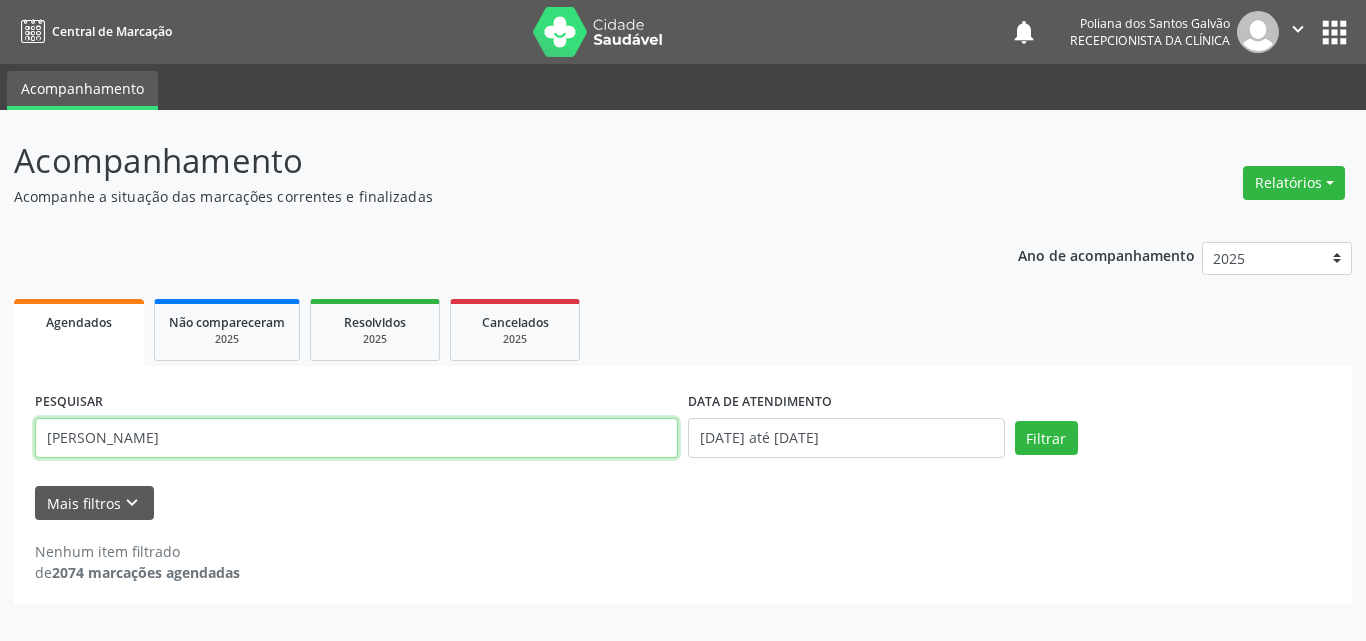 type on "[PERSON_NAME]" 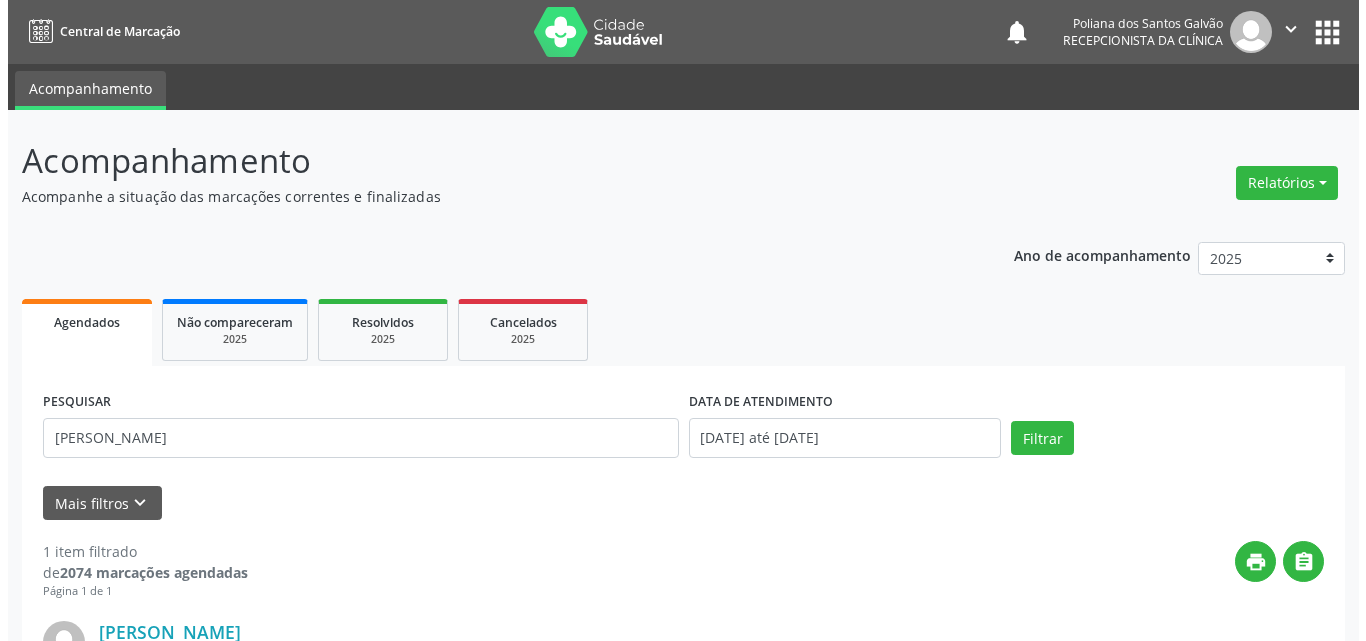 scroll, scrollTop: 264, scrollLeft: 0, axis: vertical 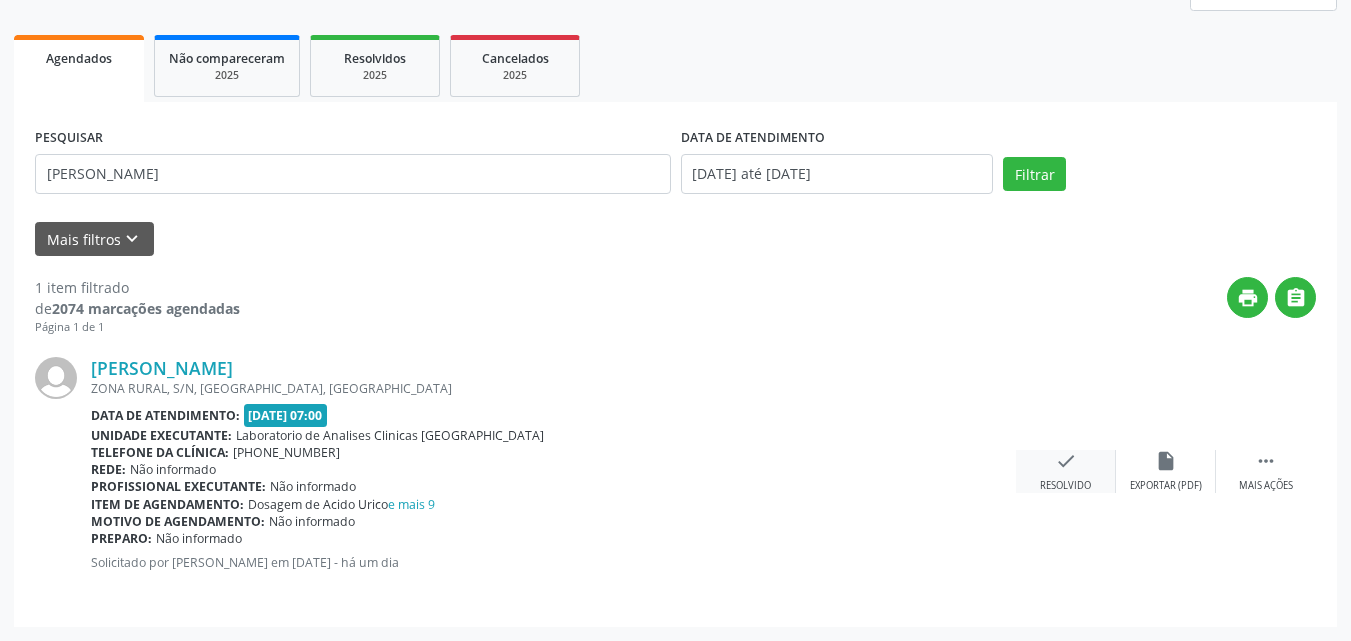 click on "check" at bounding box center [1066, 461] 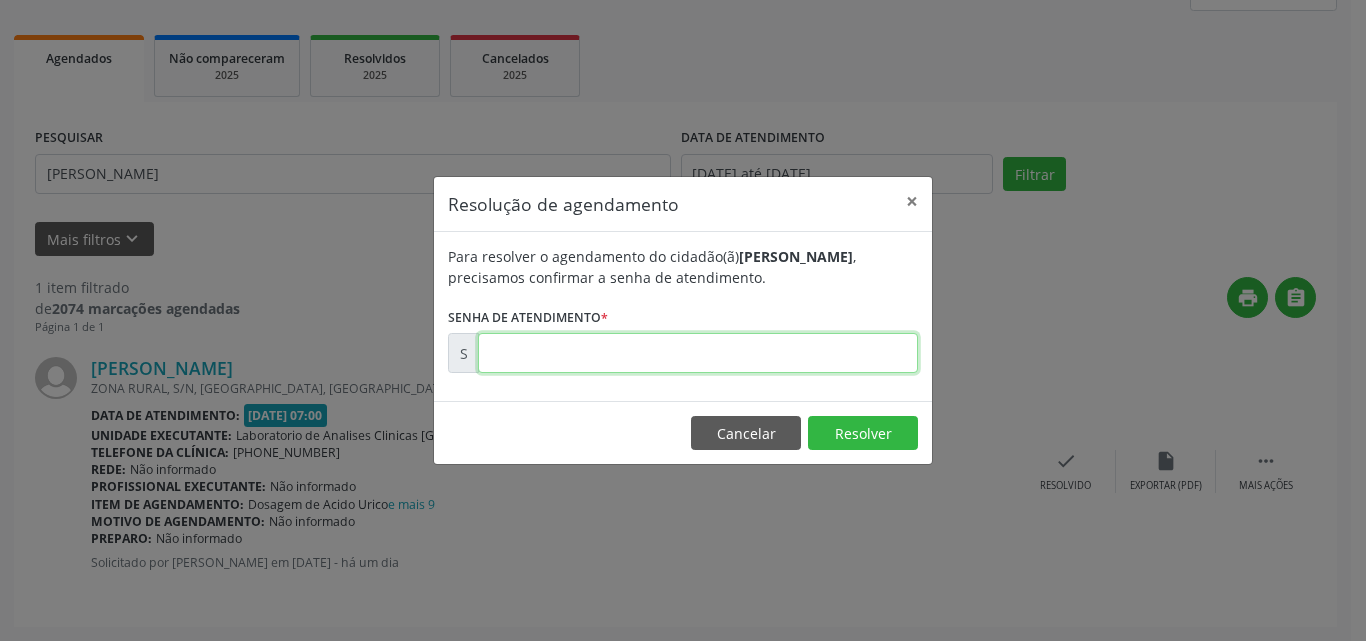 click at bounding box center (698, 353) 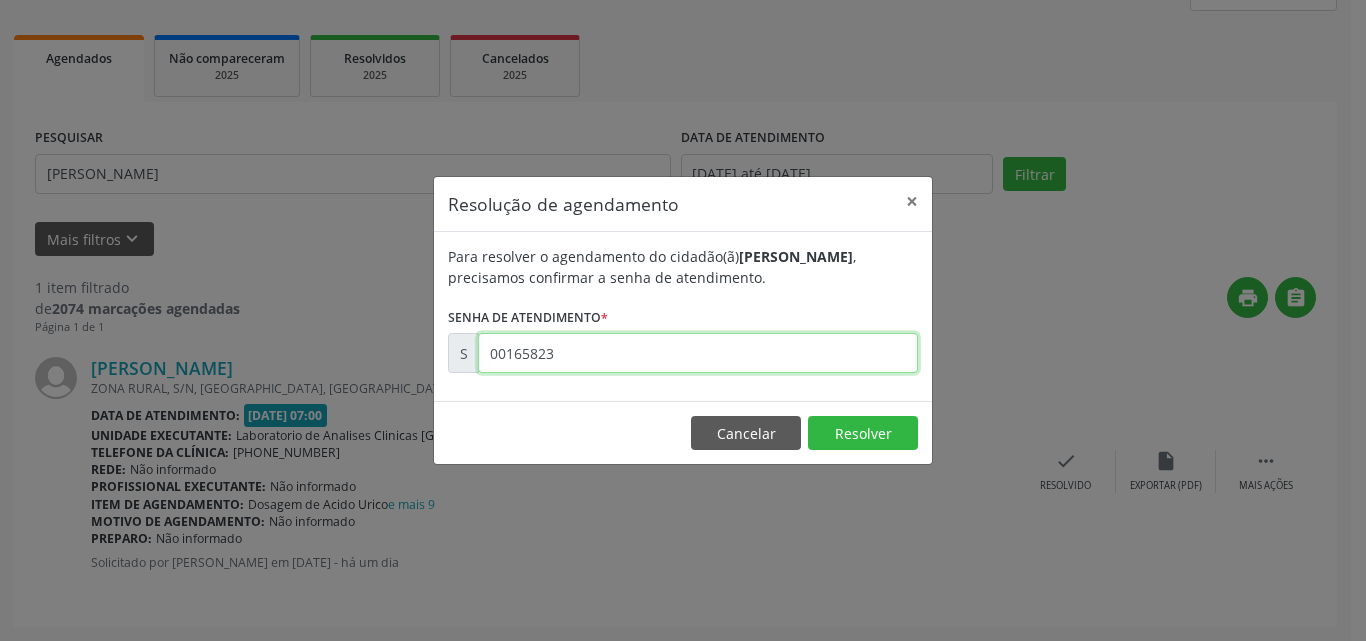 type on "00165823" 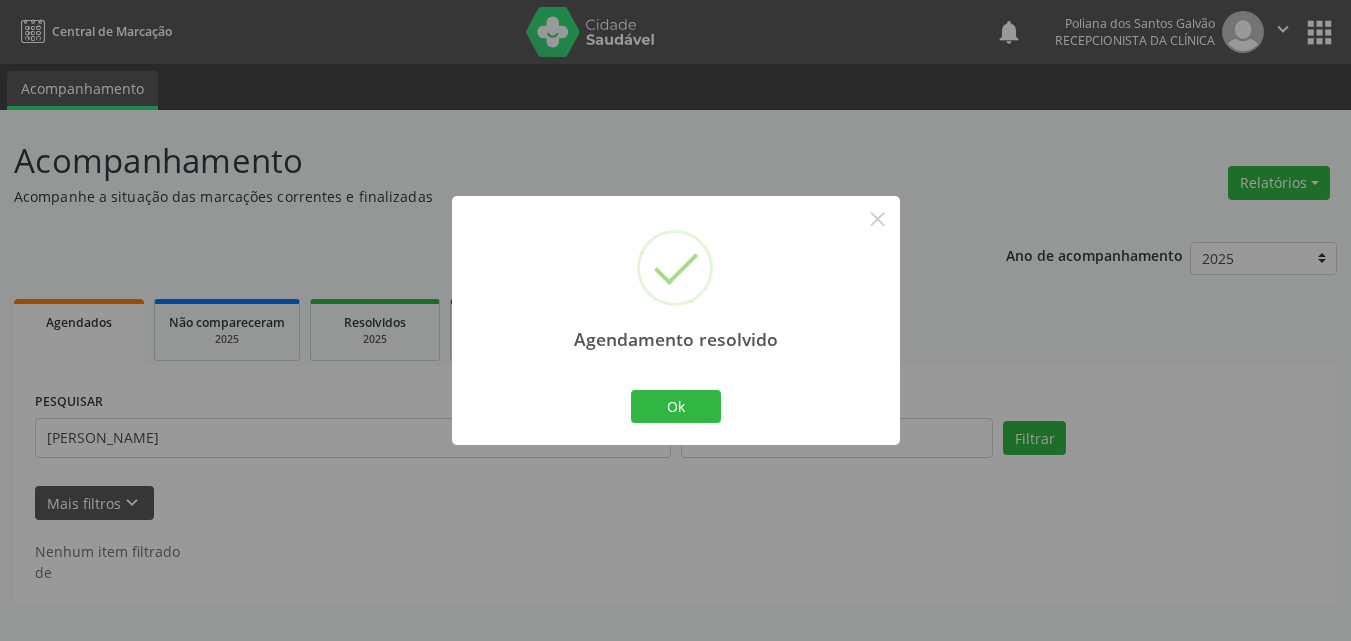 scroll, scrollTop: 0, scrollLeft: 0, axis: both 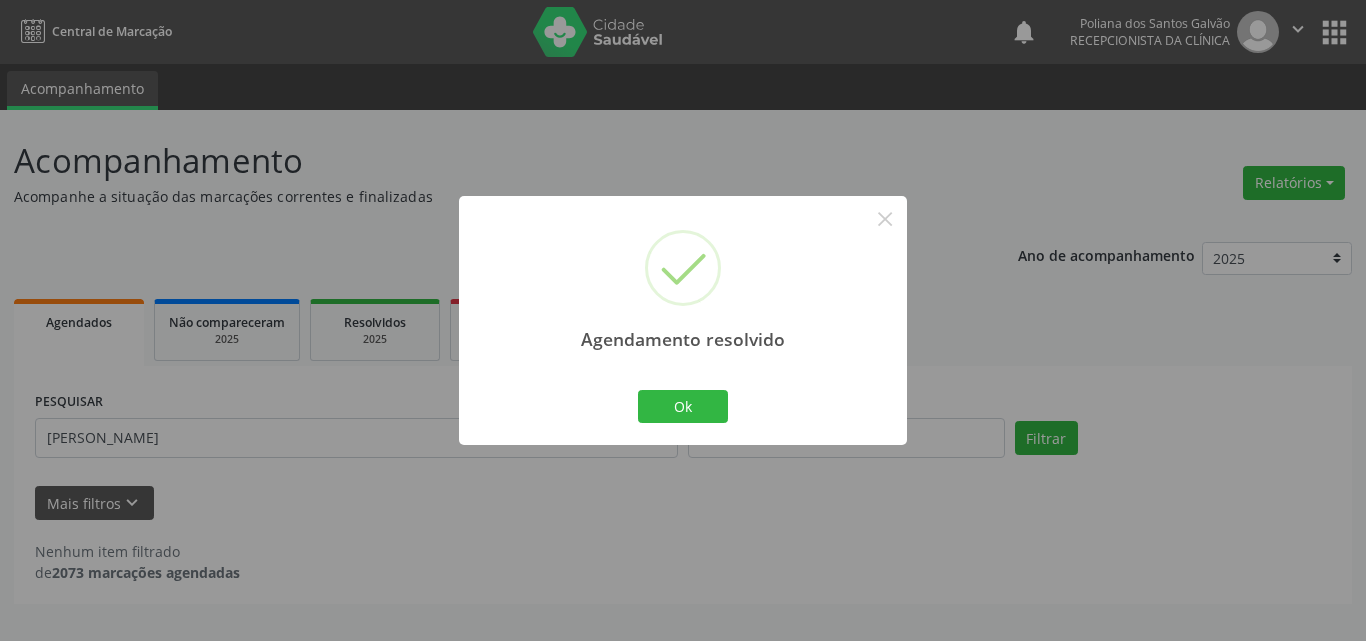 drag, startPoint x: 647, startPoint y: 388, endPoint x: 656, endPoint y: 398, distance: 13.453624 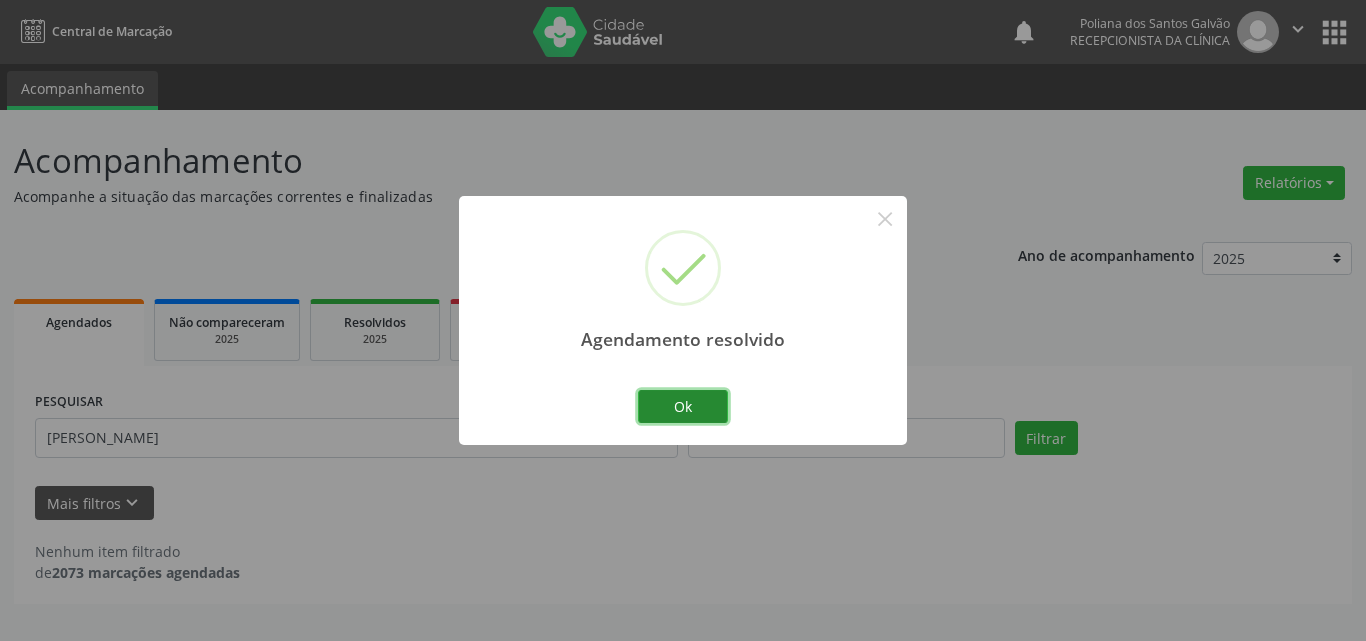 click on "Ok" at bounding box center (683, 407) 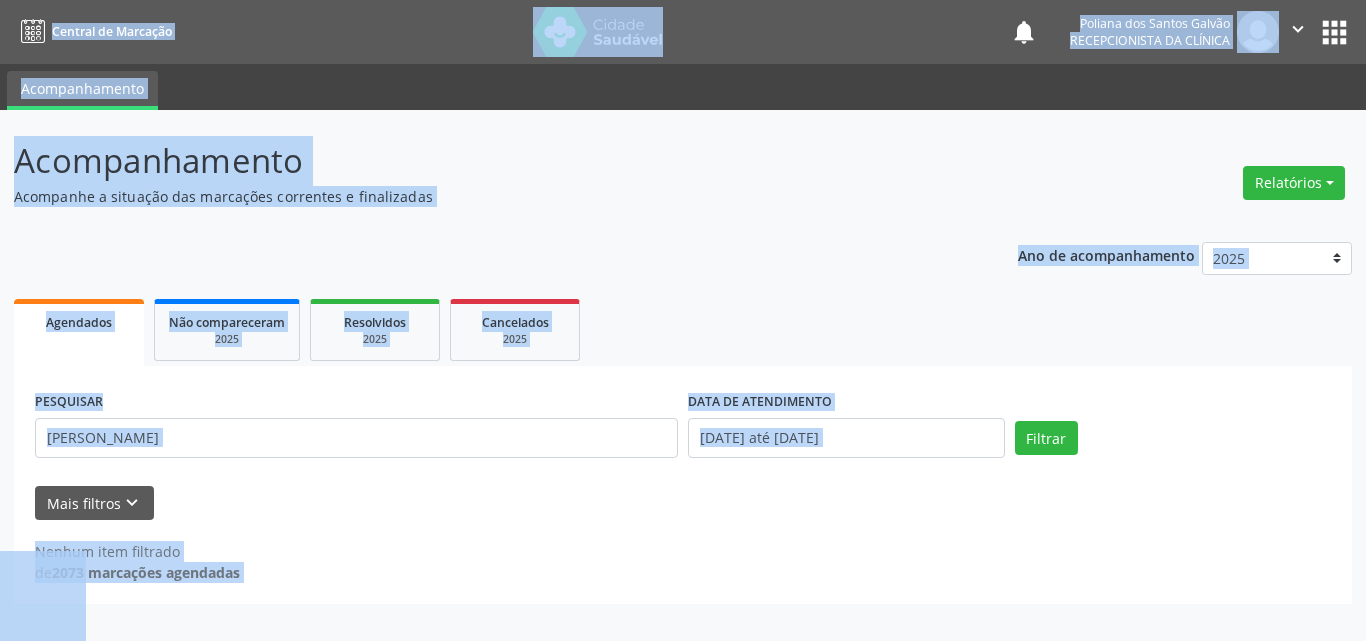 drag, startPoint x: 593, startPoint y: 427, endPoint x: 0, endPoint y: 47, distance: 704.30743 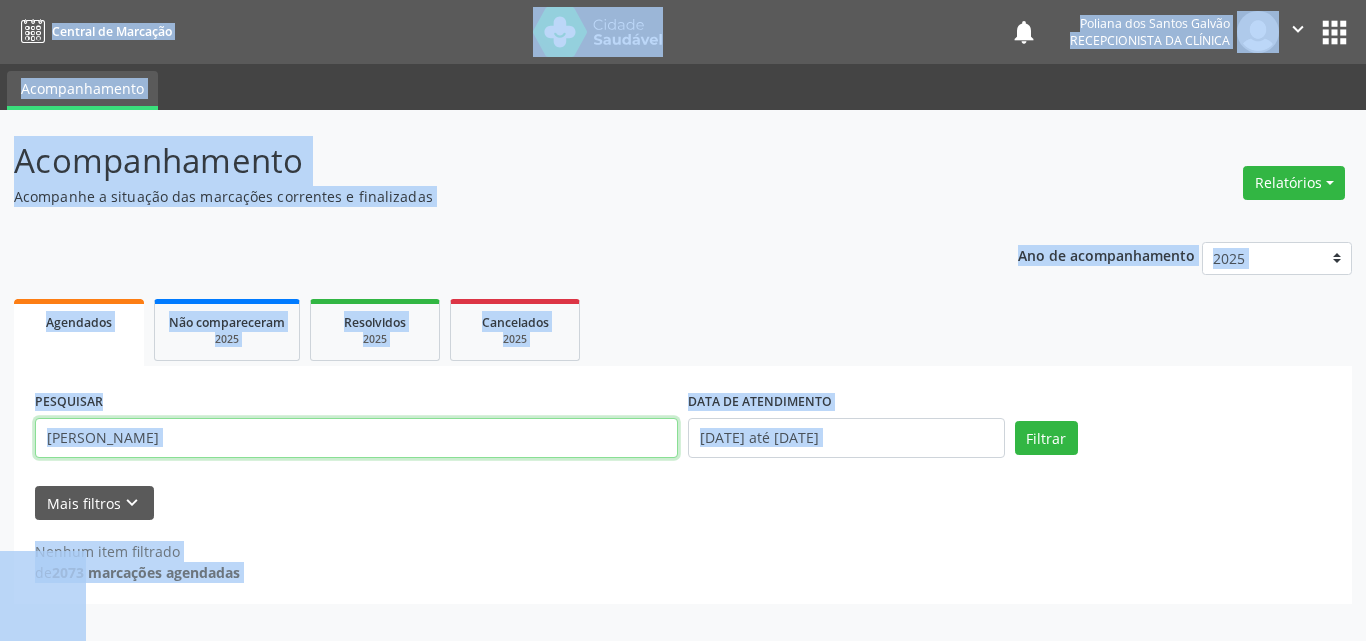 click on "[PERSON_NAME]" at bounding box center [356, 438] 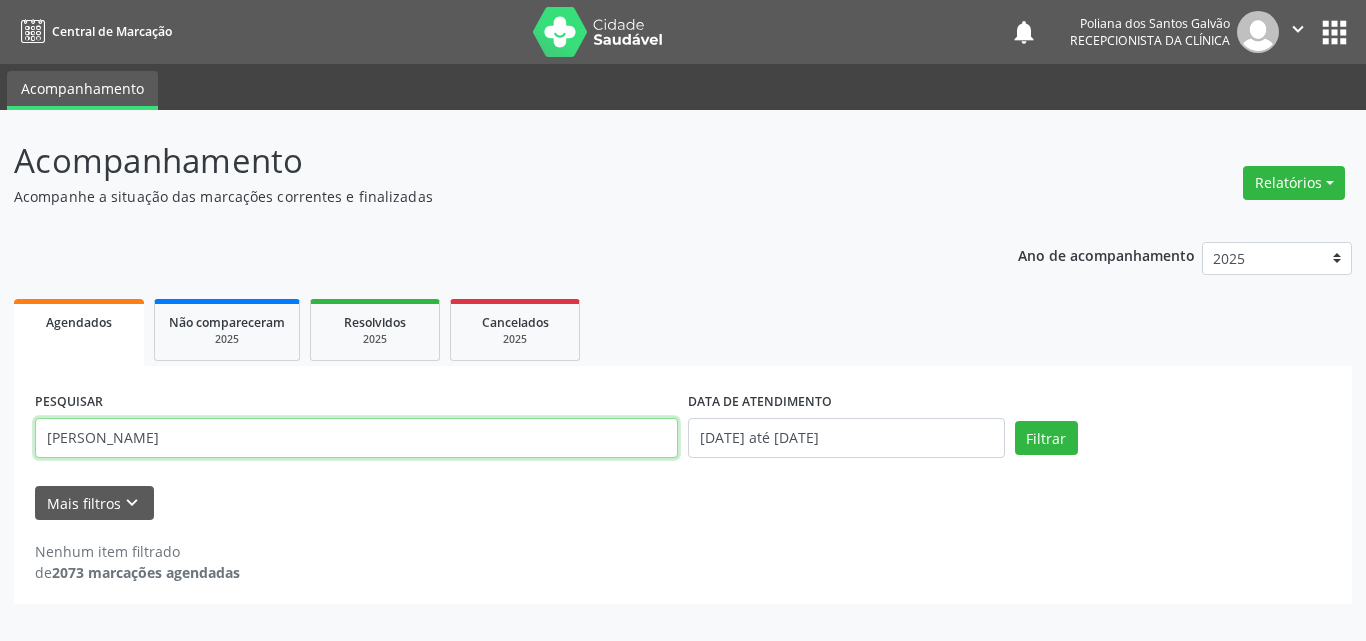 click on "[PERSON_NAME]" at bounding box center [356, 438] 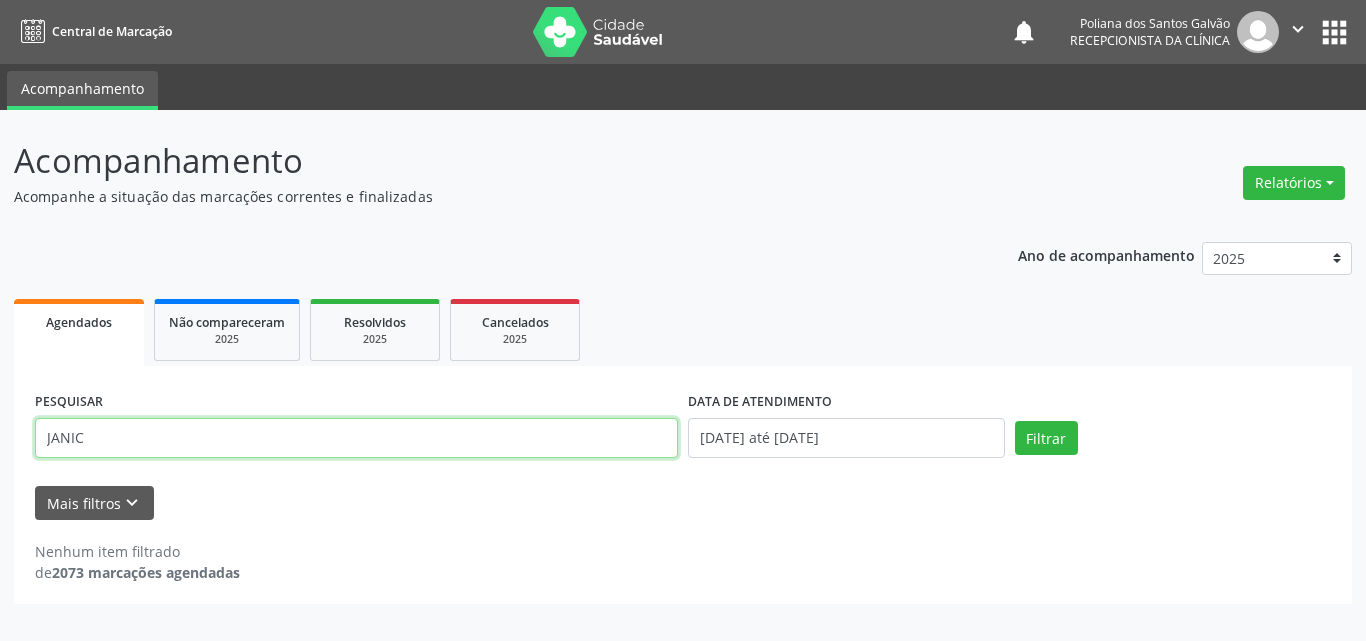 type on "JANIC" 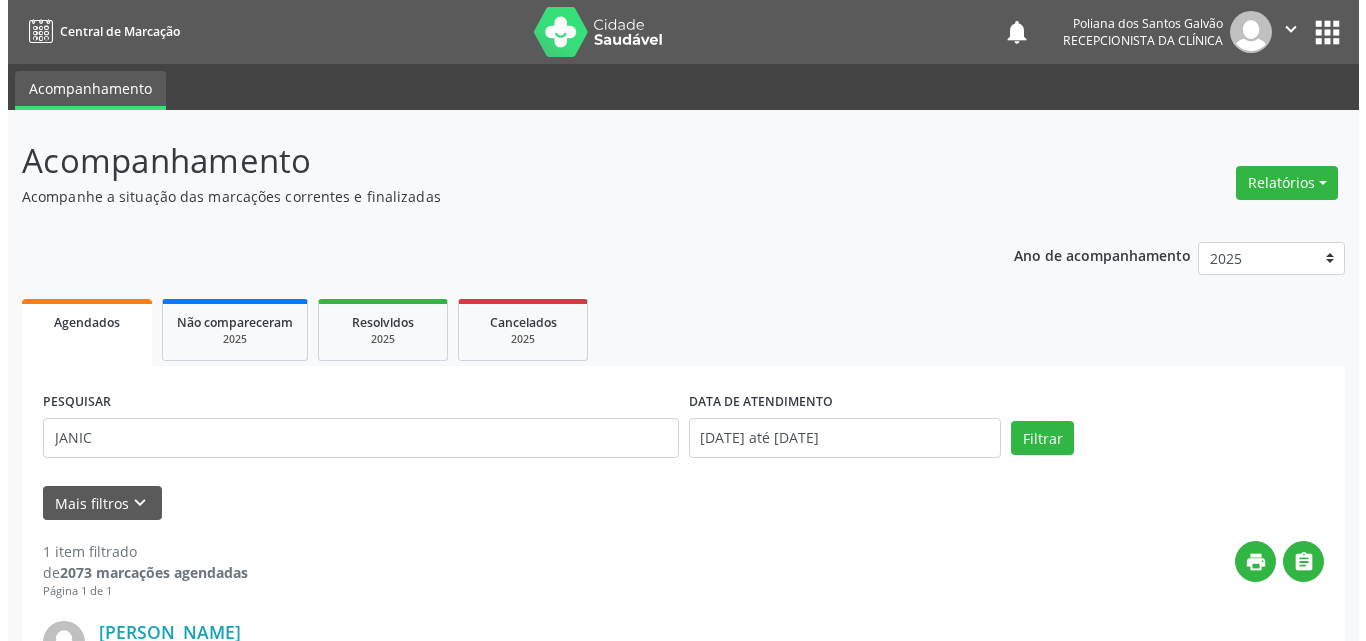 scroll, scrollTop: 264, scrollLeft: 0, axis: vertical 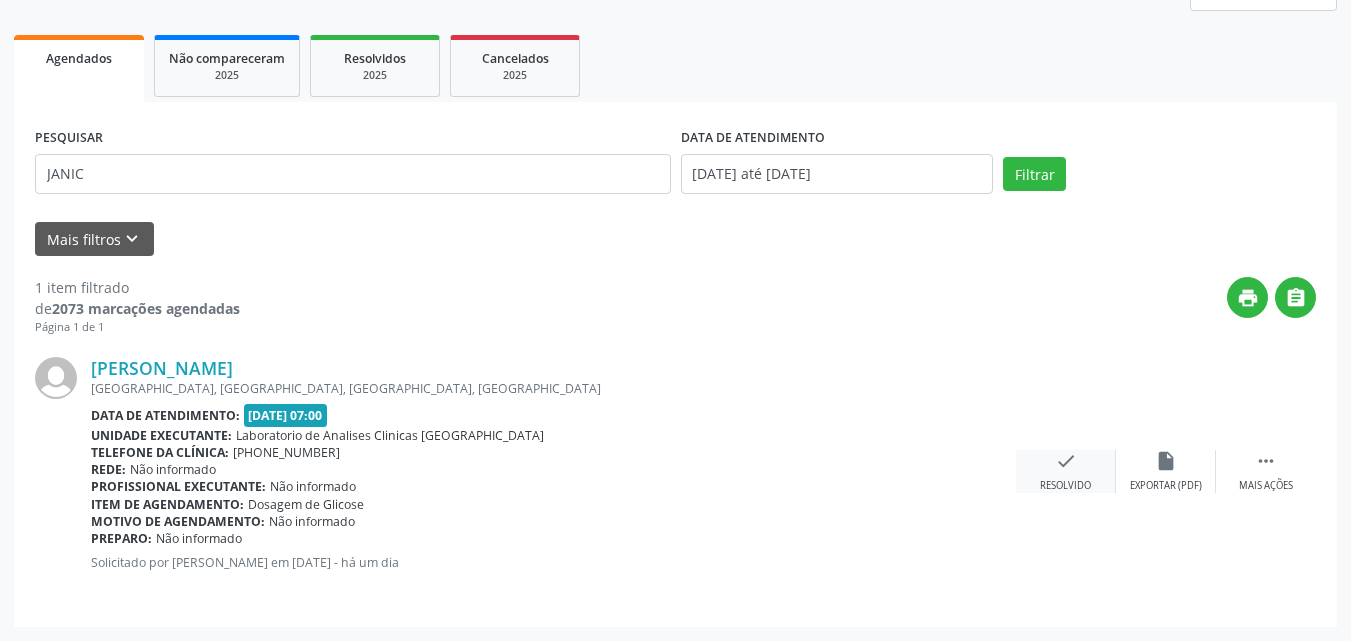 click on "check
Resolvido" at bounding box center [1066, 471] 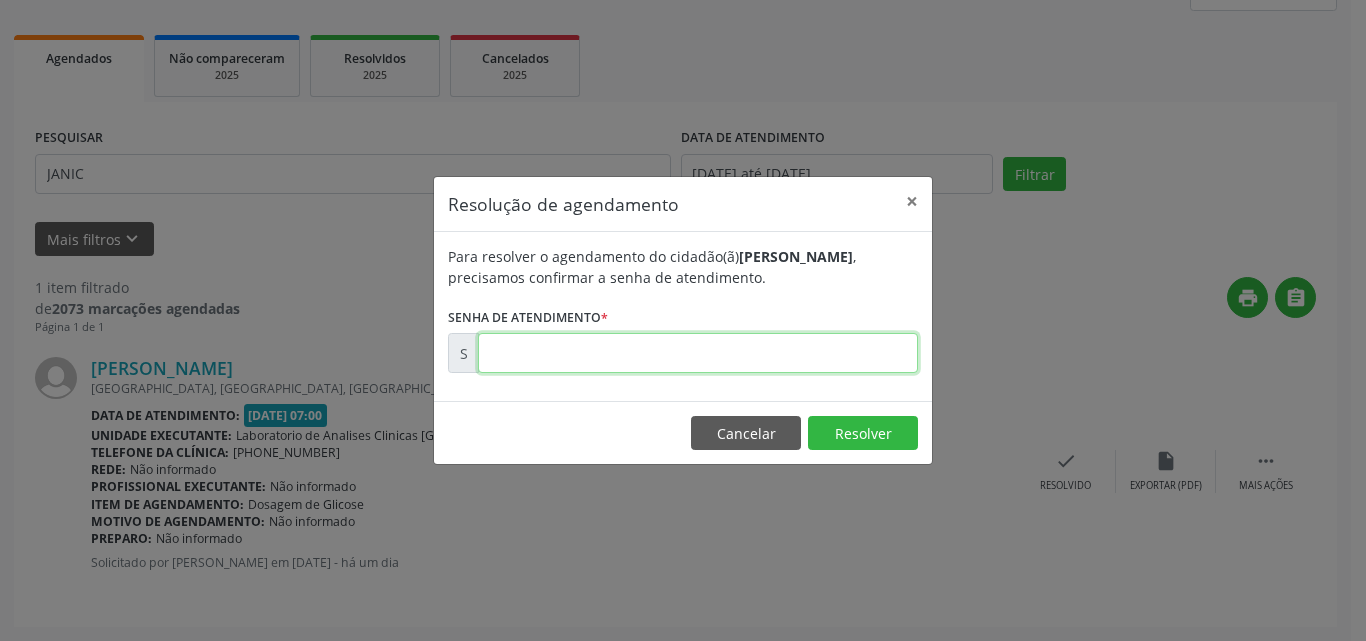 click at bounding box center (698, 353) 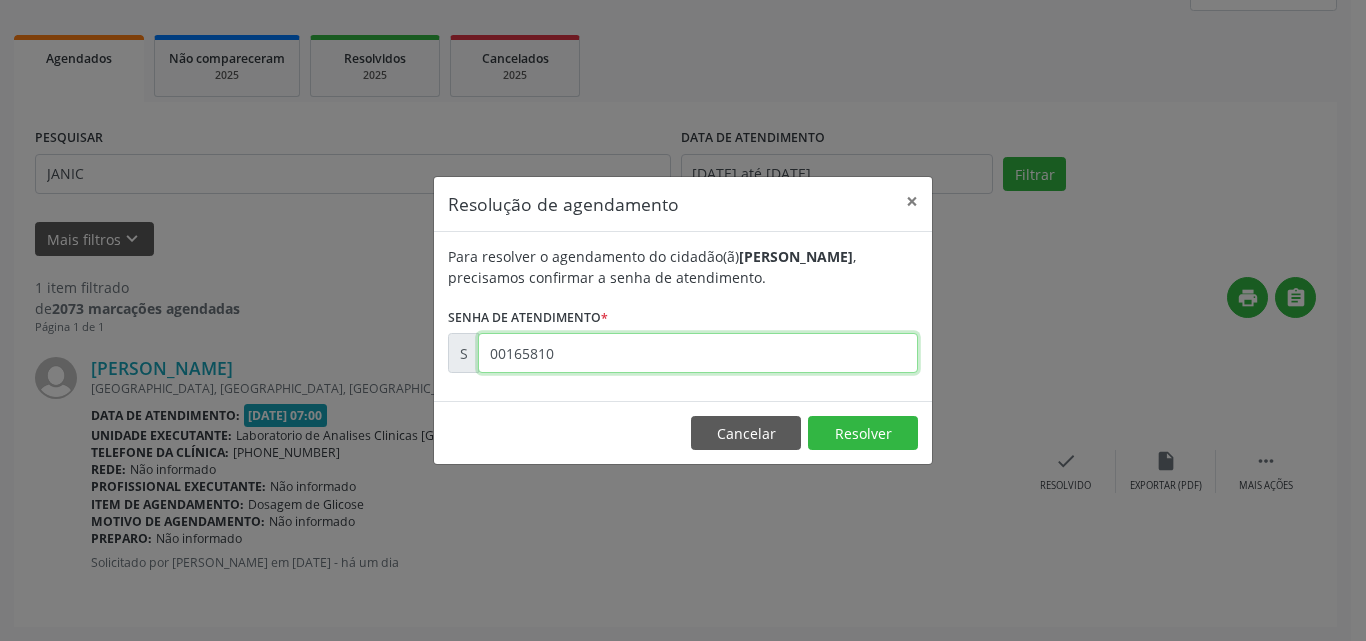 type on "00165810" 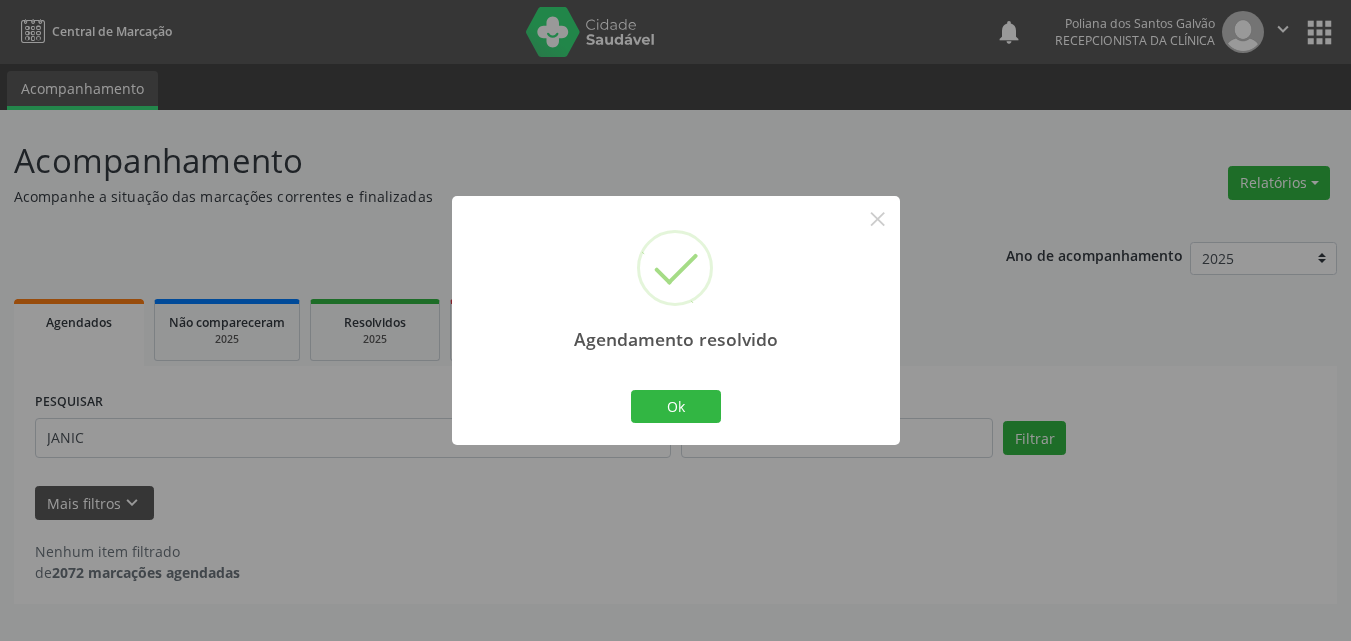 scroll, scrollTop: 0, scrollLeft: 0, axis: both 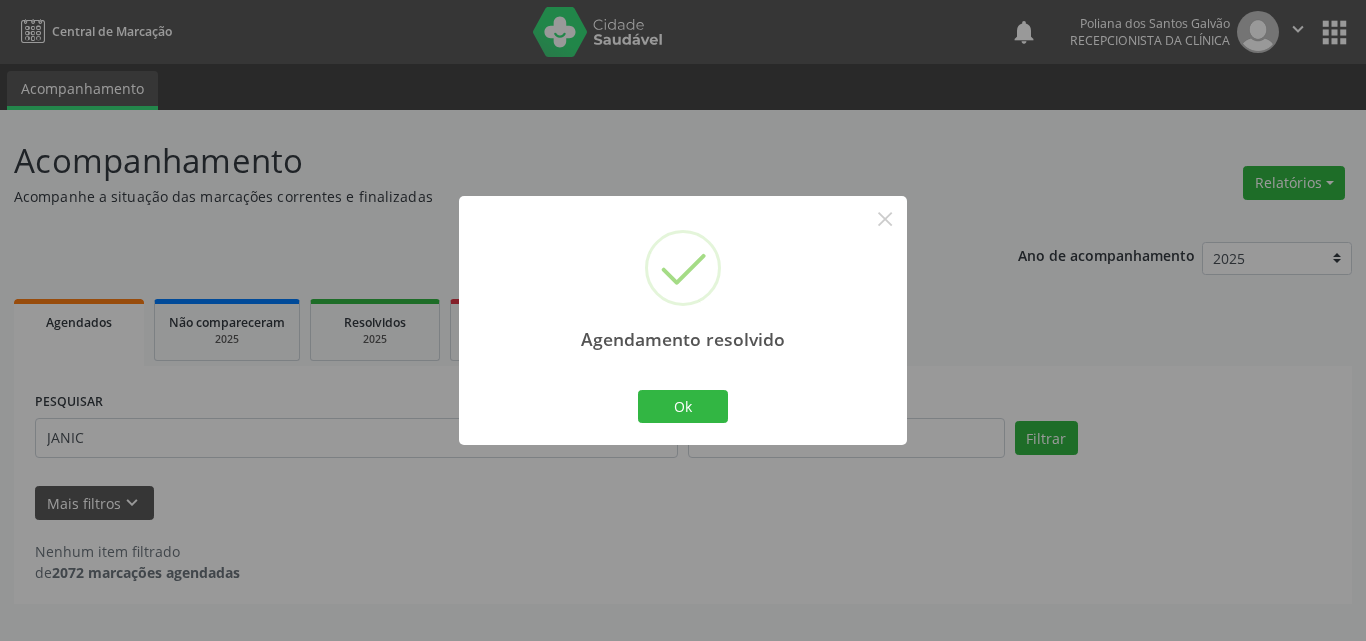 click on "Ok Cancel" at bounding box center (683, 406) 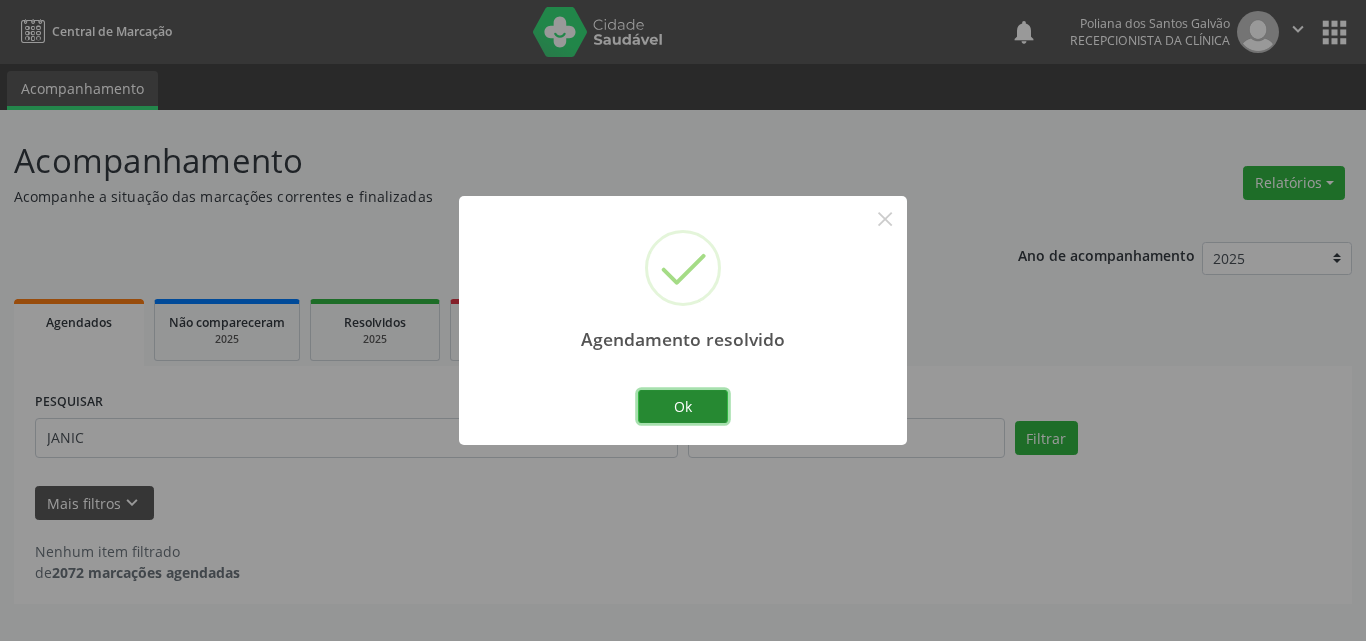 drag, startPoint x: 706, startPoint y: 409, endPoint x: 594, endPoint y: 428, distance: 113.600174 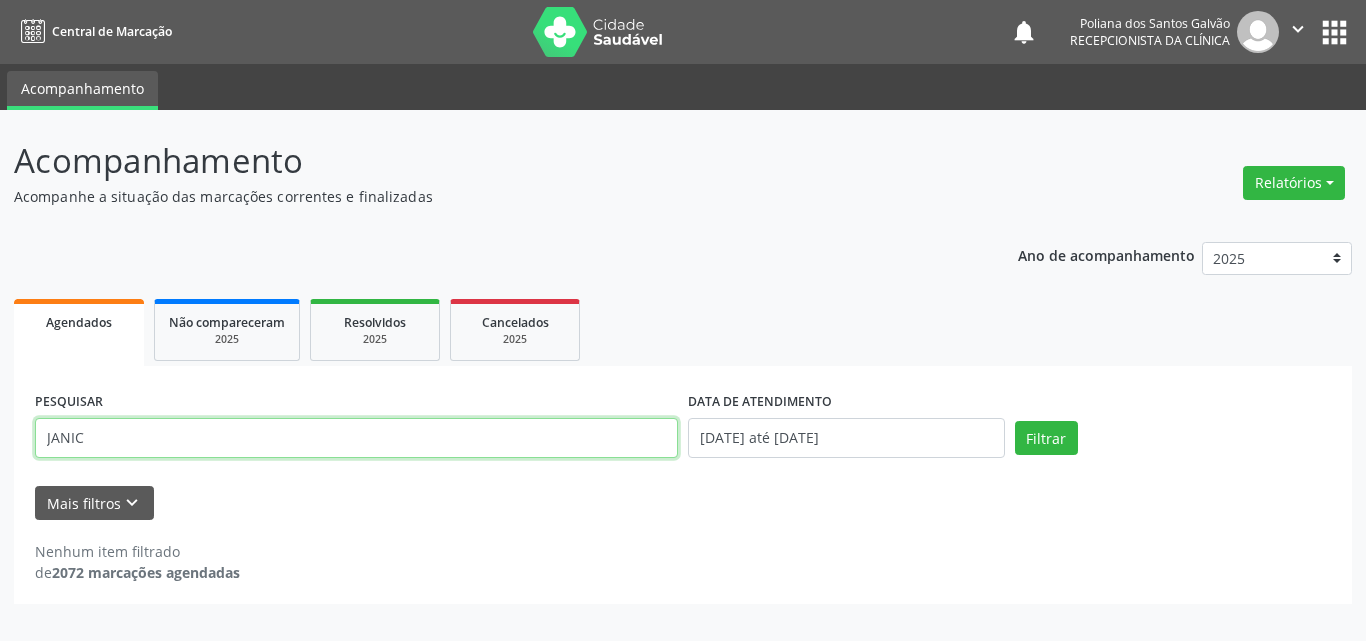 drag, startPoint x: 584, startPoint y: 431, endPoint x: 0, endPoint y: 221, distance: 620.6094 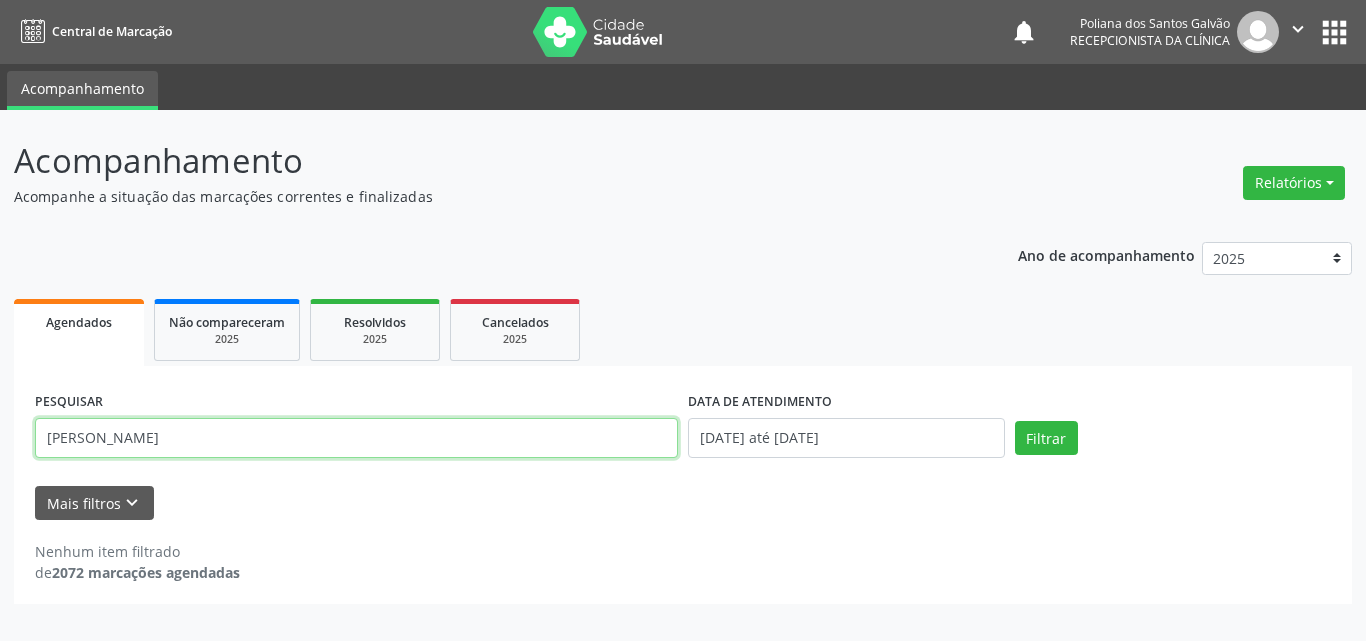 type on "[PERSON_NAME]" 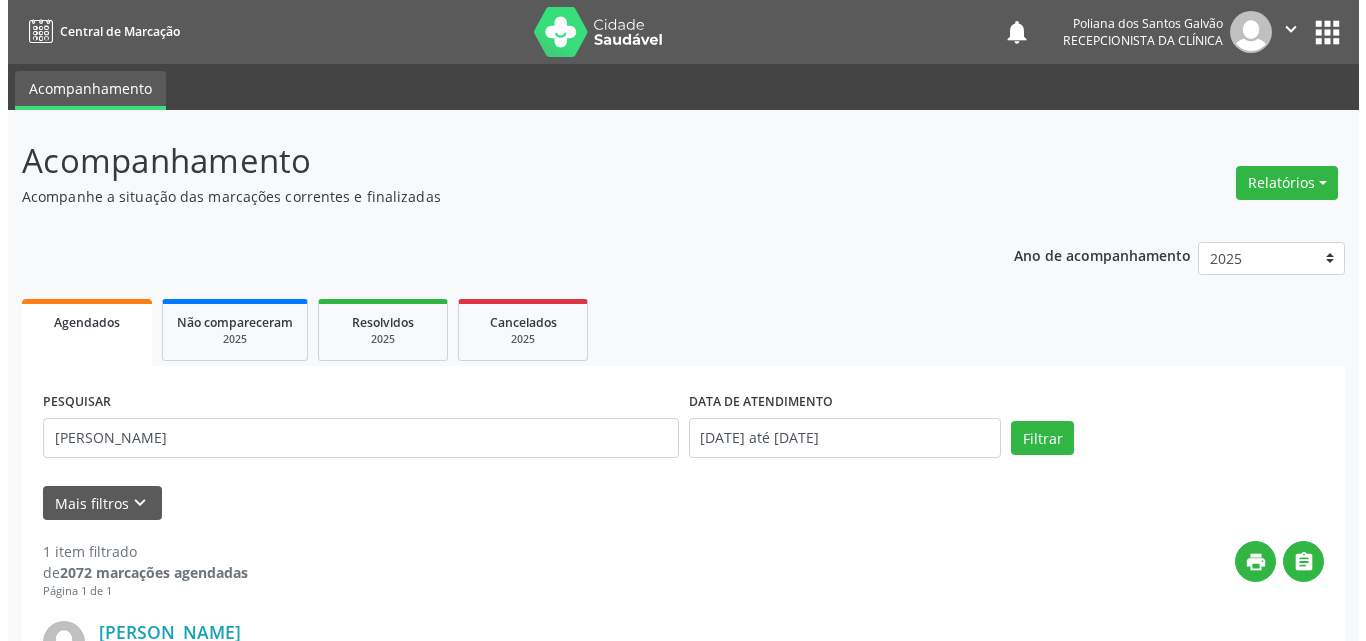 scroll, scrollTop: 264, scrollLeft: 0, axis: vertical 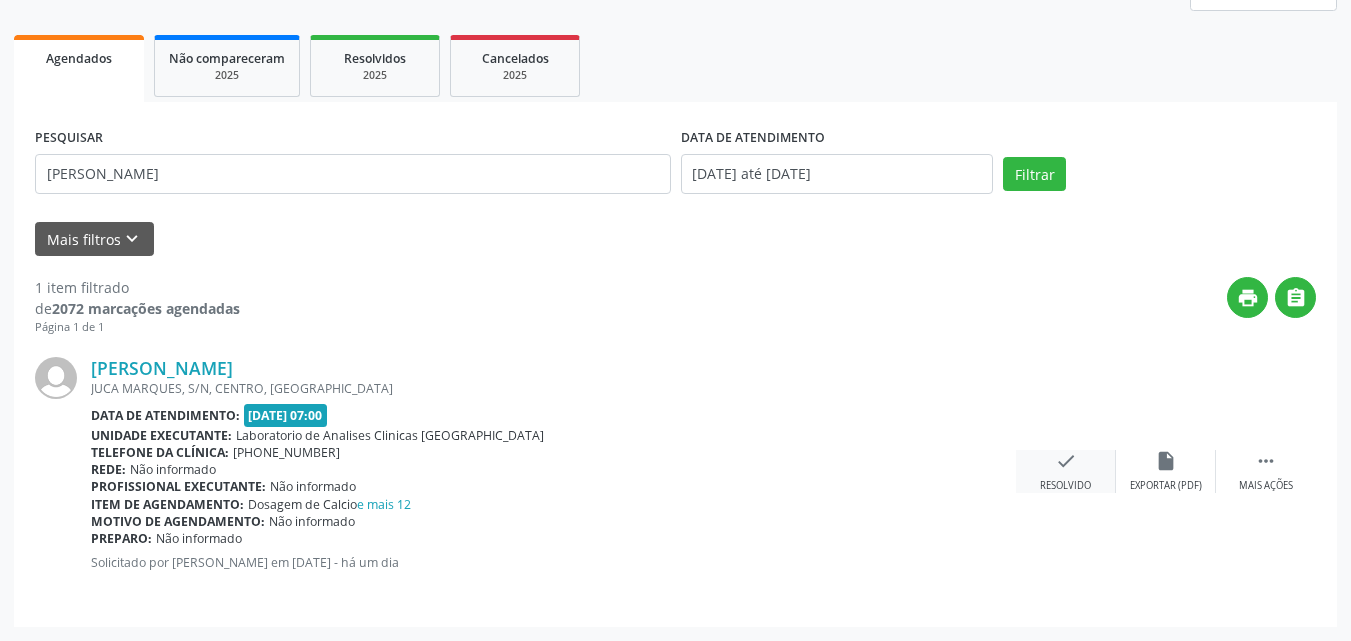 click on "check
Resolvido" at bounding box center [1066, 471] 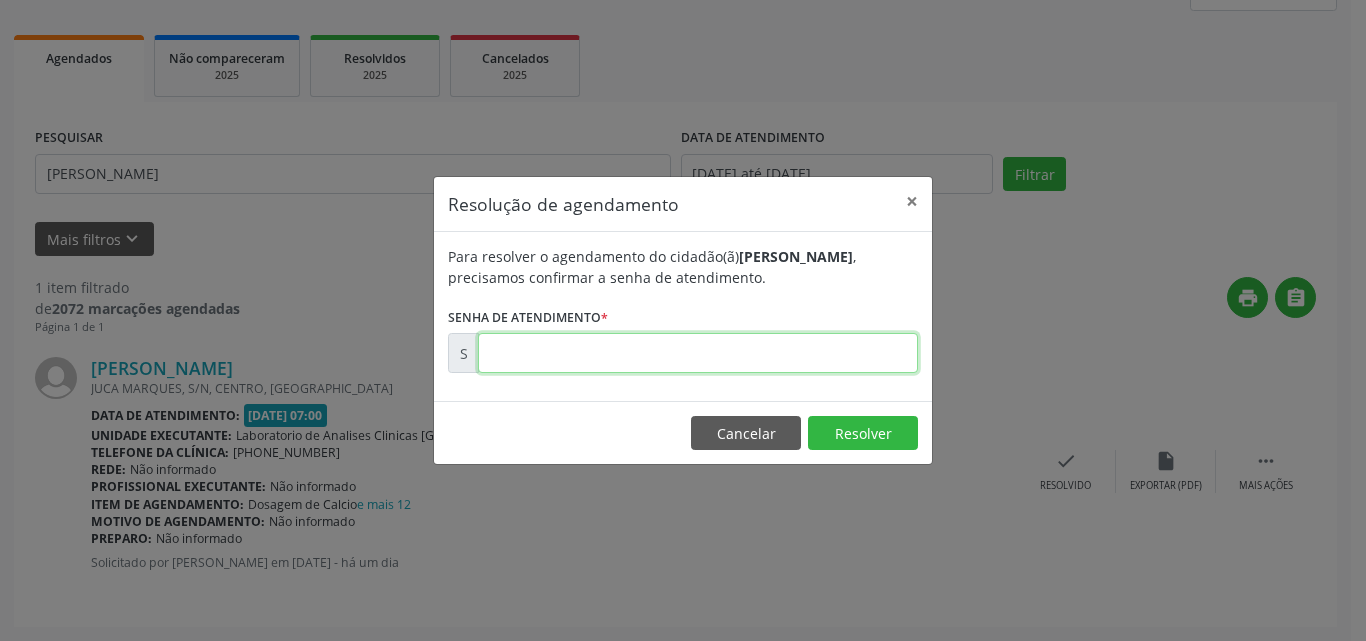 click at bounding box center [698, 353] 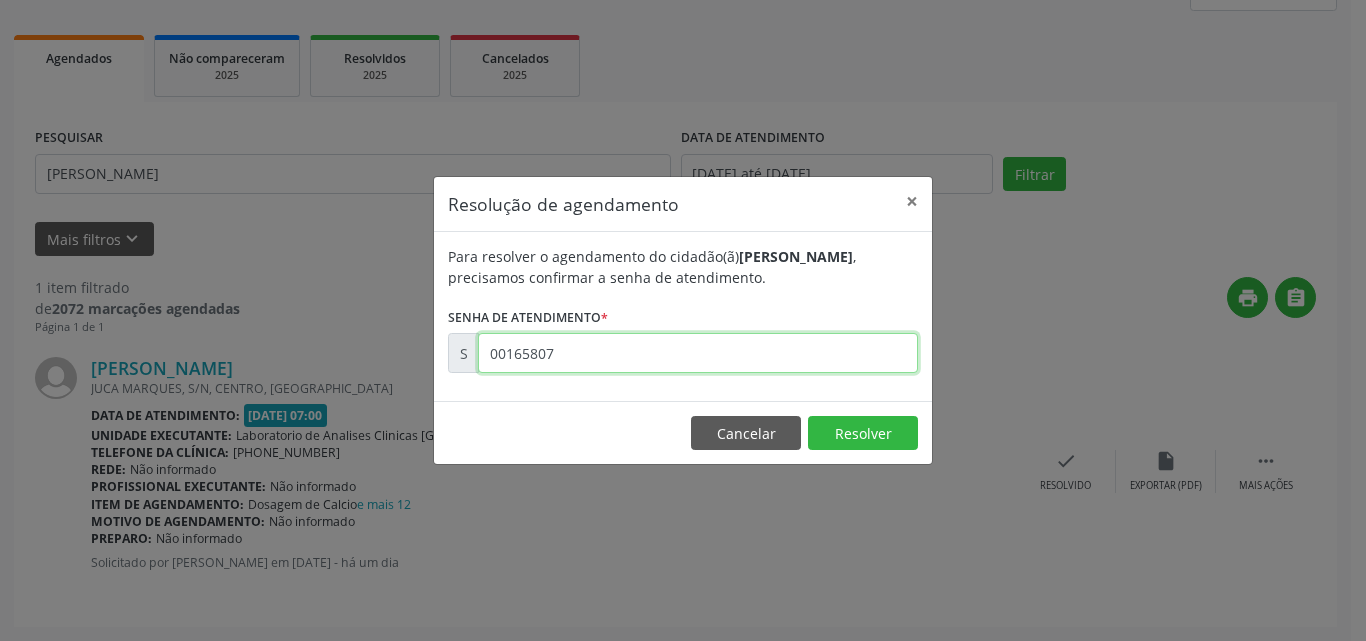 type on "00165807" 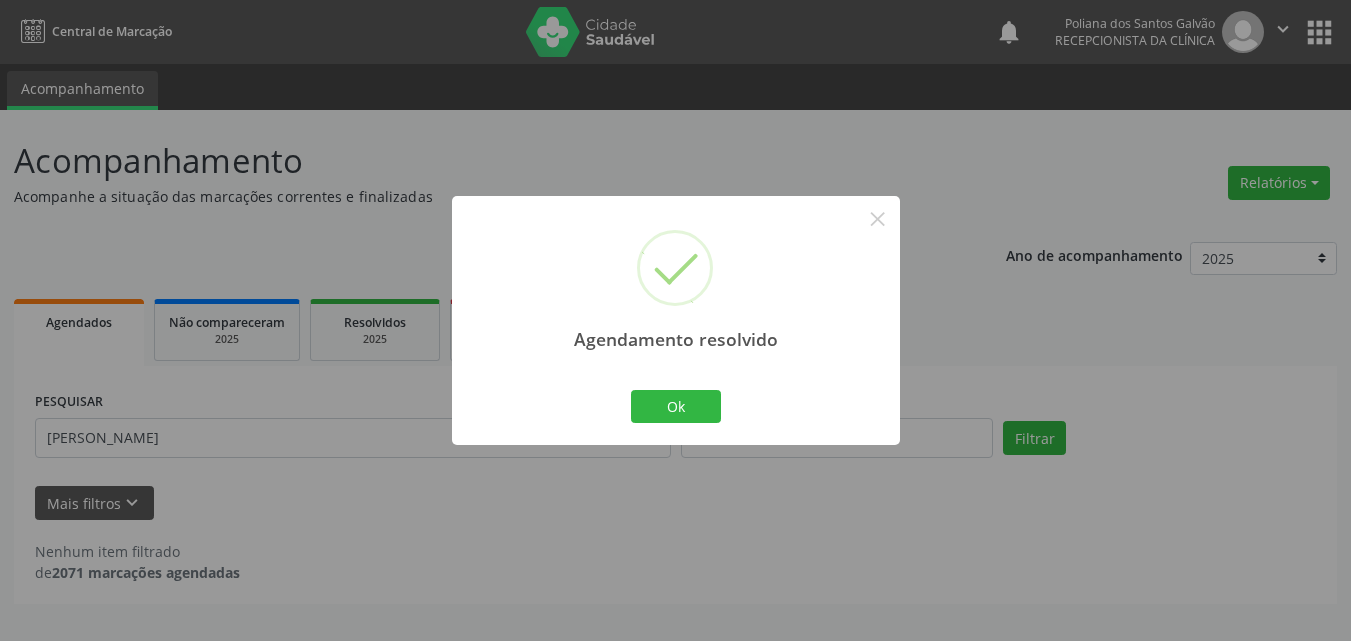 scroll, scrollTop: 0, scrollLeft: 0, axis: both 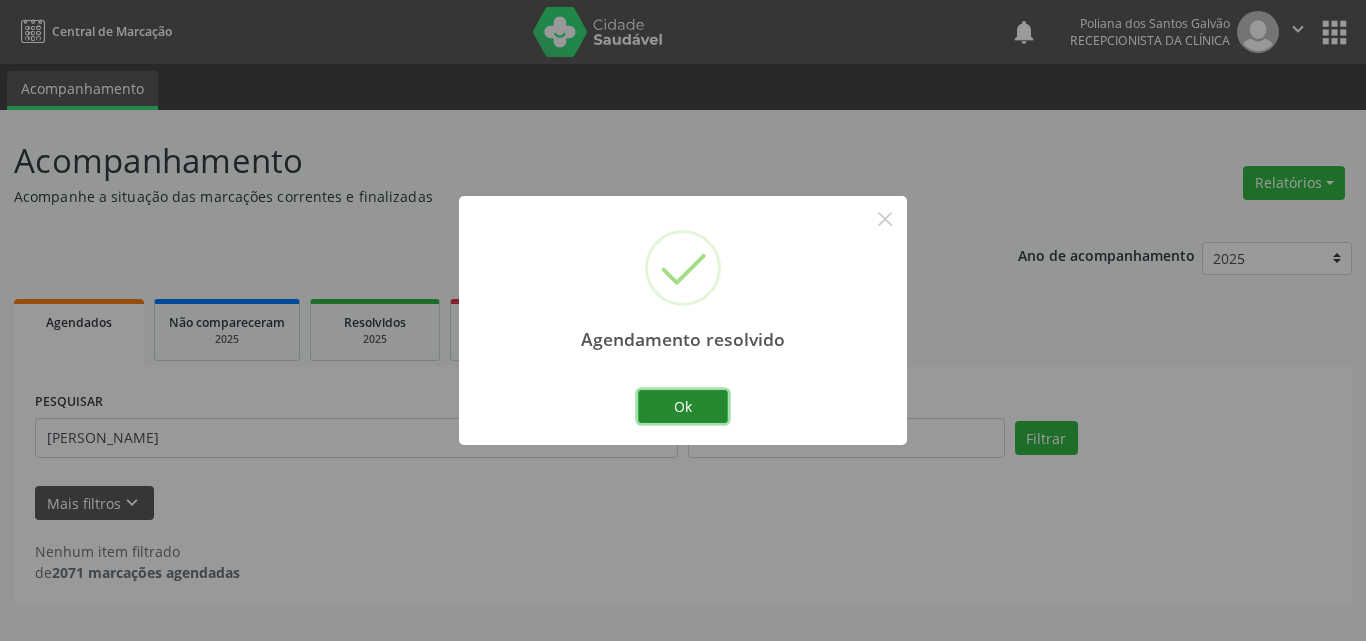 click on "Ok" at bounding box center (683, 407) 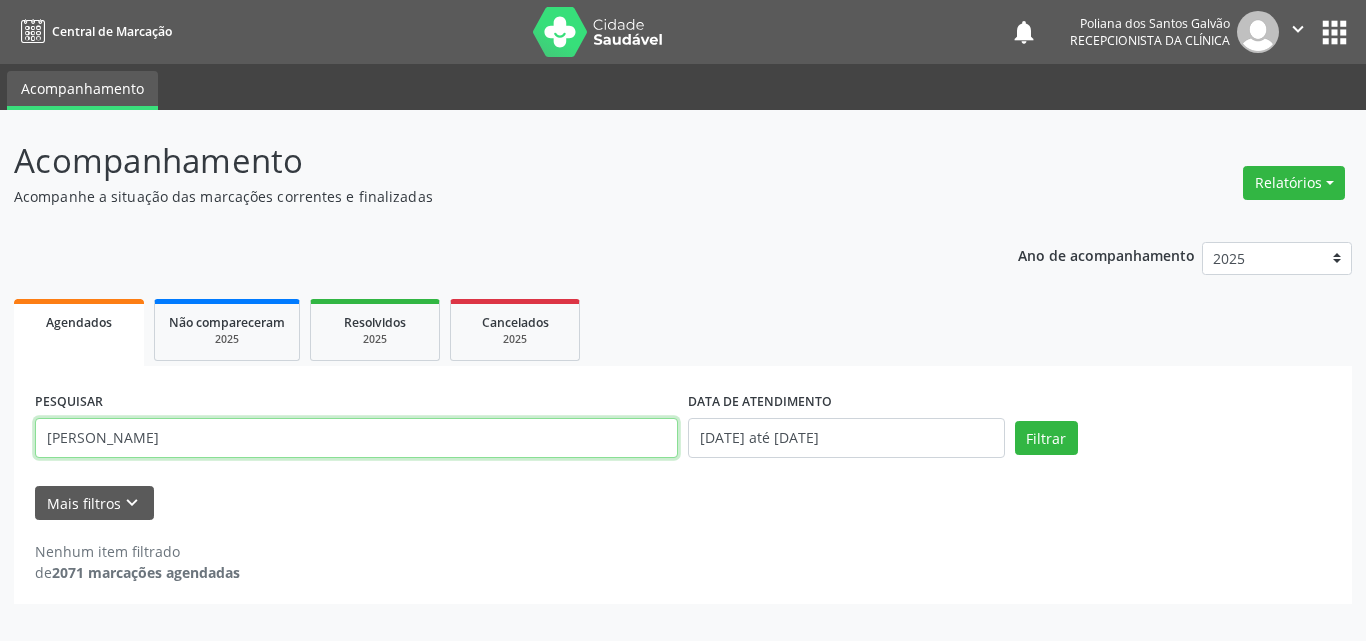 drag, startPoint x: 618, startPoint y: 449, endPoint x: 0, endPoint y: 44, distance: 738.8836 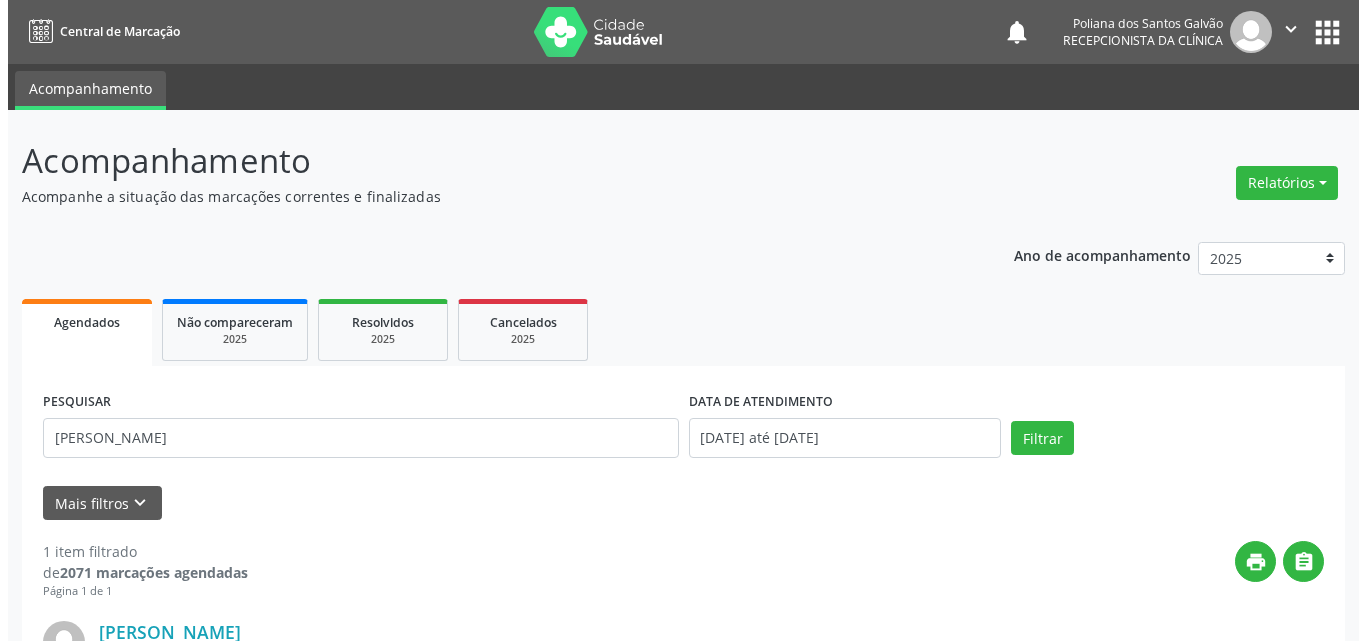 scroll, scrollTop: 264, scrollLeft: 0, axis: vertical 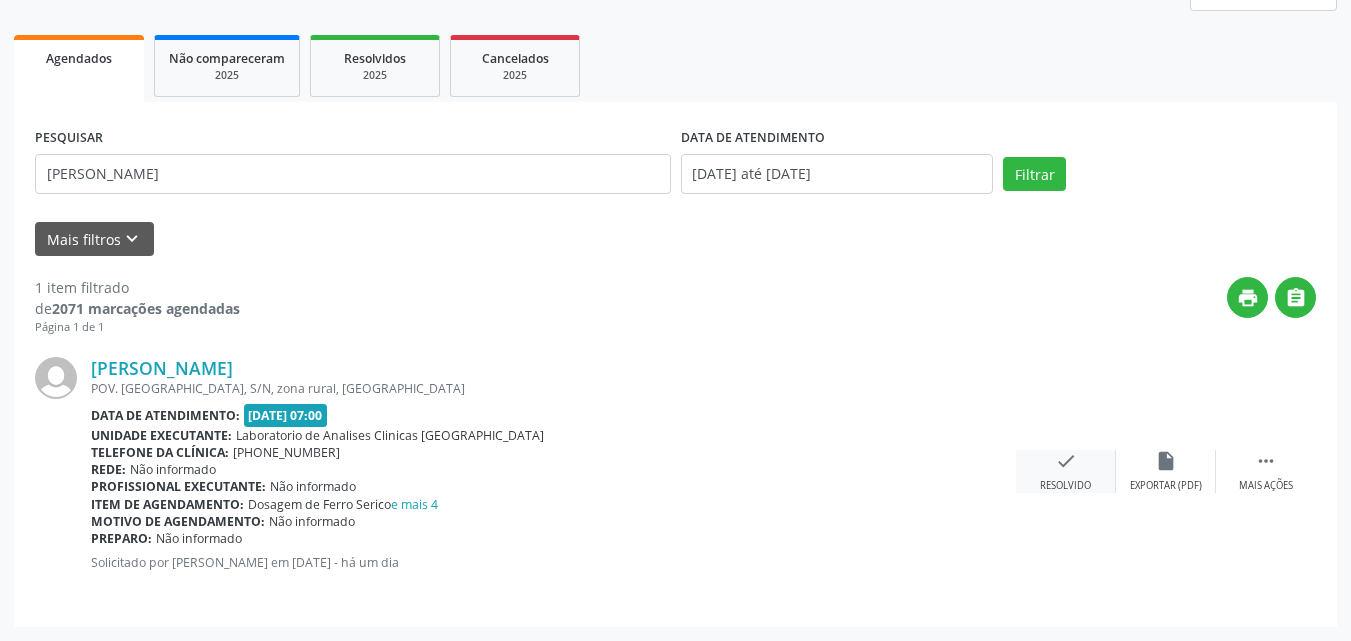 click on "check
Resolvido" at bounding box center [1066, 471] 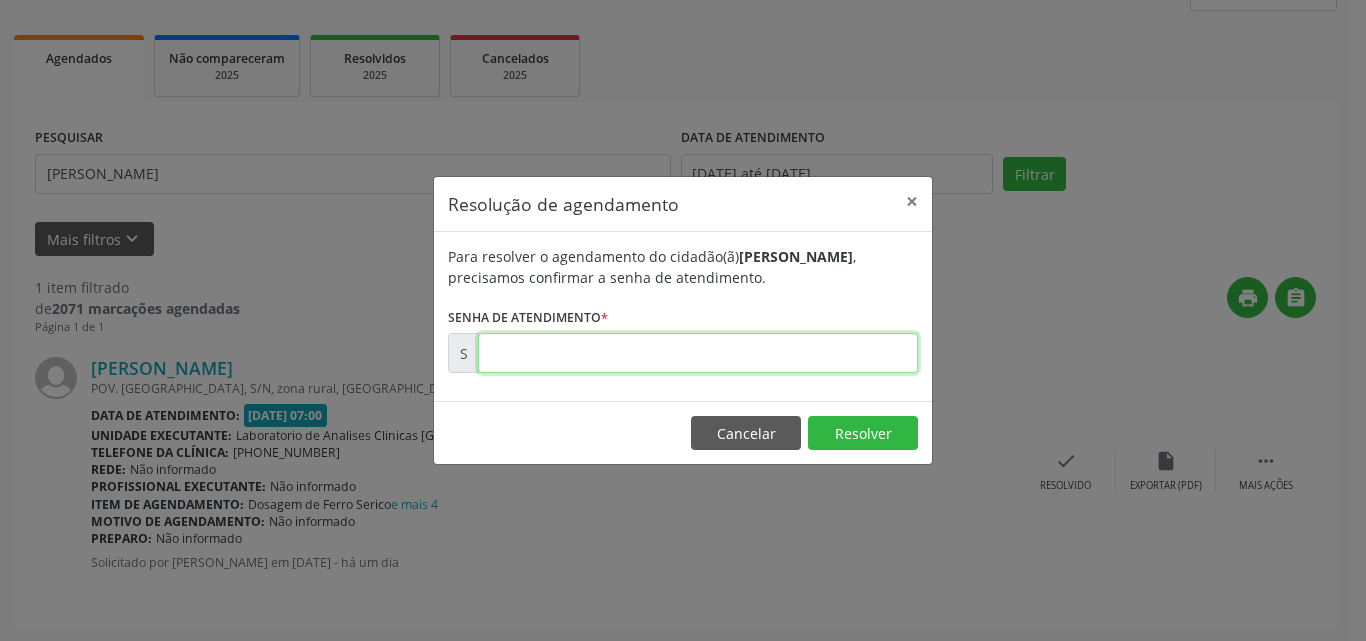 drag, startPoint x: 830, startPoint y: 366, endPoint x: 784, endPoint y: 359, distance: 46.52956 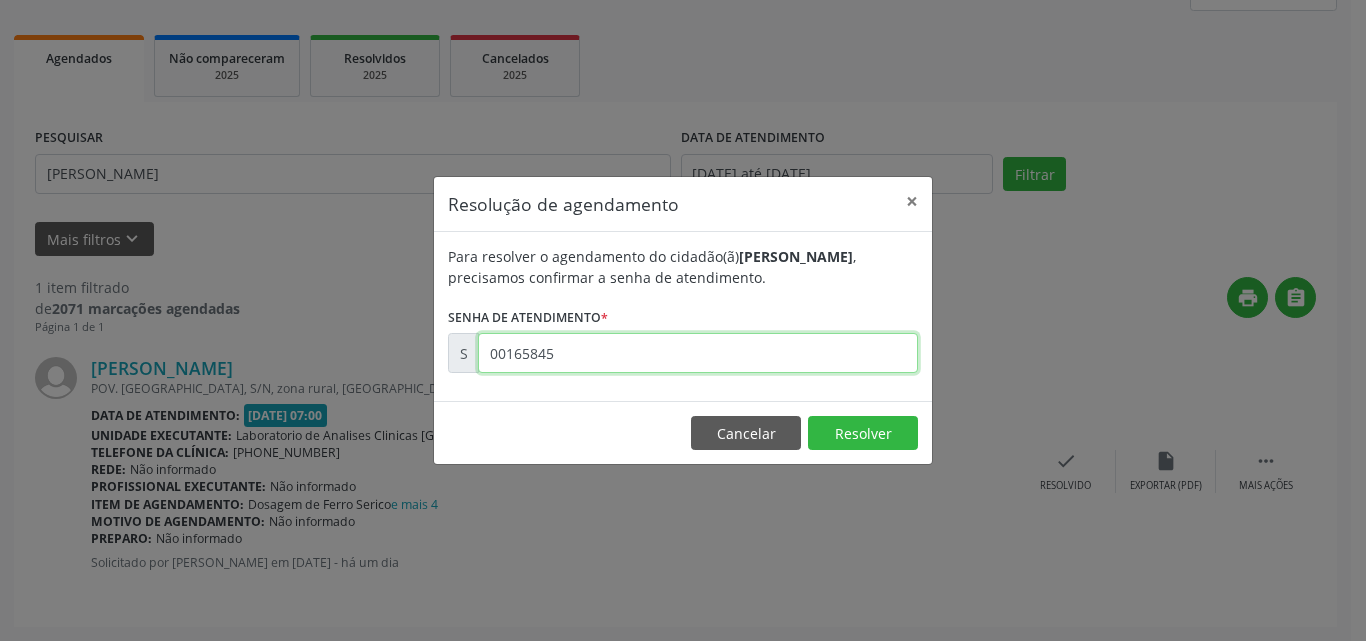 type on "00165845" 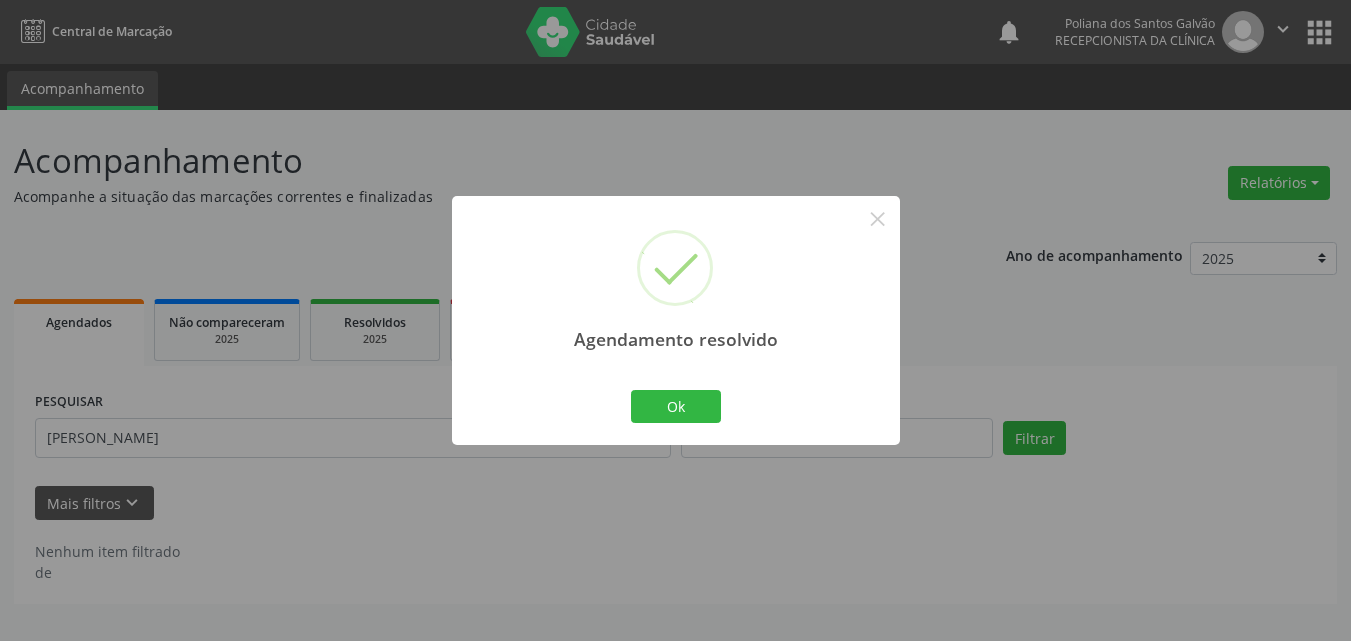 scroll, scrollTop: 0, scrollLeft: 0, axis: both 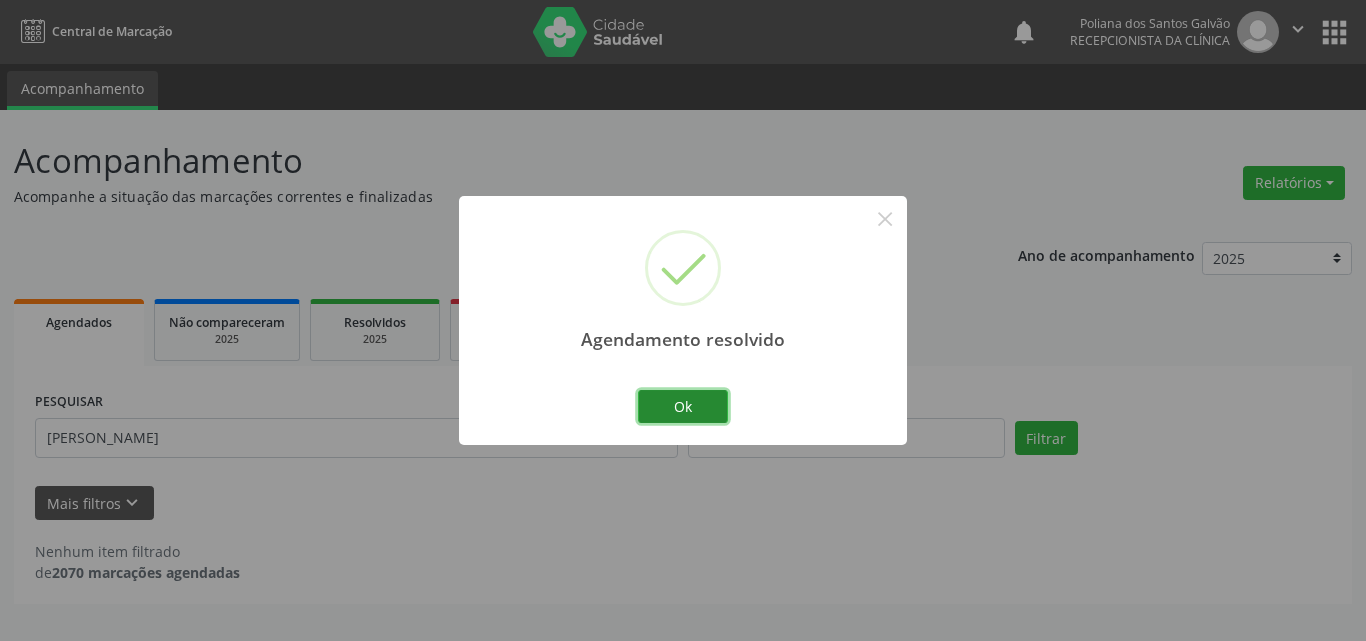 click on "Ok" at bounding box center [683, 407] 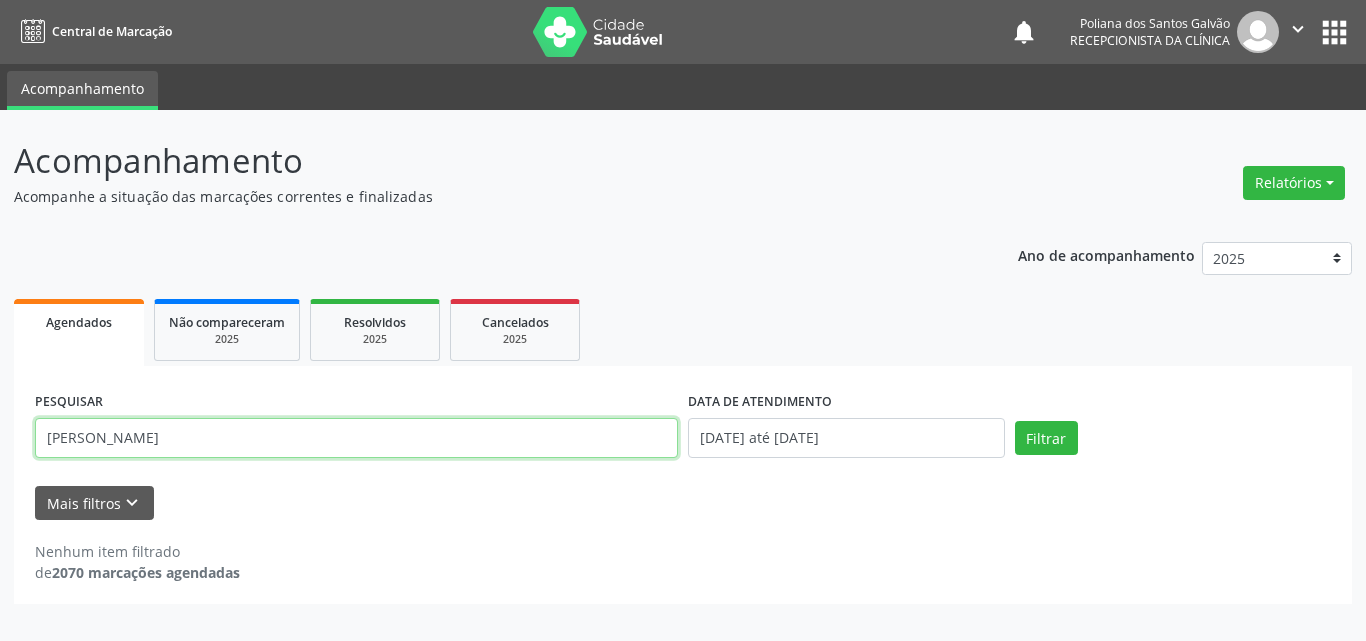 drag, startPoint x: 195, startPoint y: 438, endPoint x: 0, endPoint y: 397, distance: 199.26364 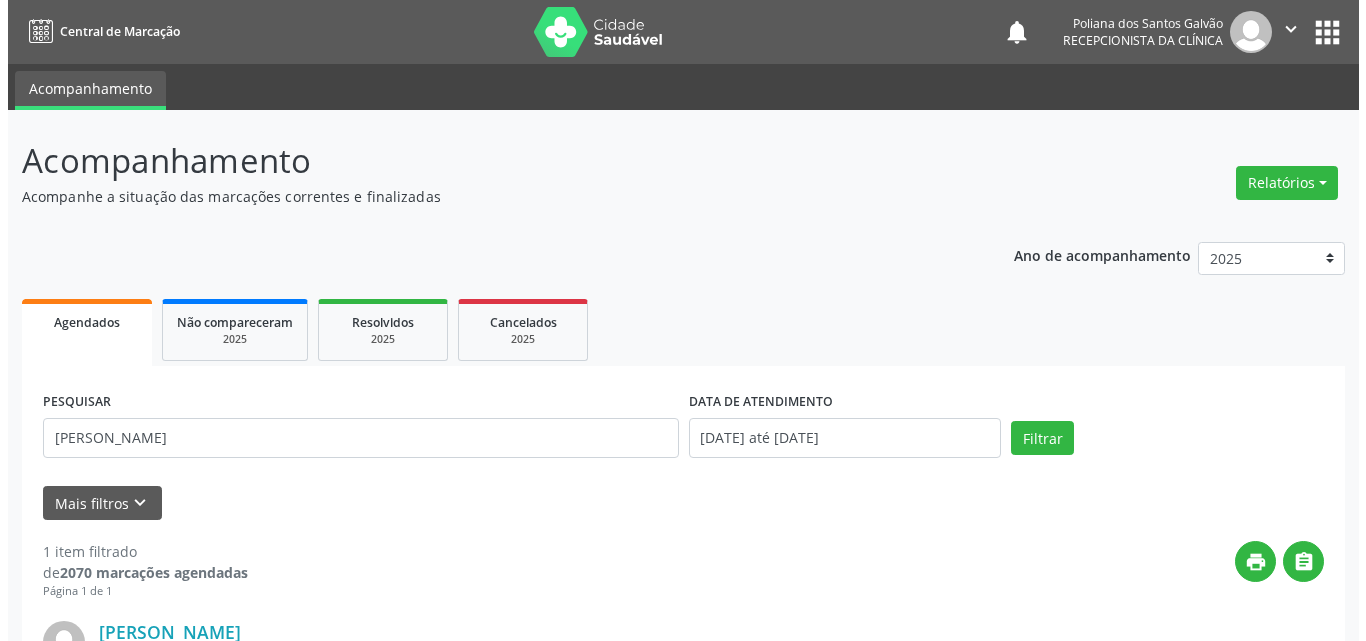scroll, scrollTop: 264, scrollLeft: 0, axis: vertical 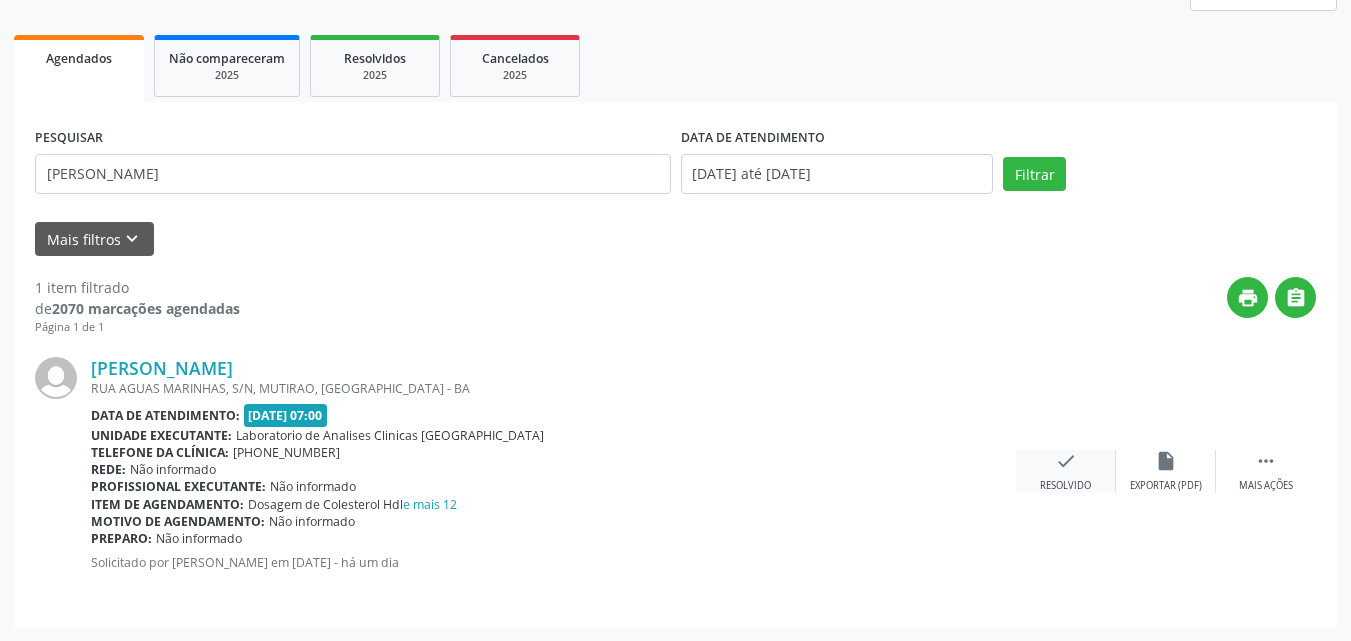 click on "check
Resolvido" at bounding box center [1066, 471] 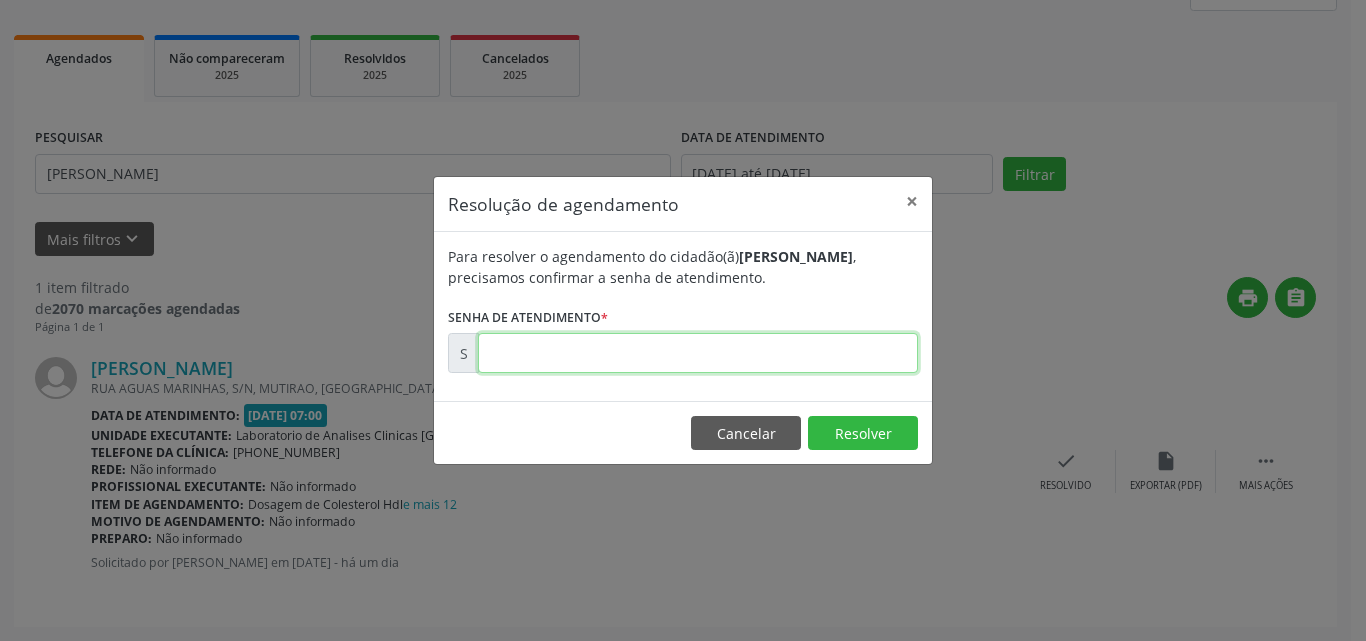 click at bounding box center (698, 353) 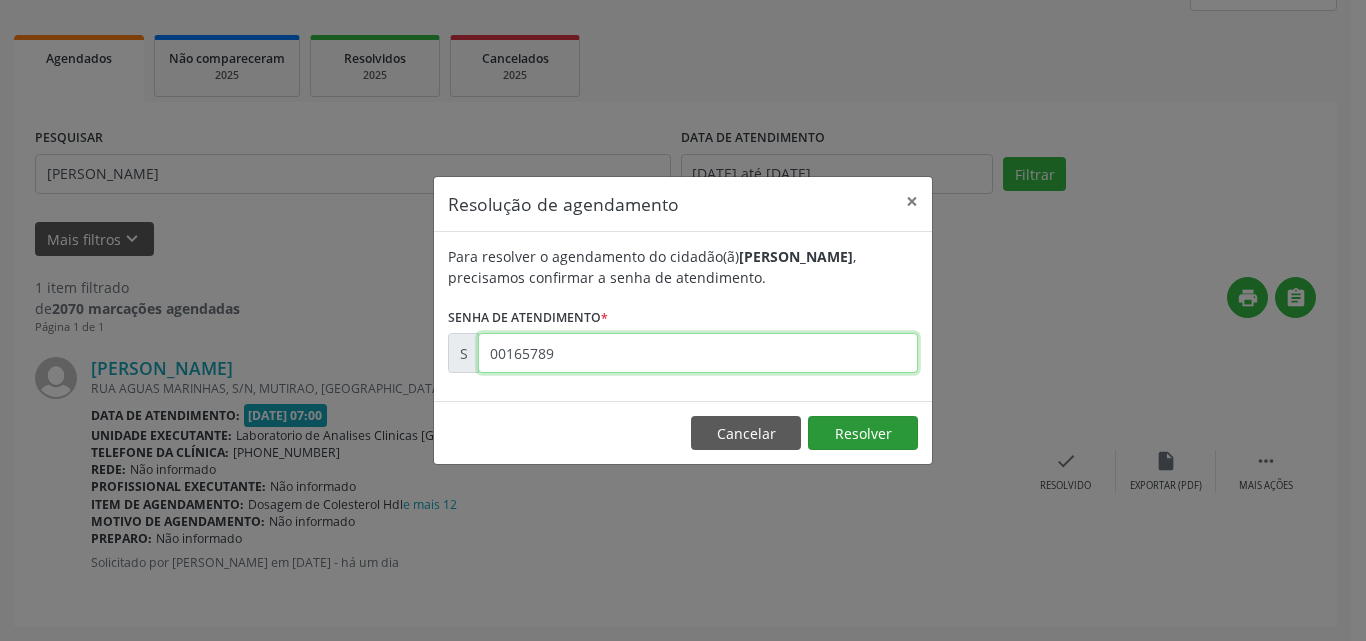type on "00165789" 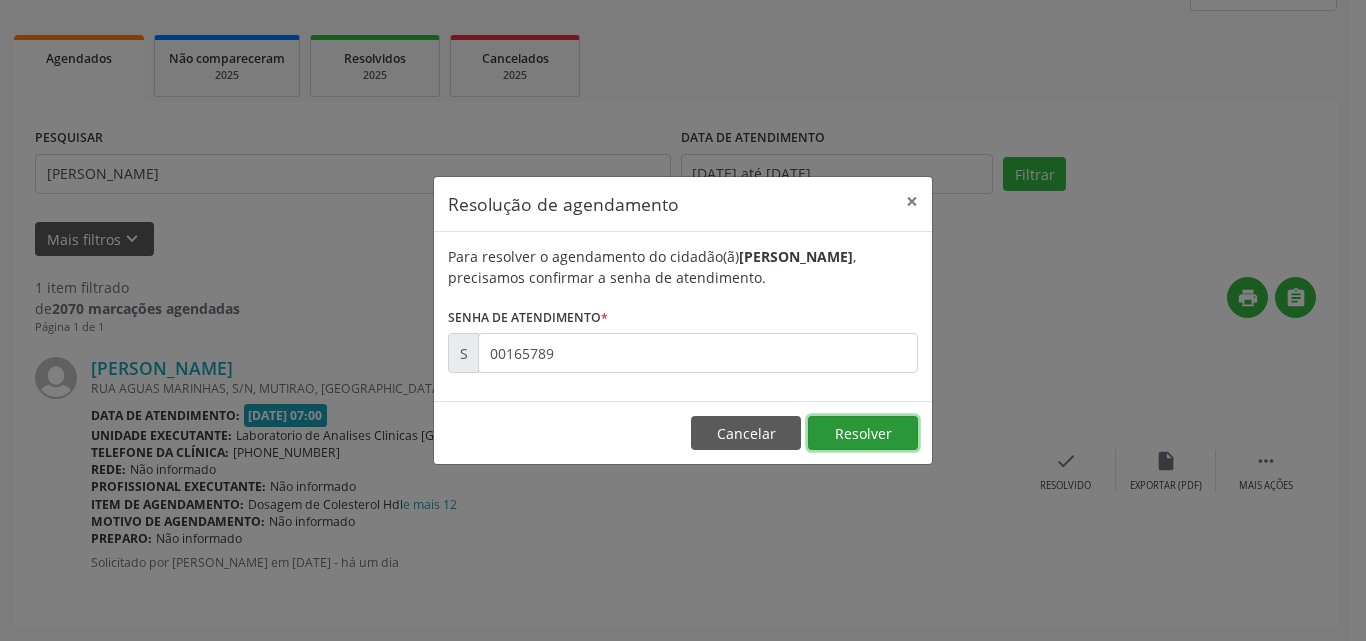 click on "Resolver" at bounding box center (863, 433) 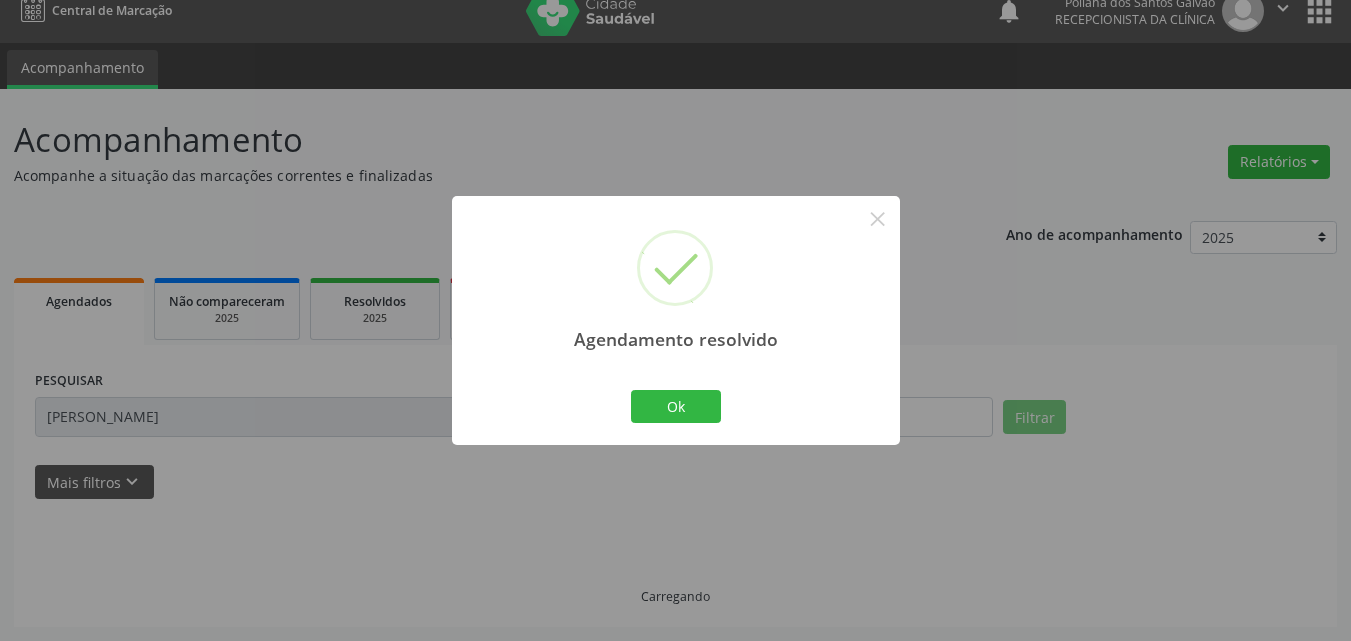scroll, scrollTop: 0, scrollLeft: 0, axis: both 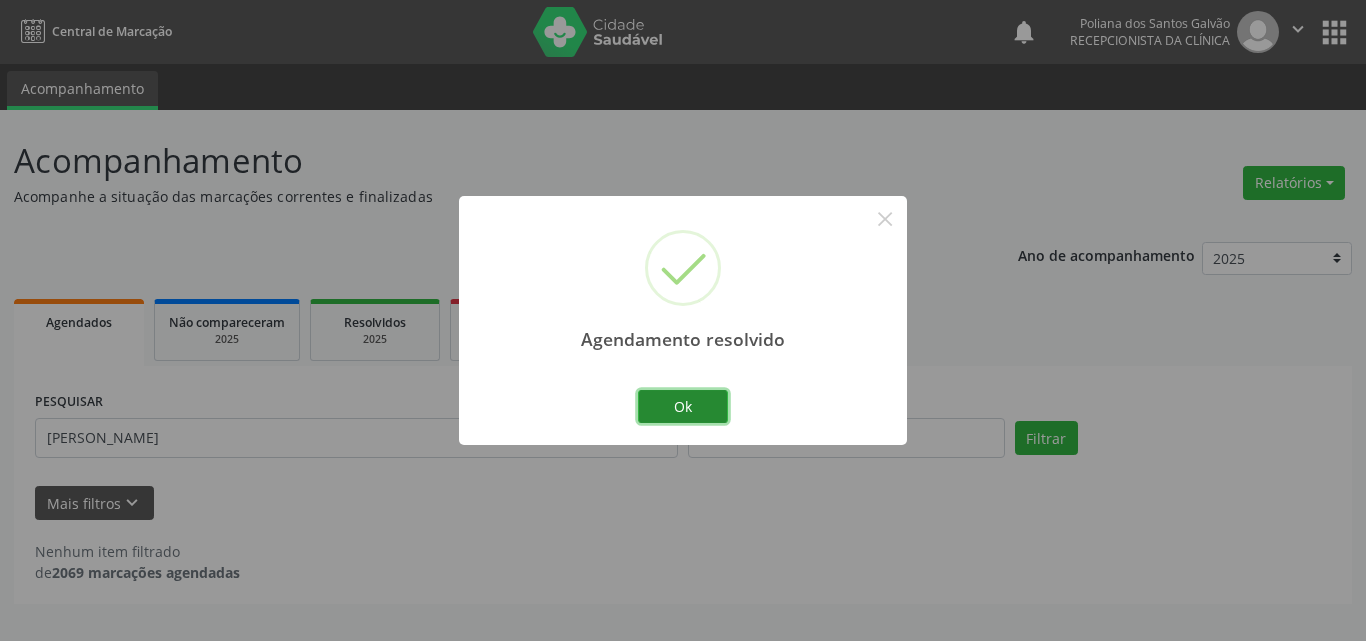 click on "Ok" at bounding box center [683, 407] 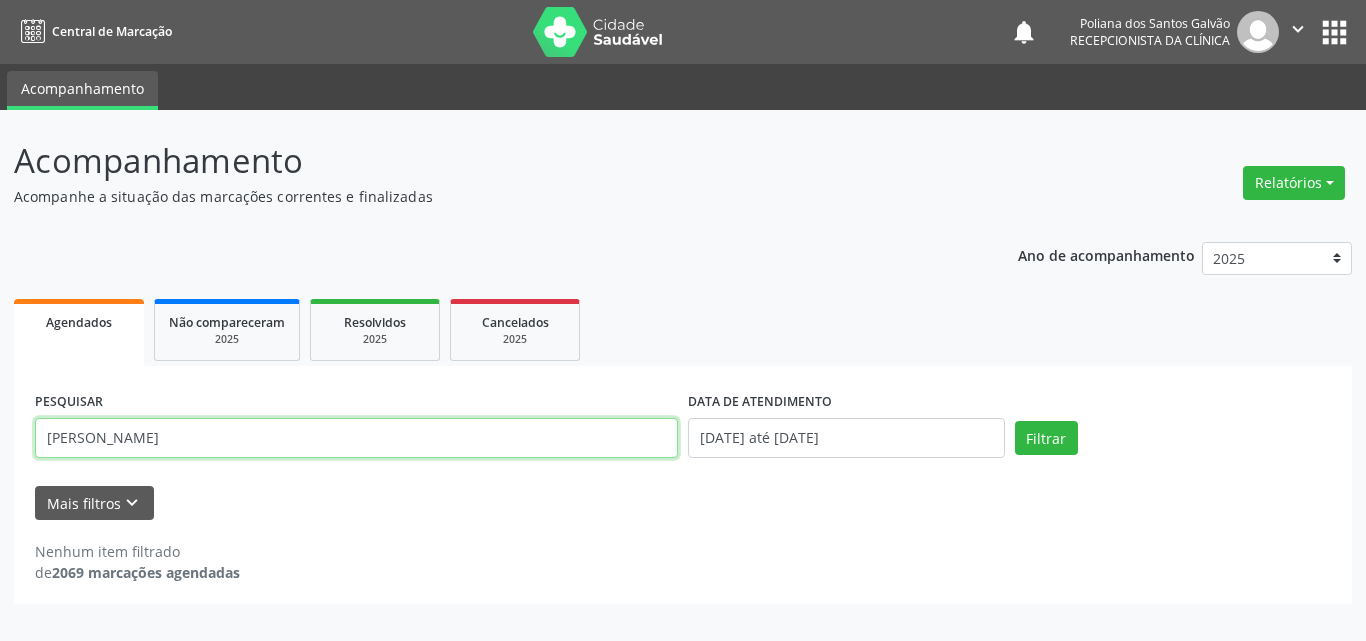 drag, startPoint x: 280, startPoint y: 413, endPoint x: 0, endPoint y: -14, distance: 510.6163 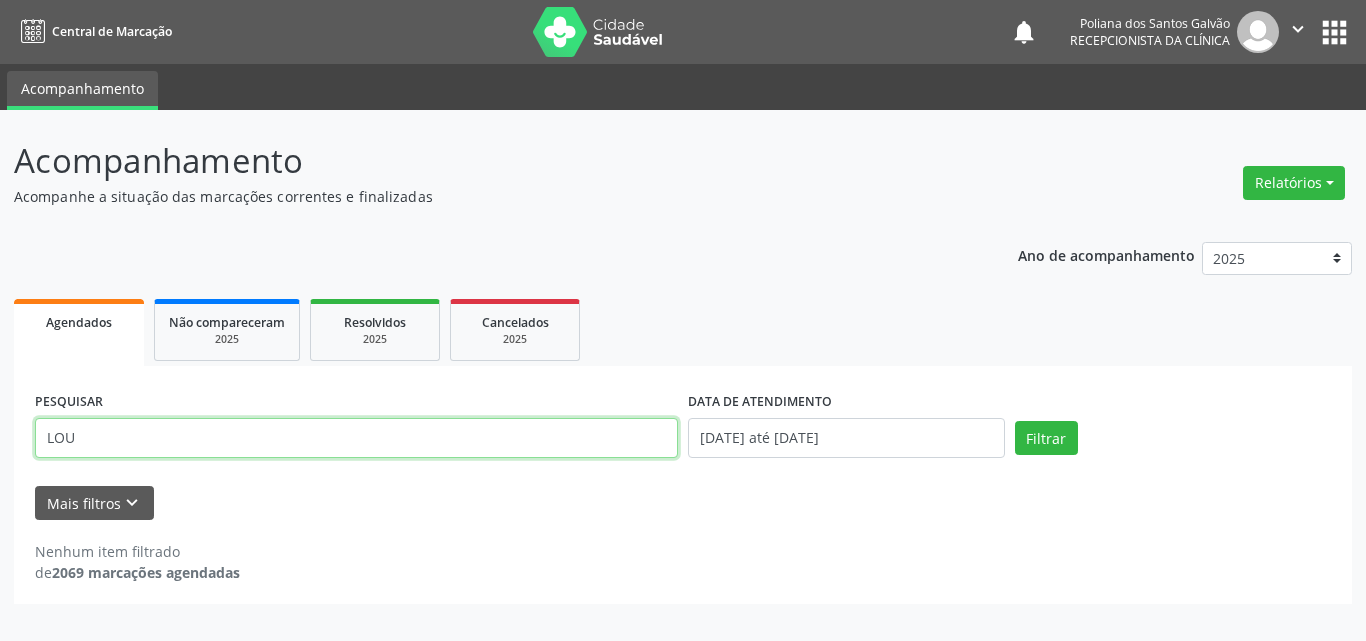 type on "LOU" 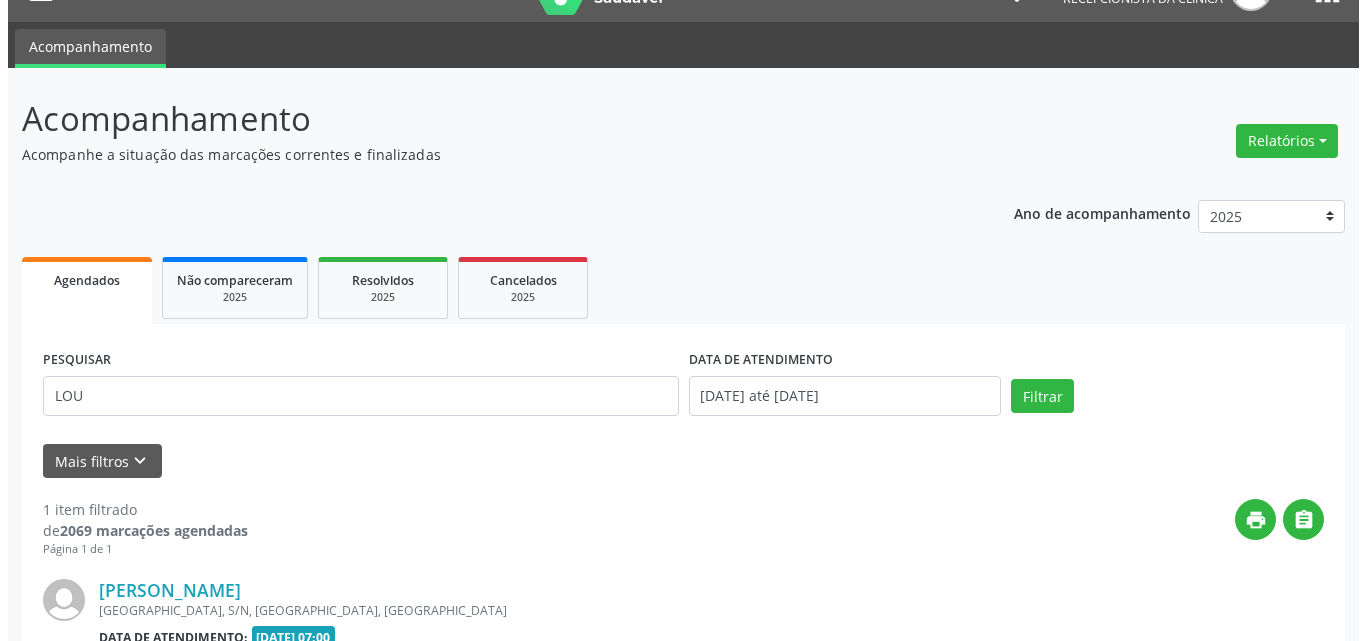 scroll, scrollTop: 264, scrollLeft: 0, axis: vertical 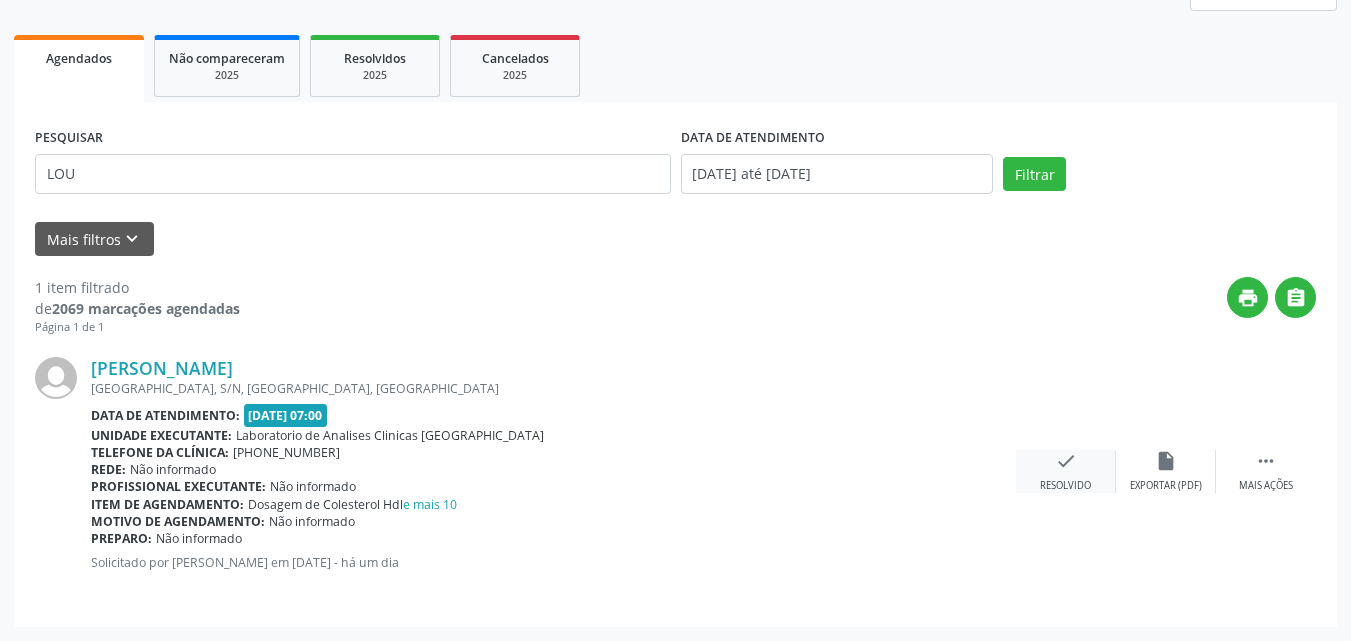 click on "check" at bounding box center [1066, 461] 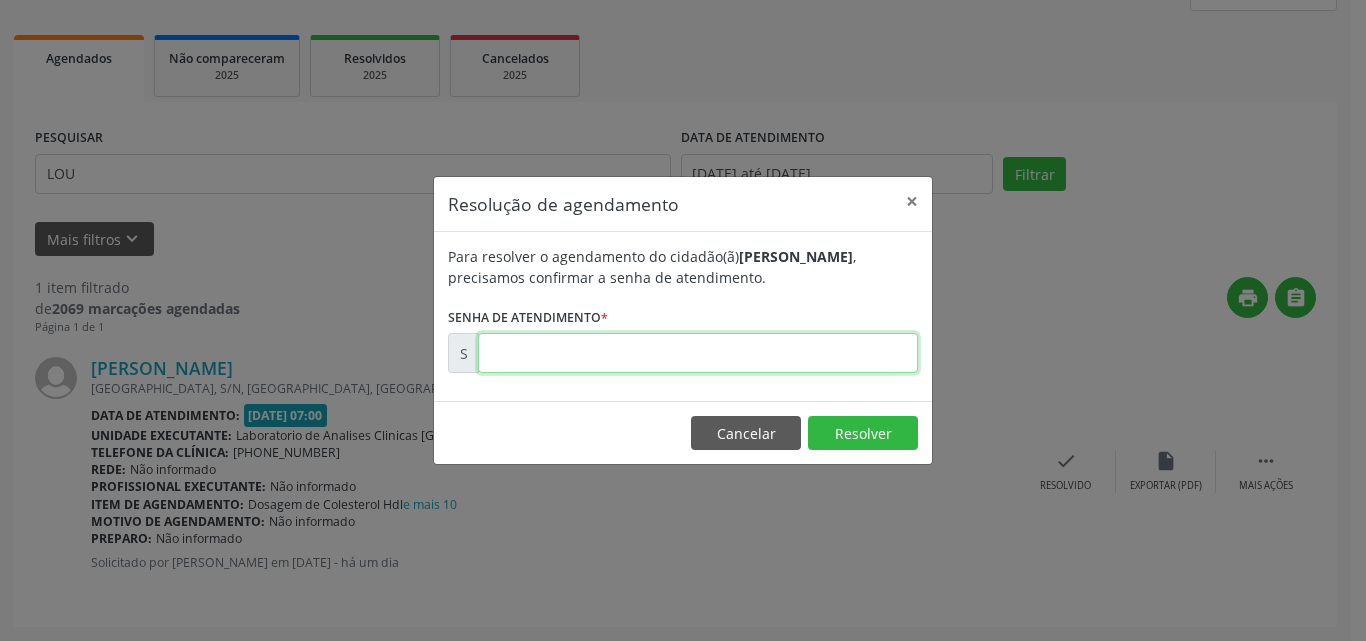 click at bounding box center (698, 353) 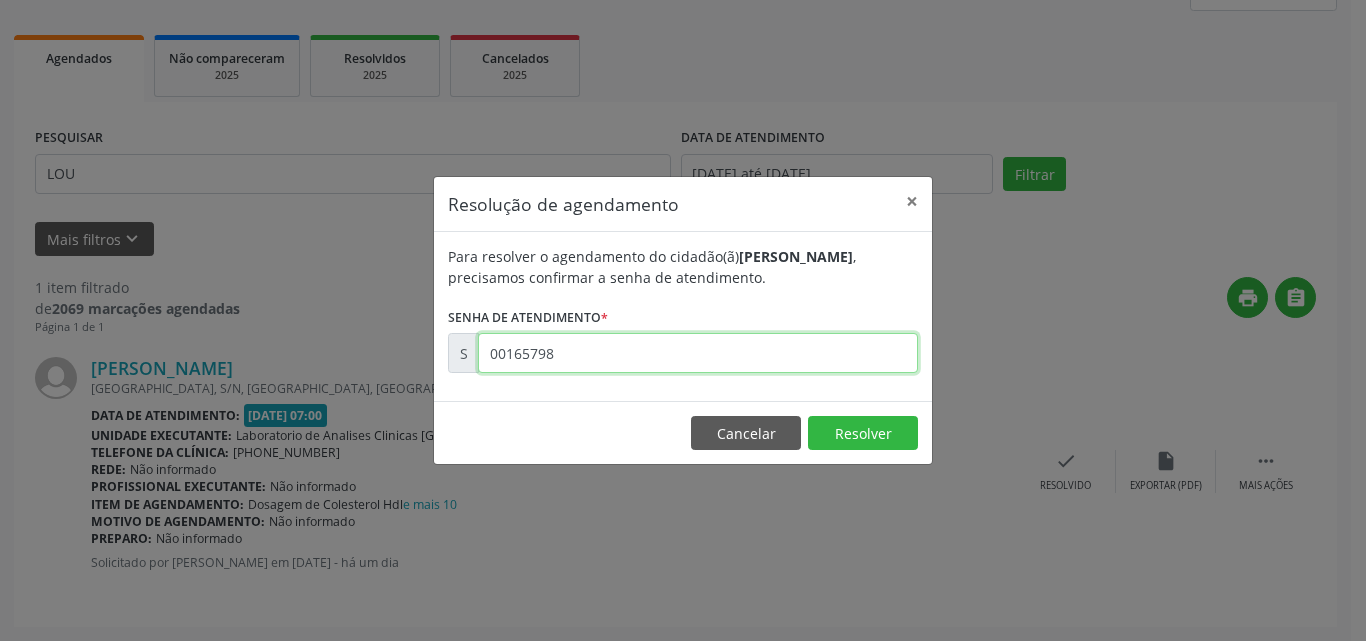 type on "00165798" 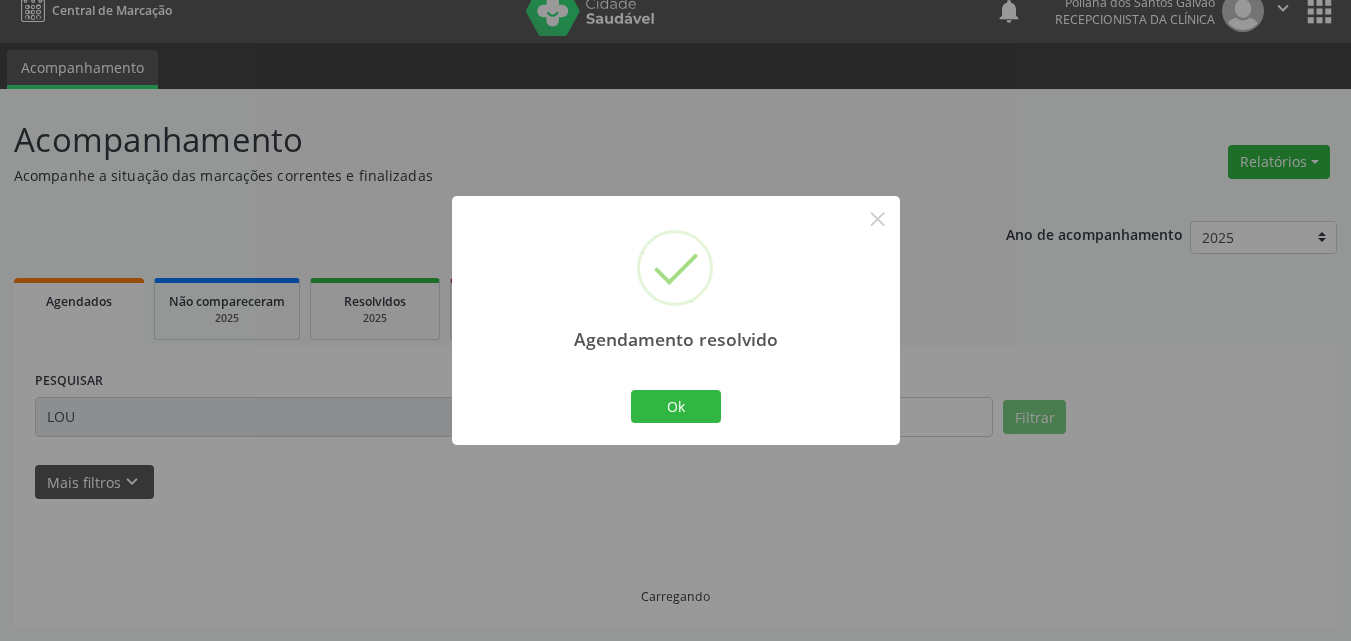 scroll, scrollTop: 0, scrollLeft: 0, axis: both 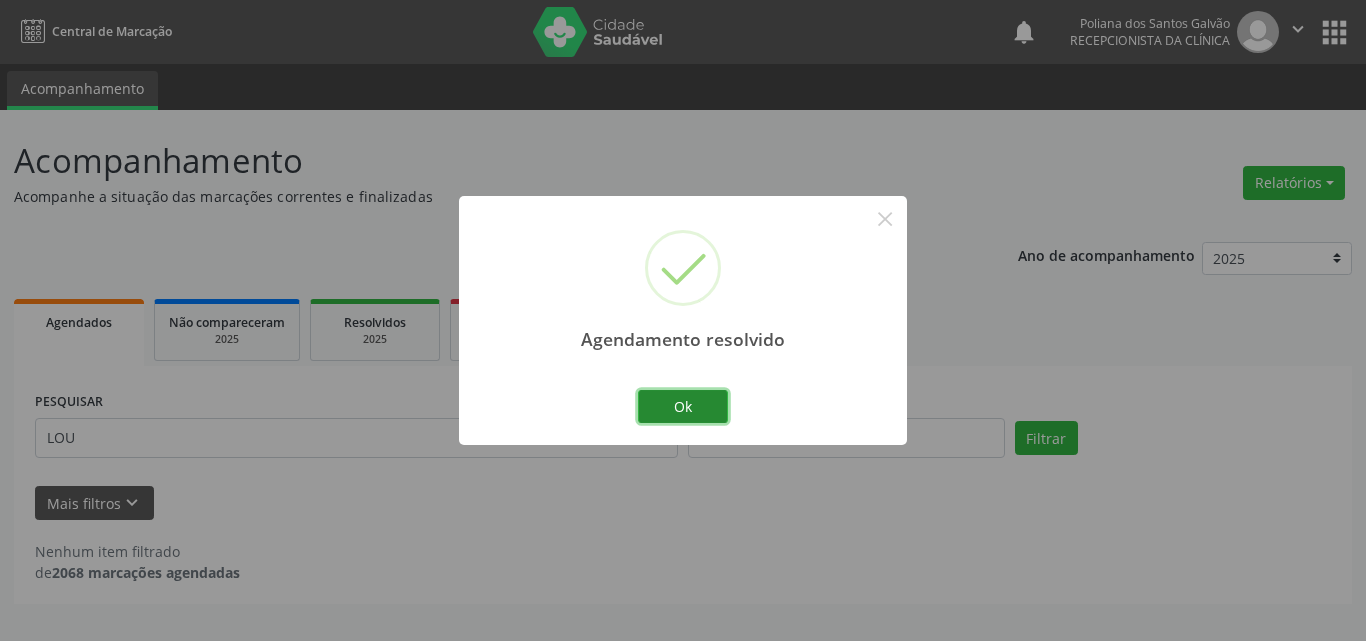 click on "Ok" at bounding box center [683, 407] 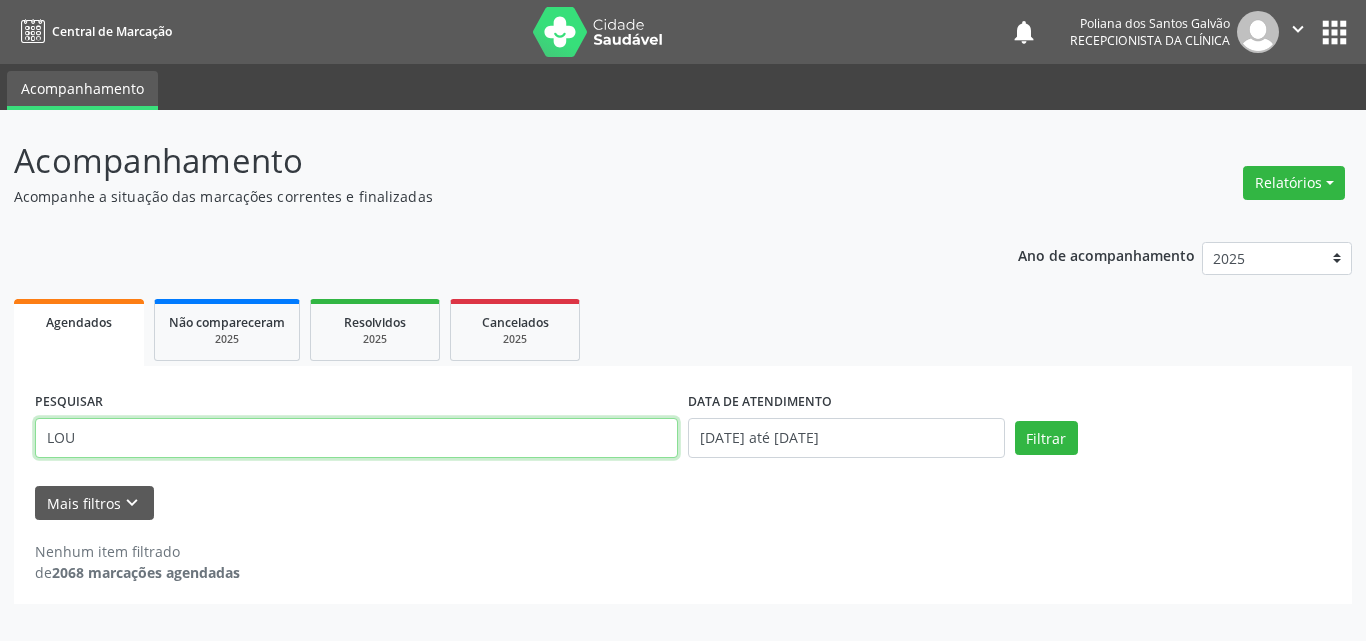 drag, startPoint x: 634, startPoint y: 444, endPoint x: 0, endPoint y: 110, distance: 716.59753 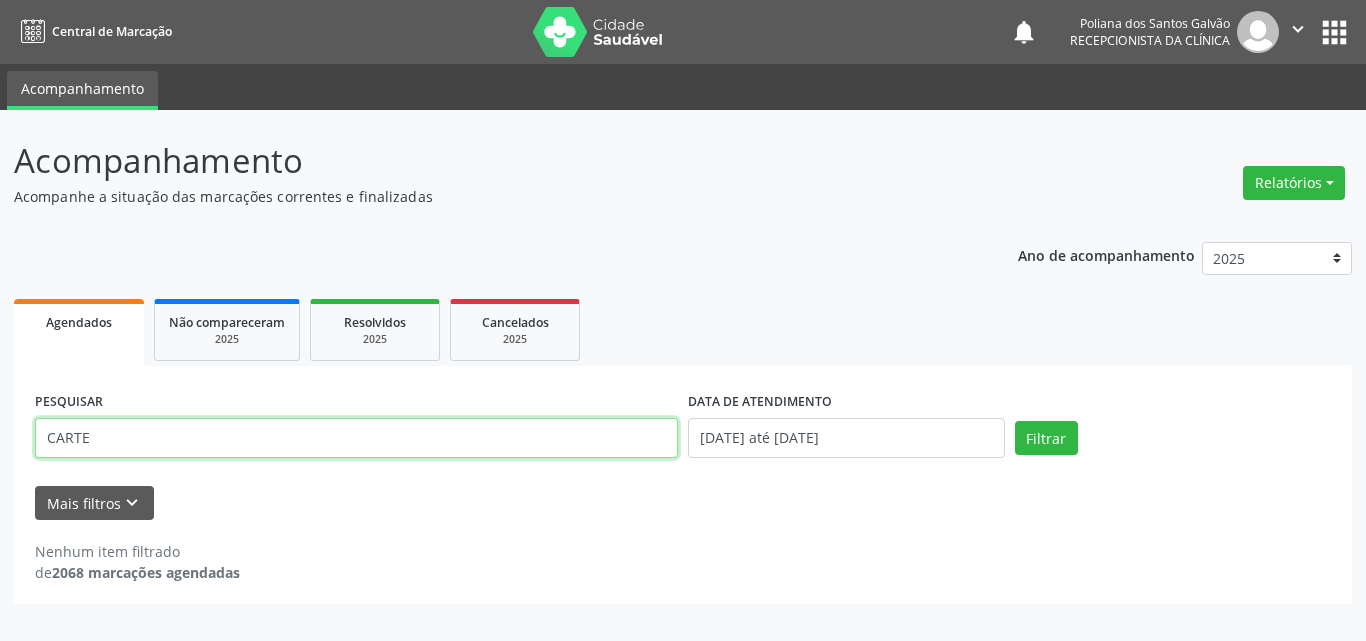type on "CARTE" 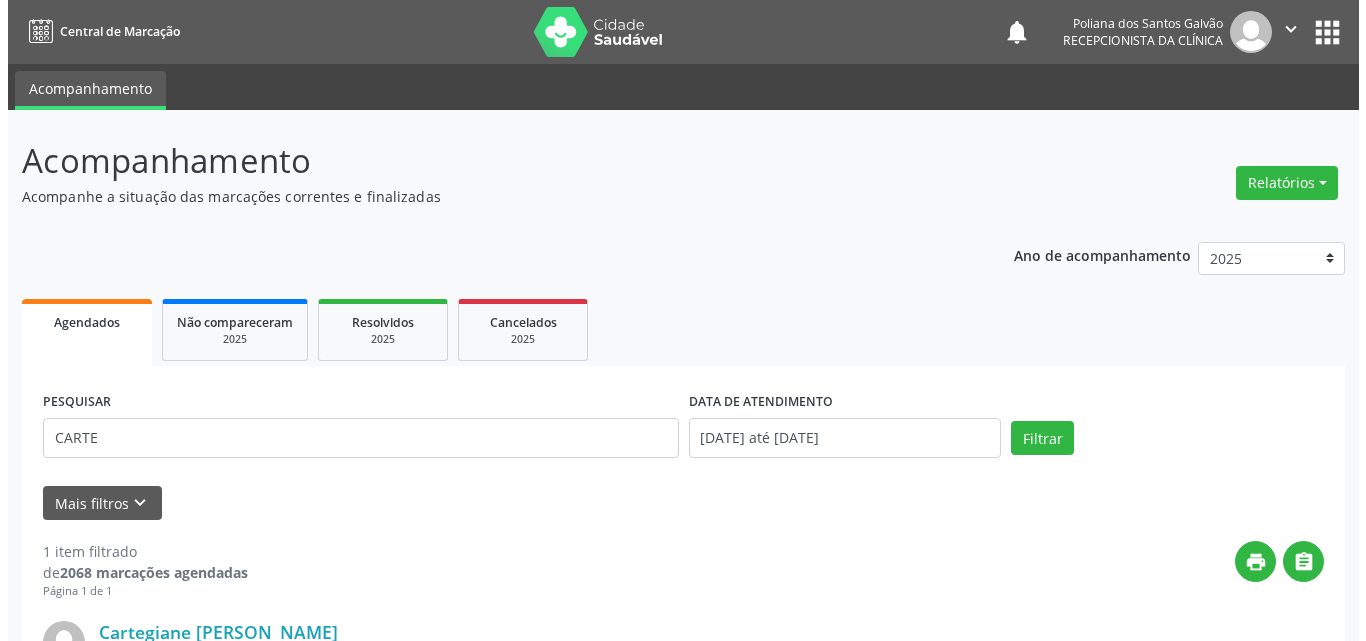 scroll, scrollTop: 281, scrollLeft: 0, axis: vertical 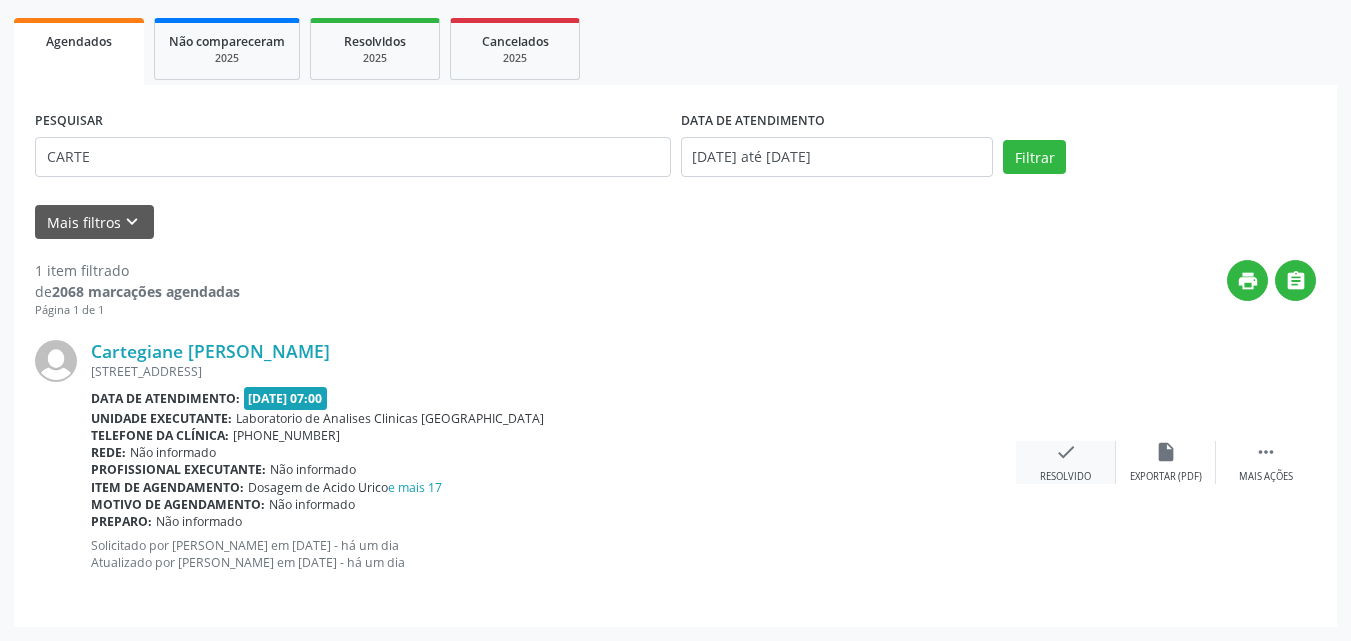 click on "check" at bounding box center (1066, 452) 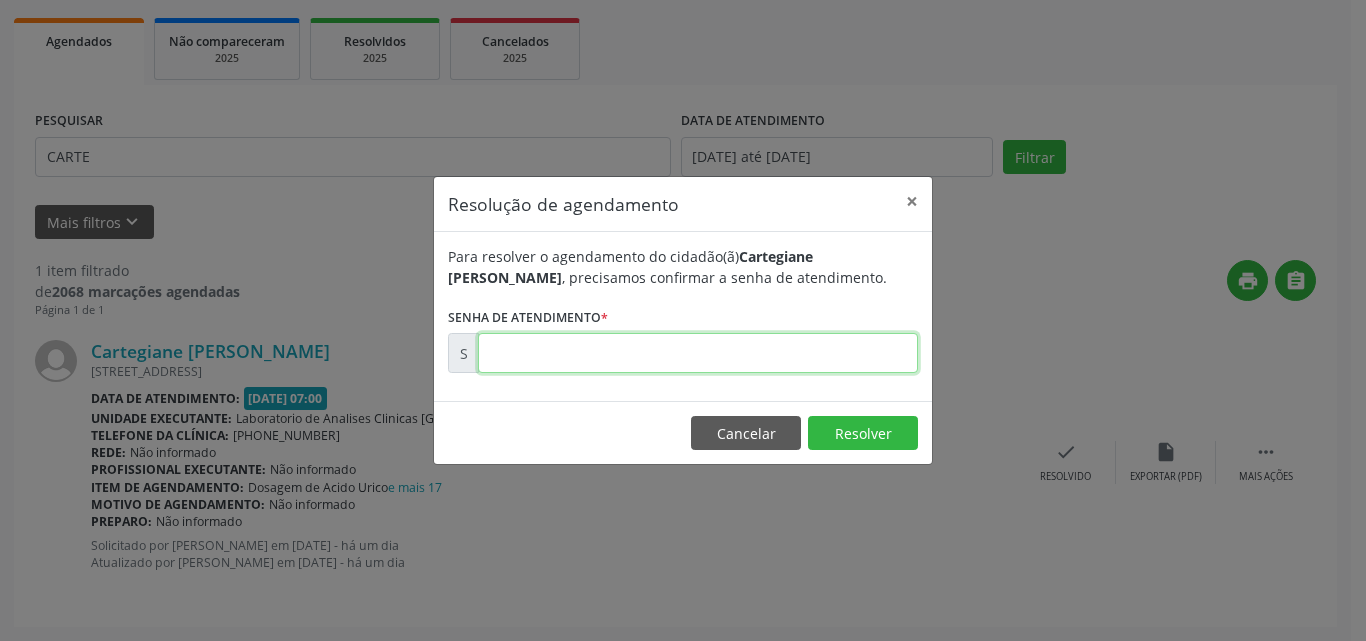 click at bounding box center (698, 353) 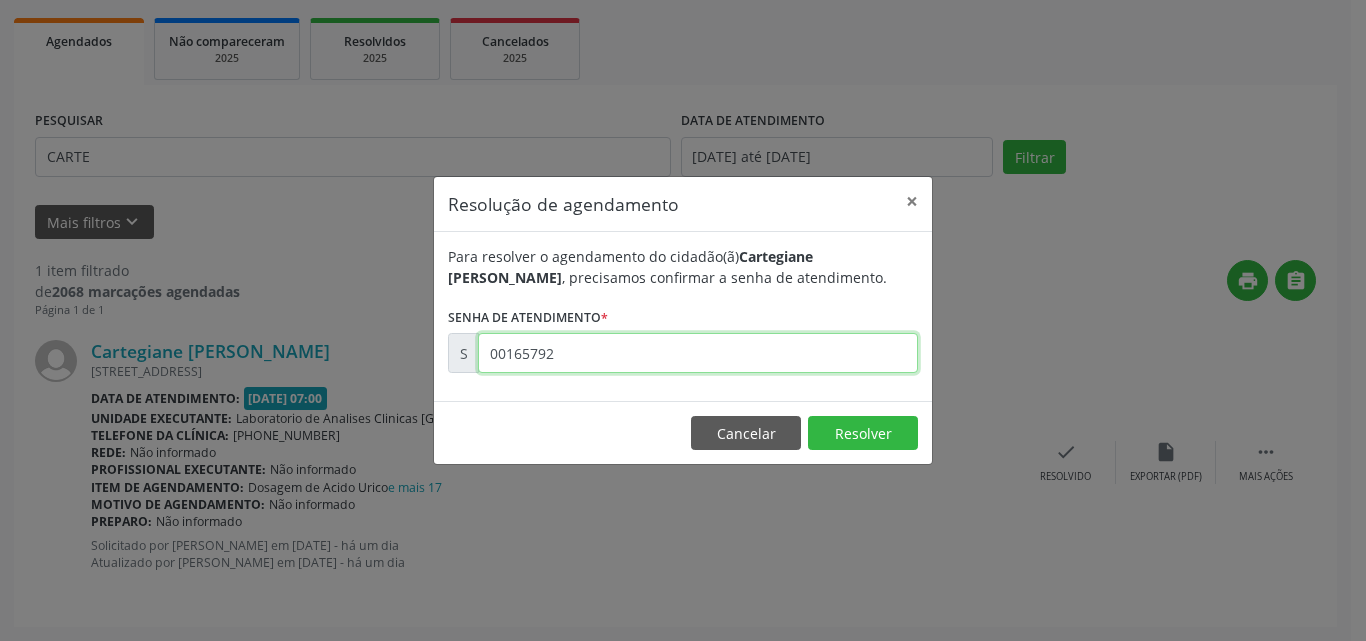 type on "00165792" 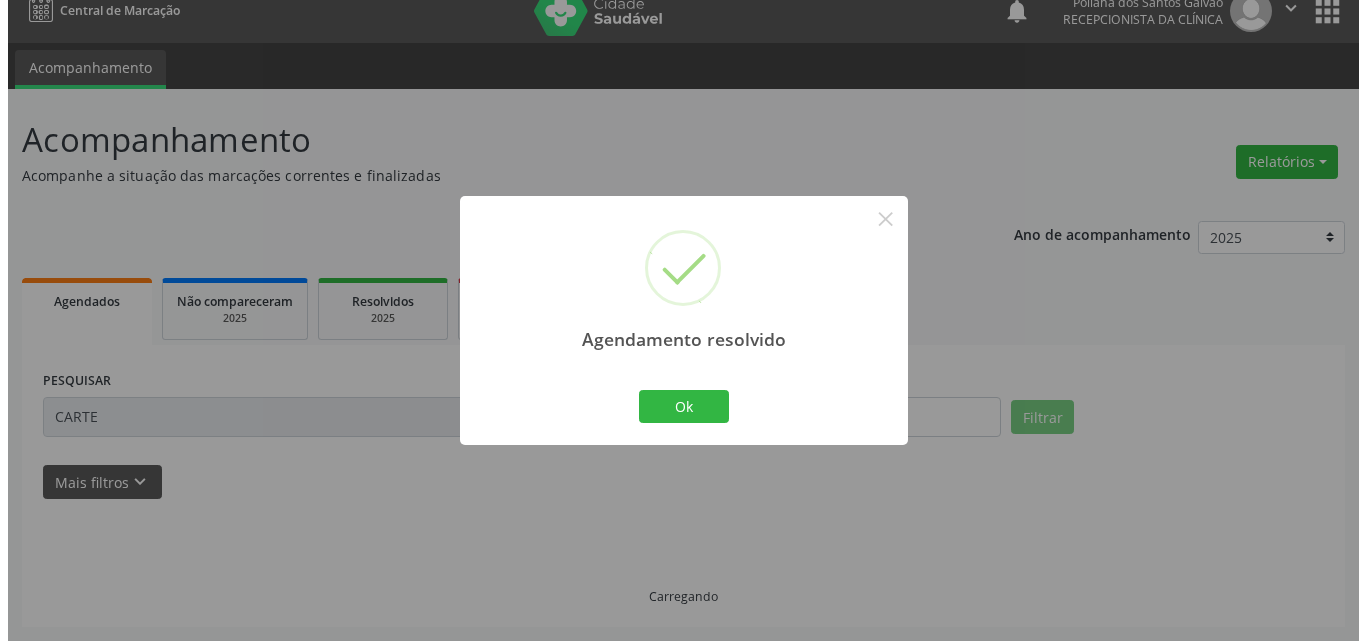 scroll, scrollTop: 0, scrollLeft: 0, axis: both 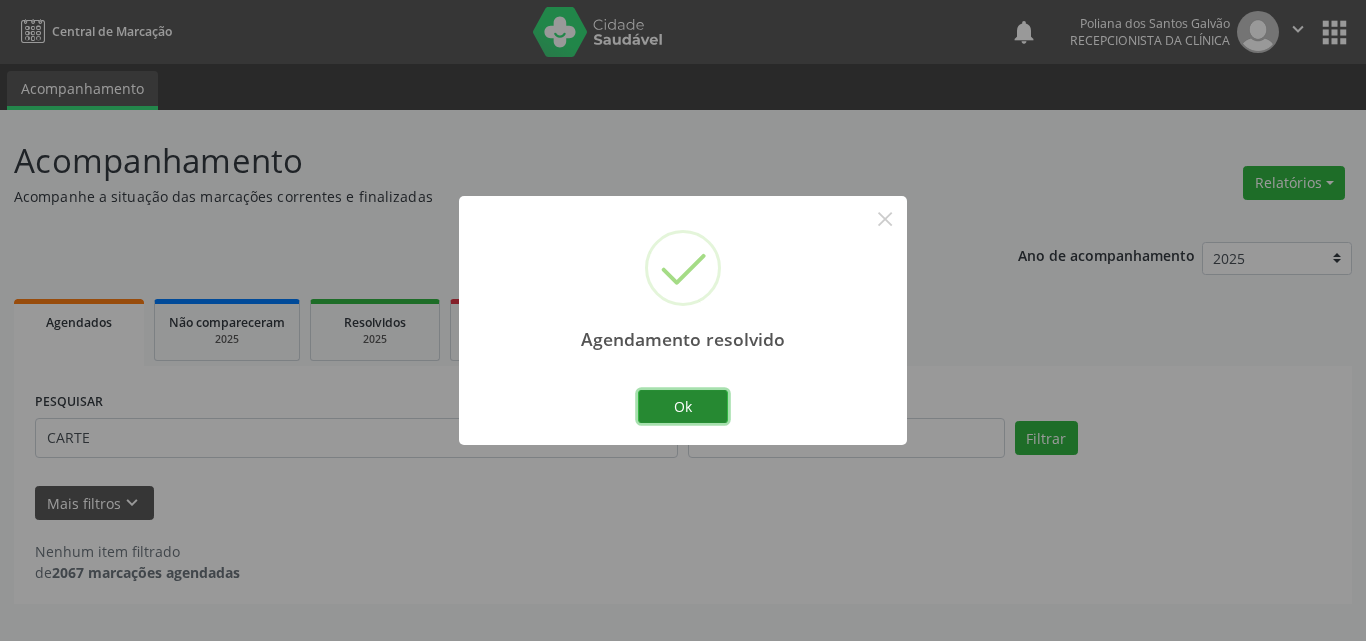 click on "Ok" at bounding box center [683, 407] 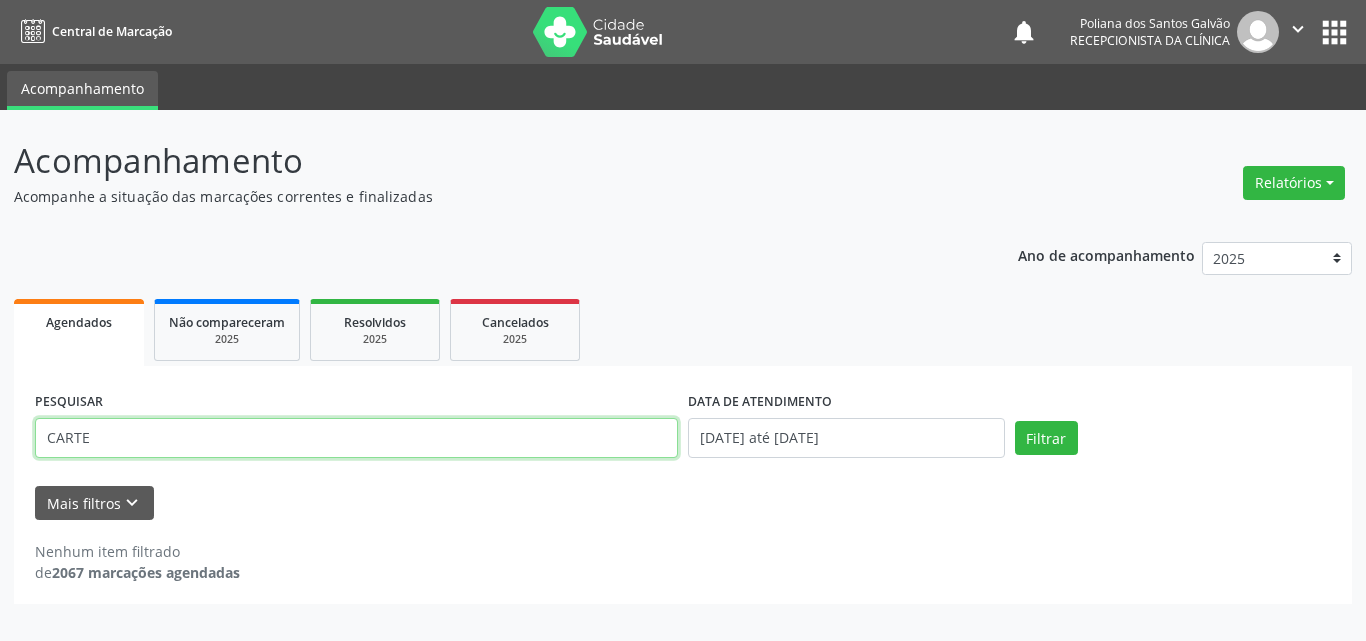 drag, startPoint x: 260, startPoint y: 408, endPoint x: 0, endPoint y: 227, distance: 316.79803 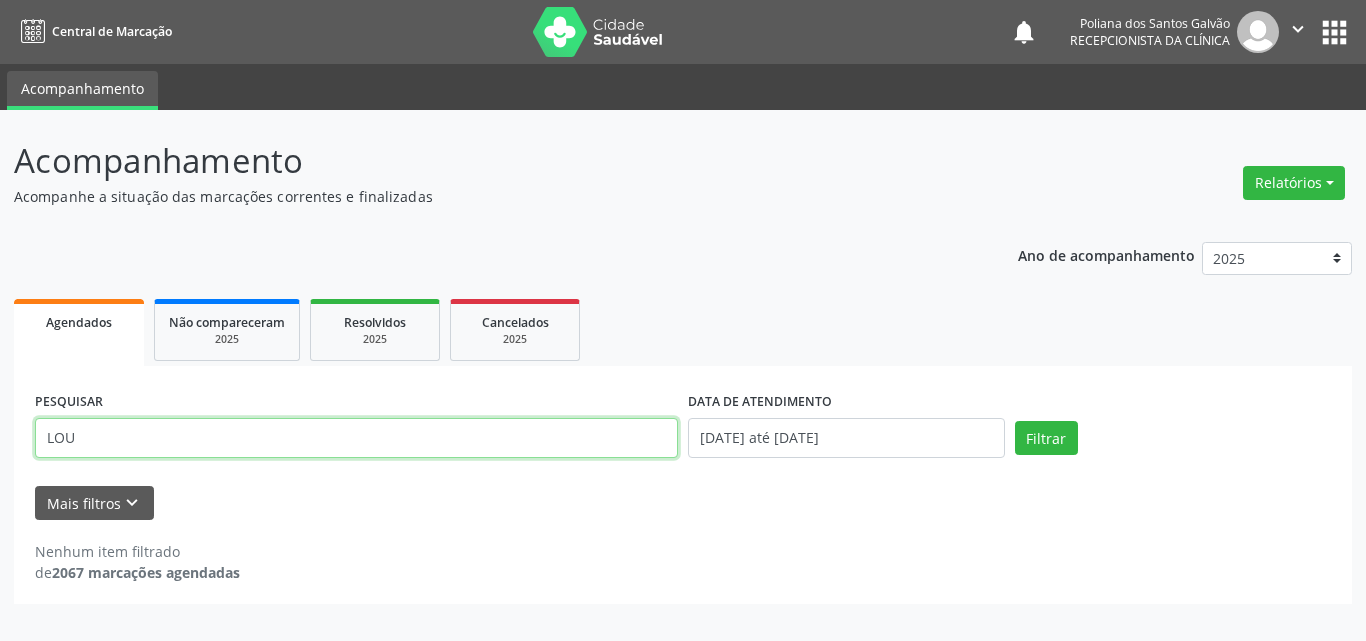 type on "LOU" 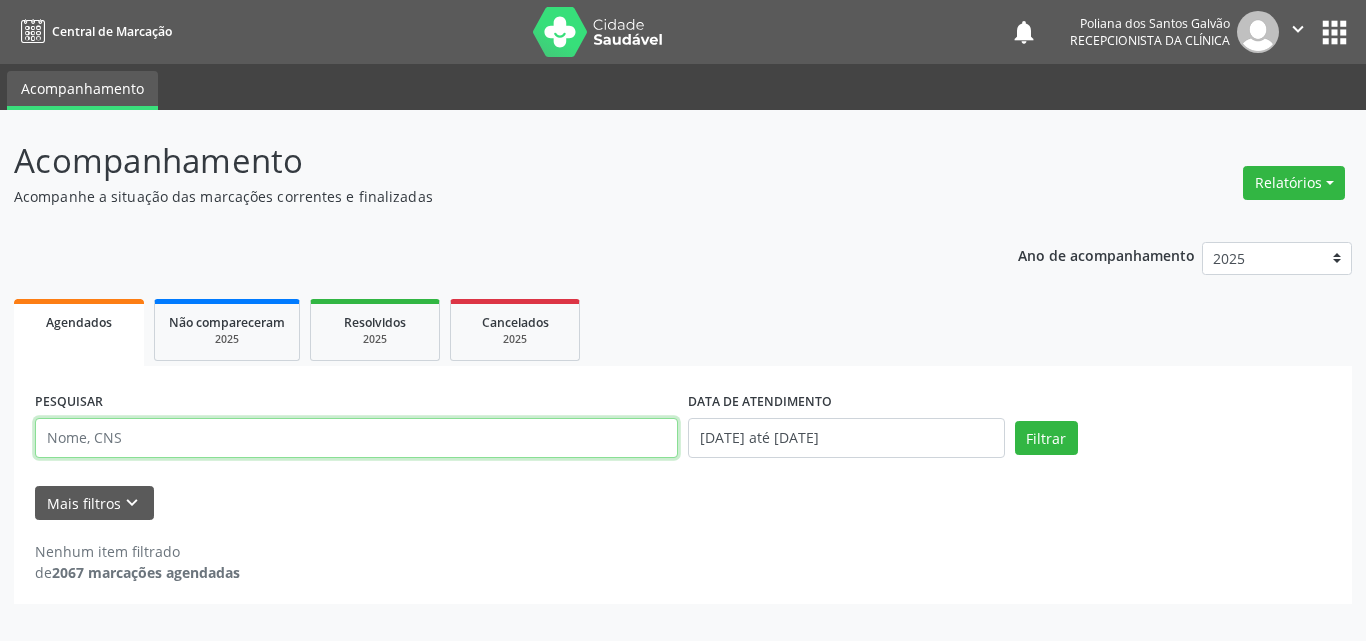 type 